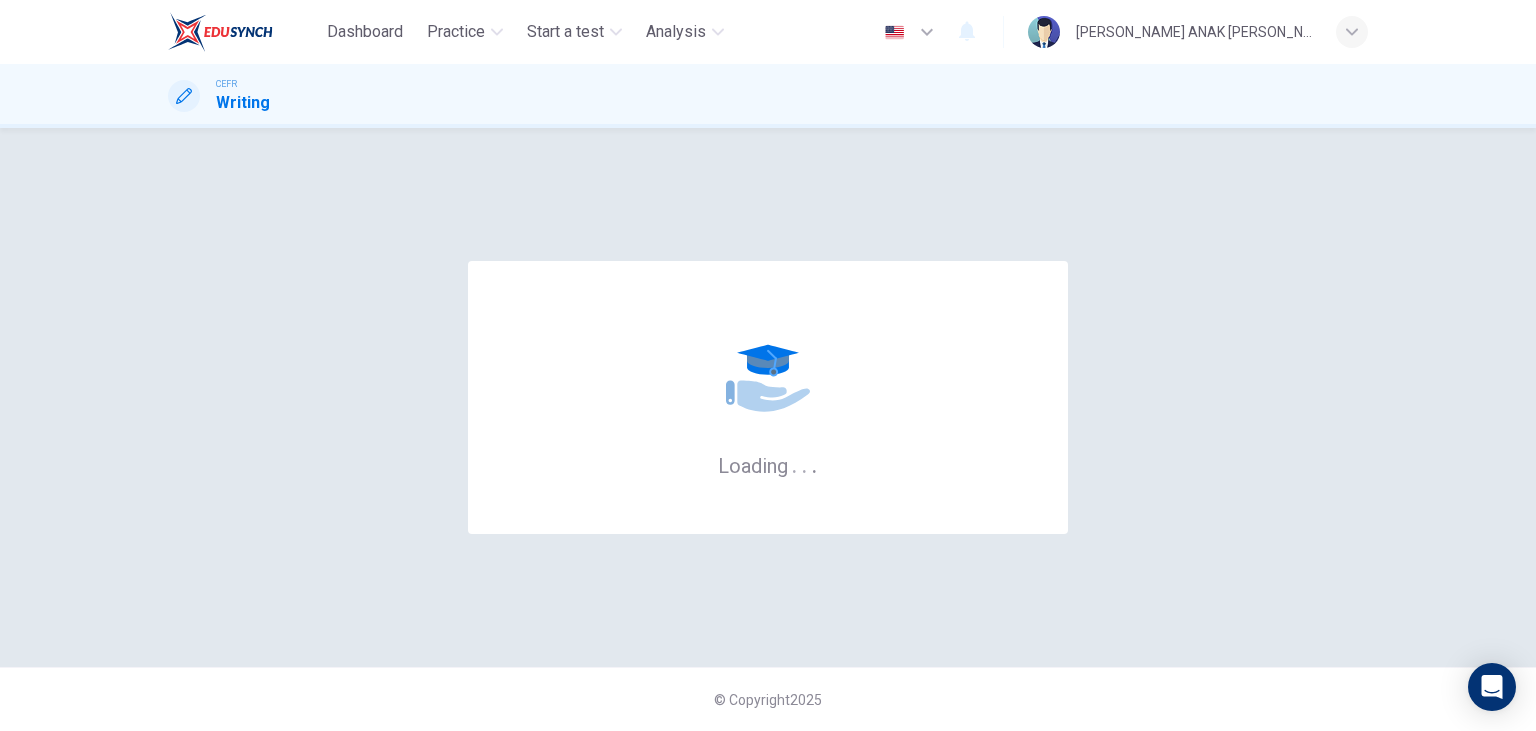 scroll, scrollTop: 0, scrollLeft: 0, axis: both 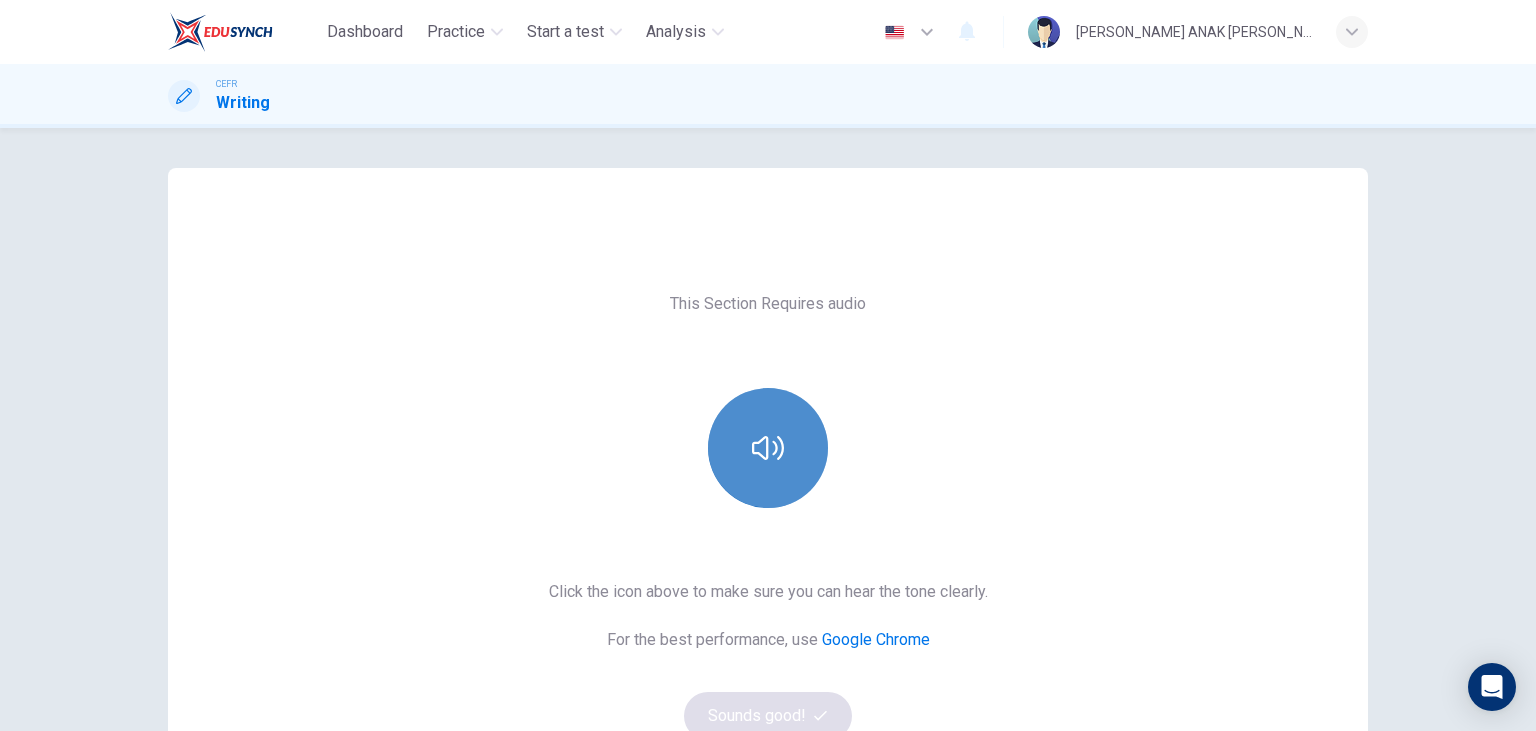 click at bounding box center [768, 448] 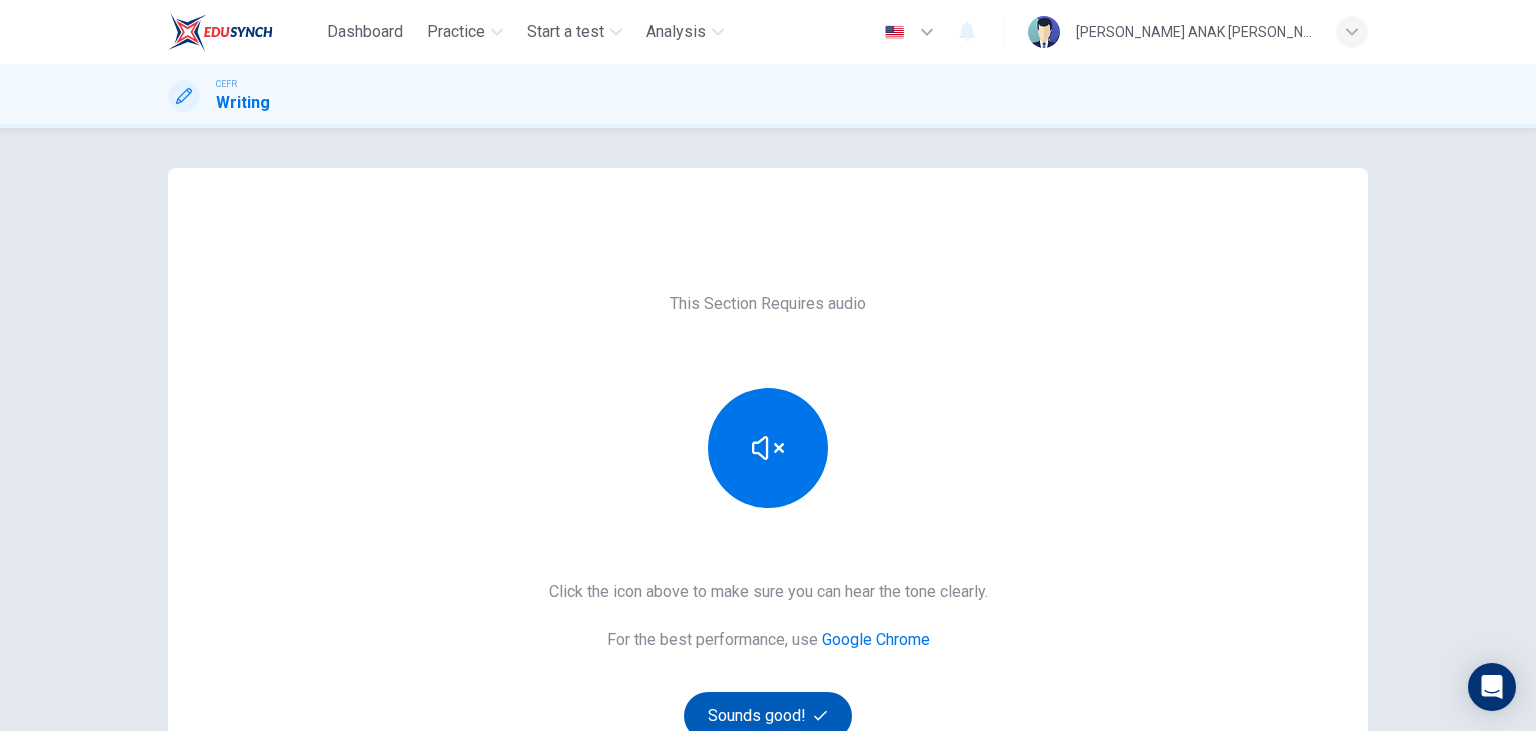 click on "Sounds good!" at bounding box center [768, 716] 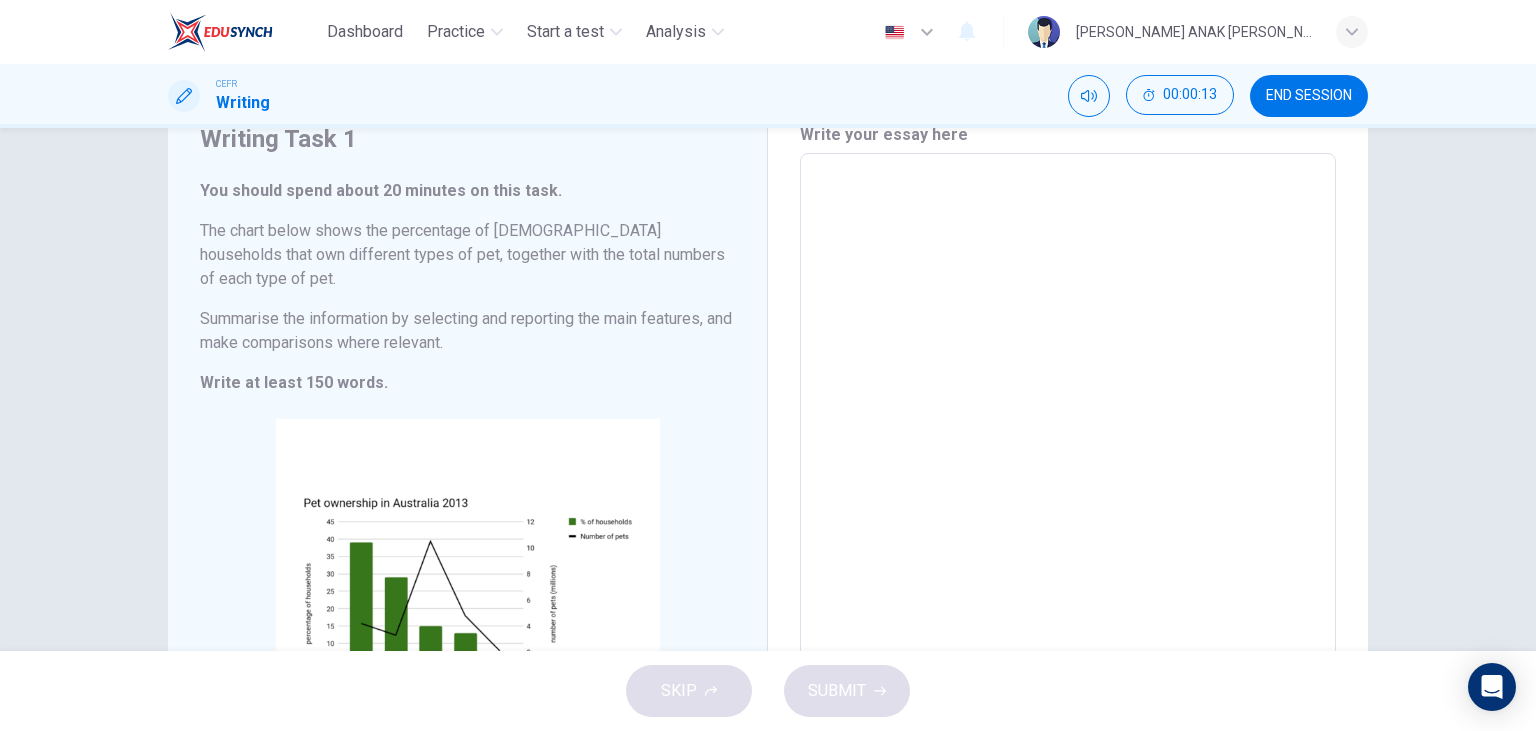 scroll, scrollTop: 0, scrollLeft: 0, axis: both 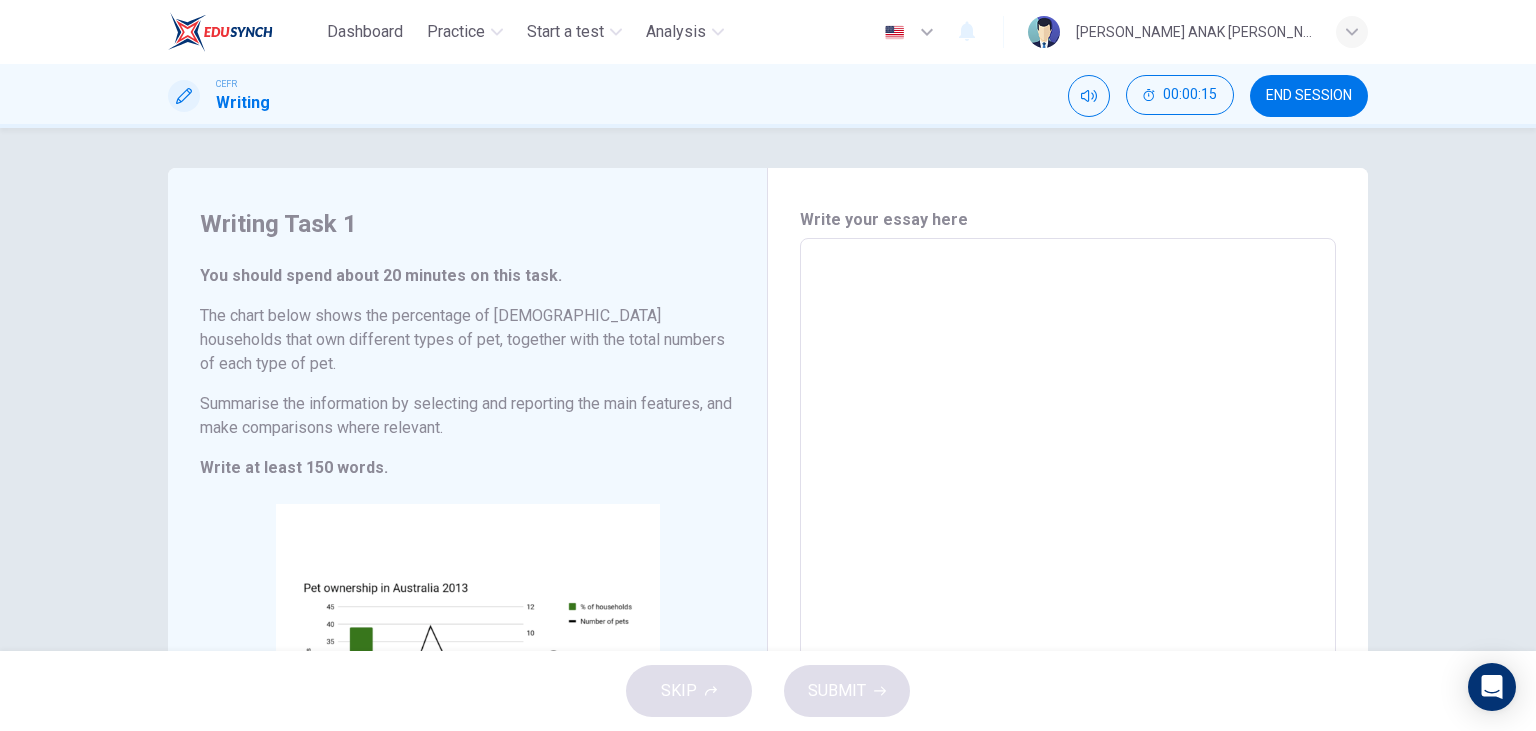 click at bounding box center [1068, 546] 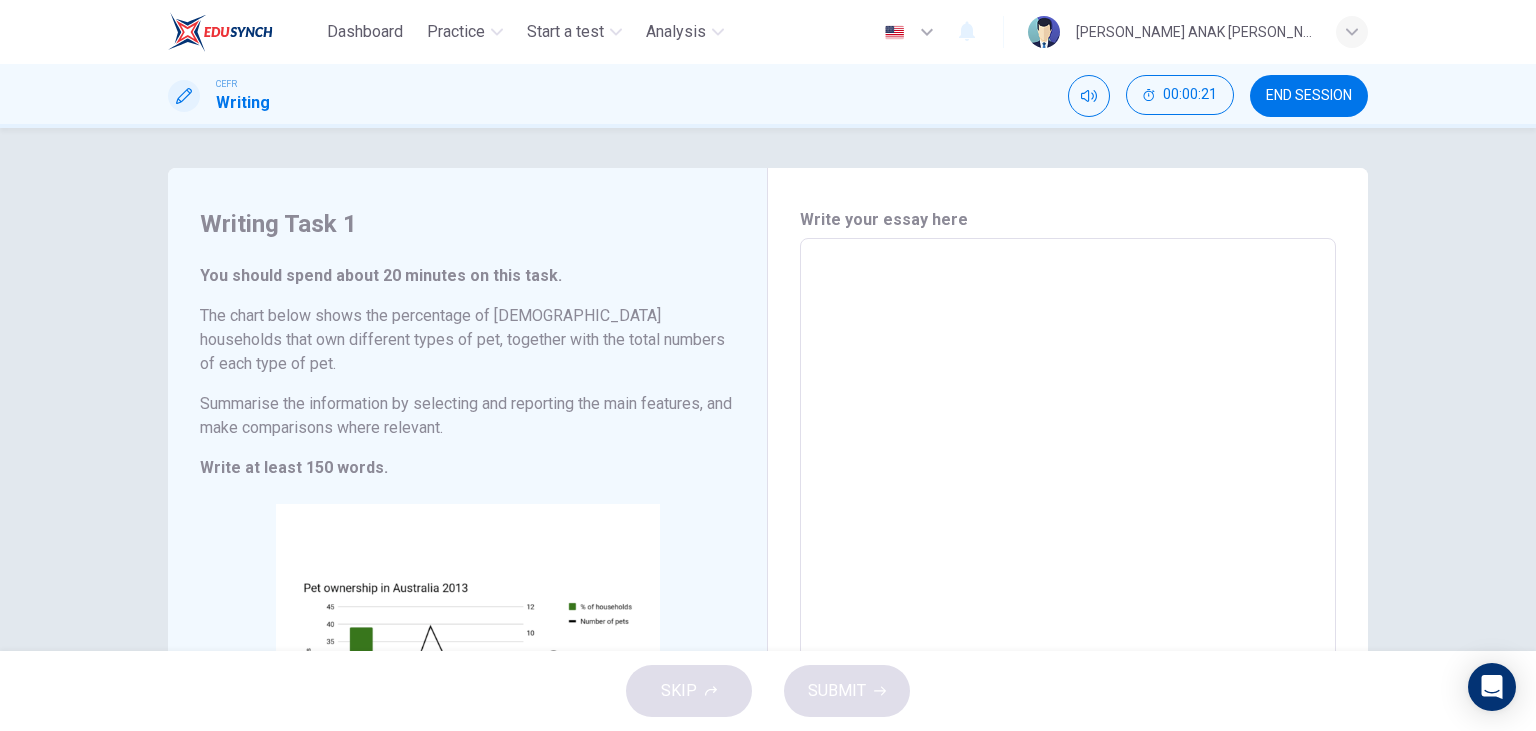 click on "END SESSION" at bounding box center (1309, 96) 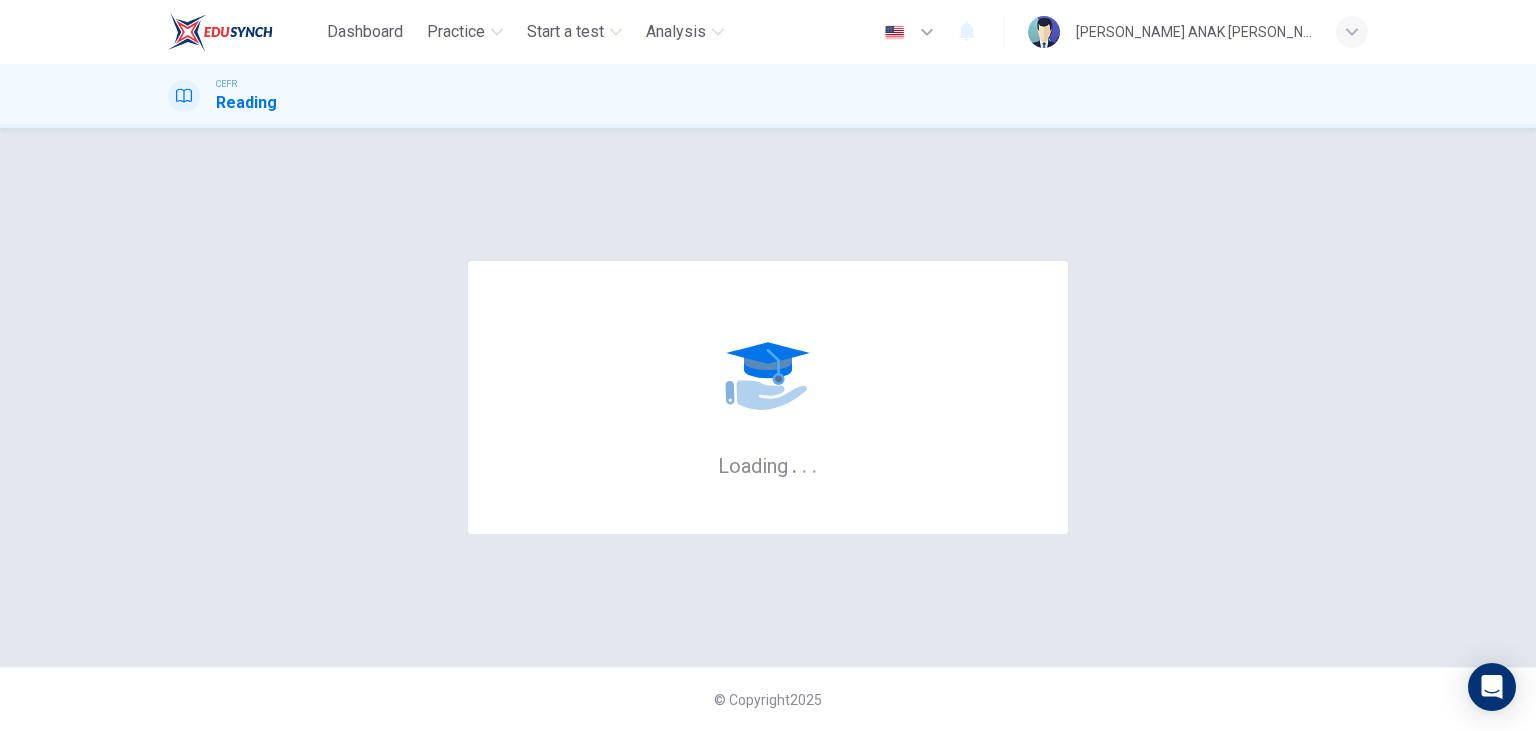 scroll, scrollTop: 0, scrollLeft: 0, axis: both 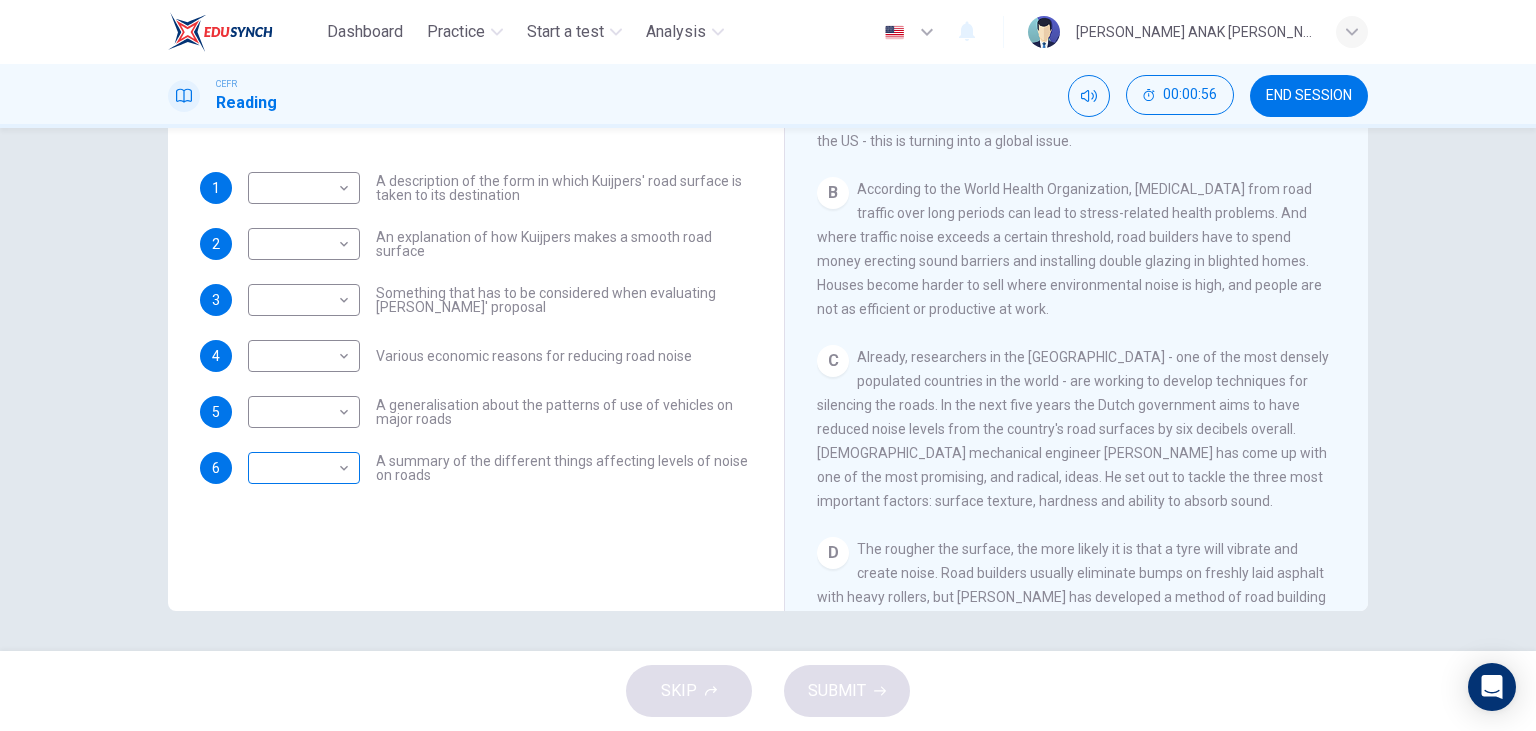 click on "Dashboard Practice Start a test Analysis English en ​ MARYLYNE JUPA ANAK SALIH CEFR Reading 00:00:56 END SESSION Questions 1 - 6 The Reading Passage has ten paragraphs labelled   A-J .
Which paragraph contains the following information?
Select the correct letter   A-J  in the boxes below. 1 ​ ​ A description of the form in which Kuijpers' road surface is taken to its destination 2 ​ ​ An explanation of how Kuijpers makes a smooth road surface 3 ​ ​ Something that has to be considered when evaluating Kuijpers' proposal 4 ​ ​ Various economic reasons for reducing road noise 5 ​ ​ A generalisation about the patterns of use of vehicles on major roads 6 ​ ​ A summary of the different things affecting levels of noise on roads Quiet Roads Ahead CLICK TO ZOOM Click to Zoom A B C D E F G H I J SKIP SUBMIT EduSynch - Online Language Proficiency Testing
Dashboard Practice Start a test Analysis Notifications © Copyright  2025" at bounding box center [768, 365] 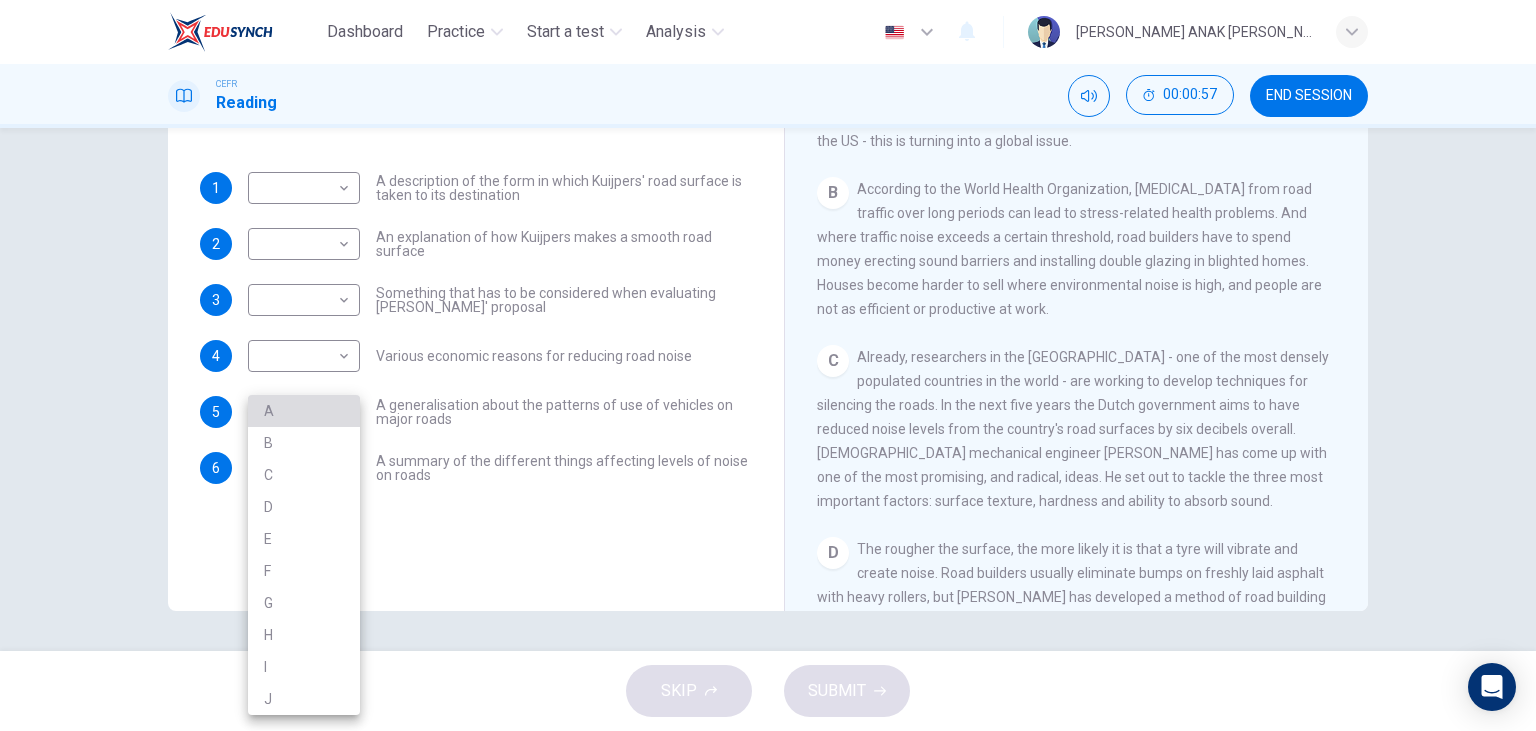 click on "A" at bounding box center (304, 411) 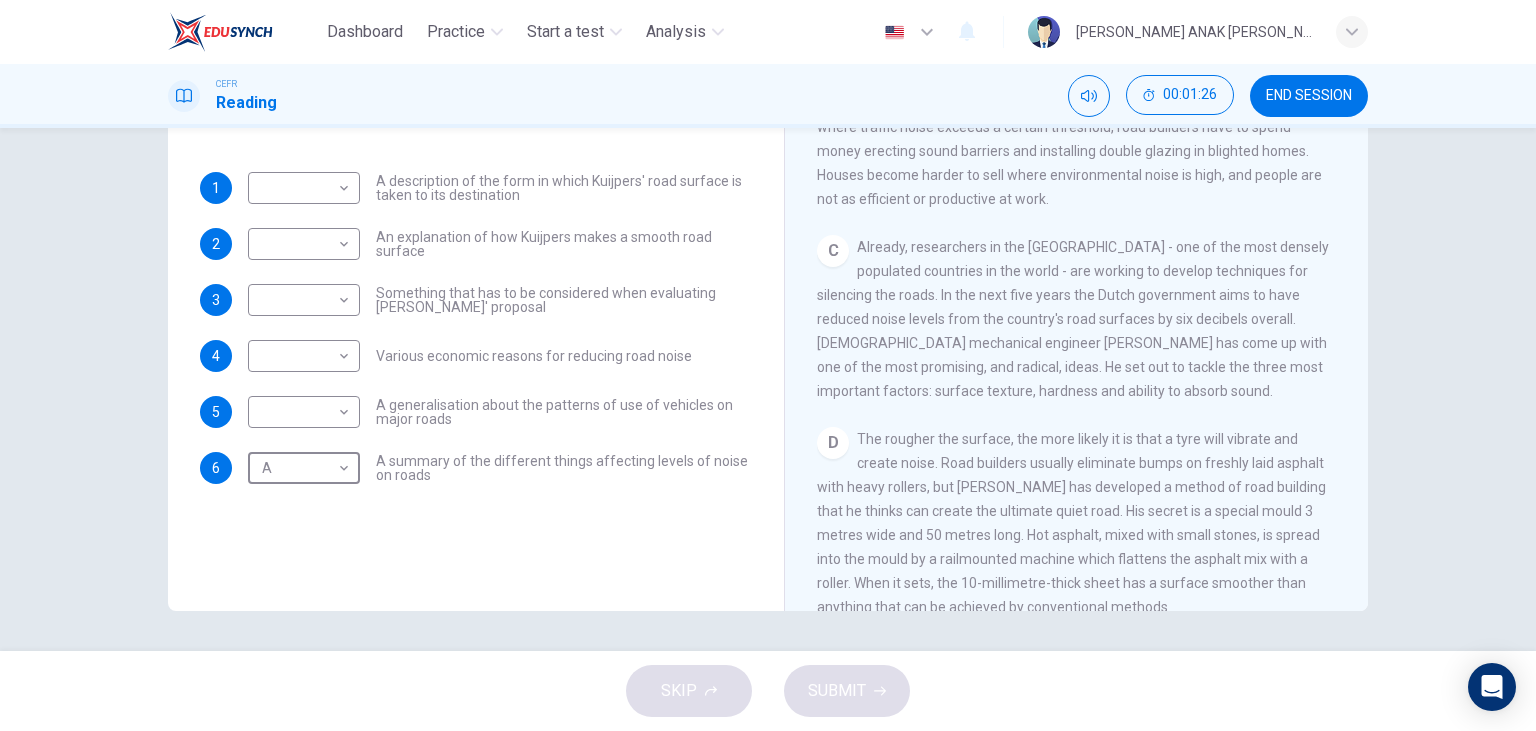 scroll, scrollTop: 576, scrollLeft: 0, axis: vertical 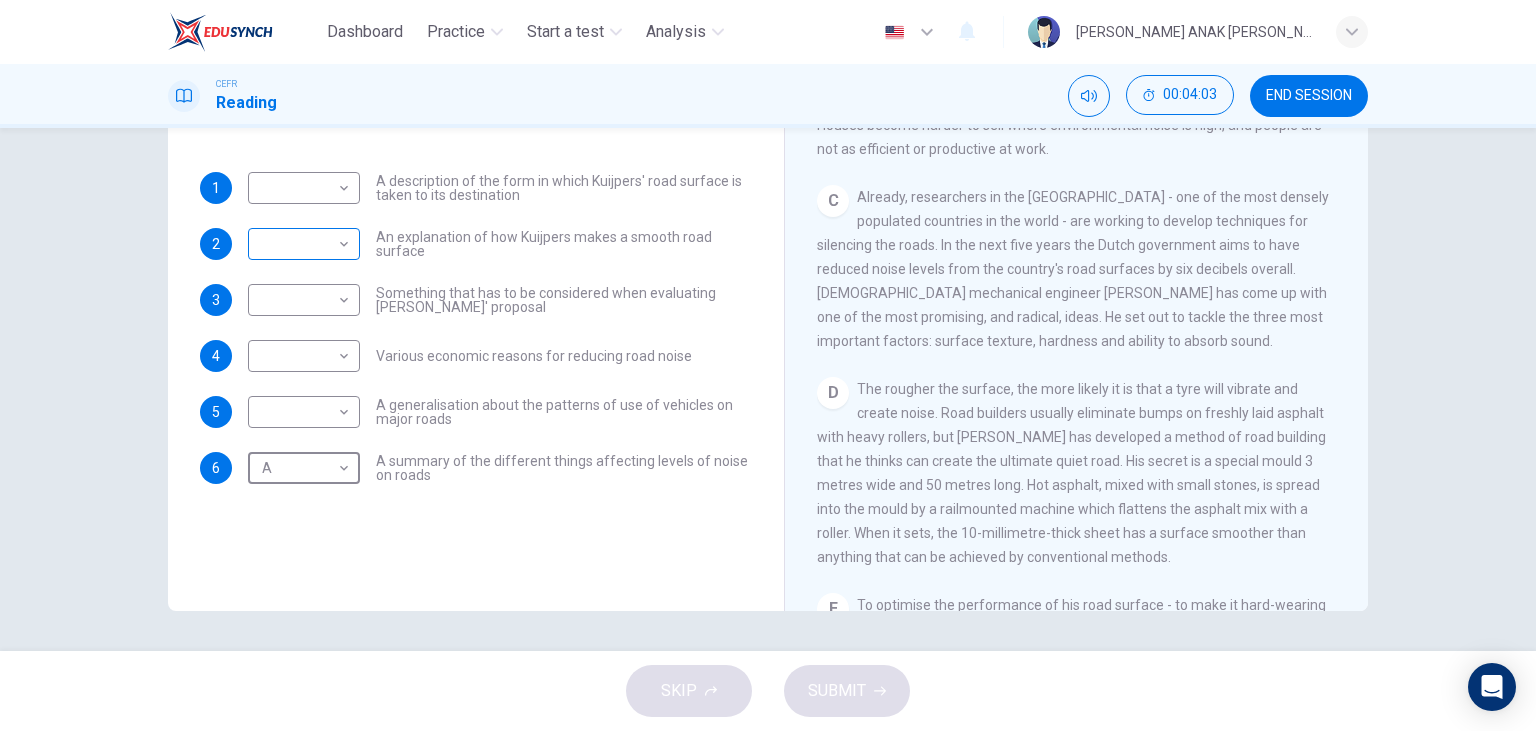 click on "Dashboard Practice Start a test Analysis English en ​ MARYLYNE JUPA ANAK SALIH CEFR Reading 00:04:03 END SESSION Questions 1 - 6 The Reading Passage has ten paragraphs labelled   A-J .
Which paragraph contains the following information?
Select the correct letter   A-J  in the boxes below. 1 ​ ​ A description of the form in which Kuijpers' road surface is taken to its destination 2 ​ ​ An explanation of how Kuijpers makes a smooth road surface 3 ​ ​ Something that has to be considered when evaluating Kuijpers' proposal 4 ​ ​ Various economic reasons for reducing road noise 5 ​ ​ A generalisation about the patterns of use of vehicles on major roads 6 A A ​ A summary of the different things affecting levels of noise on roads Quiet Roads Ahead CLICK TO ZOOM Click to Zoom A B C D E F G H I J SKIP SUBMIT EduSynch - Online Language Proficiency Testing
Dashboard Practice Start a test Analysis Notifications © Copyright  2025" at bounding box center [768, 365] 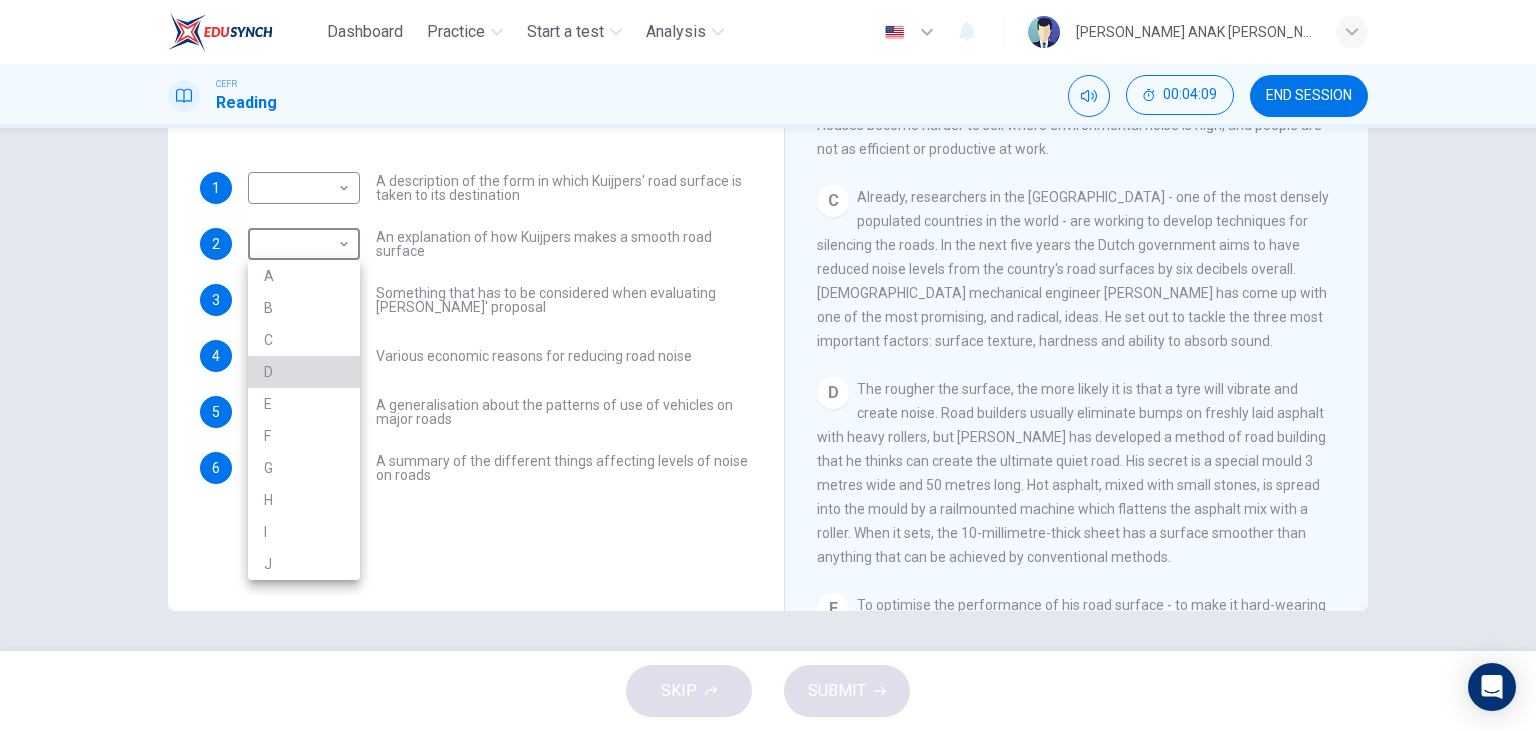 click on "D" at bounding box center (304, 372) 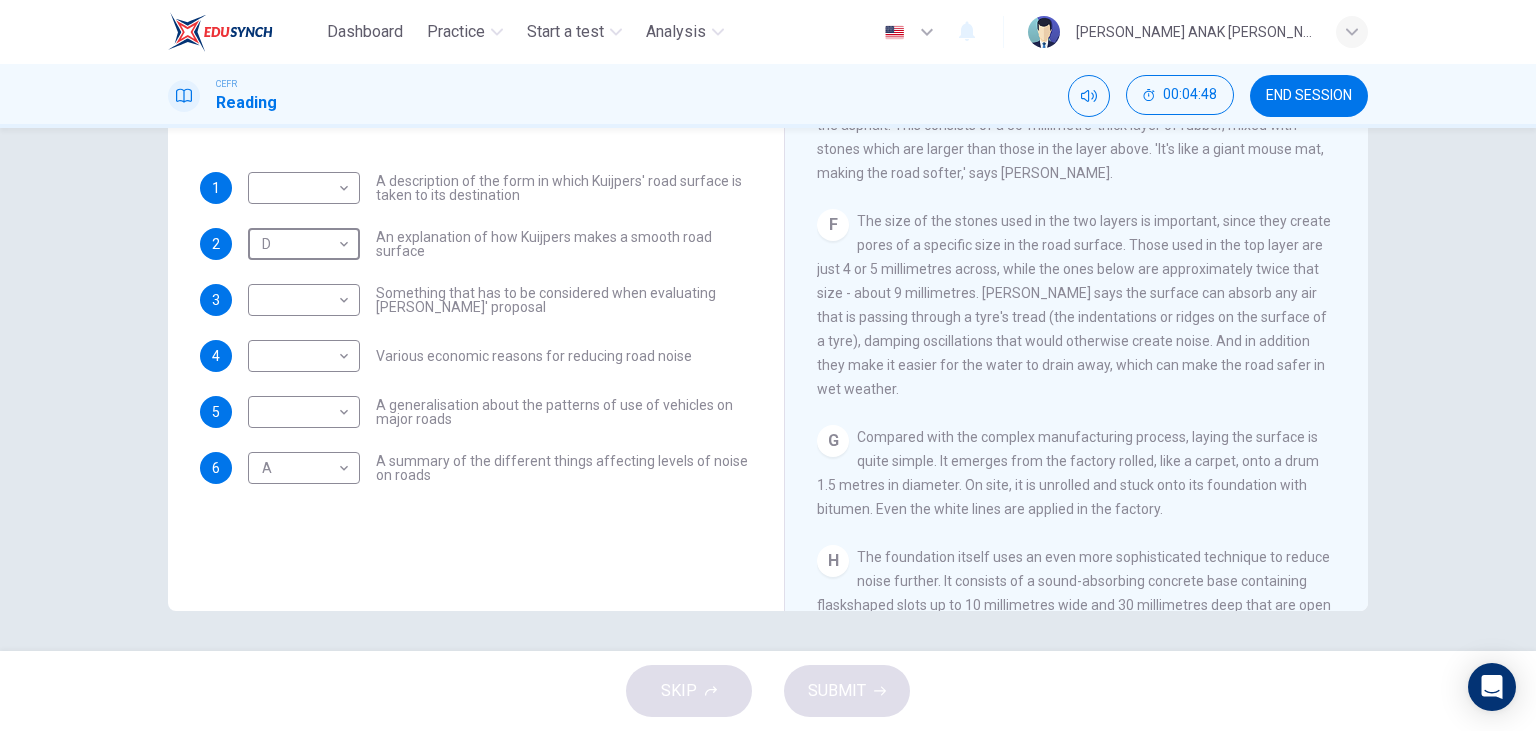 scroll, scrollTop: 1152, scrollLeft: 0, axis: vertical 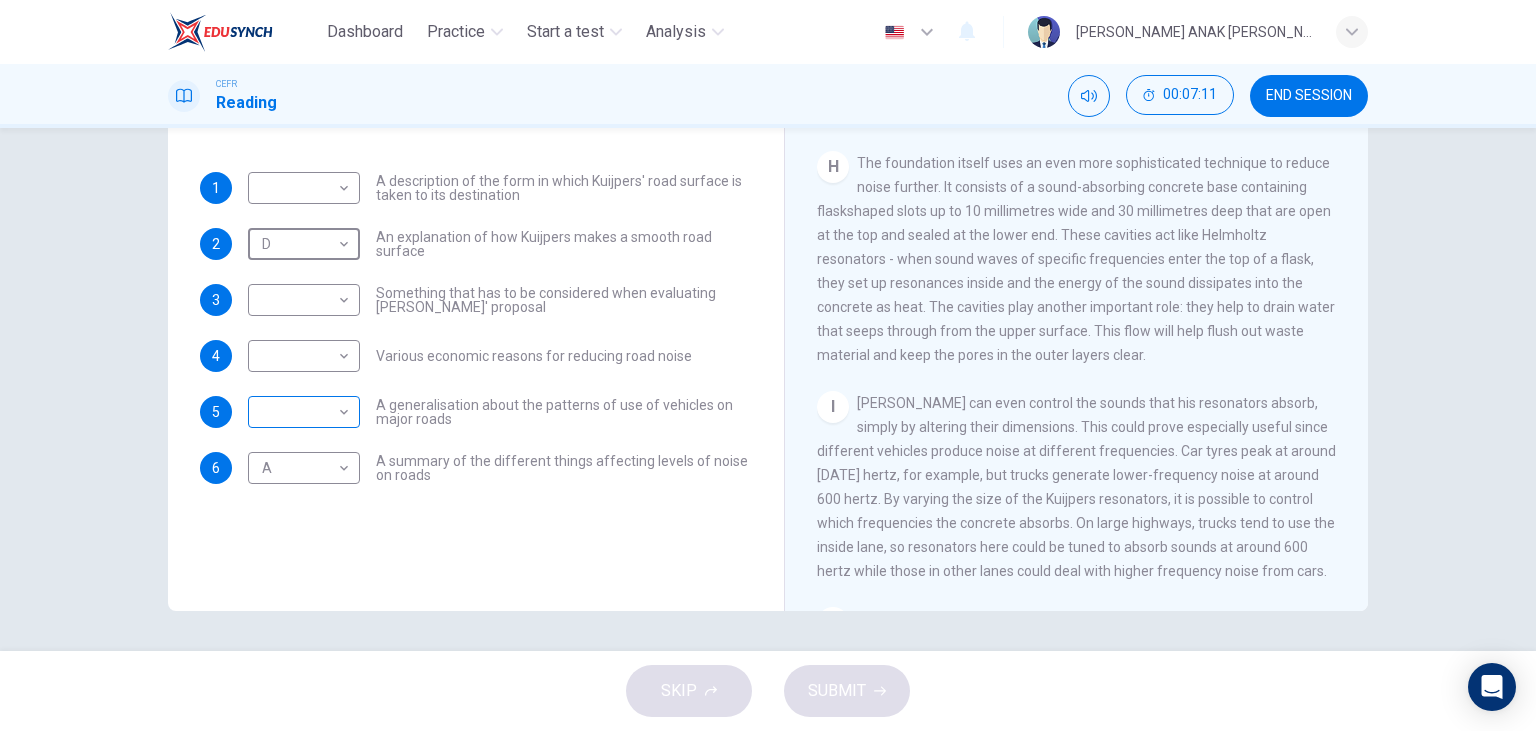 click on "Dashboard Practice Start a test Analysis English en ​ MARYLYNE JUPA ANAK SALIH CEFR Reading 00:07:11 END SESSION Questions 1 - 6 The Reading Passage has ten paragraphs labelled   A-J .
Which paragraph contains the following information?
Select the correct letter   A-J  in the boxes below. 1 ​ ​ A description of the form in which Kuijpers' road surface is taken to its destination 2 D D ​ An explanation of how Kuijpers makes a smooth road surface 3 ​ ​ Something that has to be considered when evaluating Kuijpers' proposal 4 ​ ​ Various economic reasons for reducing road noise 5 ​ ​ A generalisation about the patterns of use of vehicles on major roads 6 A A ​ A summary of the different things affecting levels of noise on roads Quiet Roads Ahead CLICK TO ZOOM Click to Zoom A B C D E F G H I J SKIP SUBMIT EduSynch - Online Language Proficiency Testing
Dashboard Practice Start a test Analysis Notifications © Copyright  2025" at bounding box center (768, 365) 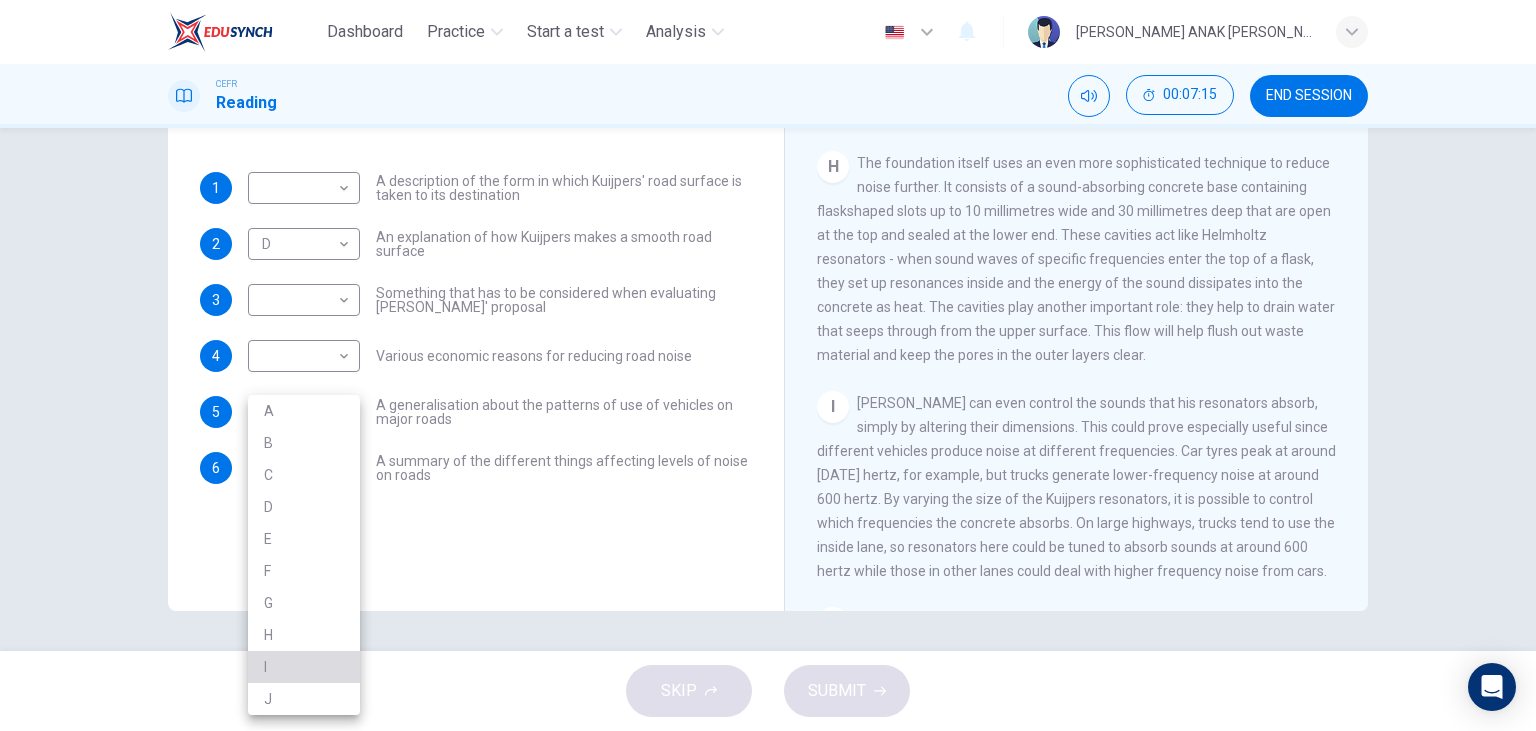 click on "I" at bounding box center (304, 667) 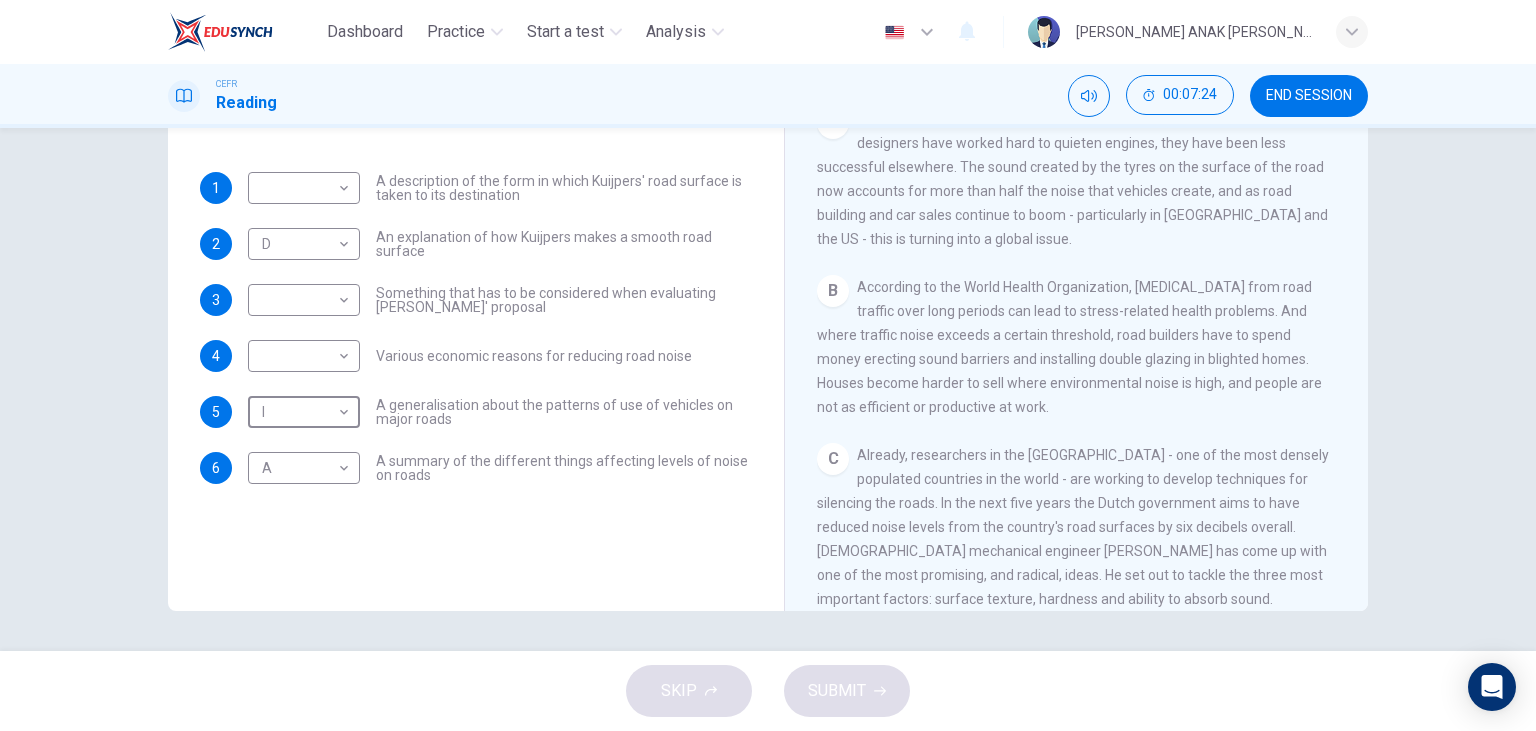 scroll, scrollTop: 346, scrollLeft: 0, axis: vertical 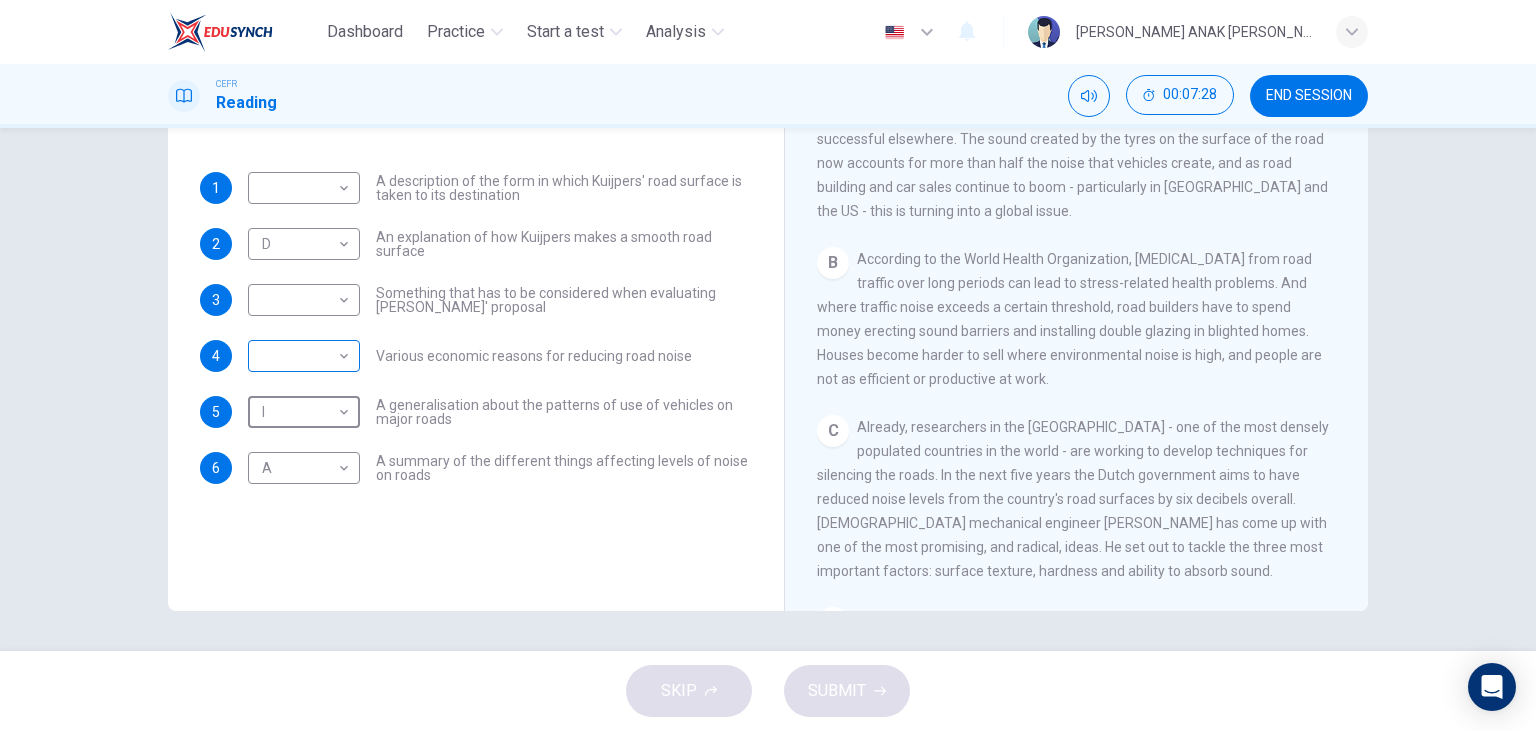 click on "Dashboard Practice Start a test Analysis English en ​ MARYLYNE JUPA ANAK SALIH CEFR Reading 00:07:28 END SESSION Questions 1 - 6 The Reading Passage has ten paragraphs labelled   A-J .
Which paragraph contains the following information?
Select the correct letter   A-J  in the boxes below. 1 ​ ​ A description of the form in which Kuijpers' road surface is taken to its destination 2 D D ​ An explanation of how Kuijpers makes a smooth road surface 3 ​ ​ Something that has to be considered when evaluating Kuijpers' proposal 4 ​ ​ Various economic reasons for reducing road noise 5 I I ​ A generalisation about the patterns of use of vehicles on major roads 6 A A ​ A summary of the different things affecting levels of noise on roads Quiet Roads Ahead CLICK TO ZOOM Click to Zoom A B C D E F G H I J SKIP SUBMIT EduSynch - Online Language Proficiency Testing
Dashboard Practice Start a test Analysis Notifications © Copyright  2025" at bounding box center (768, 365) 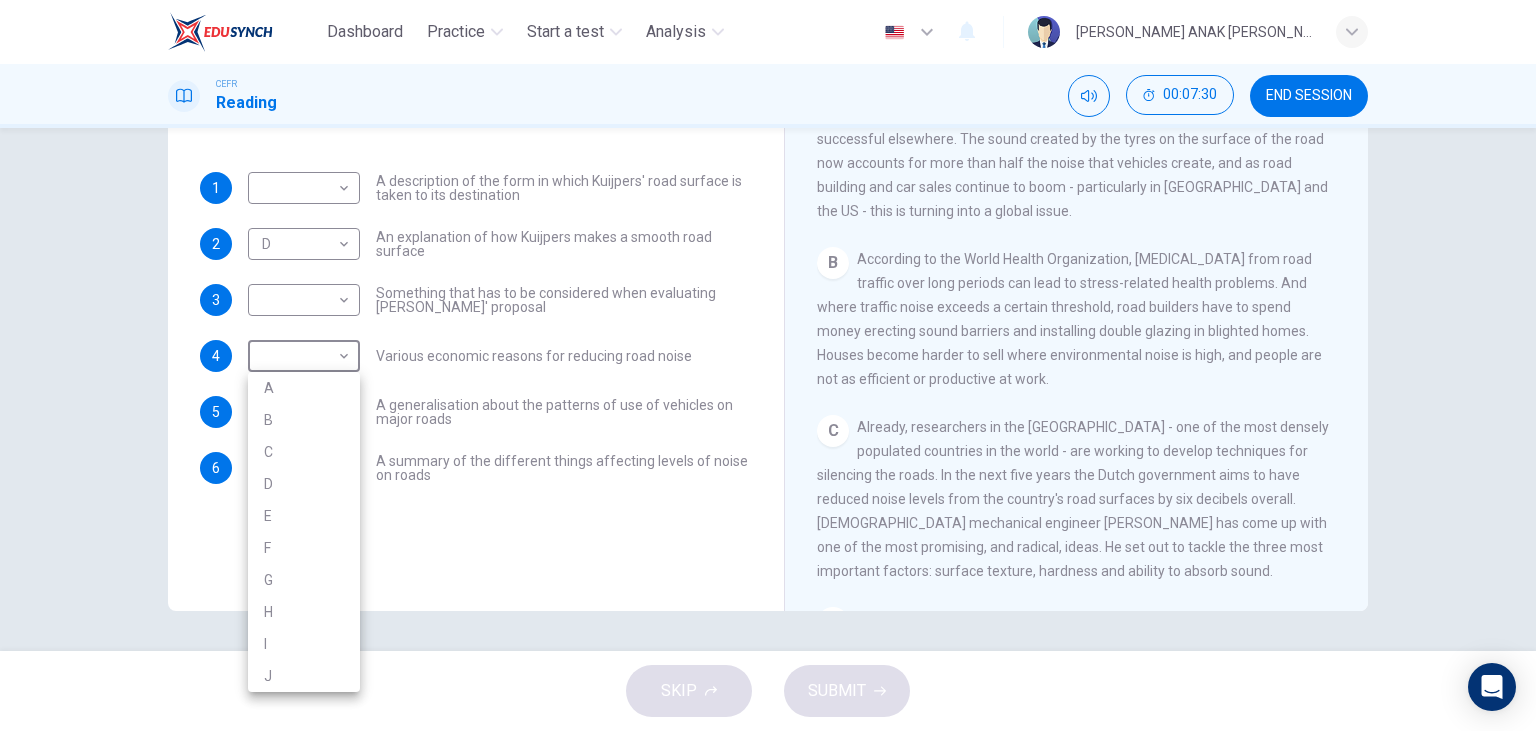 click on "B" at bounding box center [304, 420] 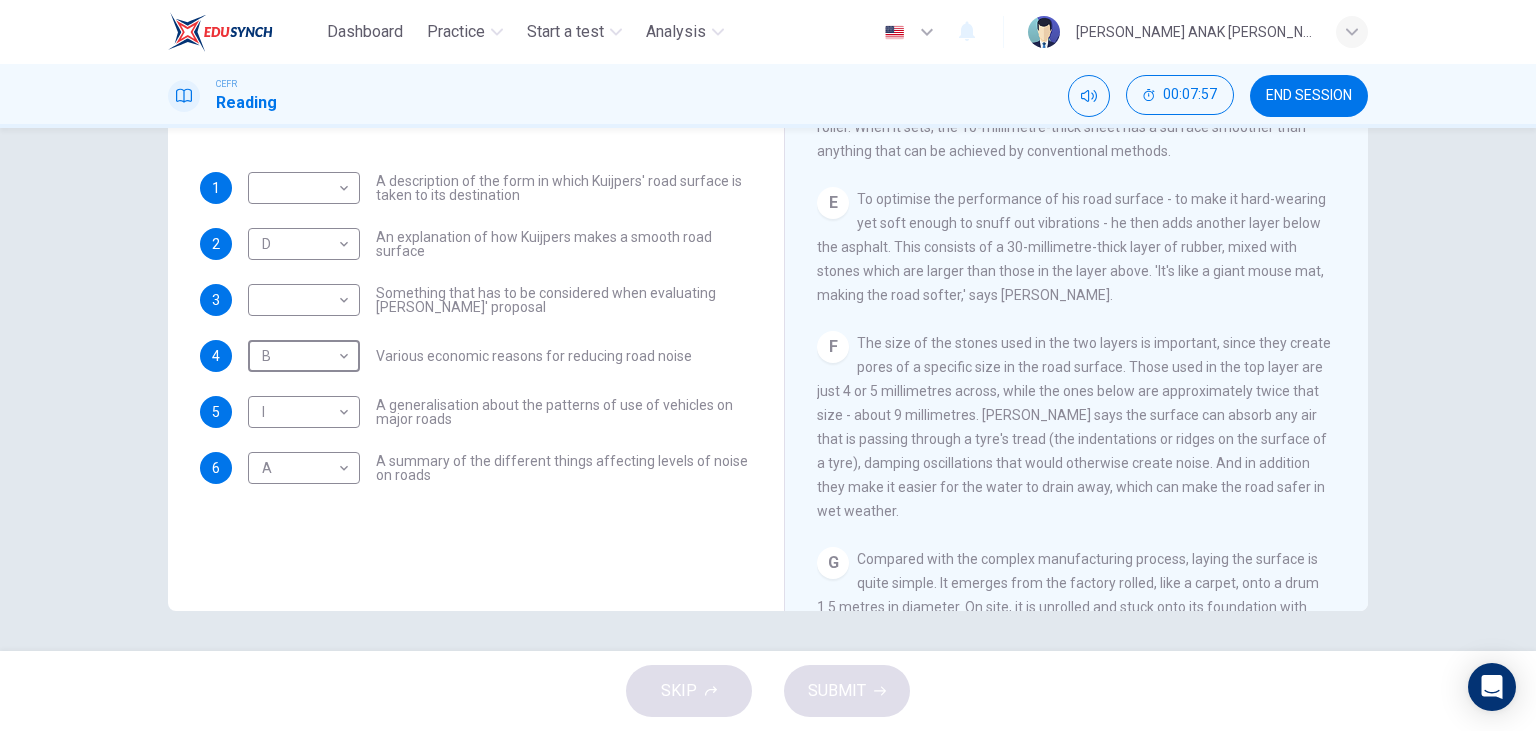 scroll, scrollTop: 1037, scrollLeft: 0, axis: vertical 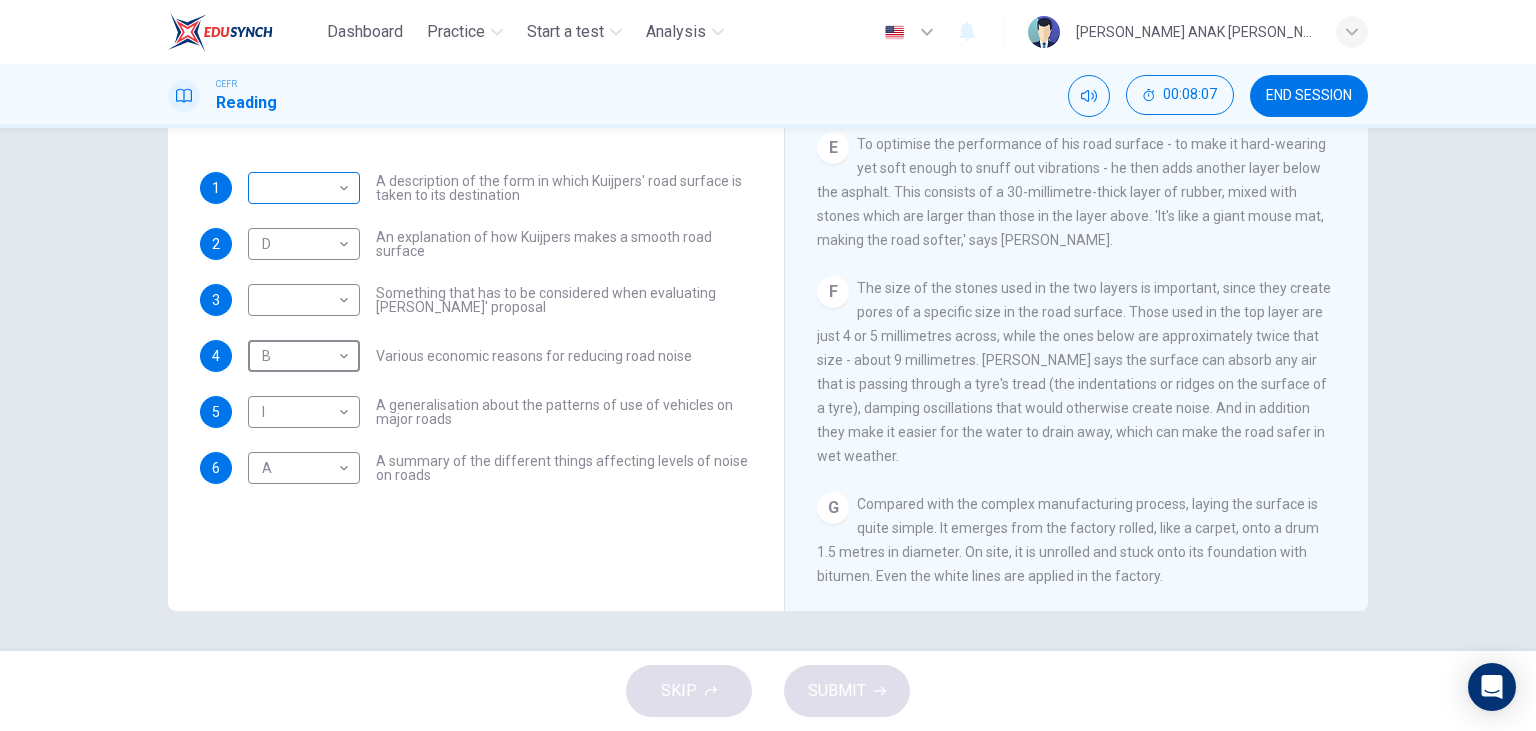 click on "Dashboard Practice Start a test Analysis English en ​ MARYLYNE JUPA ANAK SALIH CEFR Reading 00:08:07 END SESSION Questions 1 - 6 The Reading Passage has ten paragraphs labelled   A-J .
Which paragraph contains the following information?
Select the correct letter   A-J  in the boxes below. 1 ​ ​ A description of the form in which Kuijpers' road surface is taken to its destination 2 D D ​ An explanation of how Kuijpers makes a smooth road surface 3 ​ ​ Something that has to be considered when evaluating Kuijpers' proposal 4 B B ​ Various economic reasons for reducing road noise 5 I I ​ A generalisation about the patterns of use of vehicles on major roads 6 A A ​ A summary of the different things affecting levels of noise on roads Quiet Roads Ahead CLICK TO ZOOM Click to Zoom A B C D E F G H I J SKIP SUBMIT EduSynch - Online Language Proficiency Testing
Dashboard Practice Start a test Analysis Notifications © Copyright  2025" at bounding box center (768, 365) 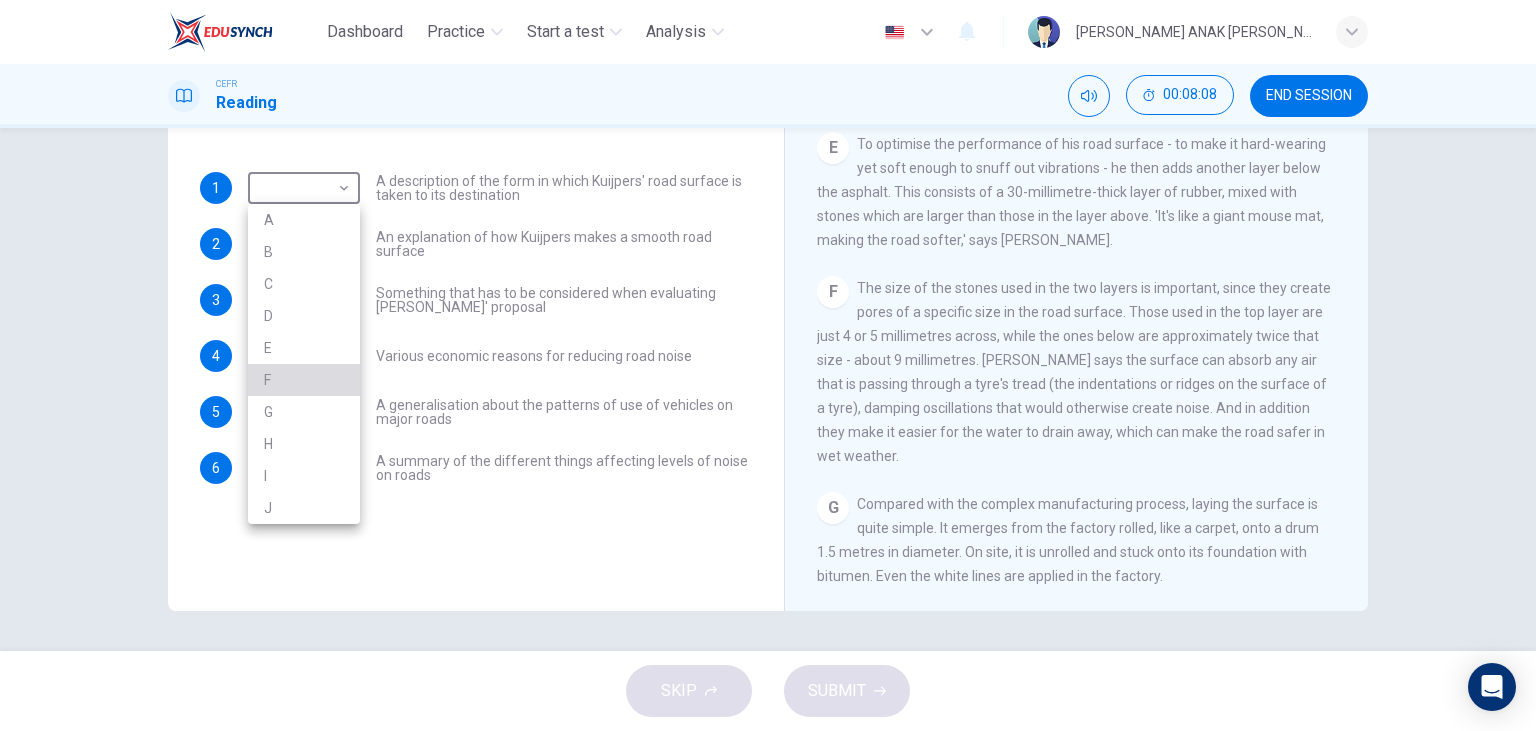 click on "F" at bounding box center [304, 380] 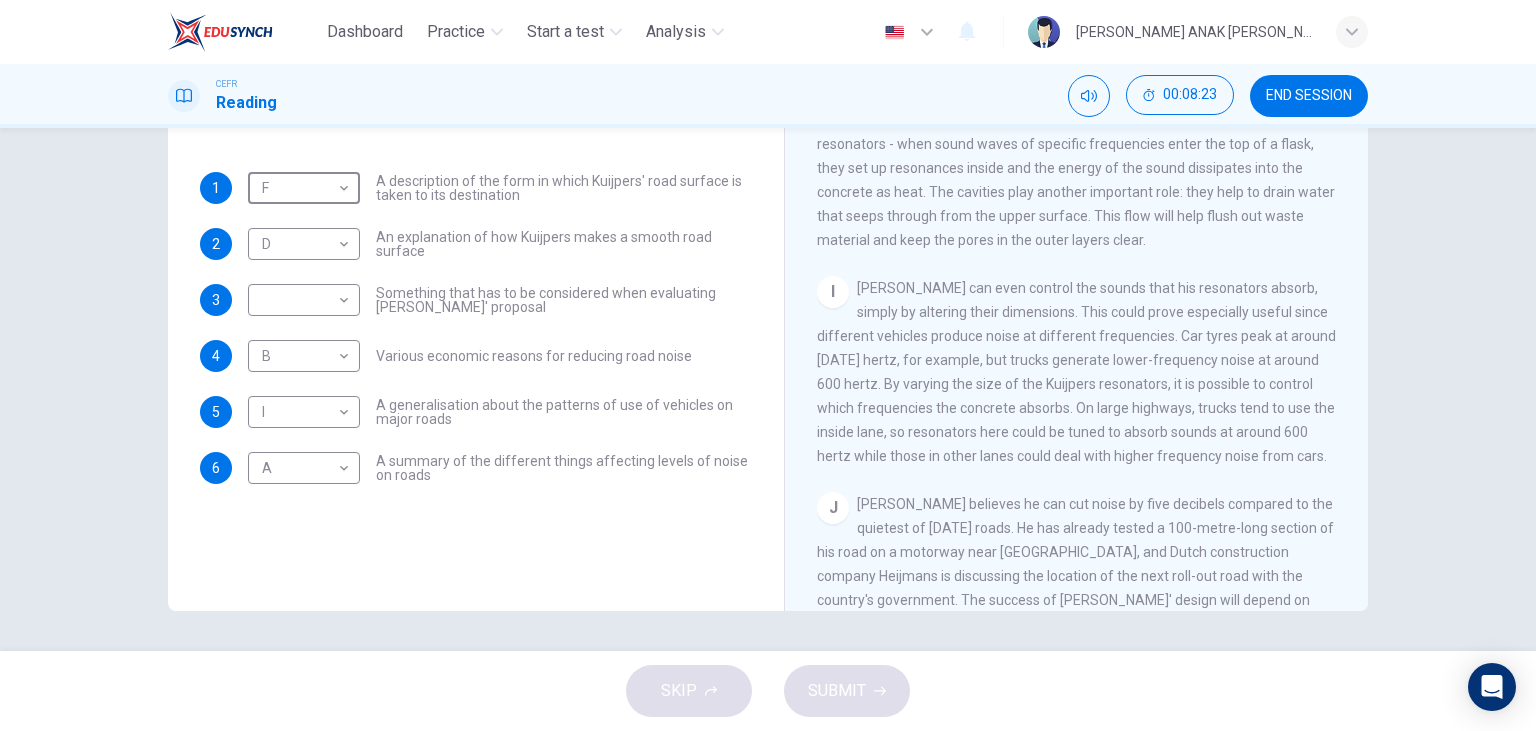 scroll, scrollTop: 1664, scrollLeft: 0, axis: vertical 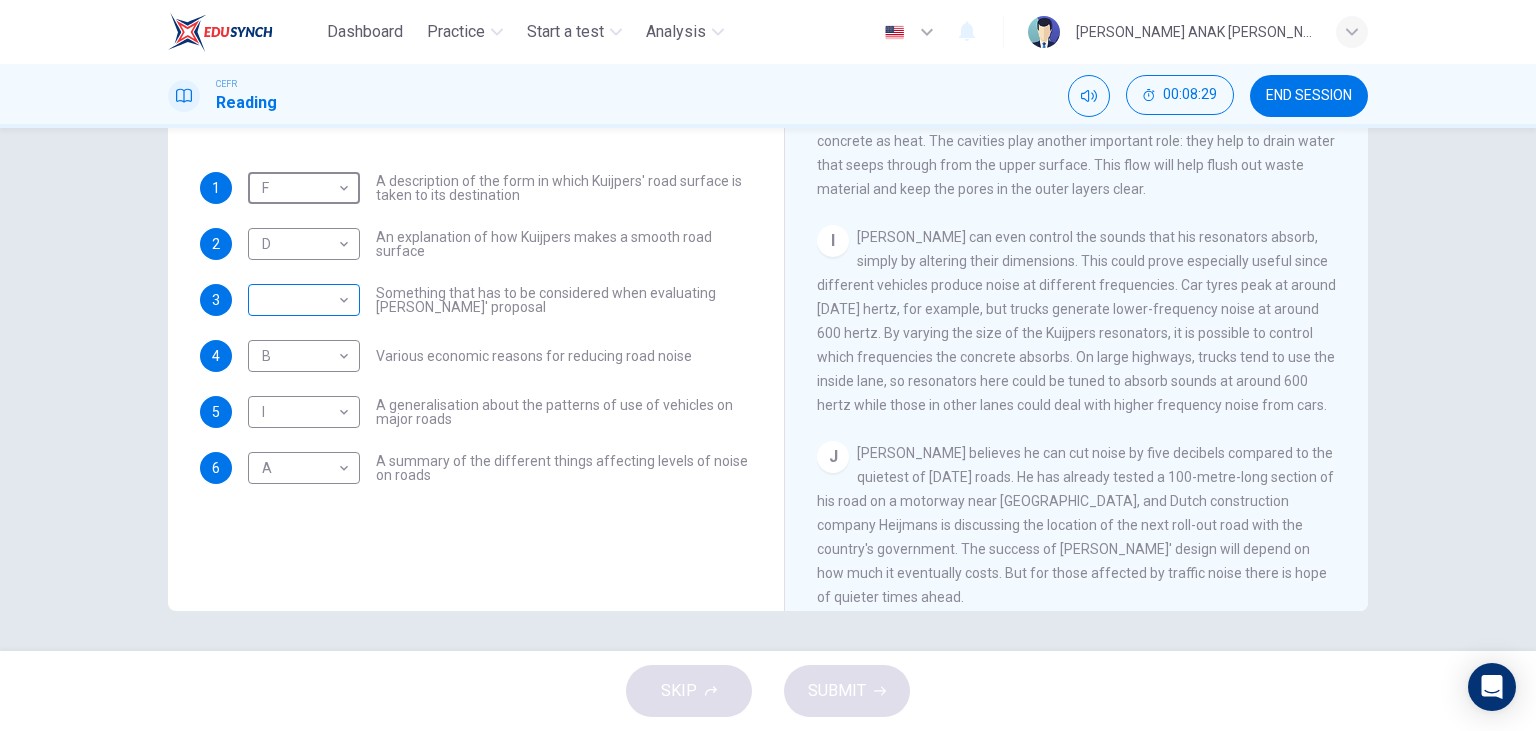 click on "Dashboard Practice Start a test Analysis English en ​ MARYLYNE JUPA ANAK SALIH CEFR Reading 00:08:29 END SESSION Questions 1 - 6 The Reading Passage has ten paragraphs labelled   A-J .
Which paragraph contains the following information?
Select the correct letter   A-J  in the boxes below. 1 F F ​ A description of the form in which Kuijpers' road surface is taken to its destination 2 D D ​ An explanation of how Kuijpers makes a smooth road surface 3 ​ ​ Something that has to be considered when evaluating Kuijpers' proposal 4 B B ​ Various economic reasons for reducing road noise 5 I I ​ A generalisation about the patterns of use of vehicles on major roads 6 A A ​ A summary of the different things affecting levels of noise on roads Quiet Roads Ahead CLICK TO ZOOM Click to Zoom A B C D E F G H I J SKIP SUBMIT EduSynch - Online Language Proficiency Testing
Dashboard Practice Start a test Analysis Notifications © Copyright  2025" at bounding box center (768, 365) 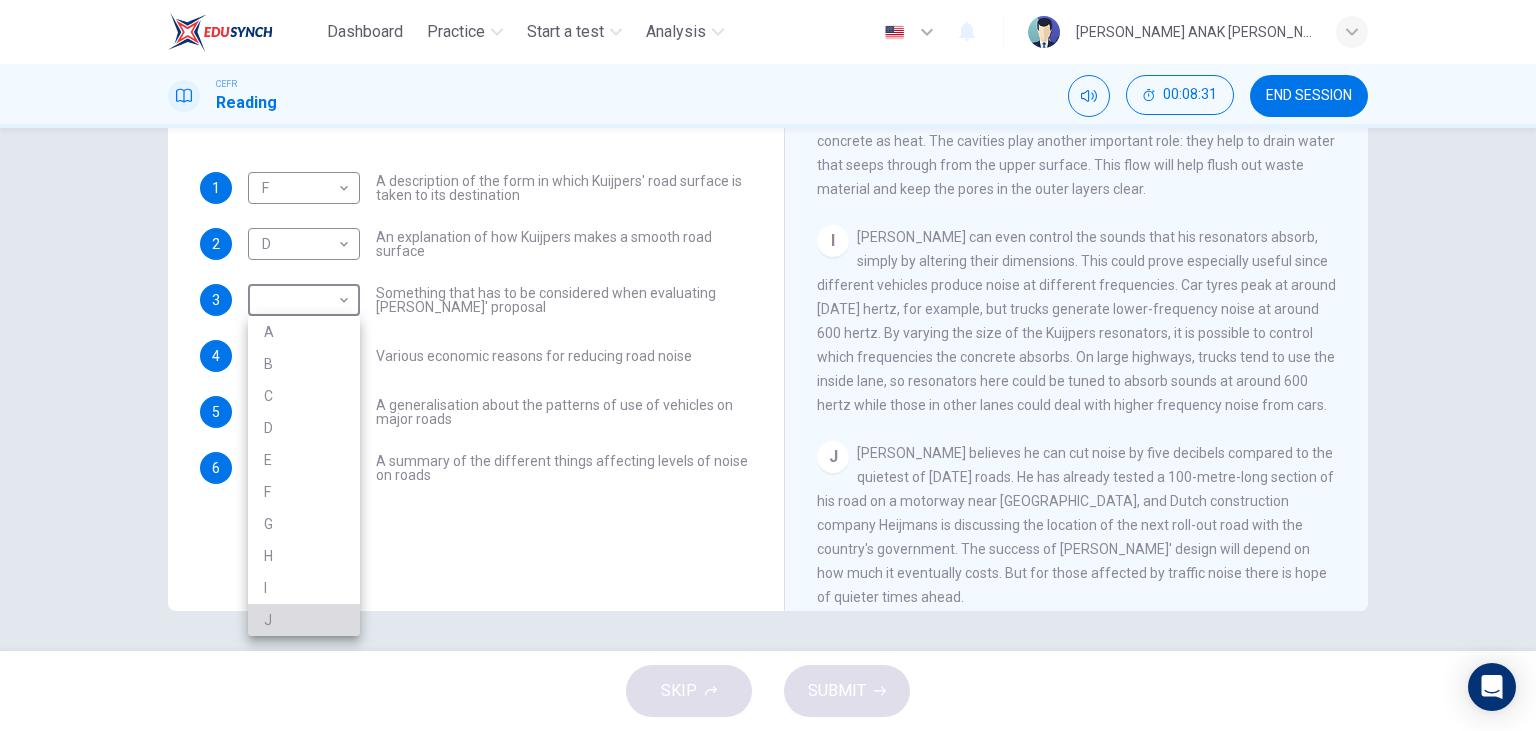click on "J" at bounding box center [304, 620] 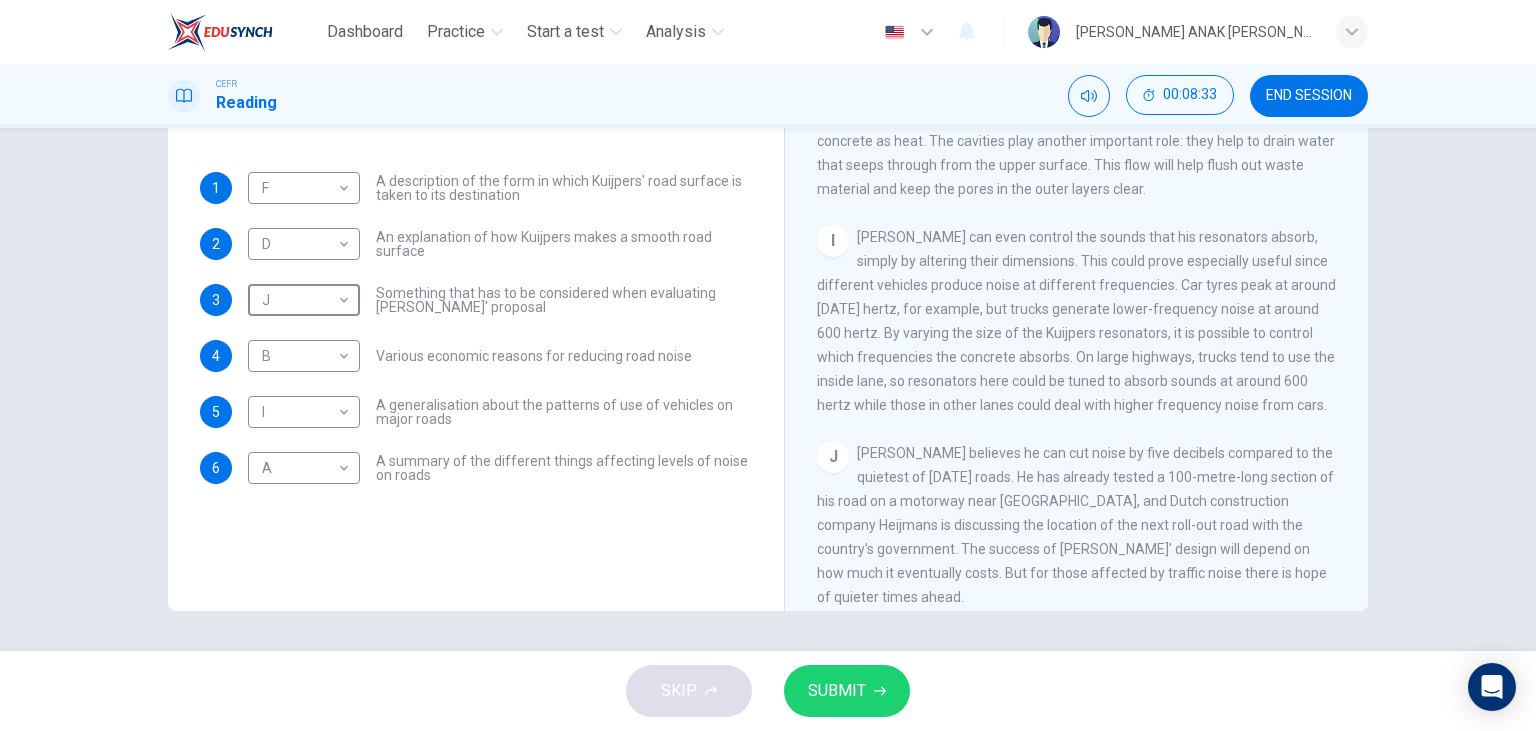 click on "SUBMIT" at bounding box center [837, 691] 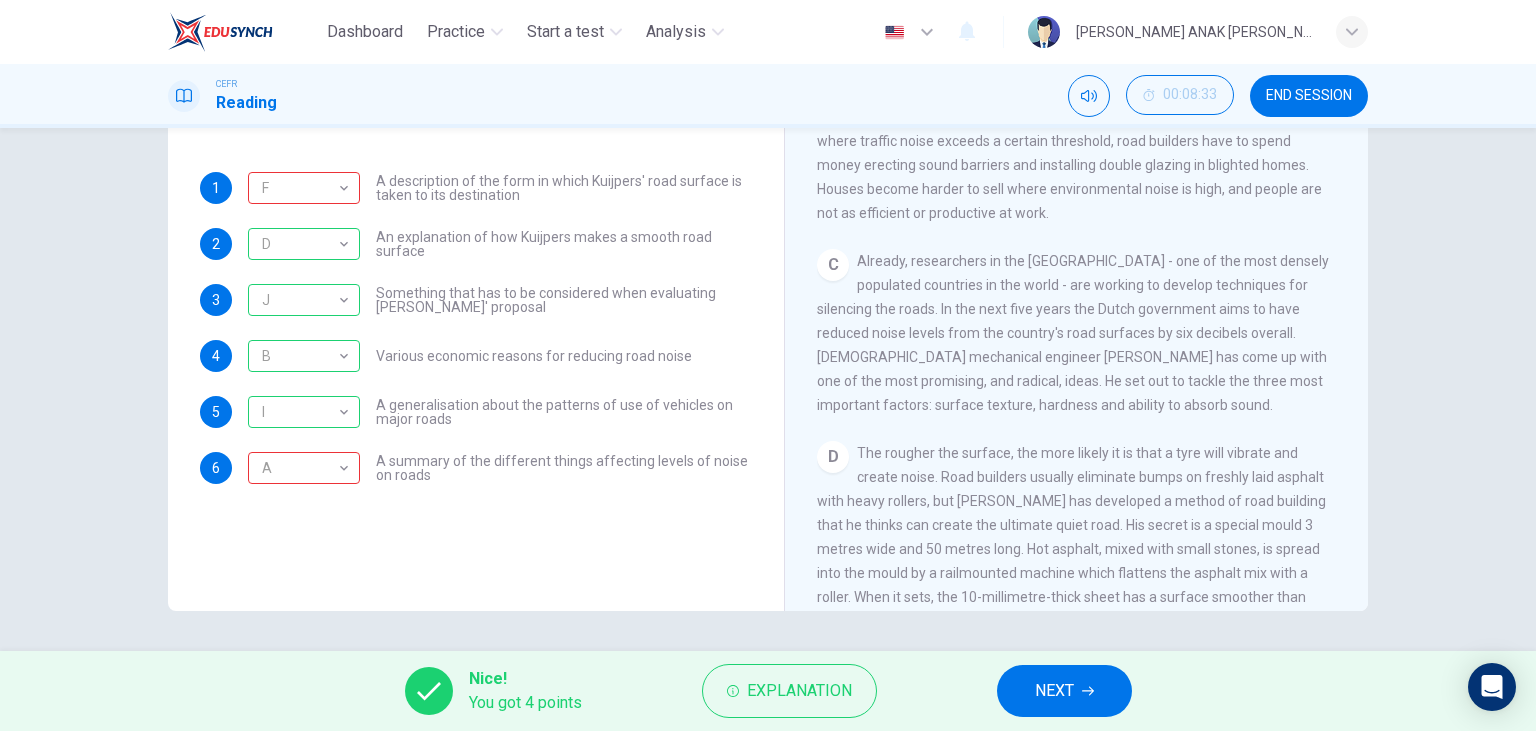 scroll, scrollTop: 858, scrollLeft: 0, axis: vertical 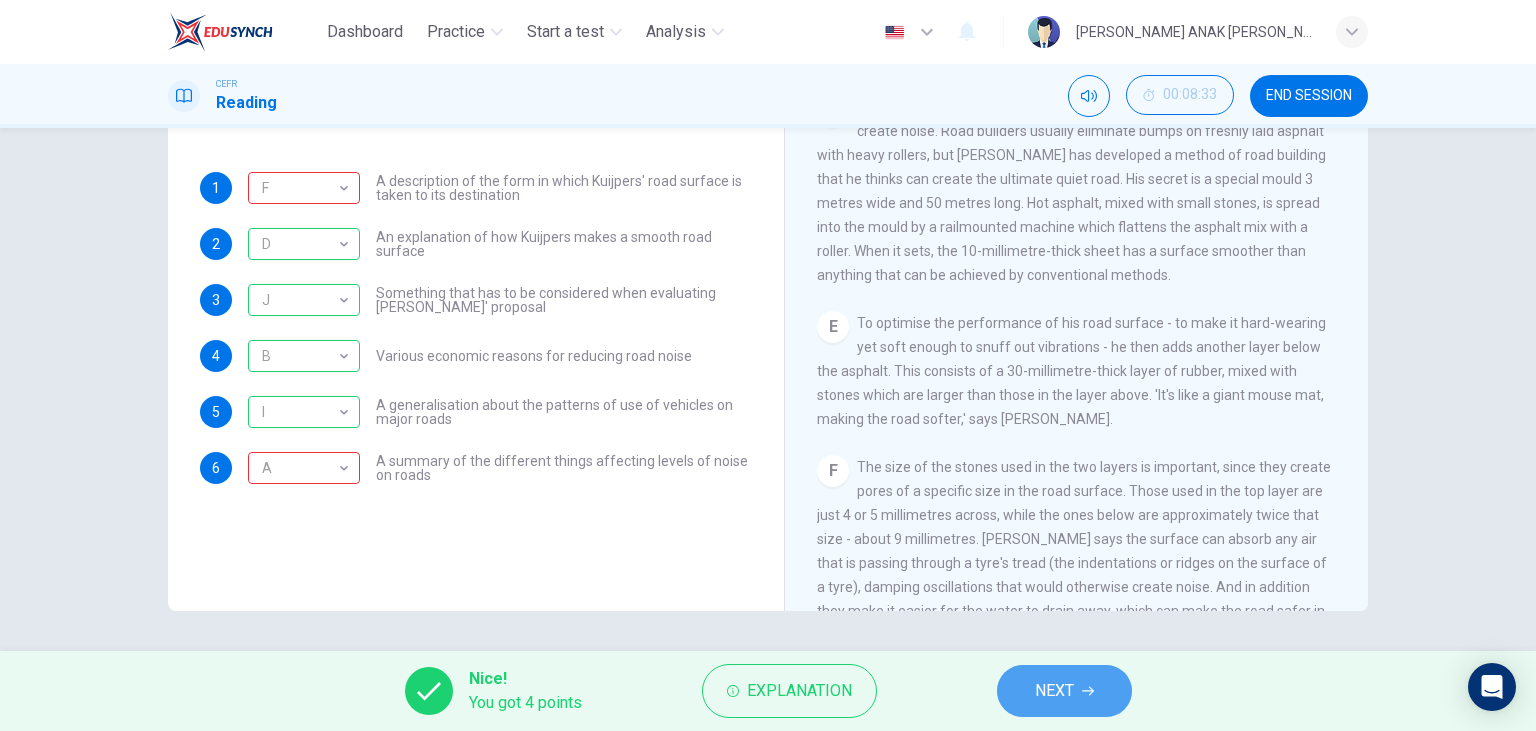 click on "NEXT" at bounding box center [1064, 691] 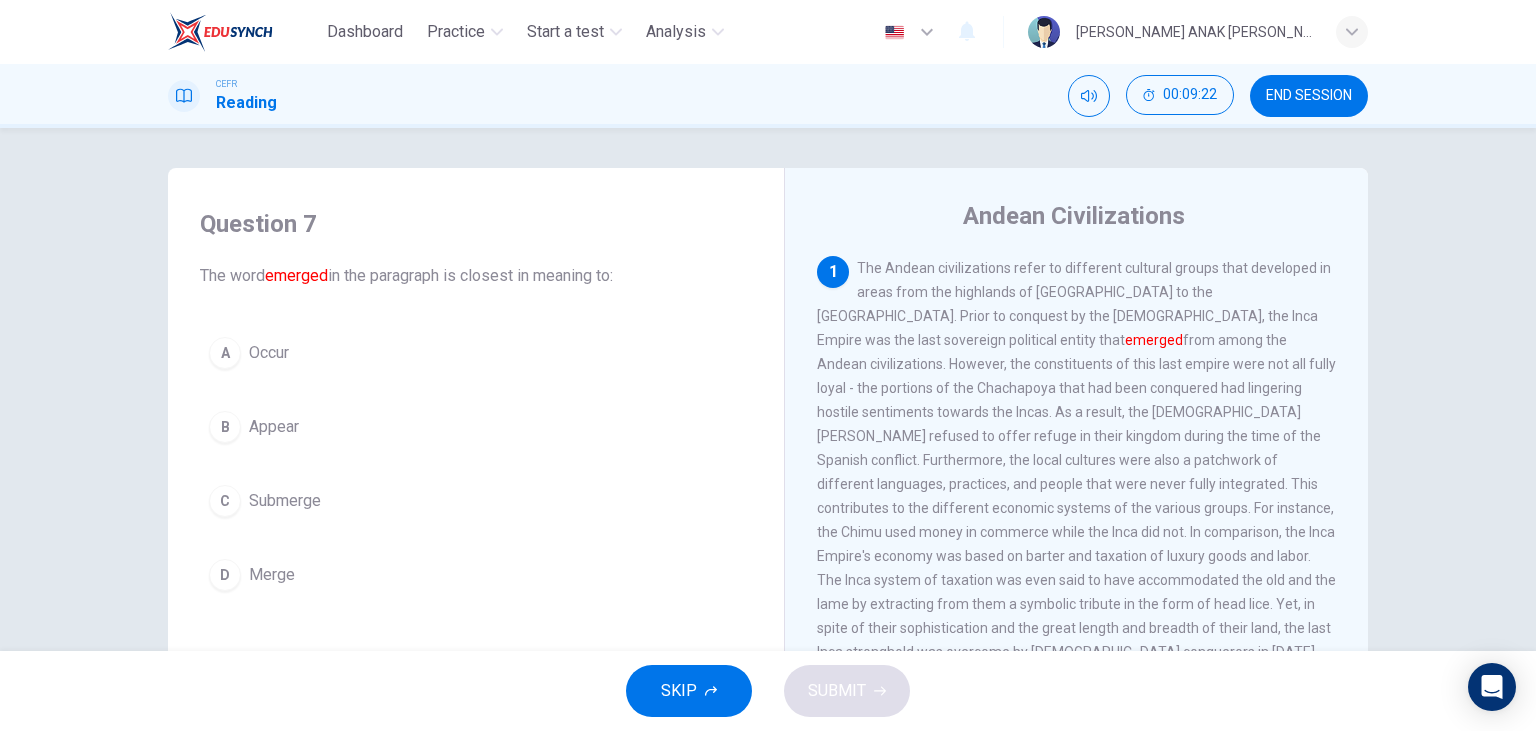 click on "B Appear" at bounding box center [476, 427] 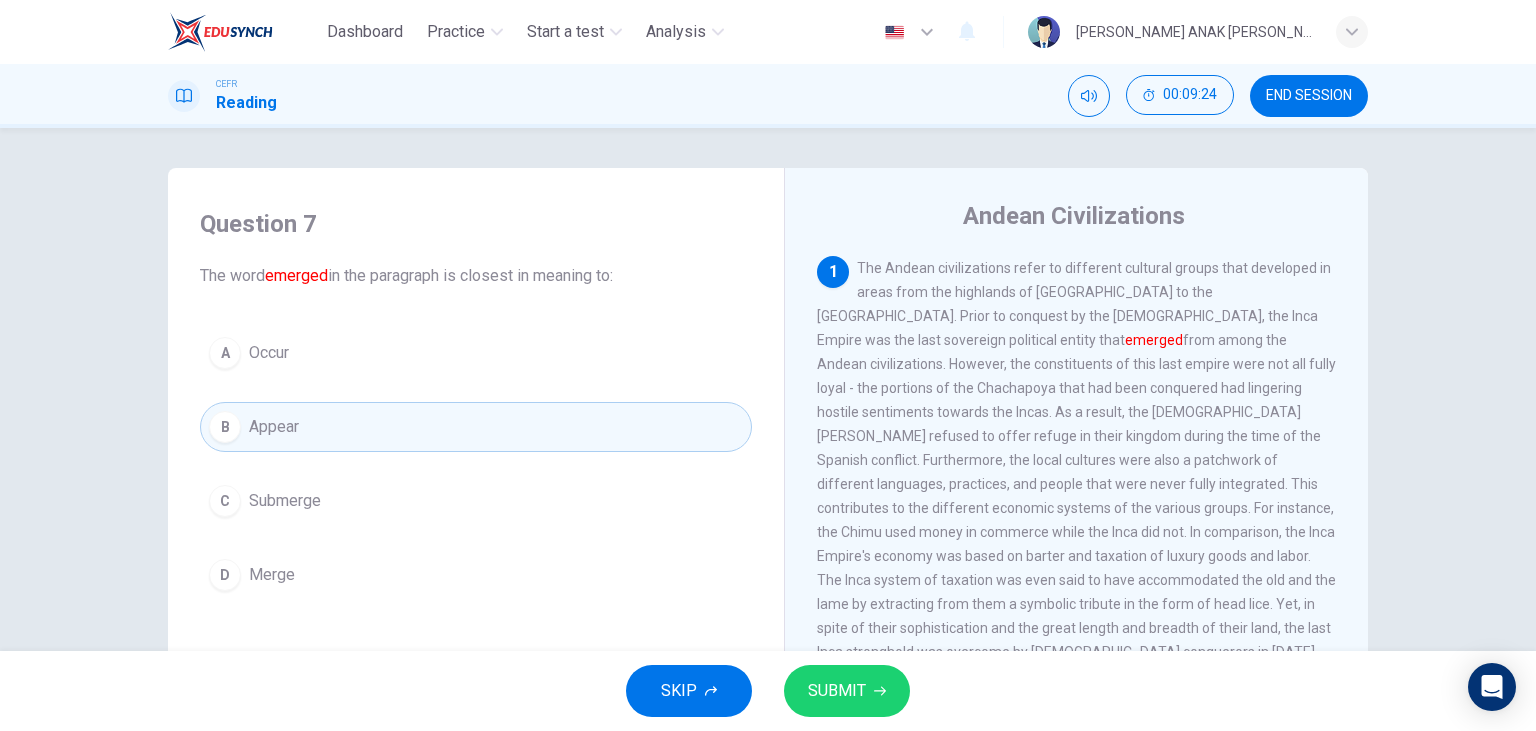 click on "SUBMIT" at bounding box center [837, 691] 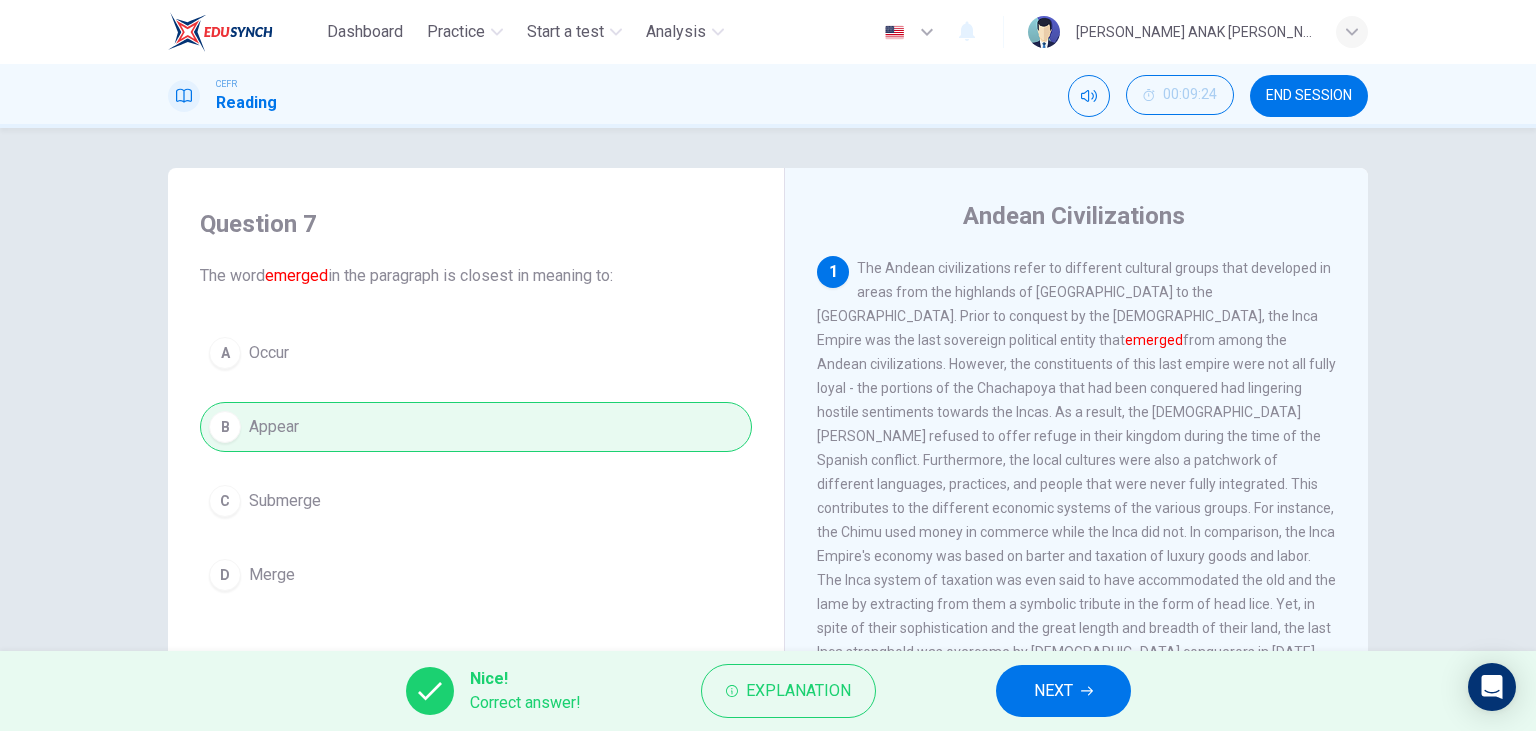 click on "NEXT" at bounding box center [1063, 691] 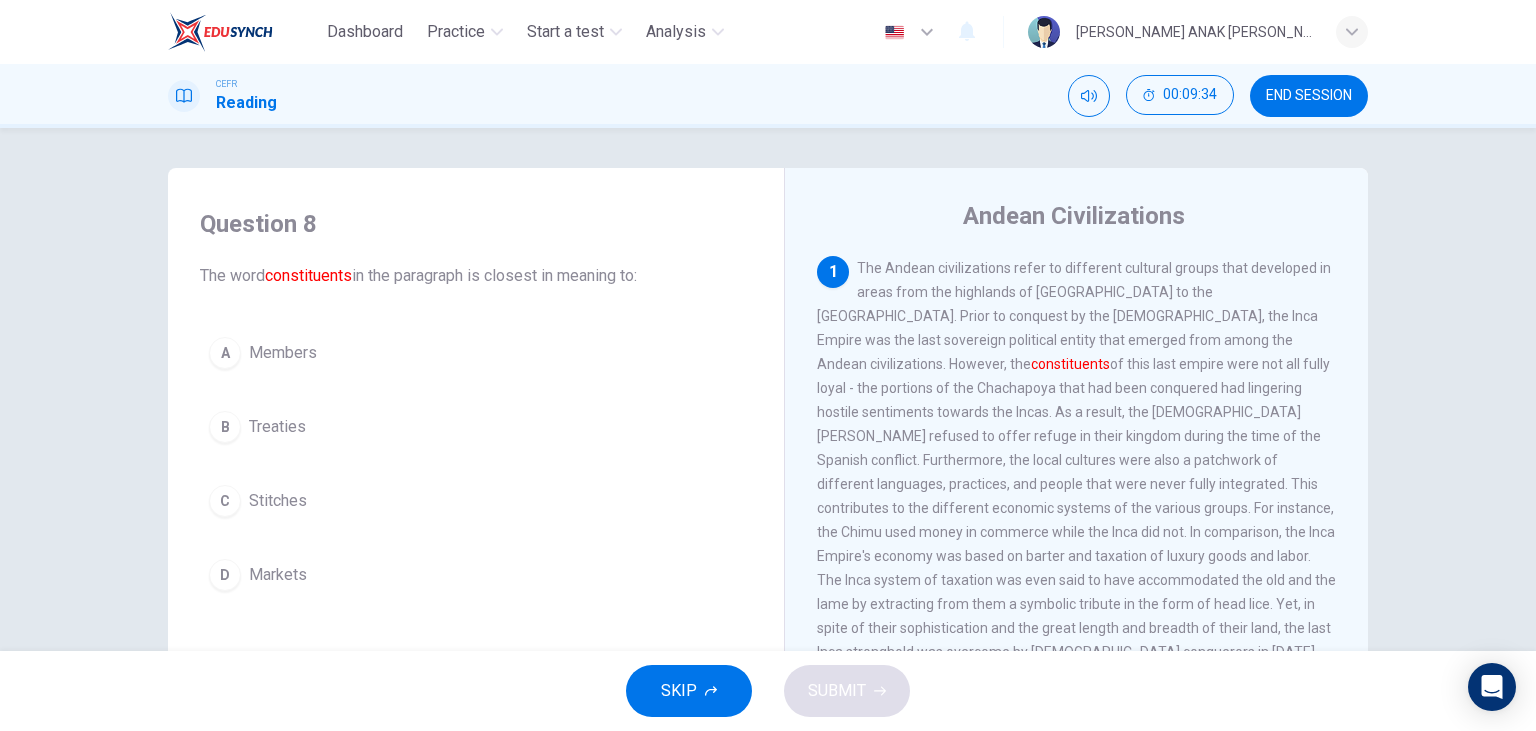 click on "A Members" at bounding box center [476, 353] 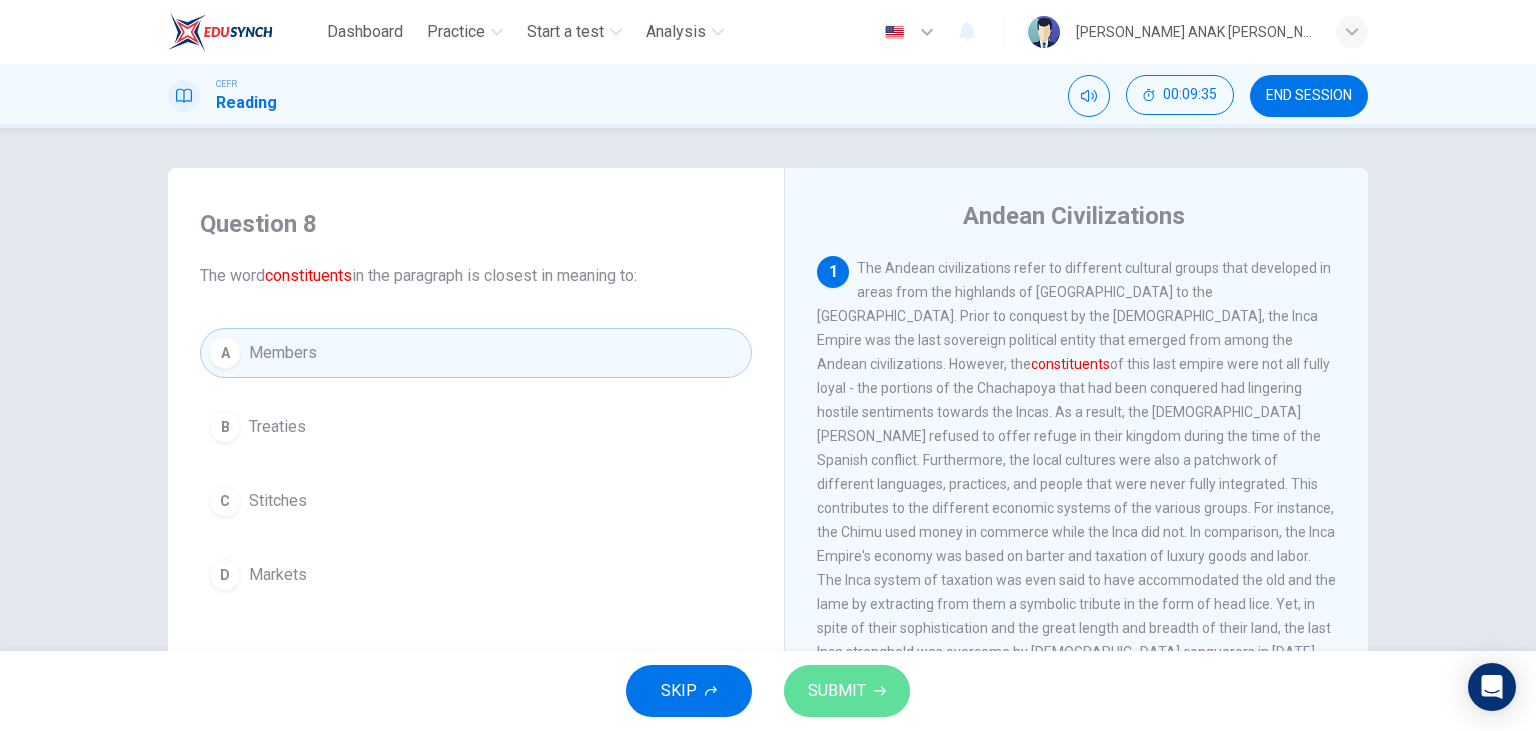 click on "SUBMIT" at bounding box center [847, 691] 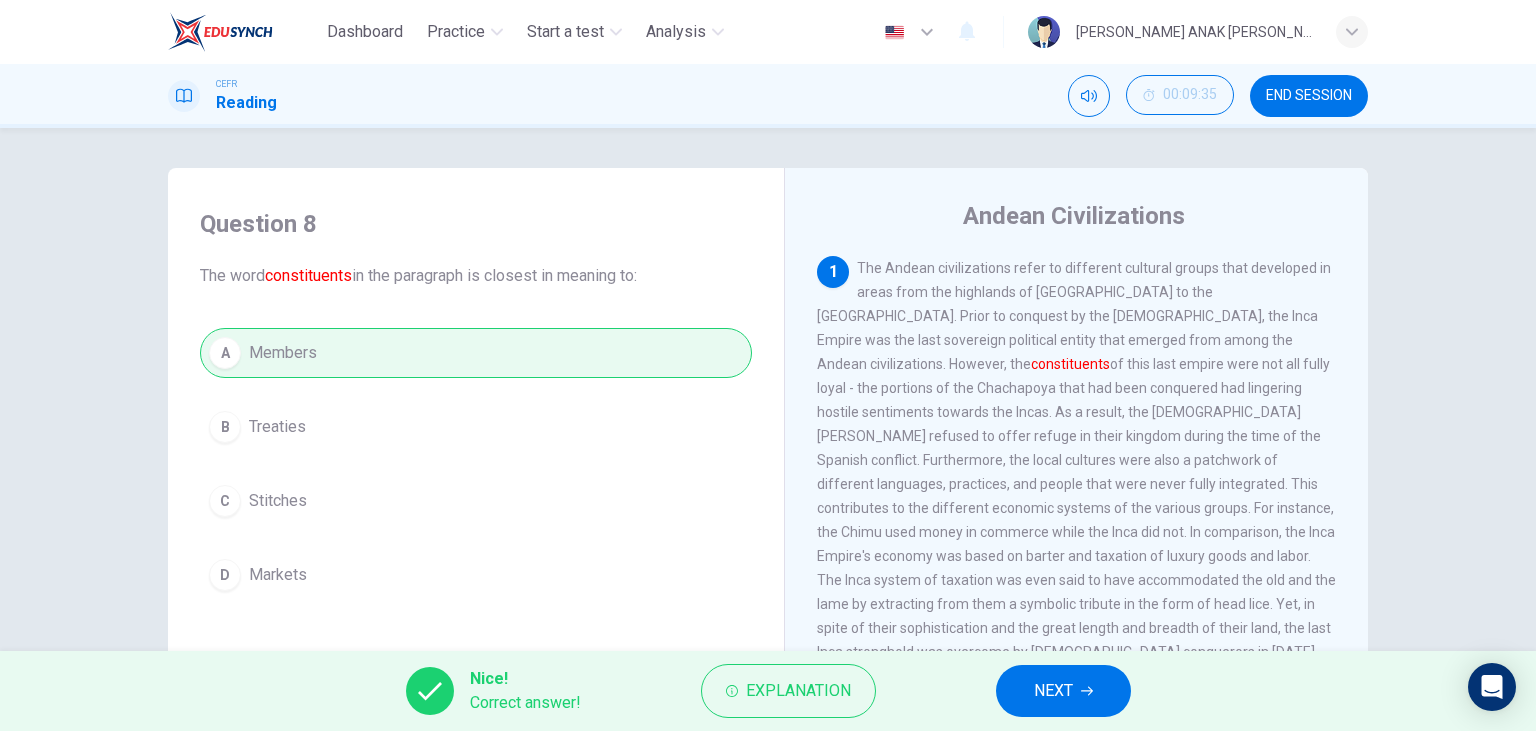 click on "NEXT" at bounding box center [1053, 691] 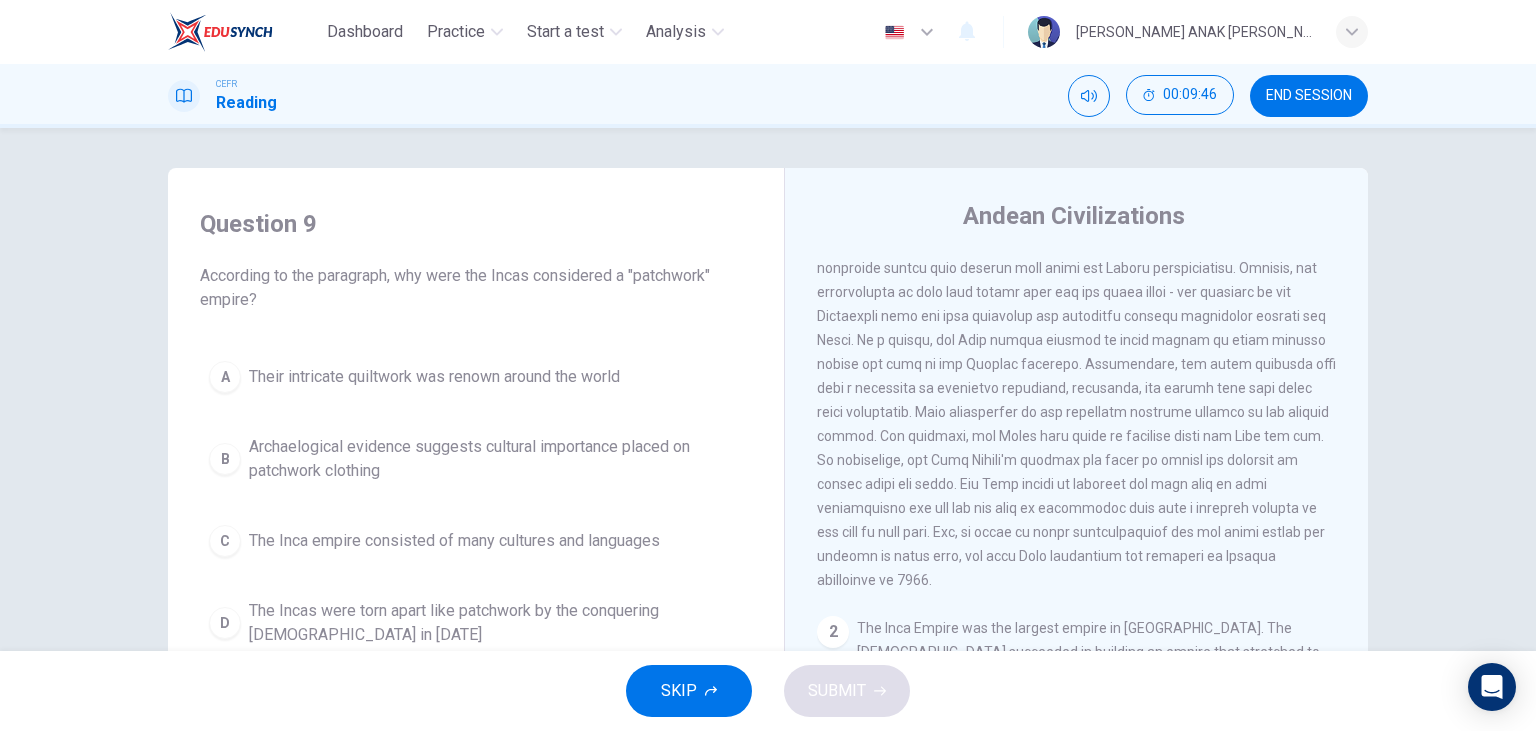 scroll, scrollTop: 115, scrollLeft: 0, axis: vertical 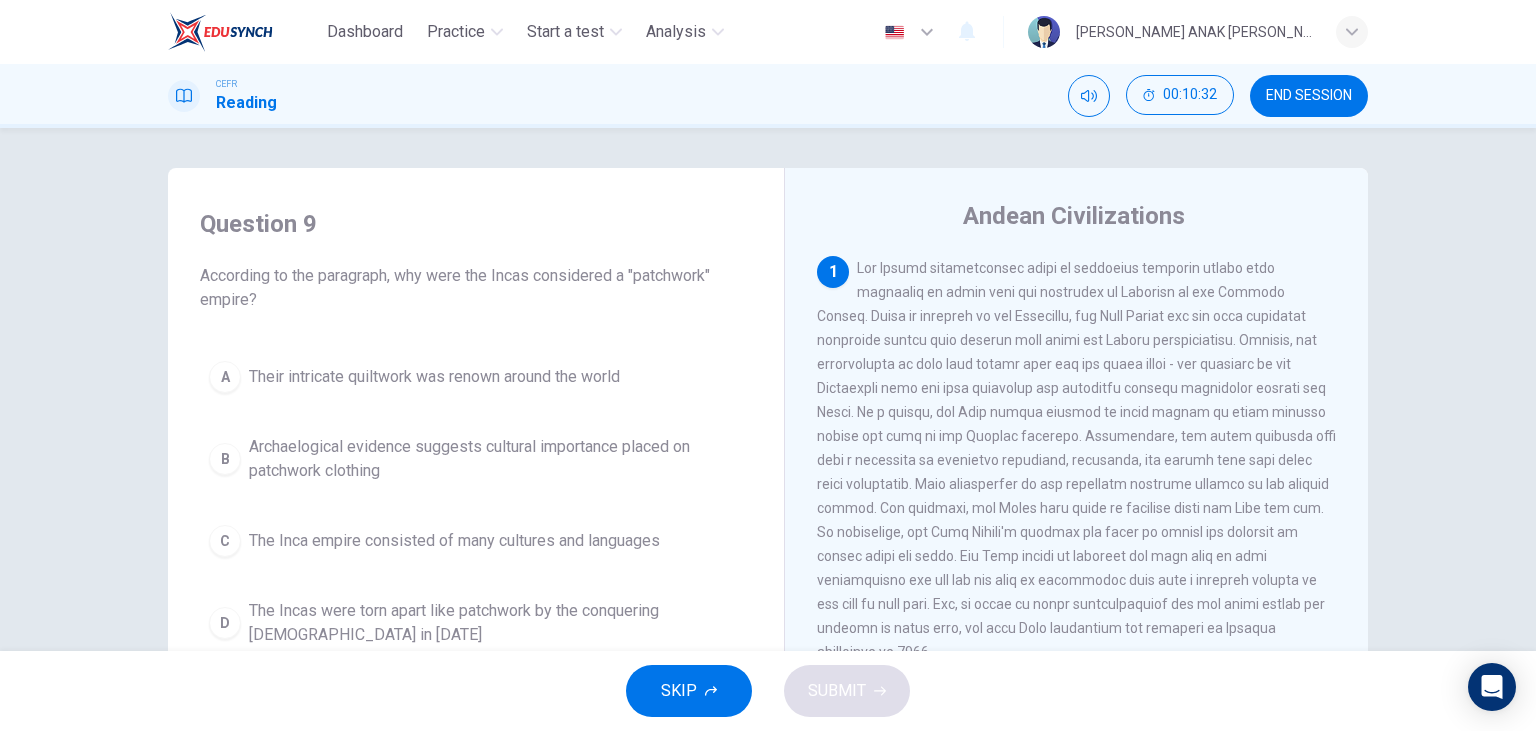 click on "C The Inca empire consisted of many cultures and languages" at bounding box center [476, 541] 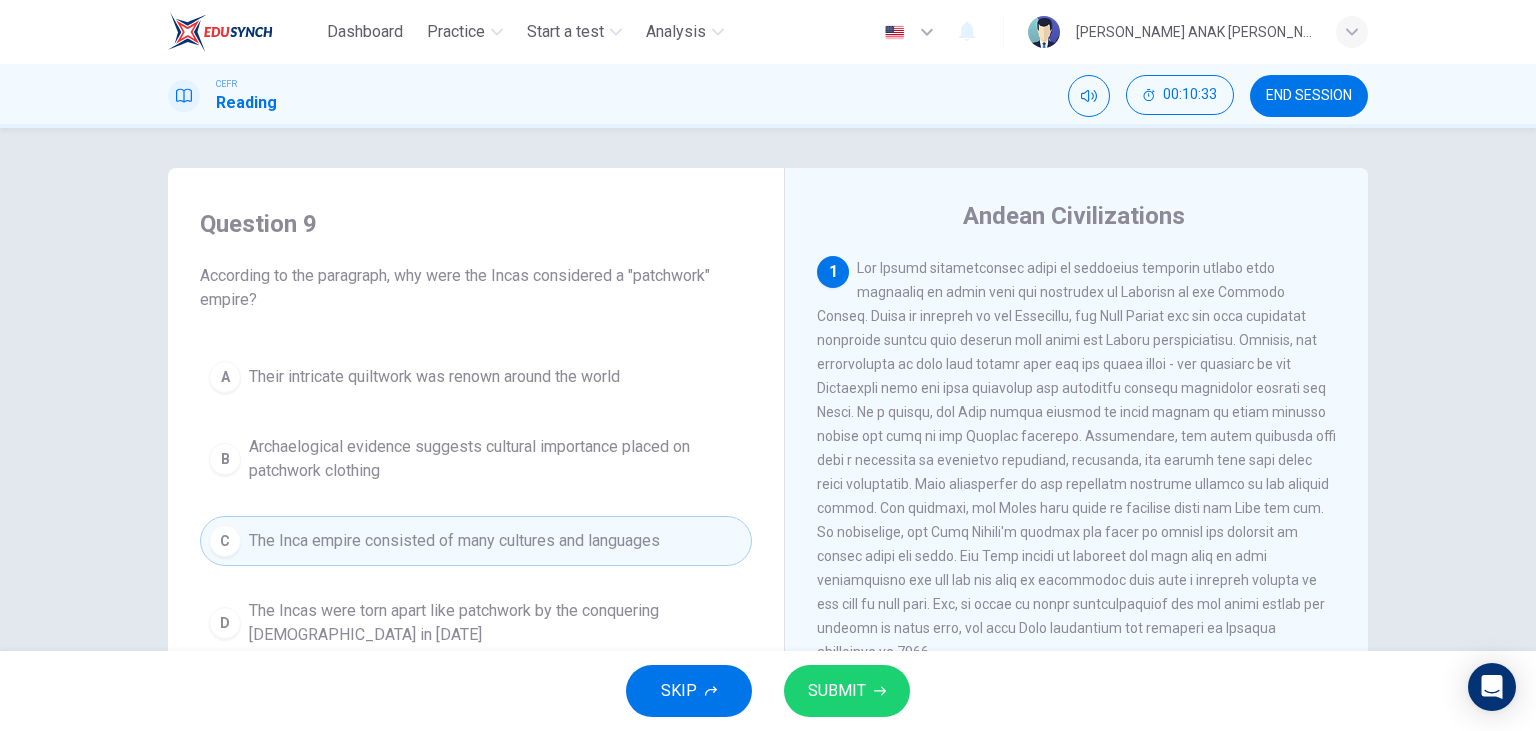 click 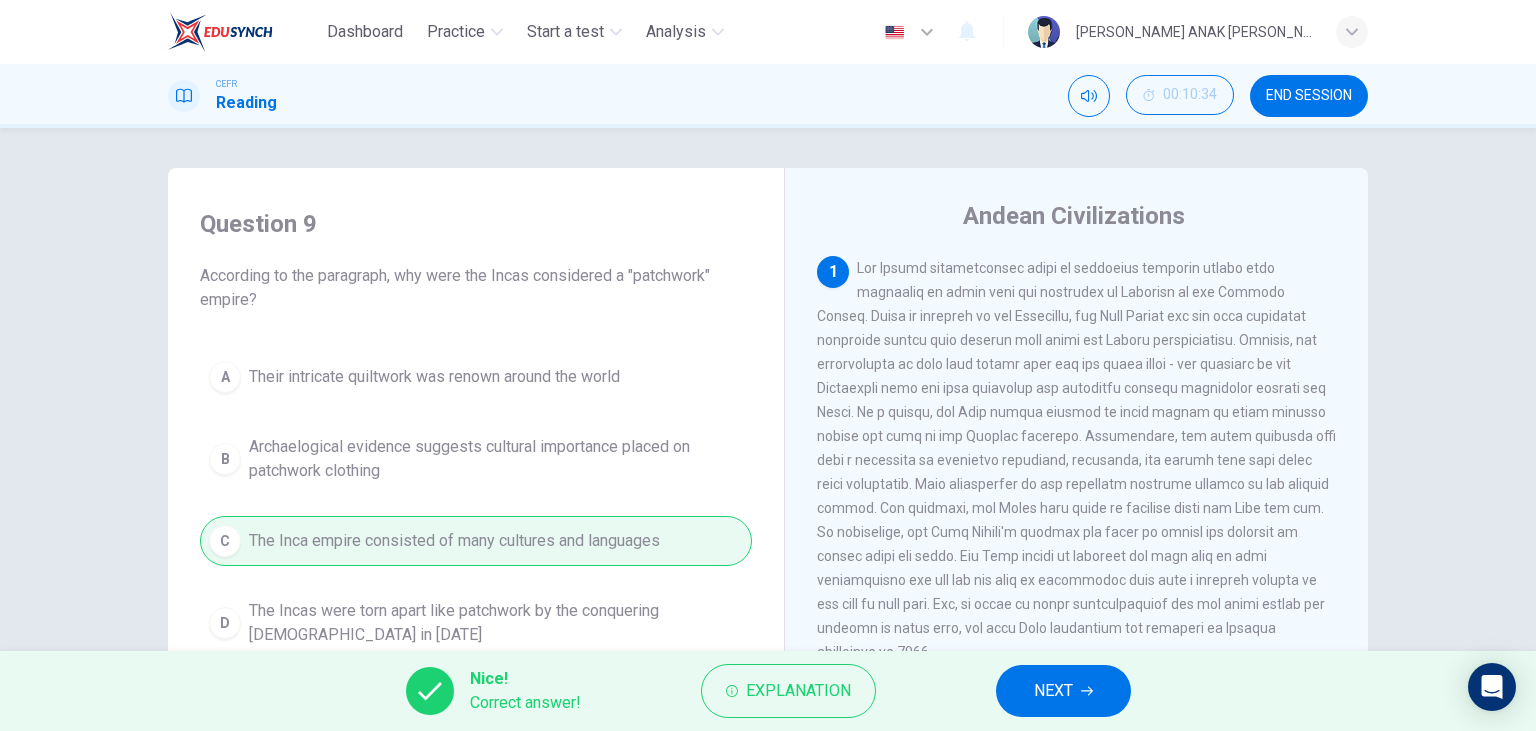 click on "NEXT" at bounding box center [1053, 691] 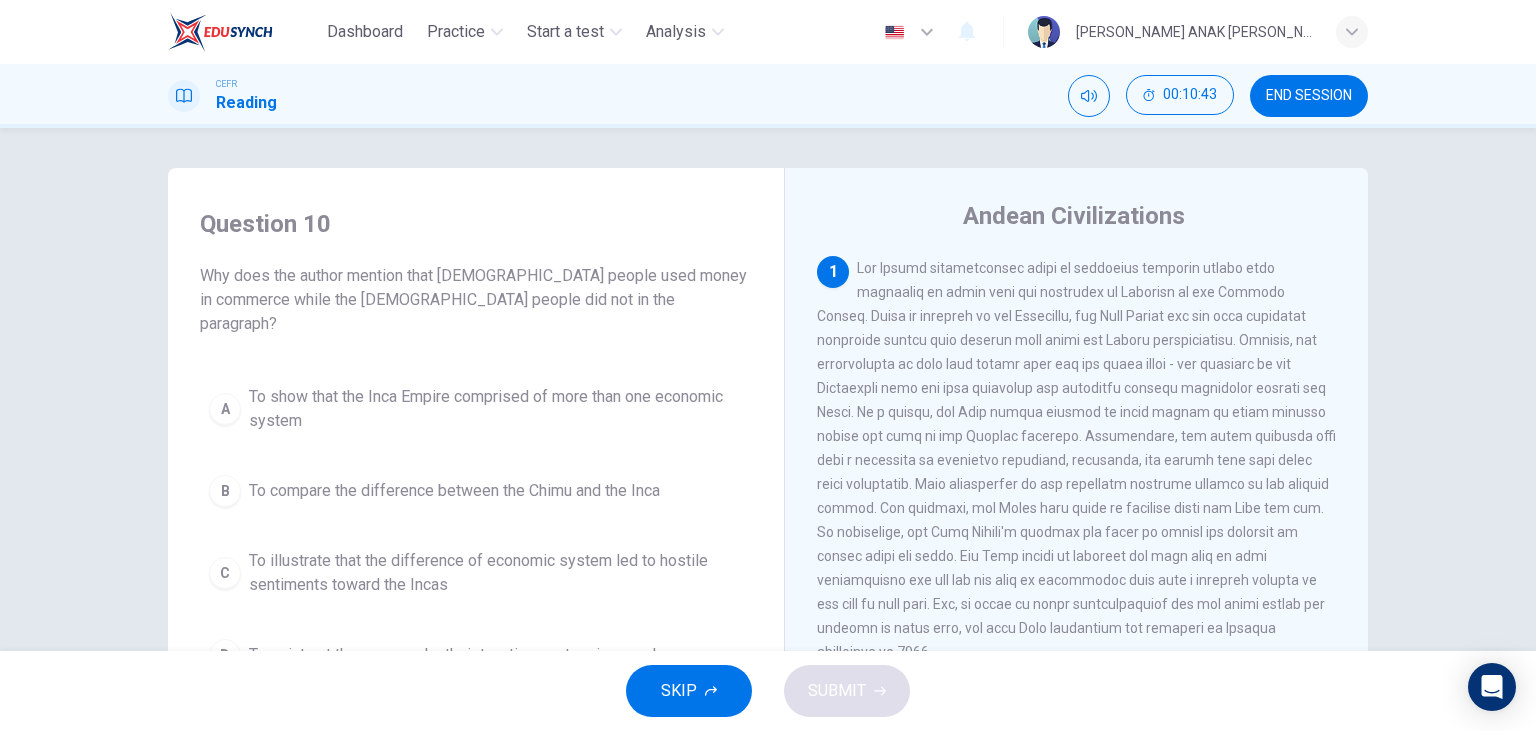 click on "To illustrate that the difference of economic system led to hostile sentiments toward the Incas" at bounding box center [496, 573] 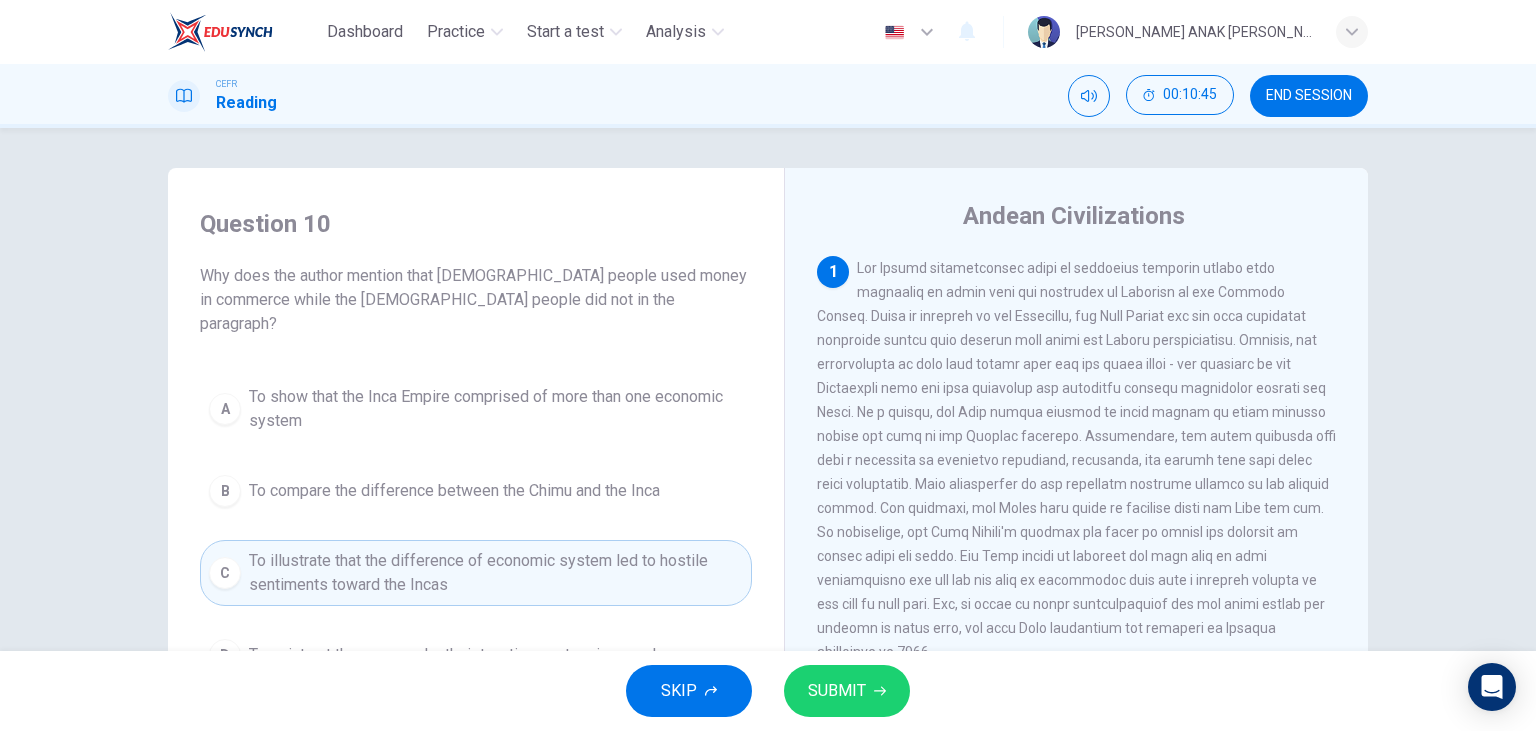 click on "SUBMIT" at bounding box center (837, 691) 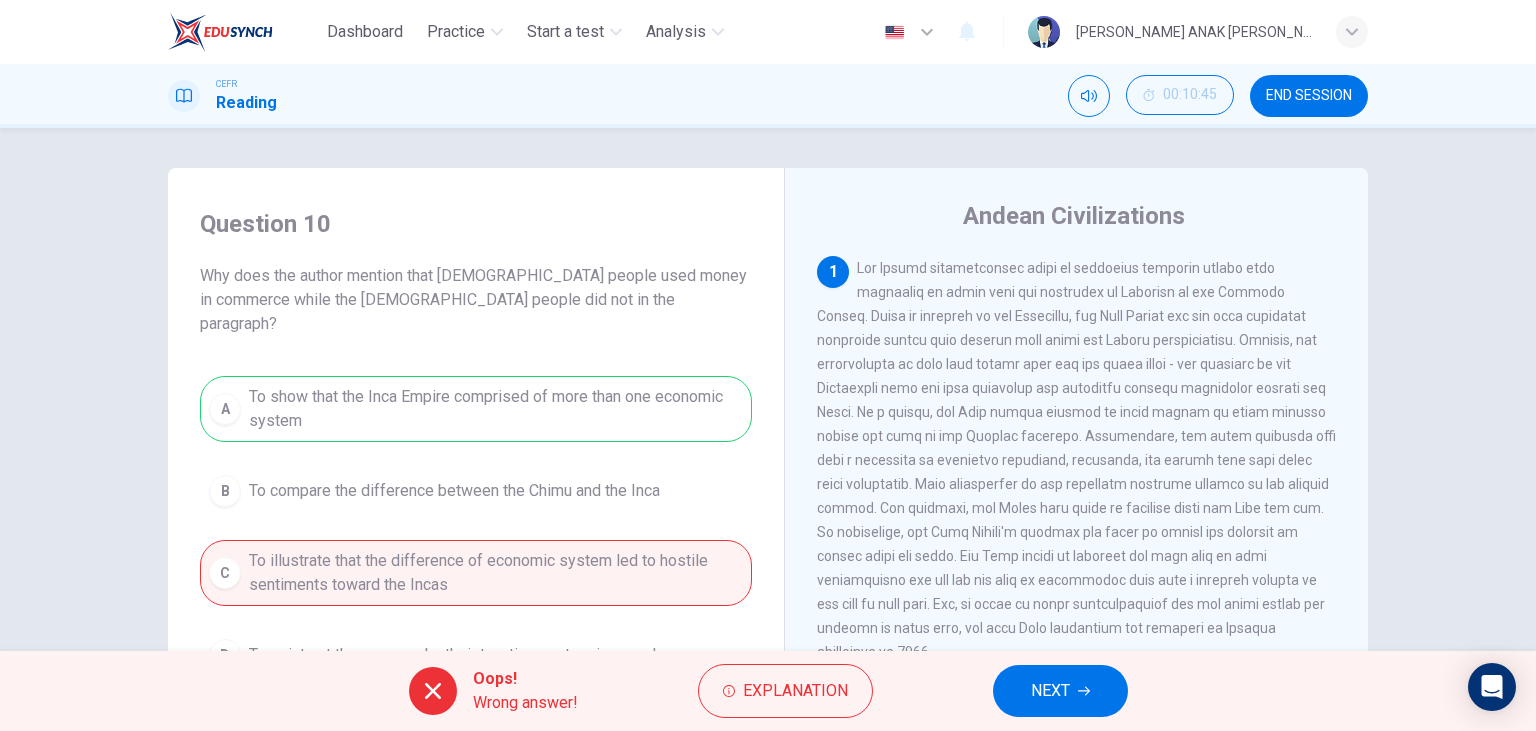 click on "NEXT" at bounding box center [1050, 691] 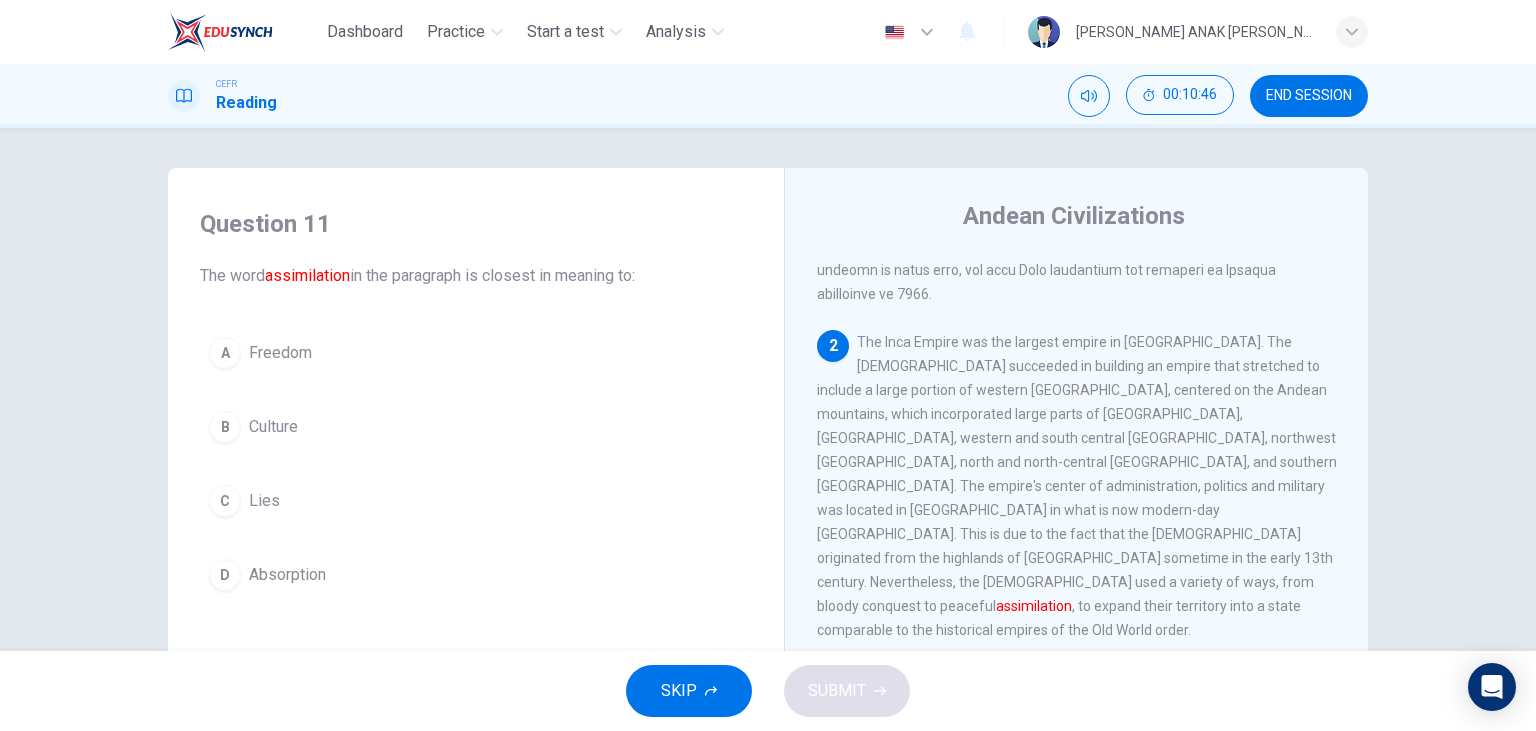 scroll, scrollTop: 461, scrollLeft: 0, axis: vertical 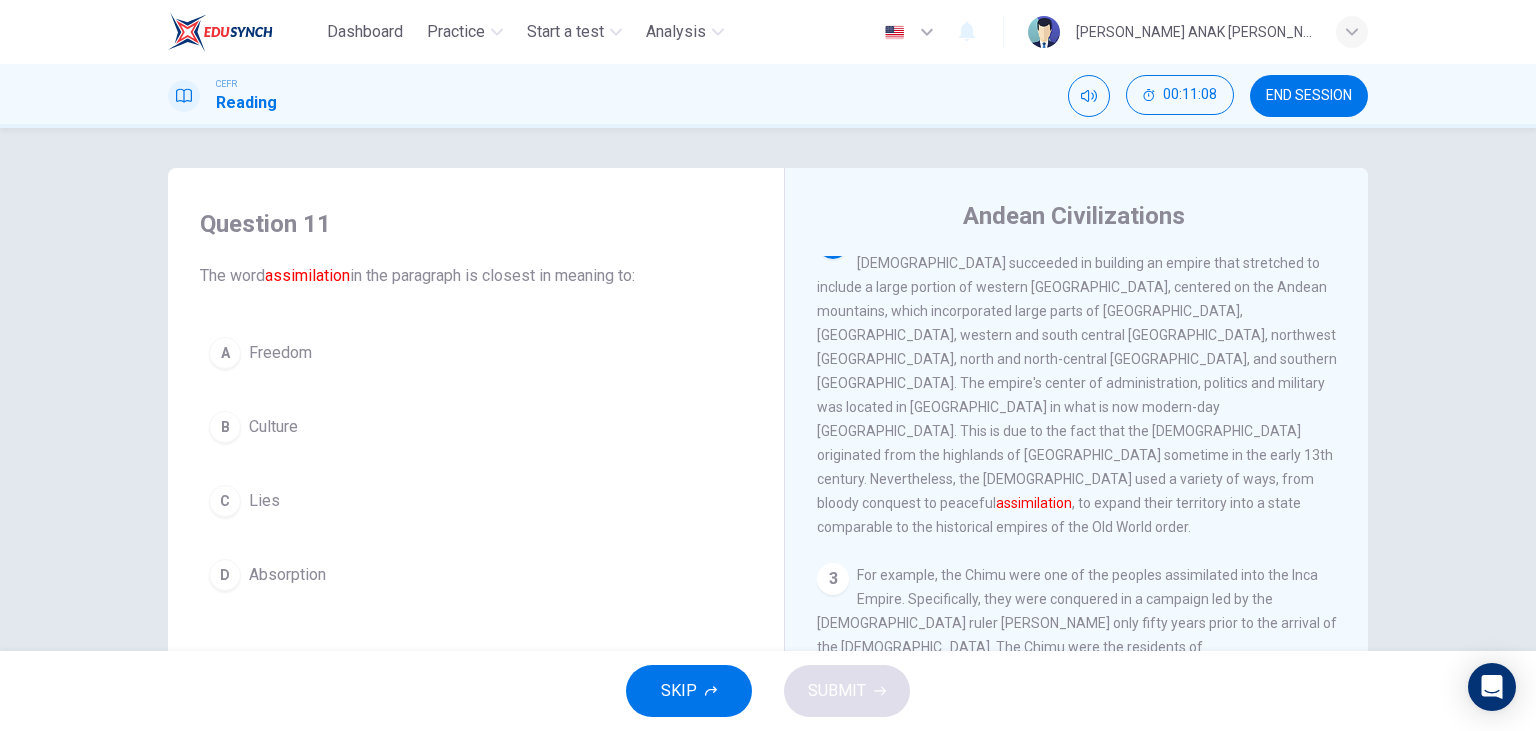 click on "C Lies" at bounding box center [476, 501] 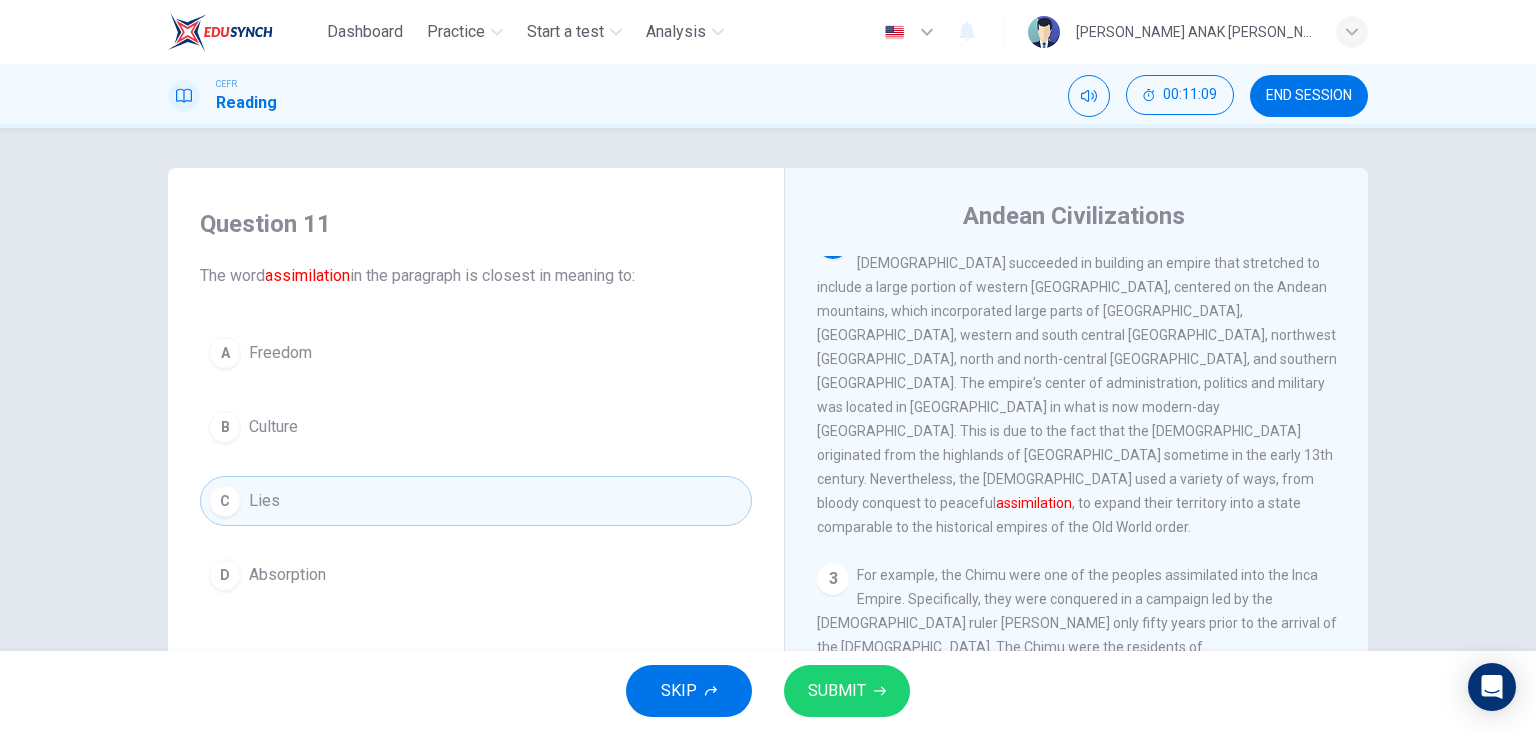 click on "SUBMIT" at bounding box center (847, 691) 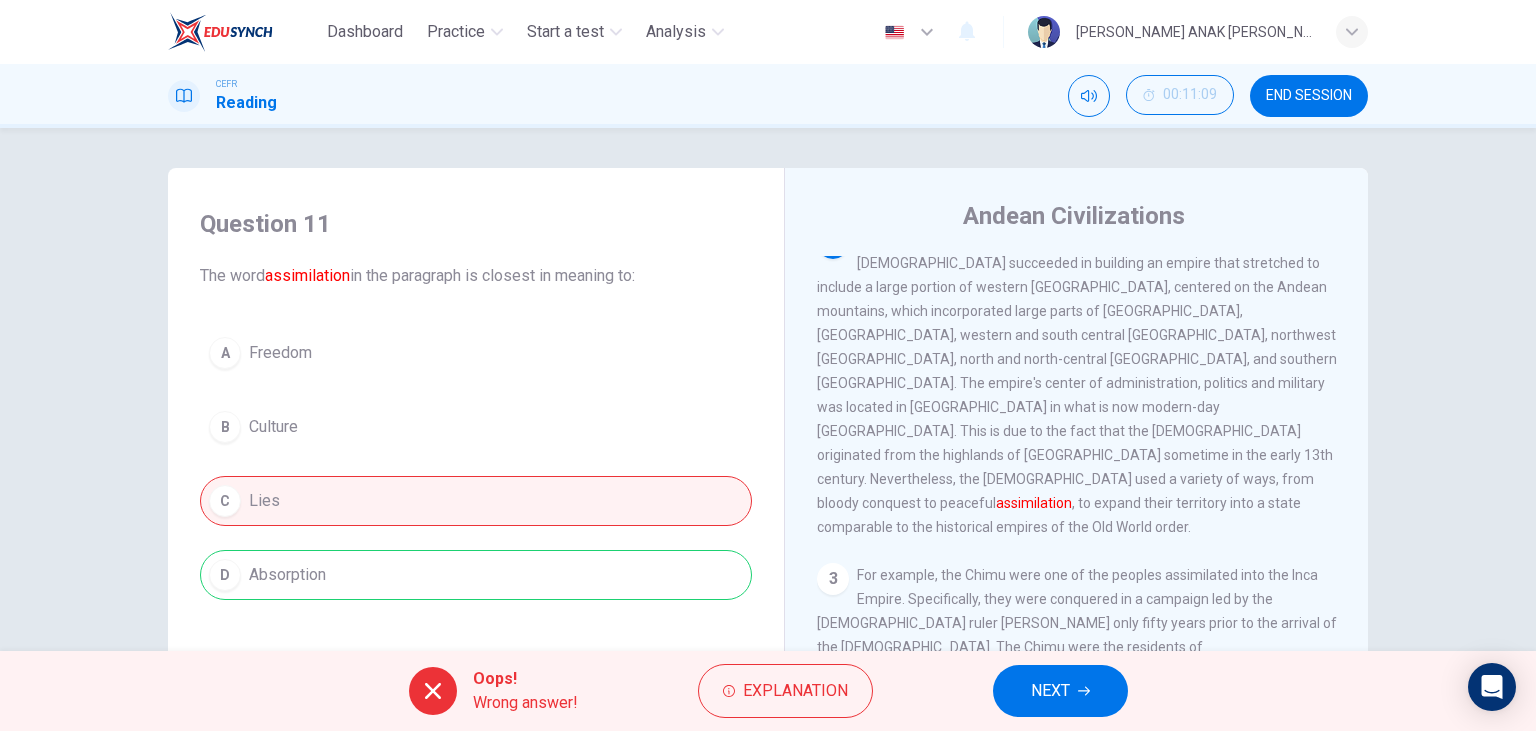 click on "NEXT" at bounding box center (1050, 691) 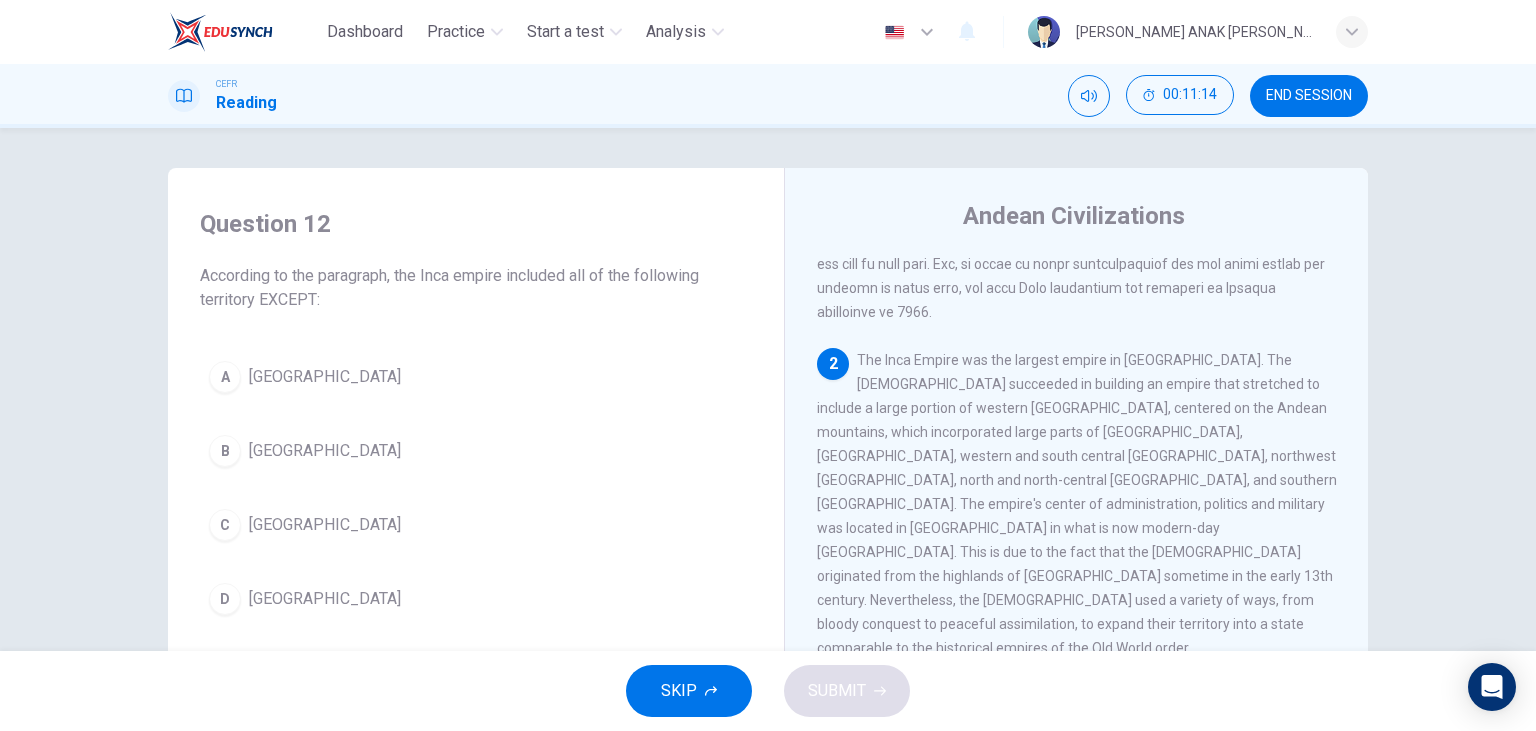 scroll, scrollTop: 346, scrollLeft: 0, axis: vertical 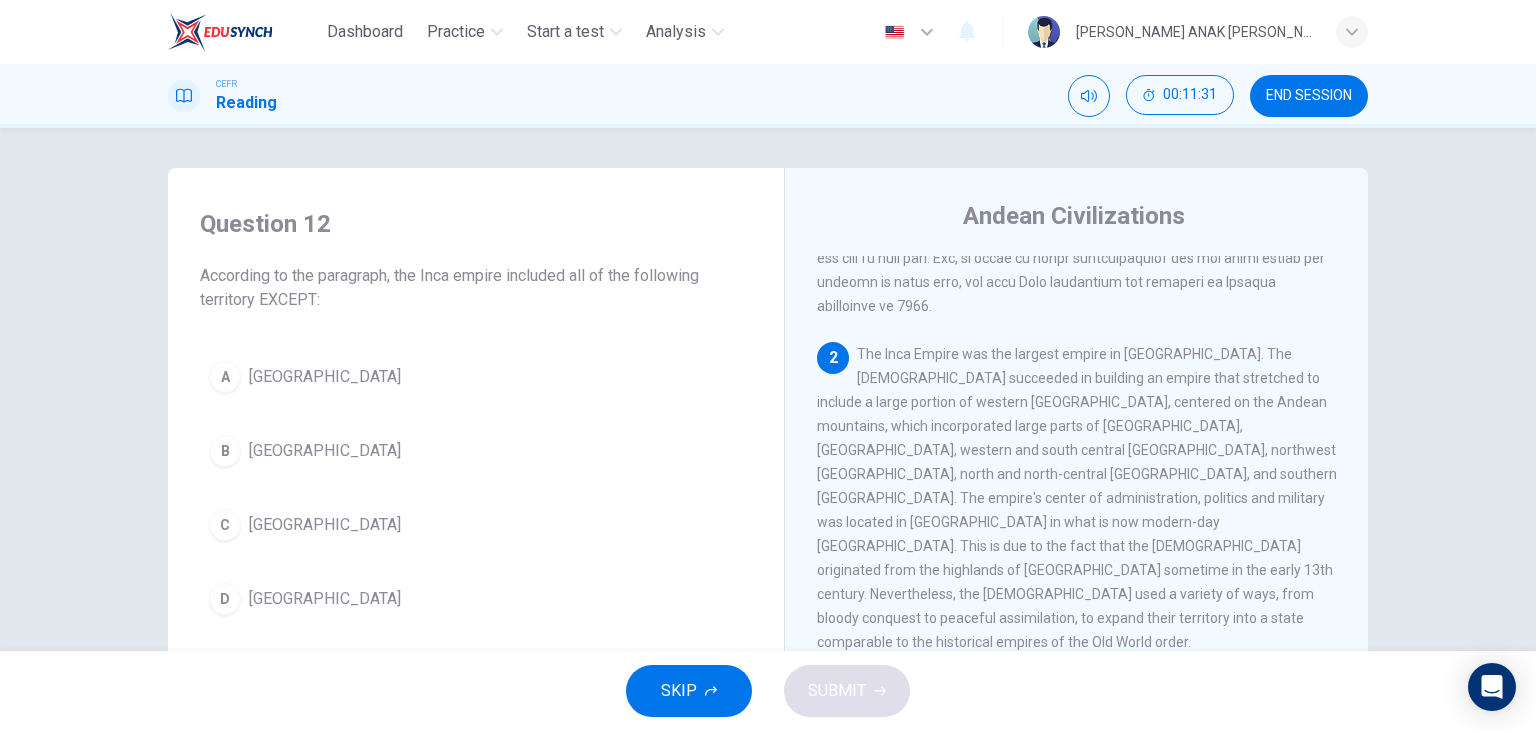click on "B Brazil" at bounding box center (476, 451) 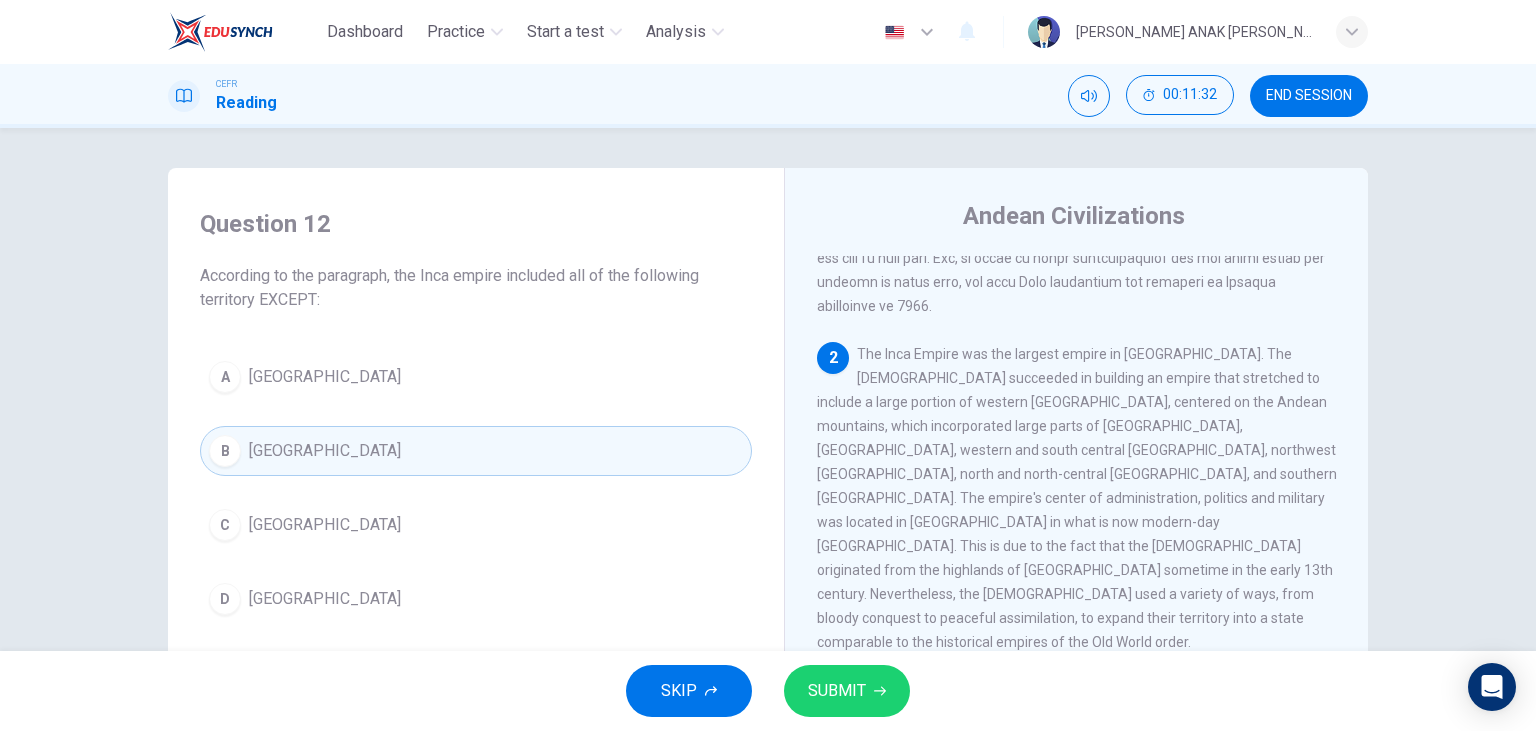 click on "SUBMIT" at bounding box center [837, 691] 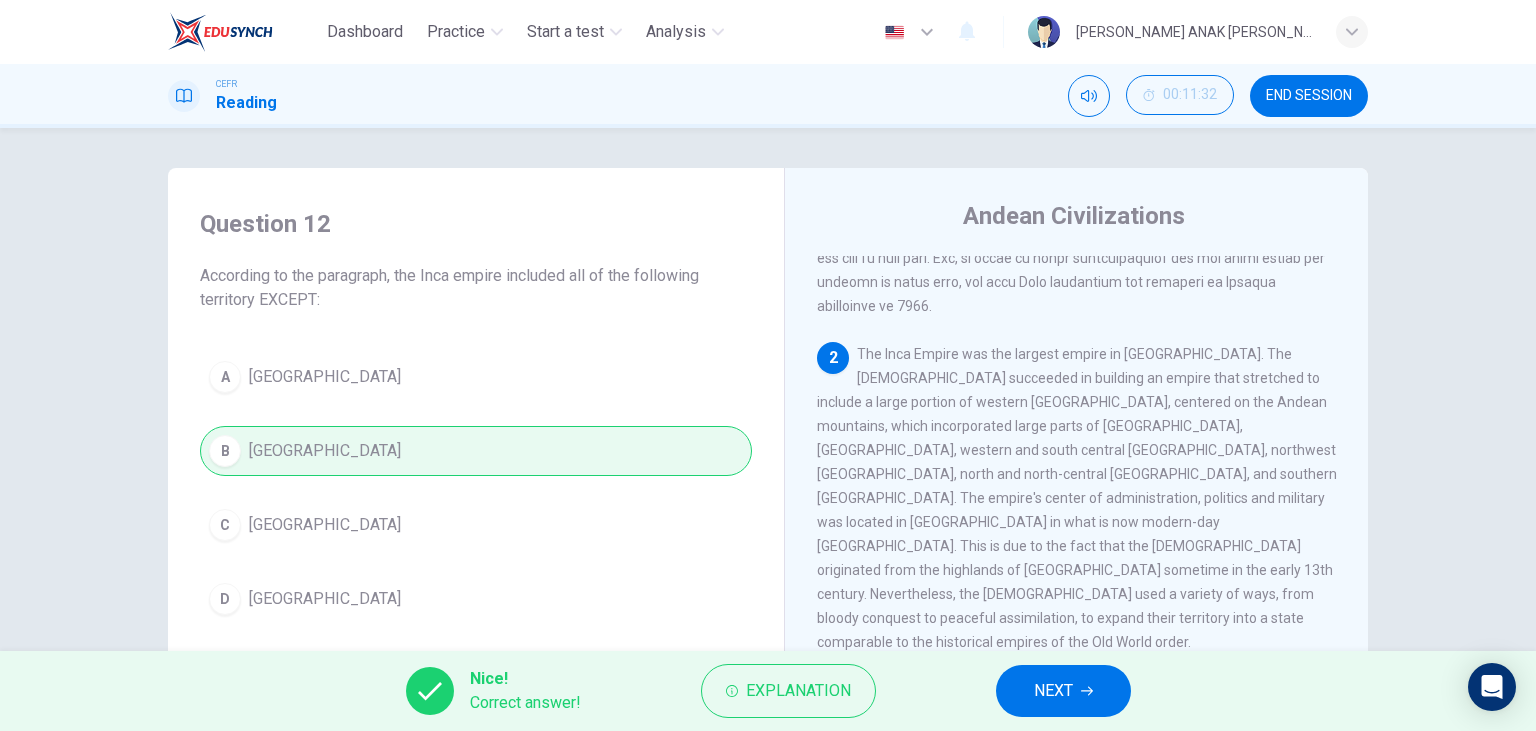 click on "NEXT" at bounding box center [1063, 691] 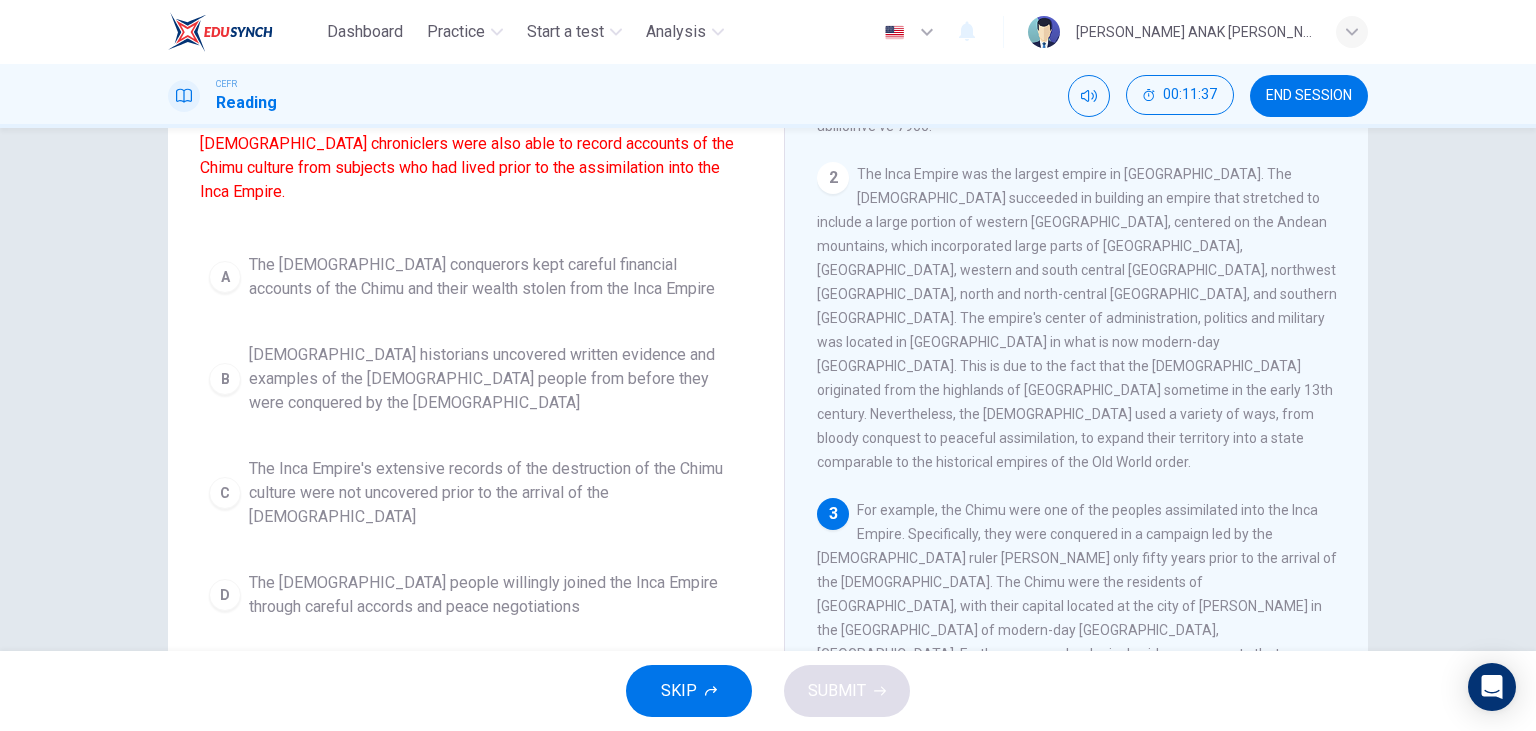 scroll, scrollTop: 230, scrollLeft: 0, axis: vertical 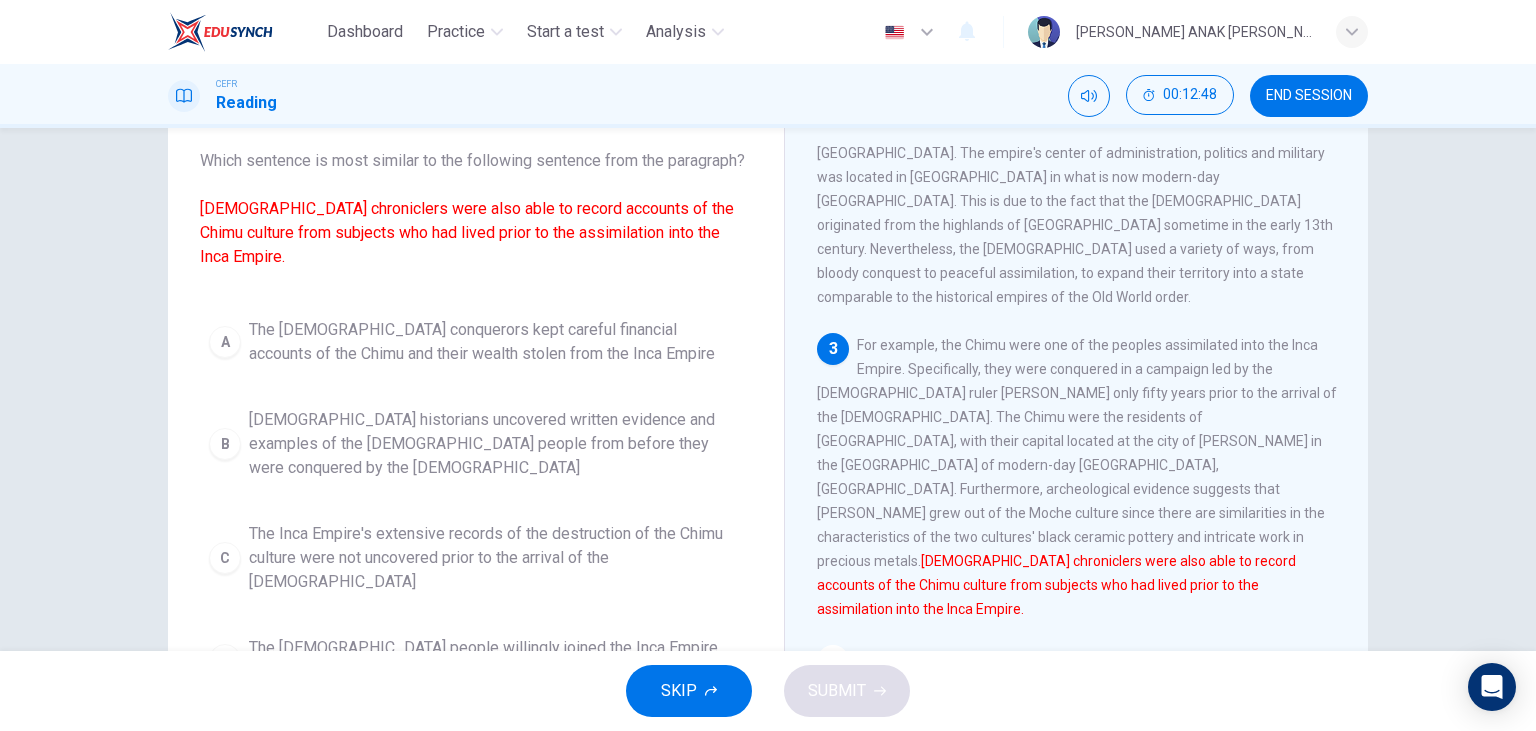 click on "Spanish historians uncovered written evidence and examples of the Chimu people from before they were conquered by the Incas" at bounding box center [496, 444] 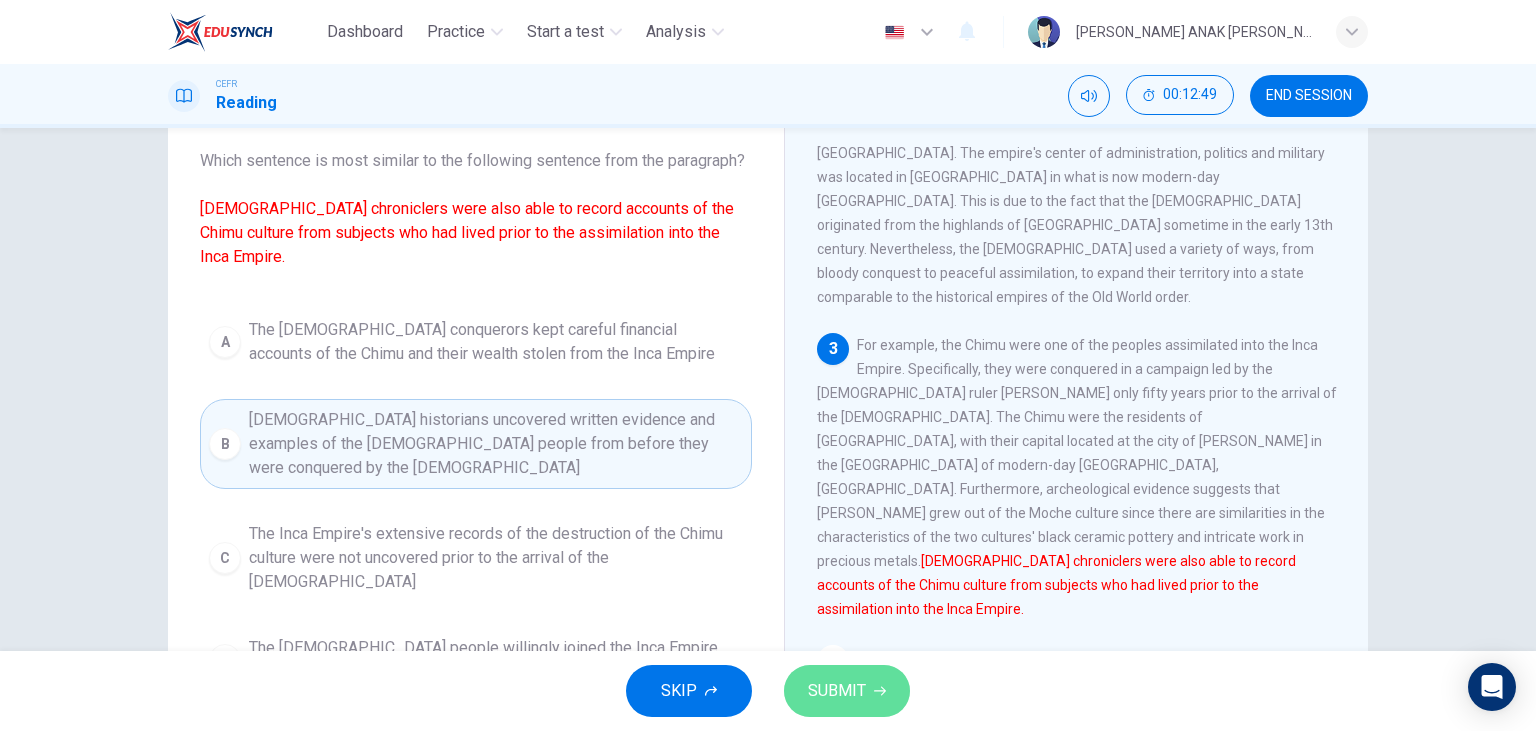 click on "SUBMIT" at bounding box center (837, 691) 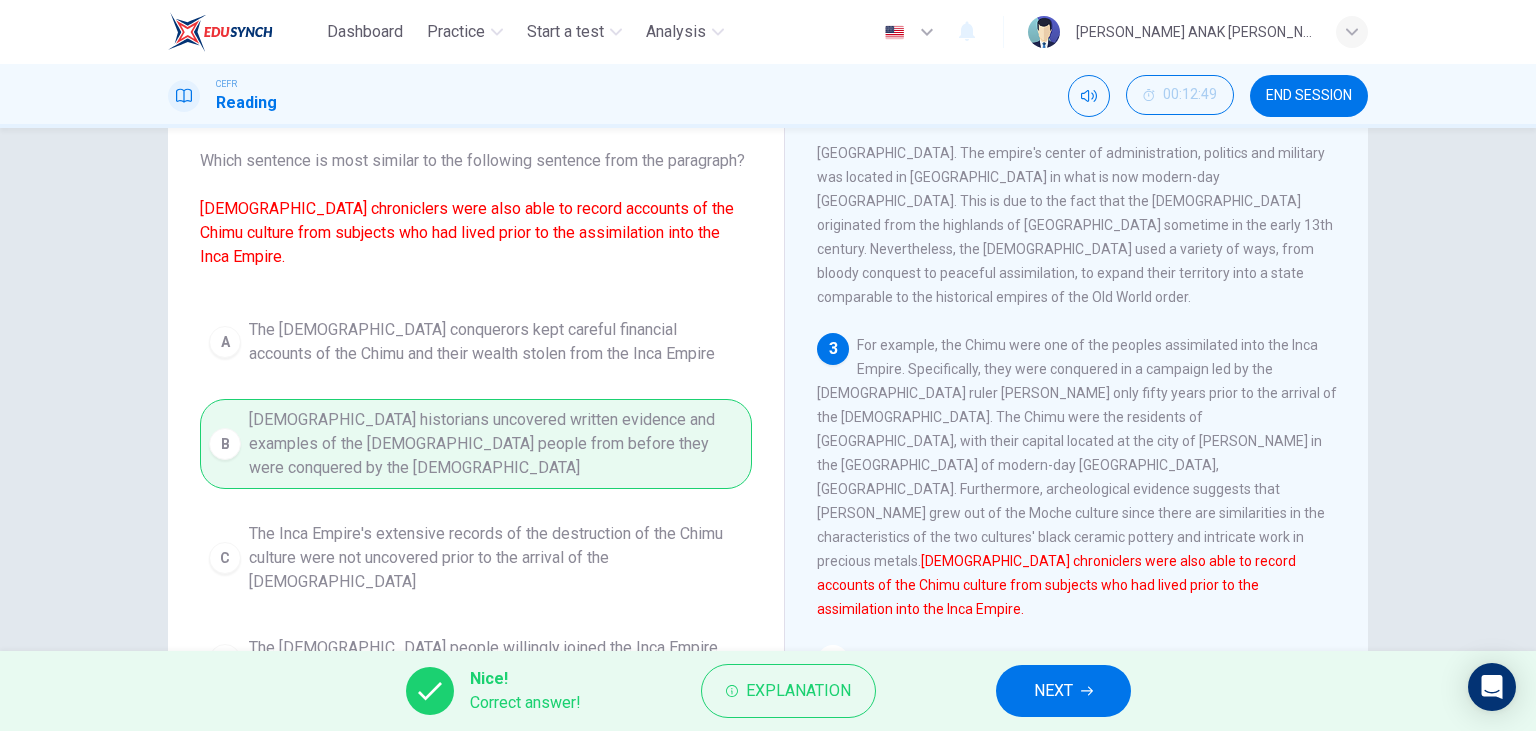 click on "NEXT" at bounding box center [1053, 691] 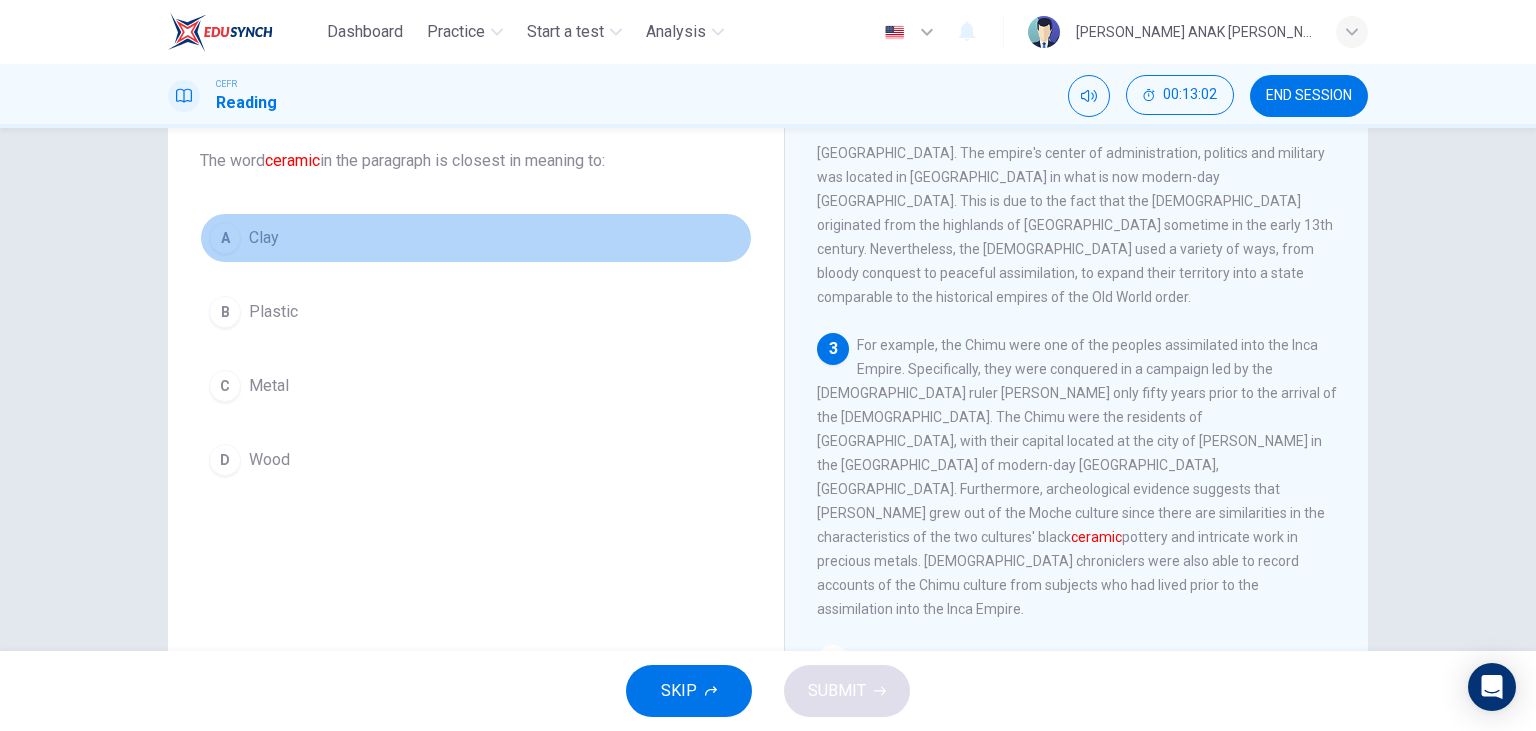 click on "A Clay" at bounding box center (476, 238) 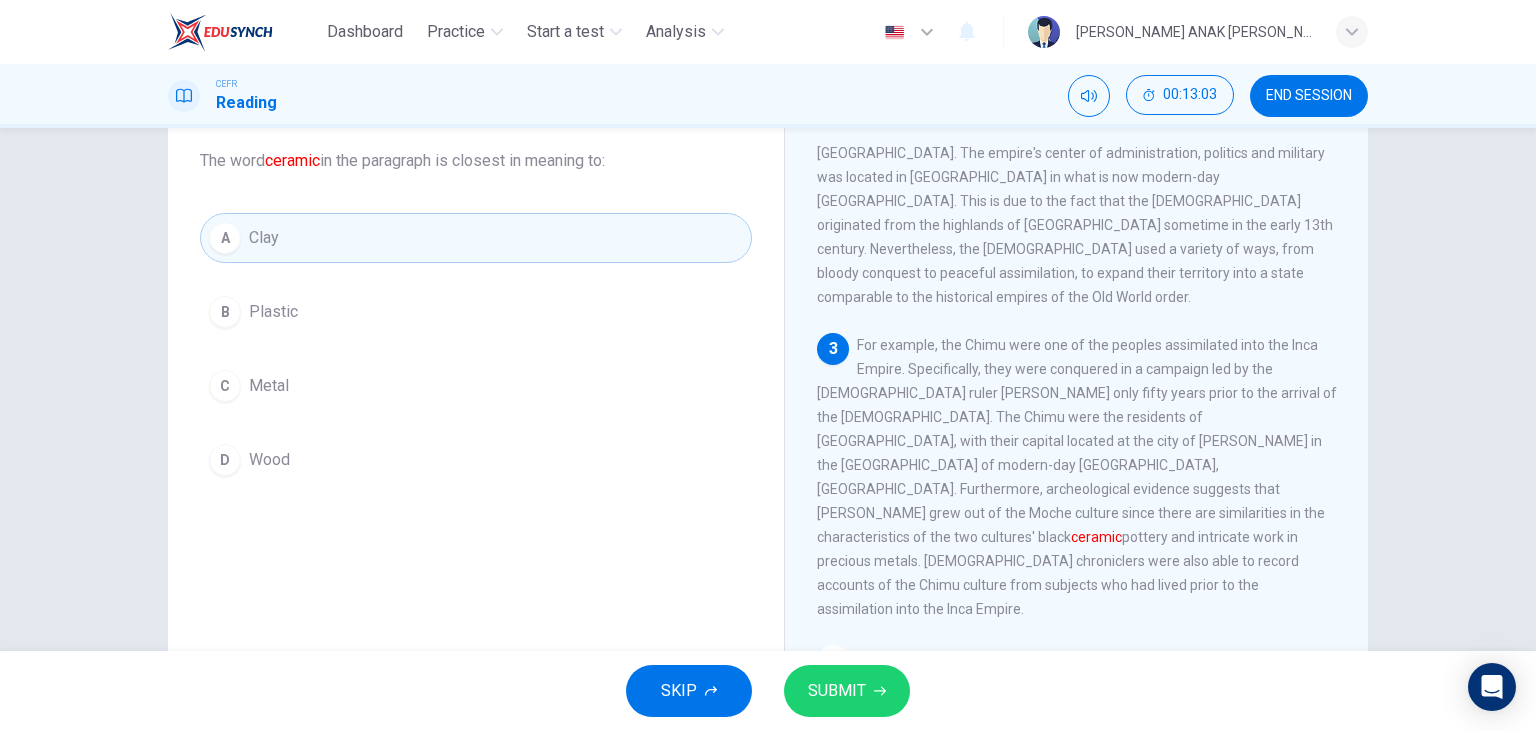 click on "SUBMIT" at bounding box center (847, 691) 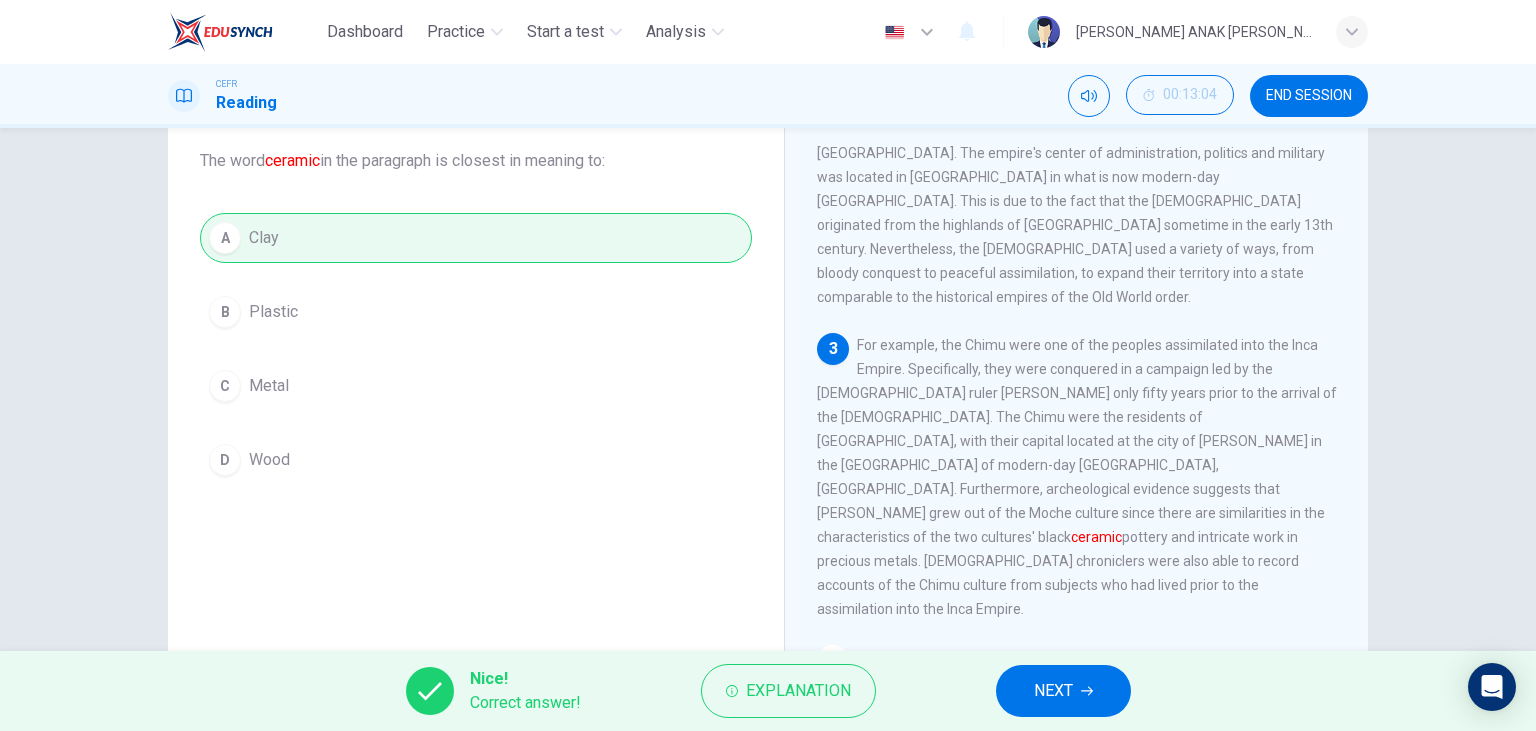 click on "NEXT" at bounding box center [1053, 691] 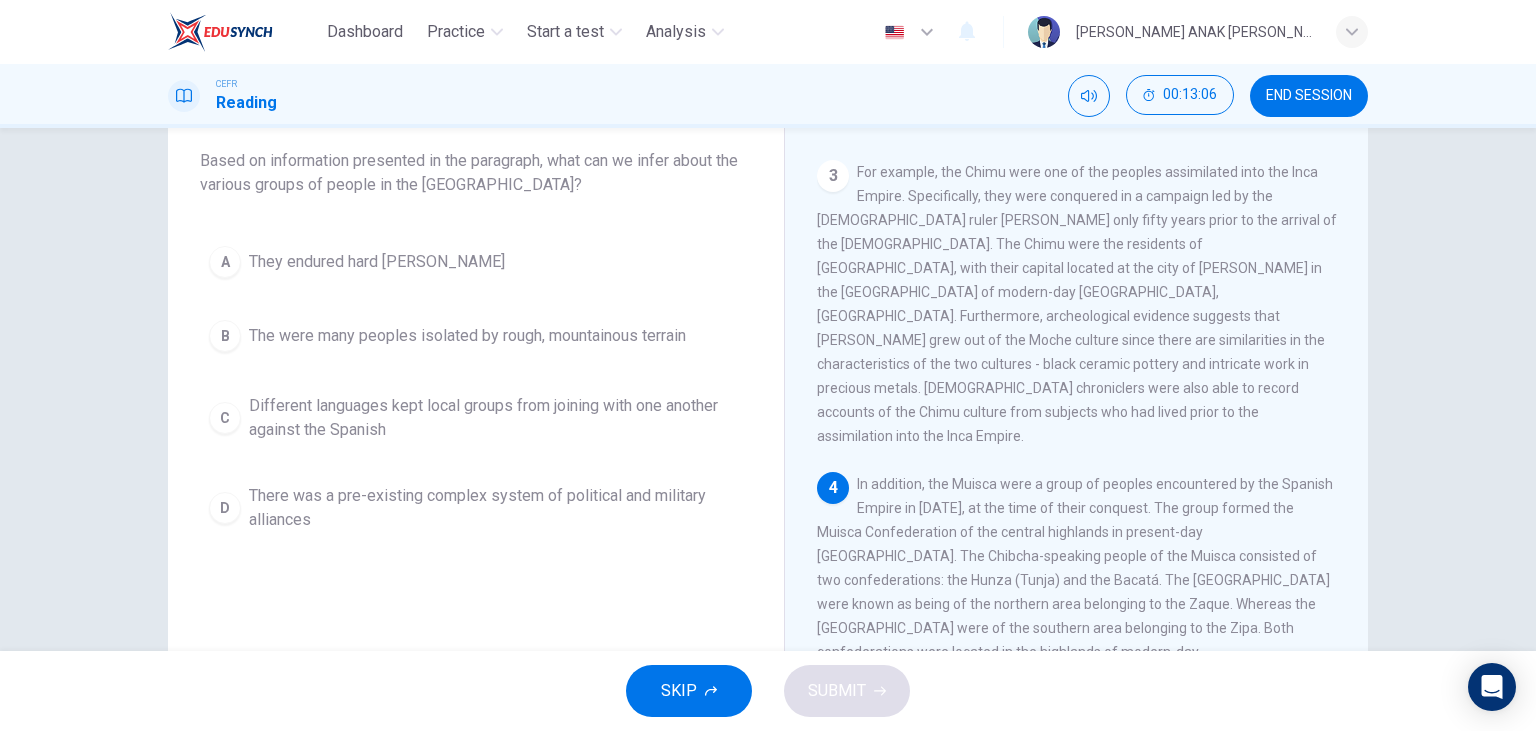 scroll, scrollTop: 806, scrollLeft: 0, axis: vertical 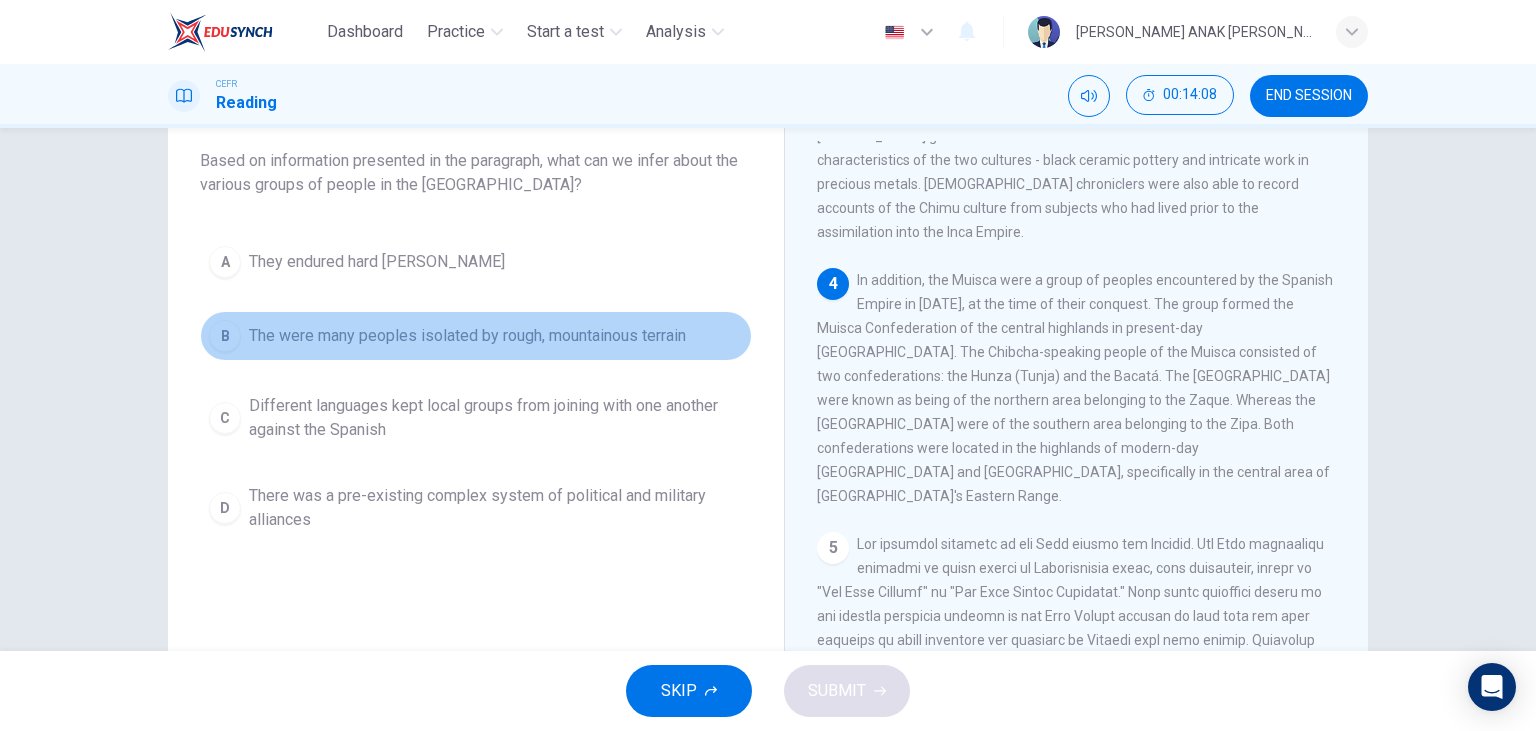 click on "The were many peoples isolated by rough, mountainous terrain" at bounding box center [467, 336] 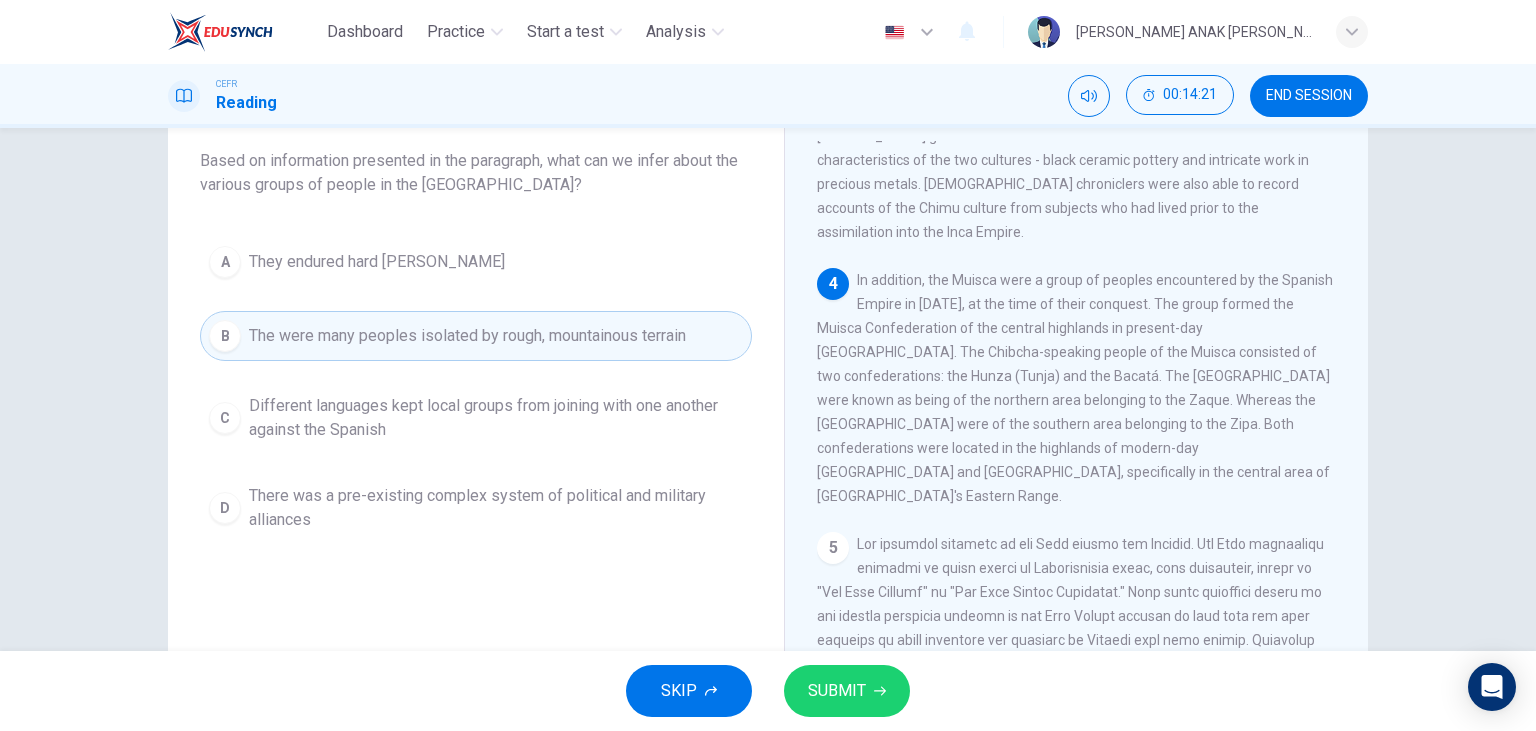 click on "SUBMIT" at bounding box center [837, 691] 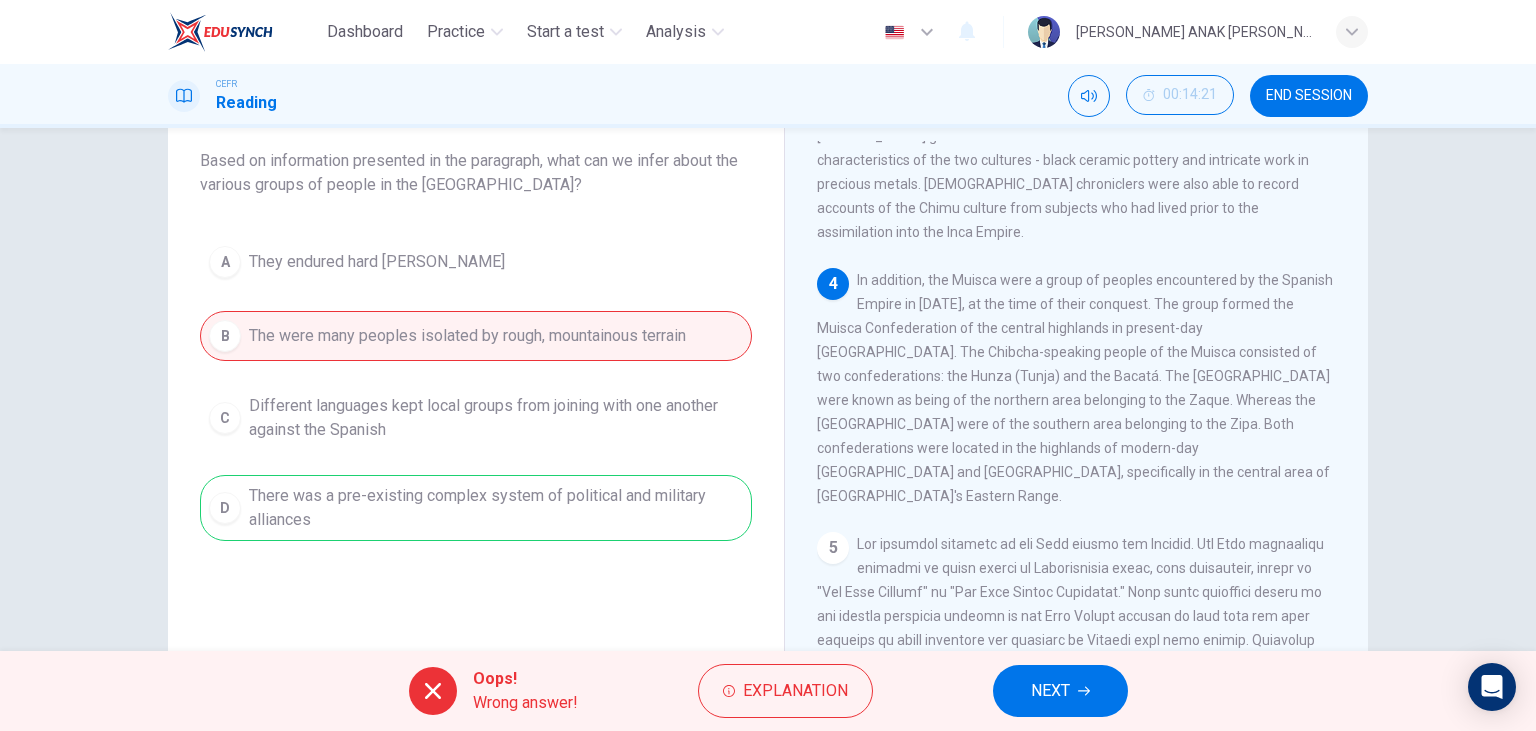 click on "NEXT" at bounding box center [1060, 691] 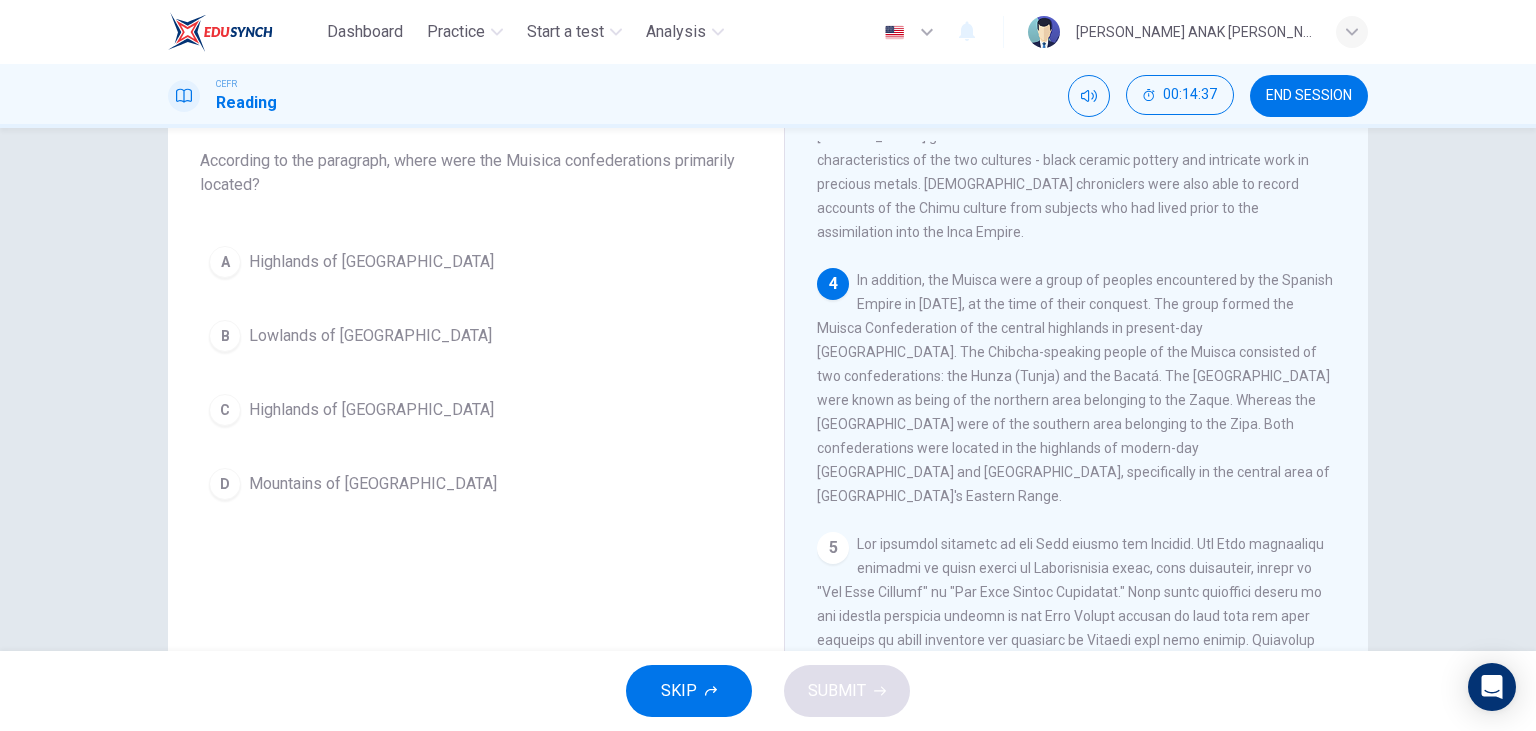 click on "Highlands of Colombia" at bounding box center [371, 410] 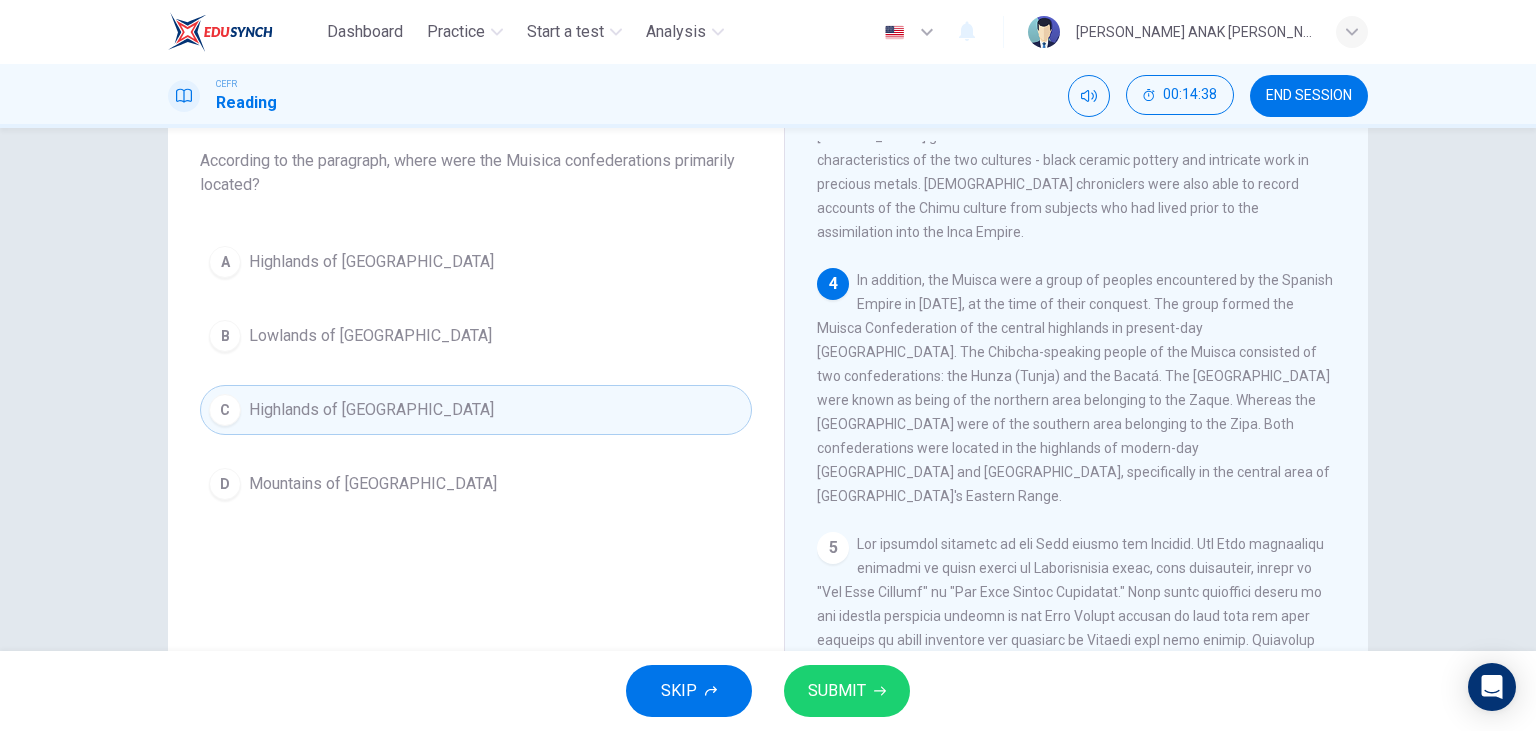 click on "SUBMIT" at bounding box center (847, 691) 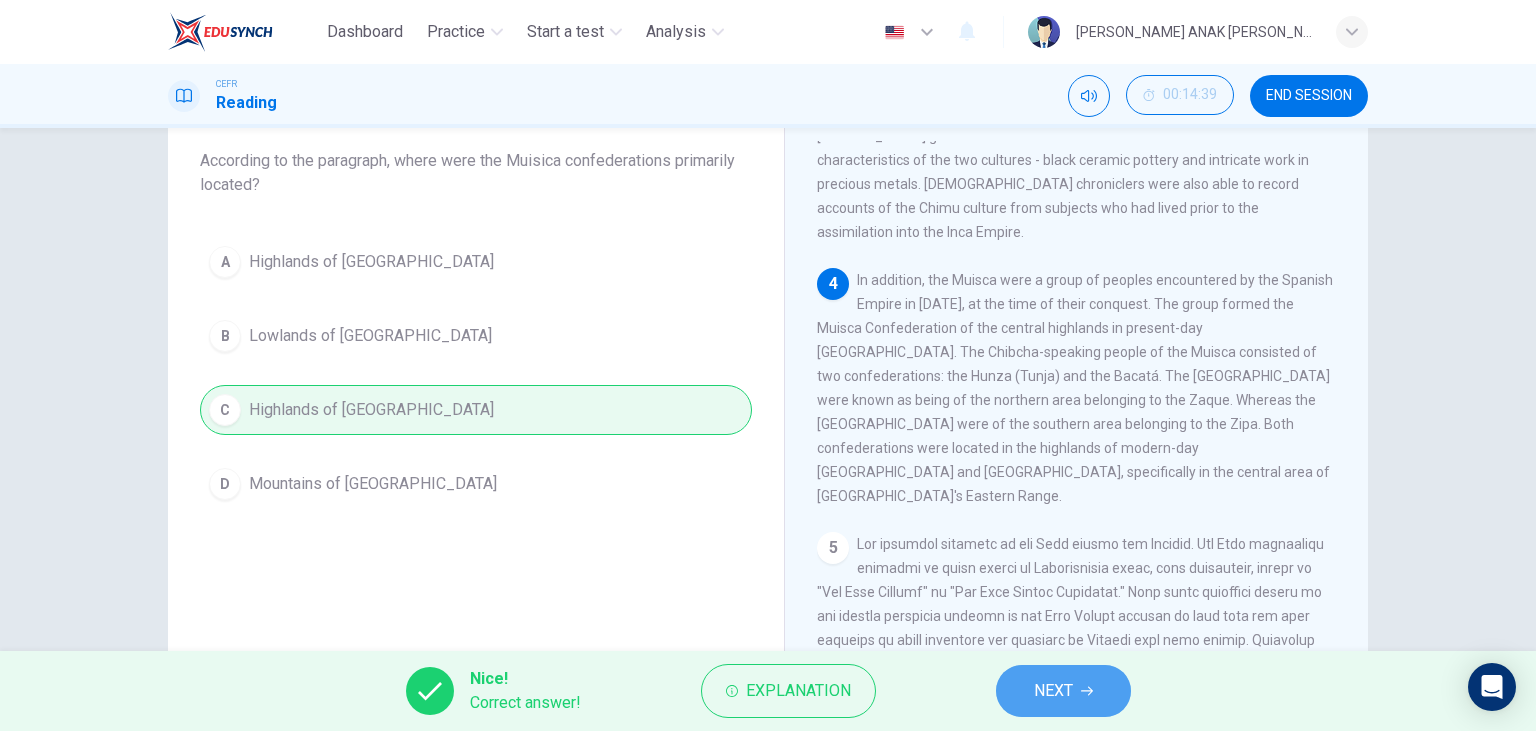 click on "NEXT" at bounding box center [1063, 691] 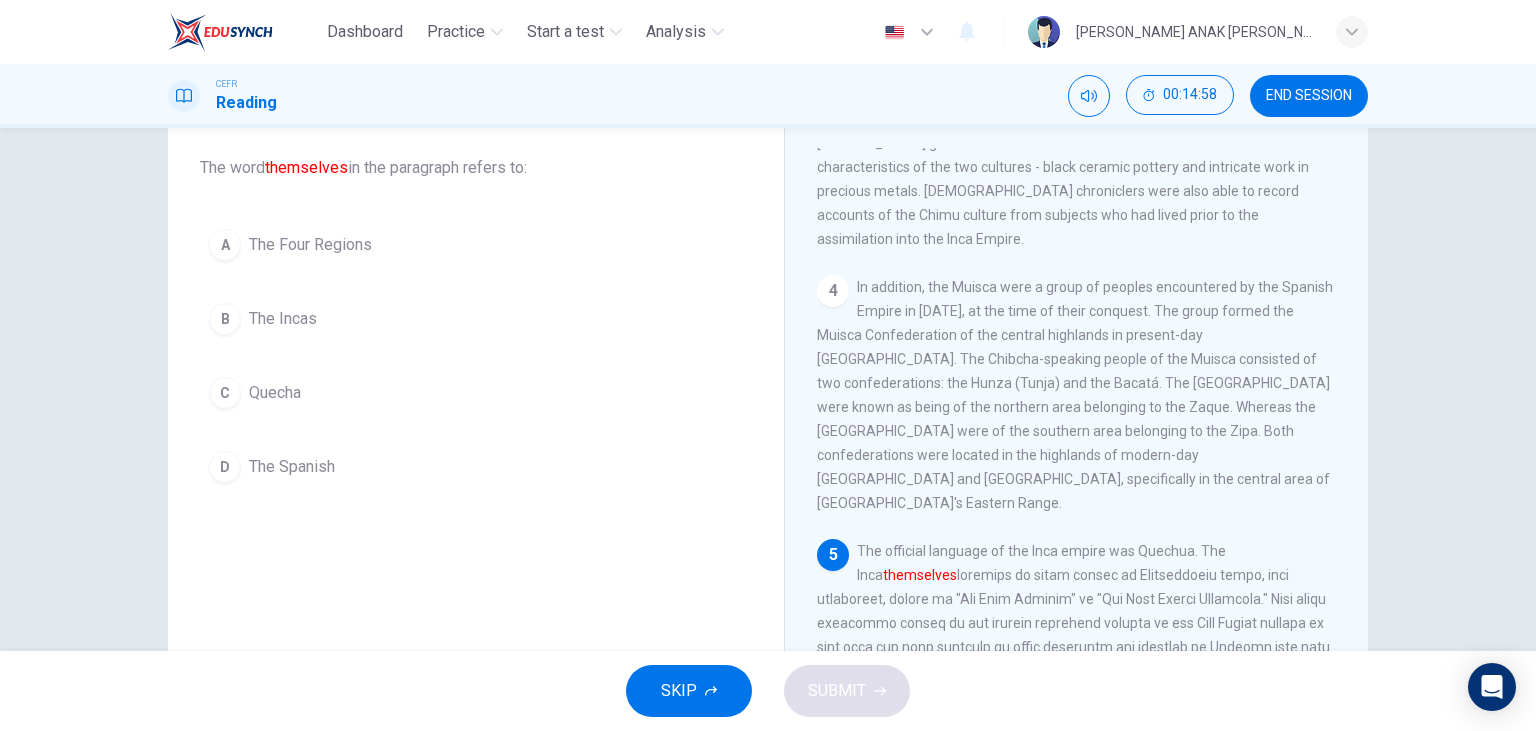 scroll, scrollTop: 22, scrollLeft: 0, axis: vertical 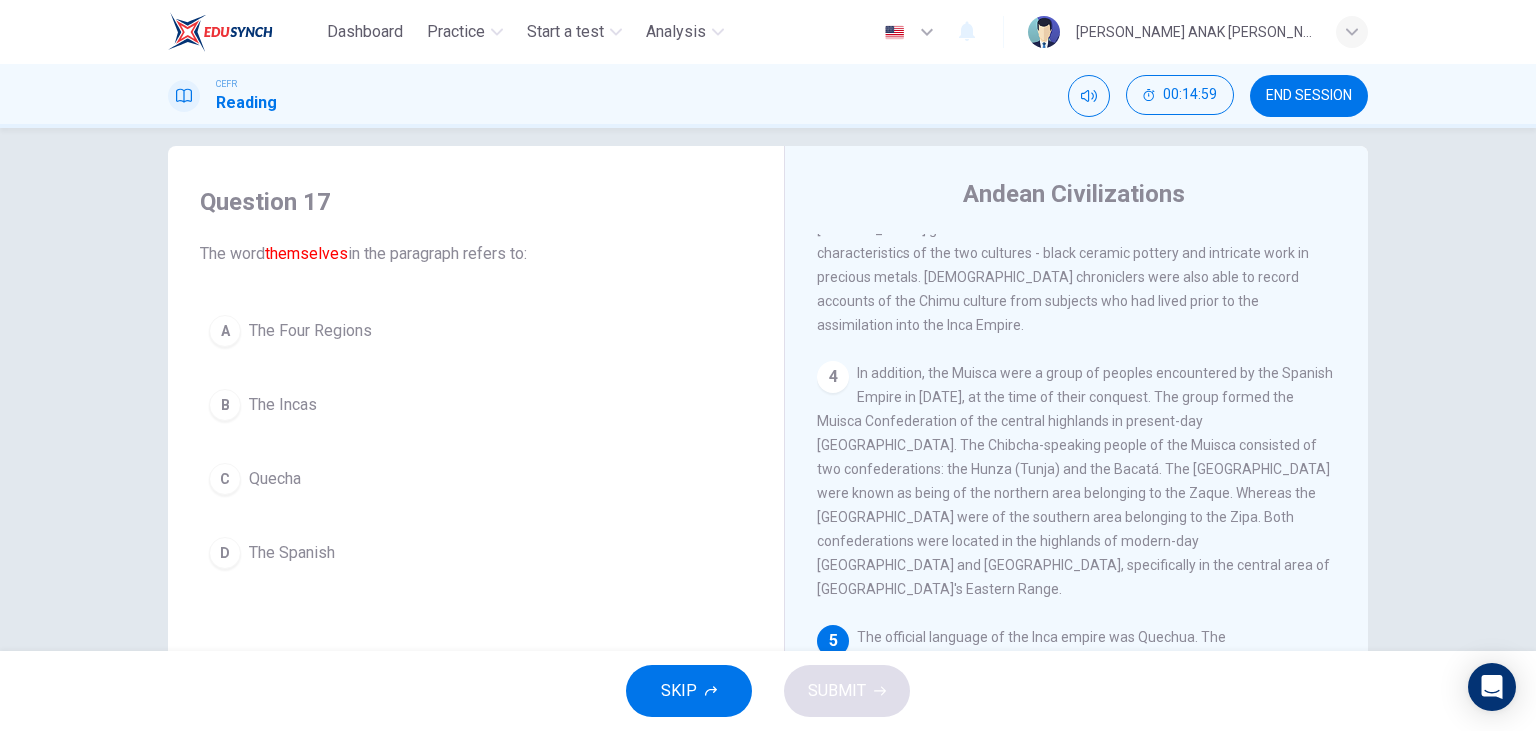 click on "B The Incas" at bounding box center [476, 405] 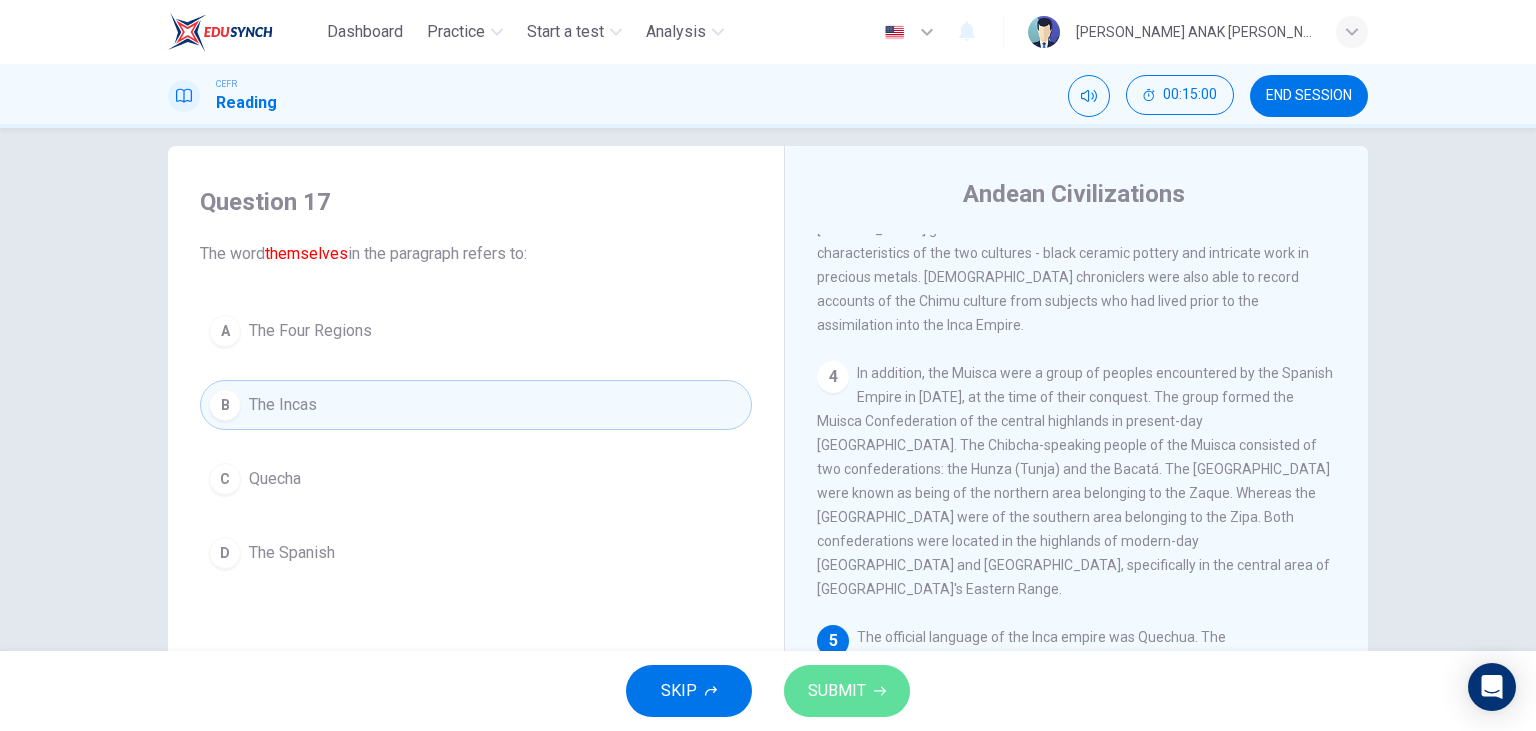 click on "SUBMIT" at bounding box center [847, 691] 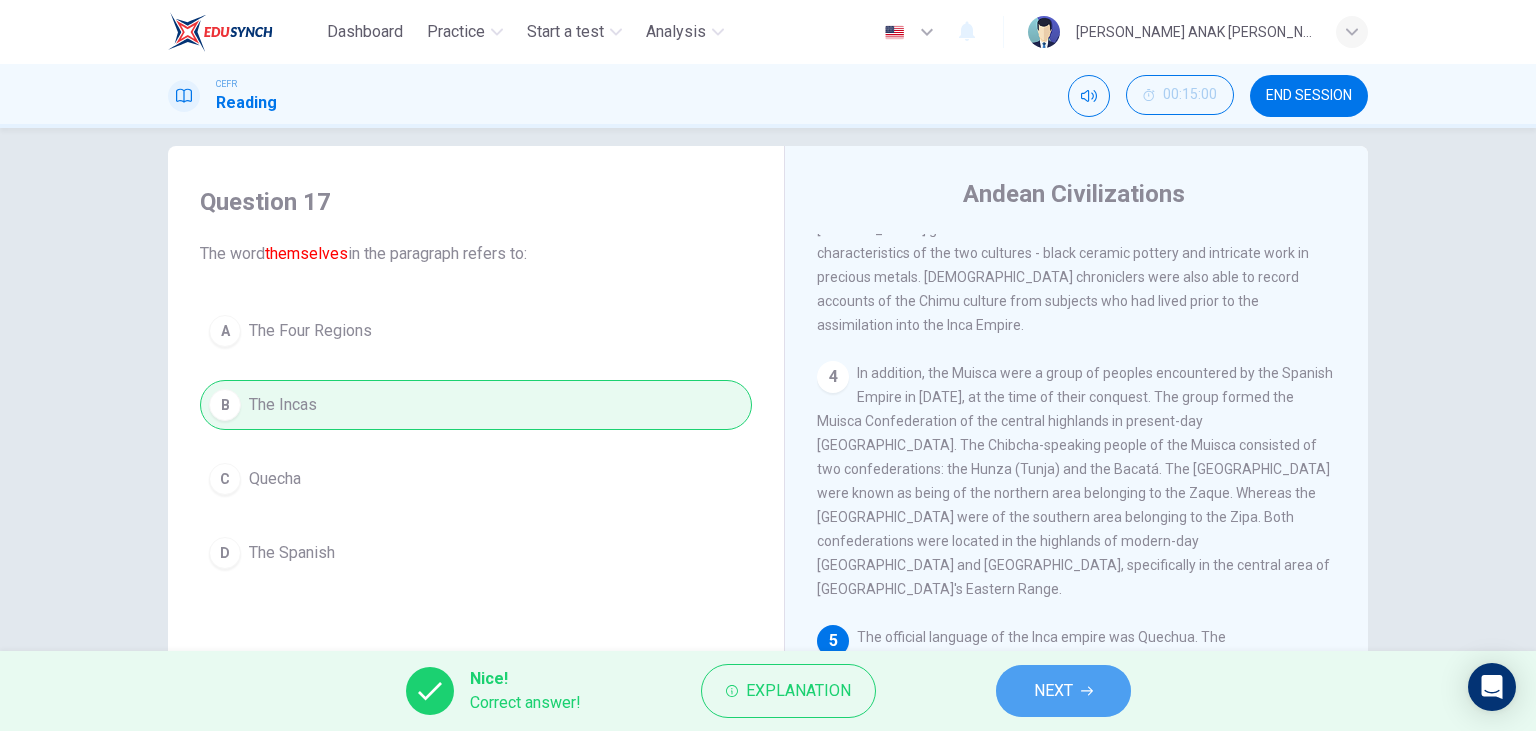 click on "NEXT" at bounding box center [1063, 691] 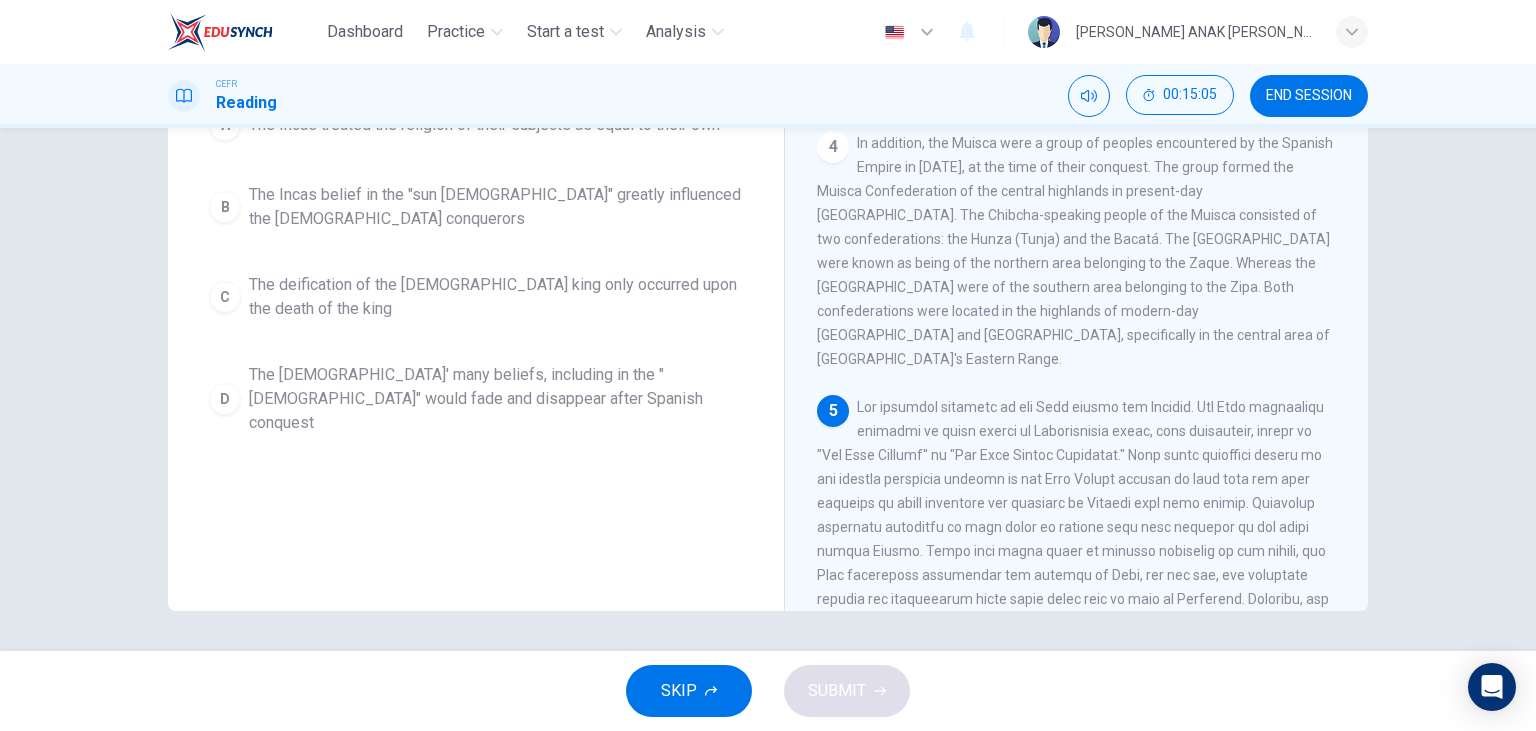 scroll, scrollTop: 137, scrollLeft: 0, axis: vertical 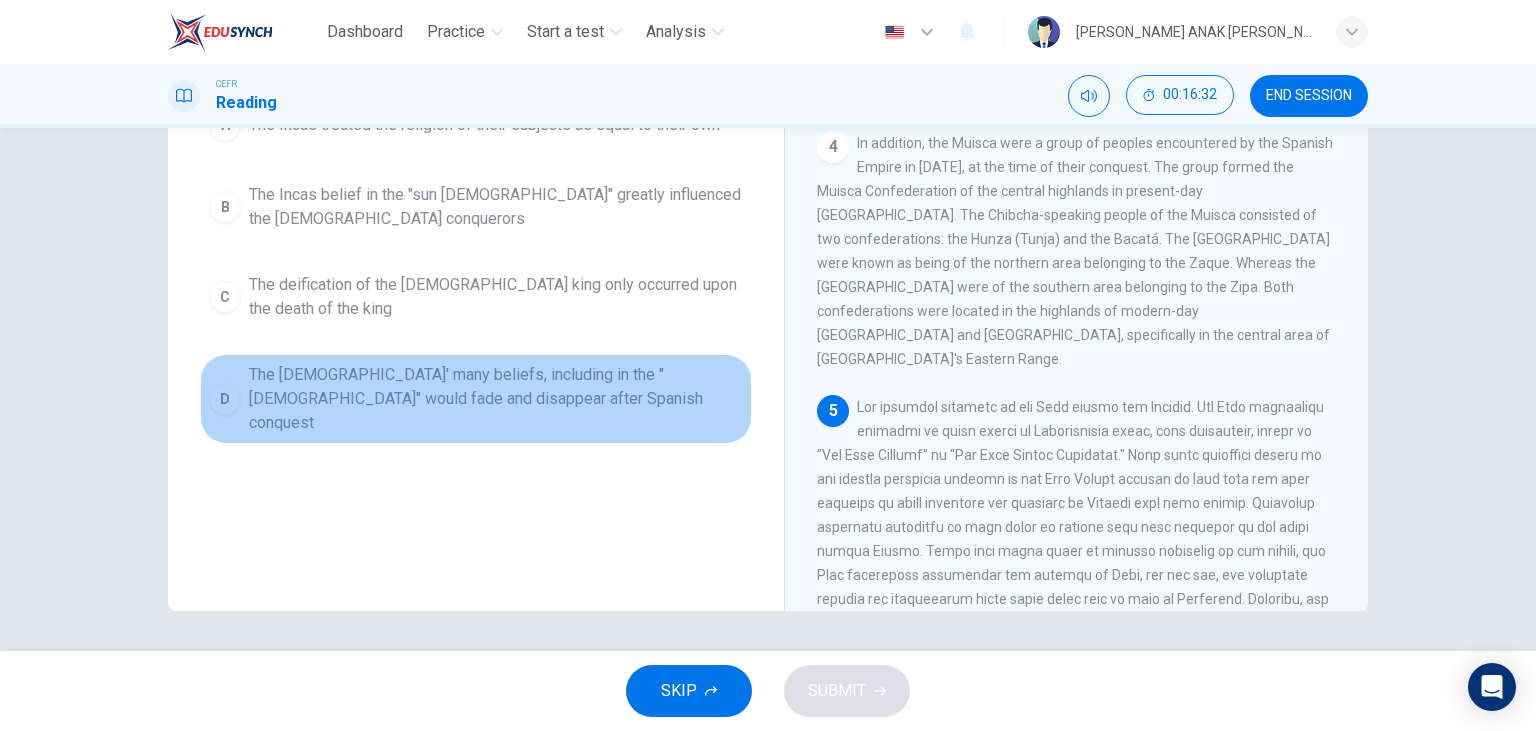 click on "The Incas' many beliefs, including in the "sun god" would fade and disappear after Spanish conquest" at bounding box center [496, 399] 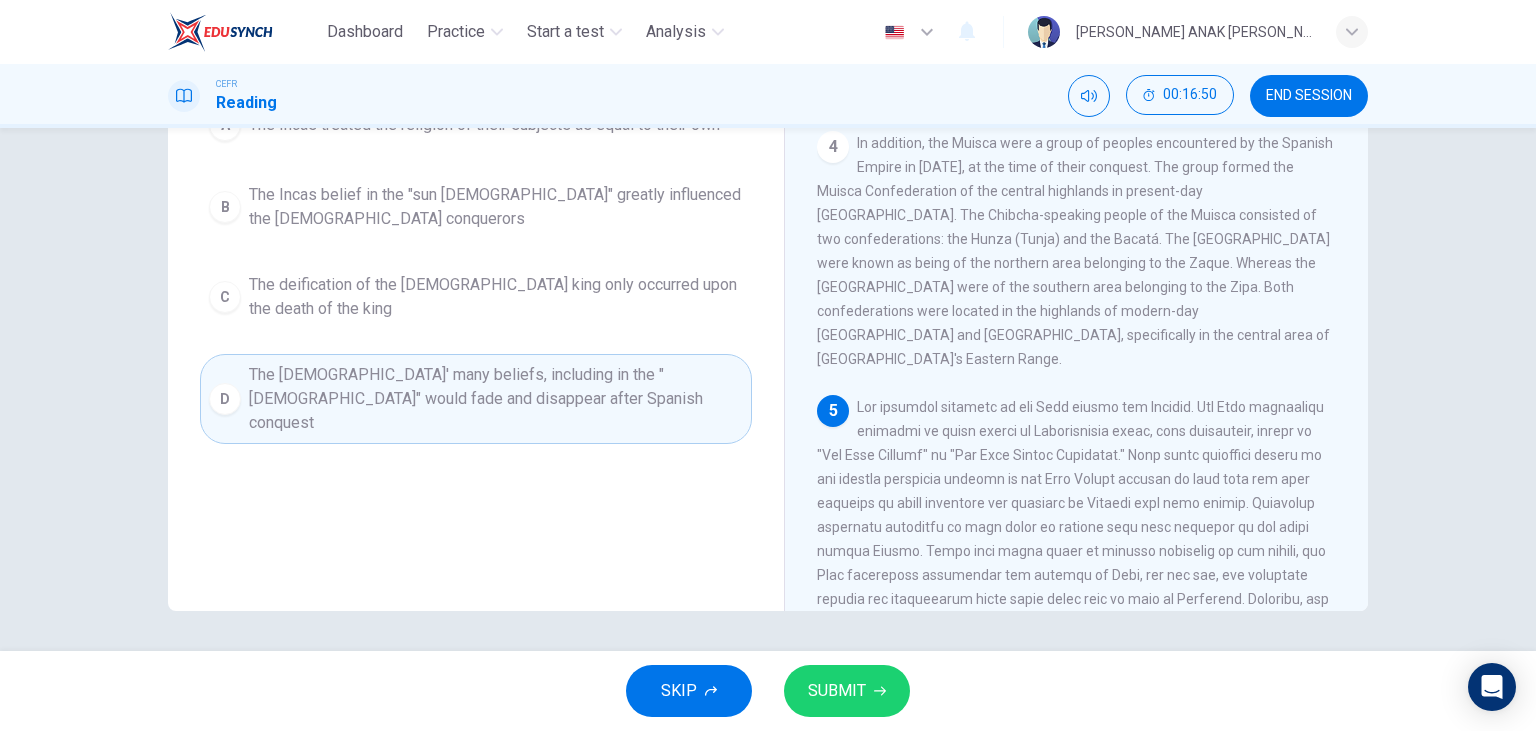 scroll, scrollTop: 22, scrollLeft: 0, axis: vertical 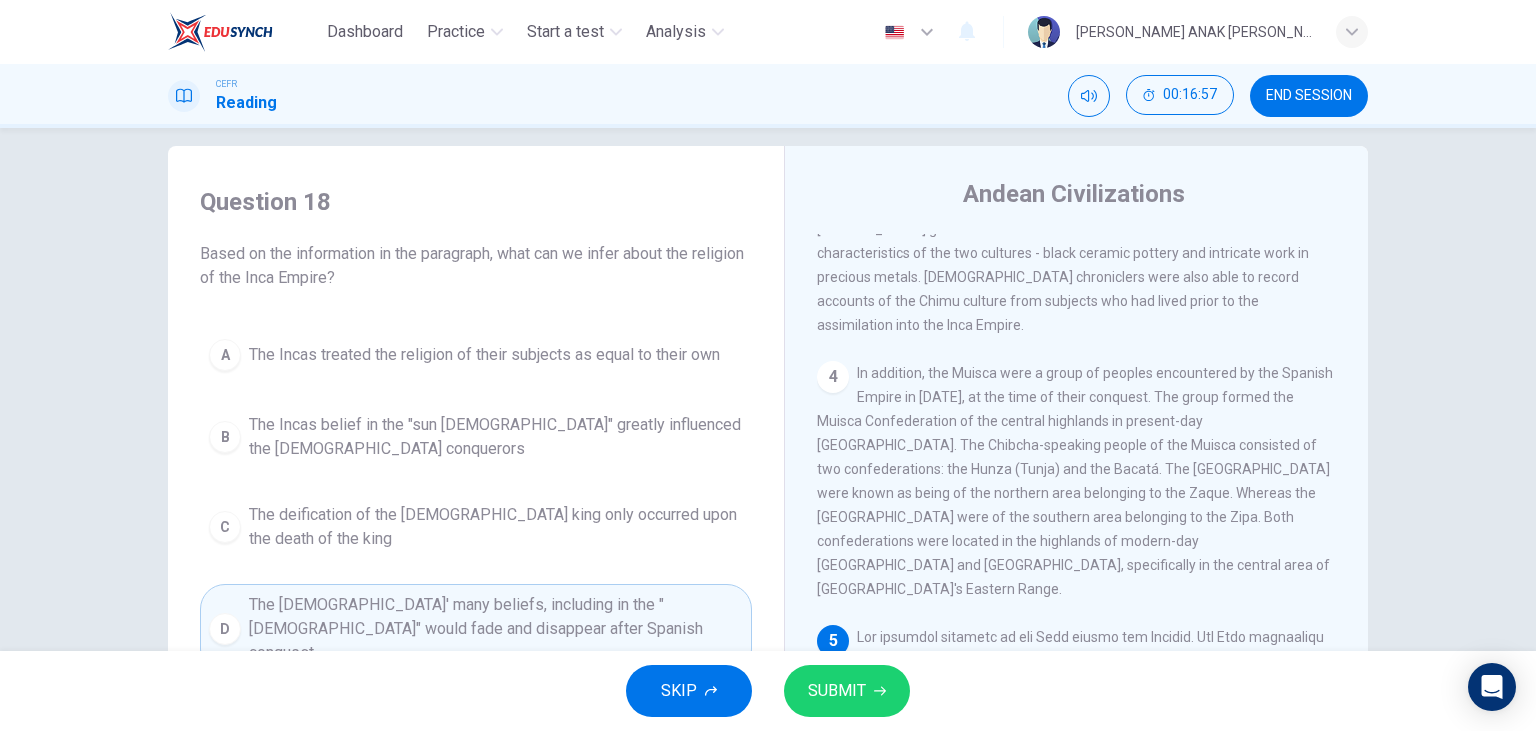 click on "The Incas treated the religion of their subjects as equal to their own" at bounding box center (484, 355) 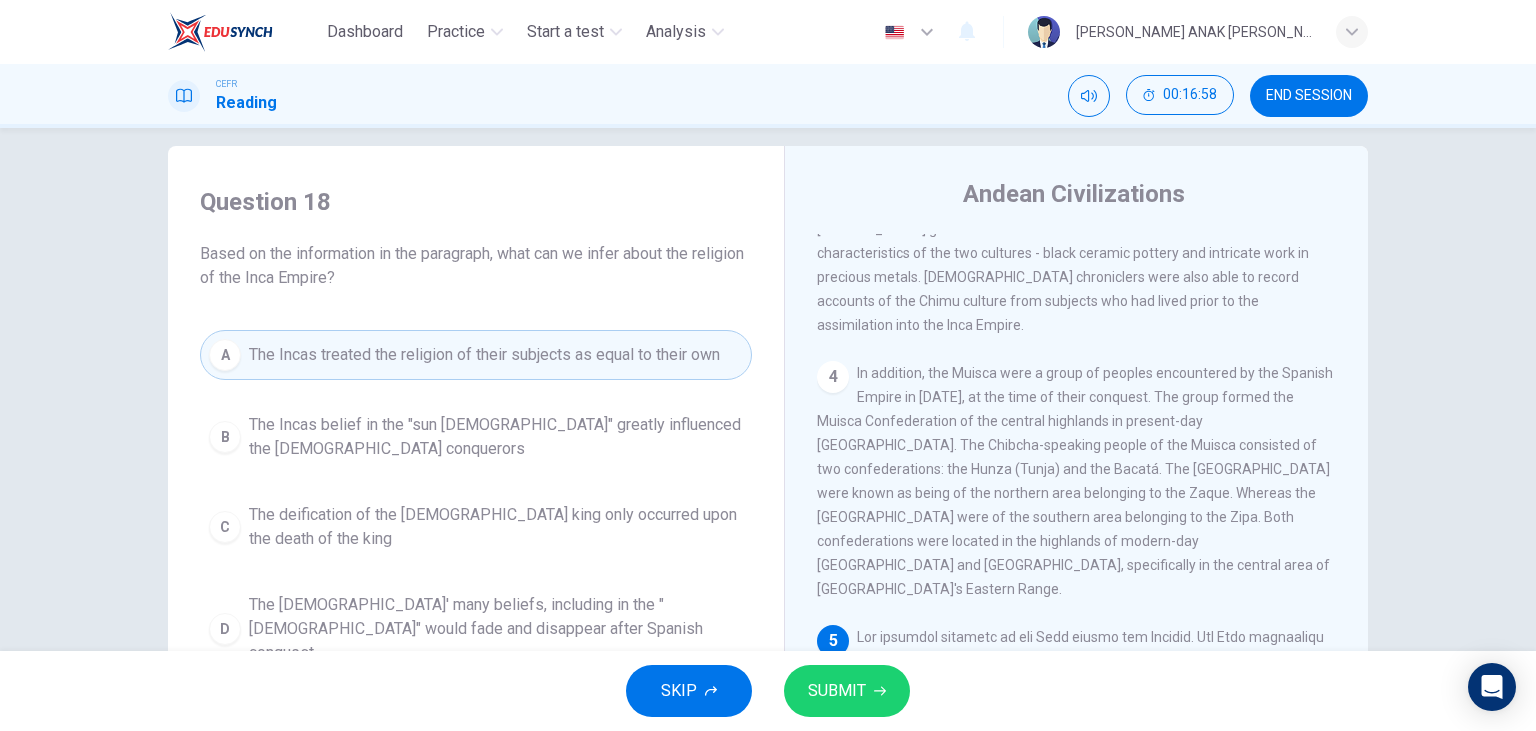 click on "The Incas' many beliefs, including in the "sun god" would fade and disappear after Spanish conquest" at bounding box center [496, 629] 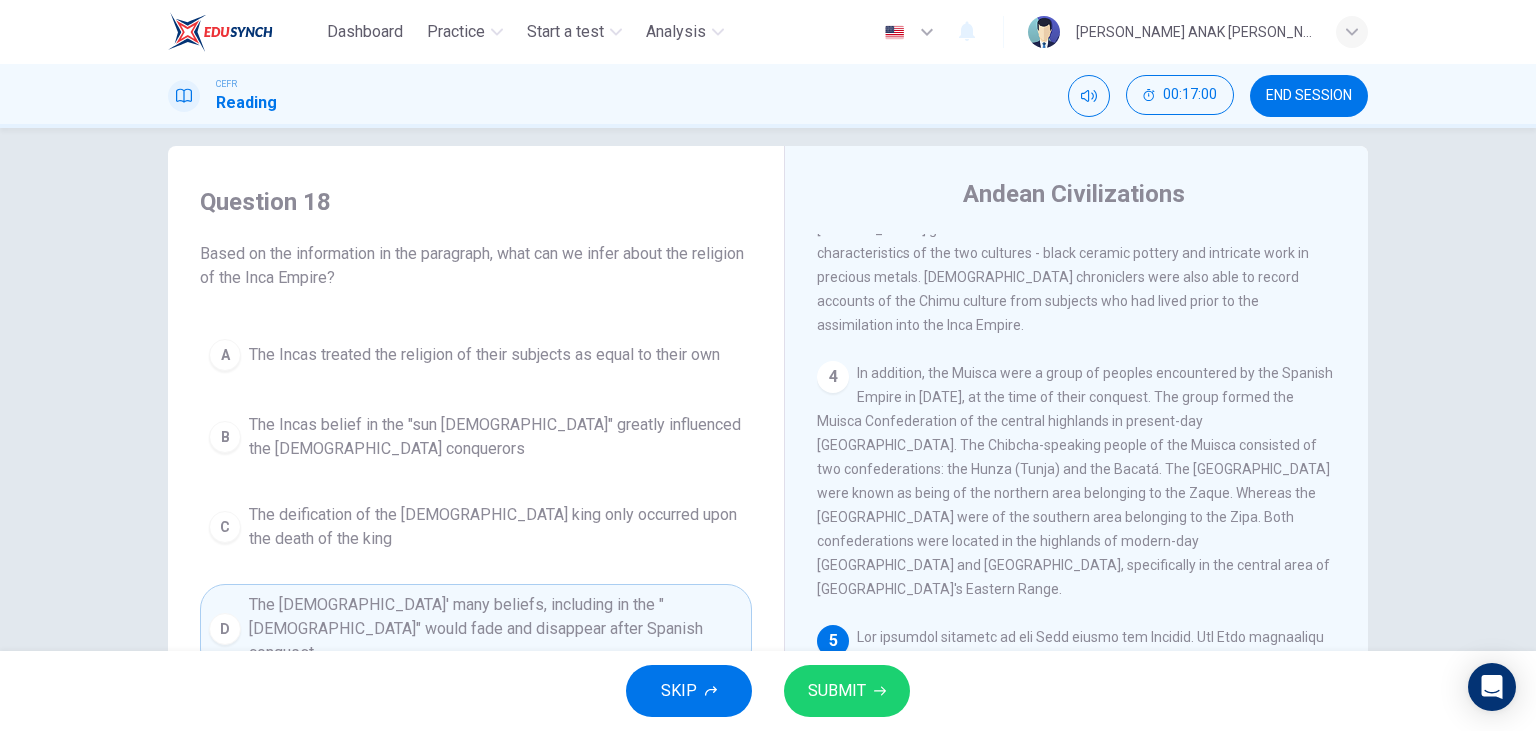 scroll, scrollTop: 137, scrollLeft: 0, axis: vertical 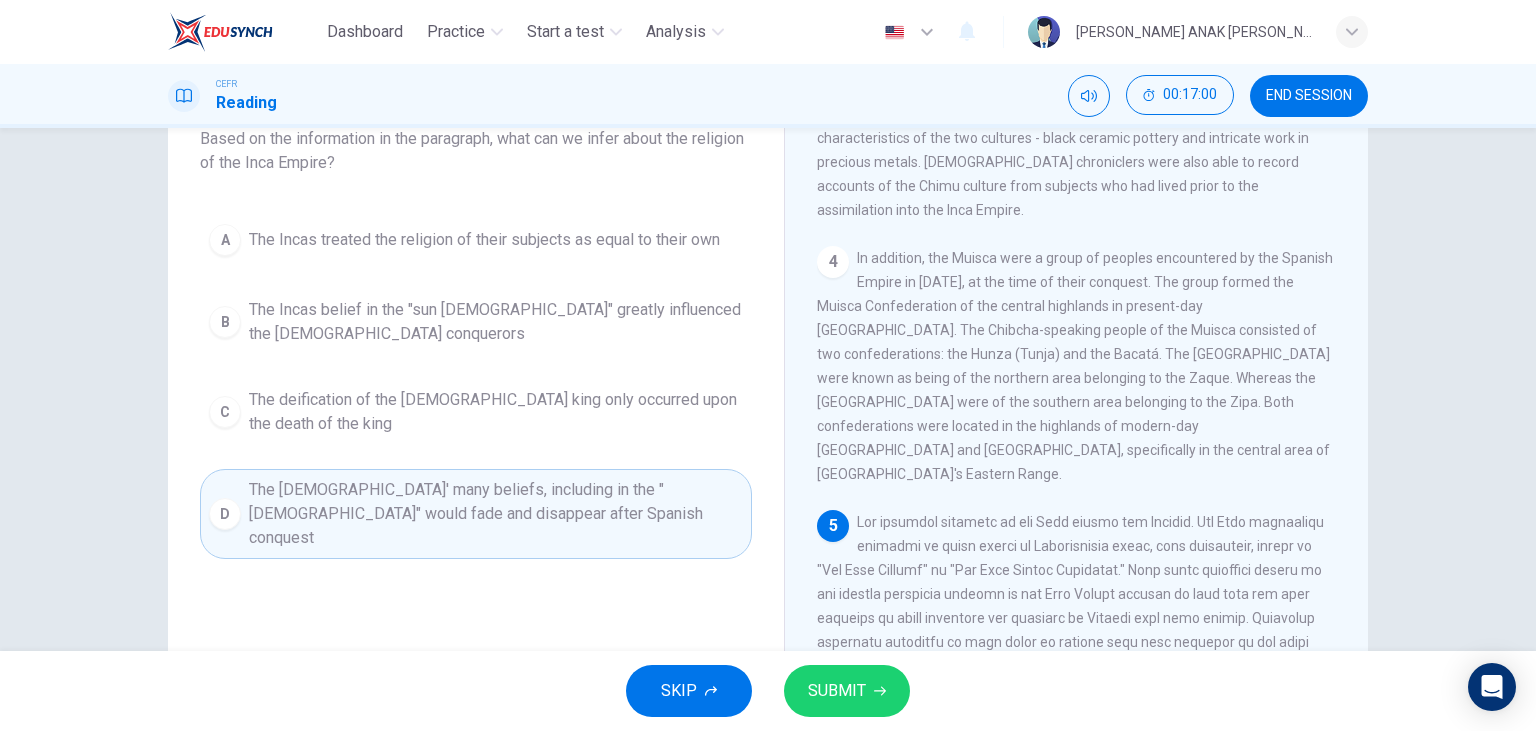 click on "SUBMIT" at bounding box center [847, 691] 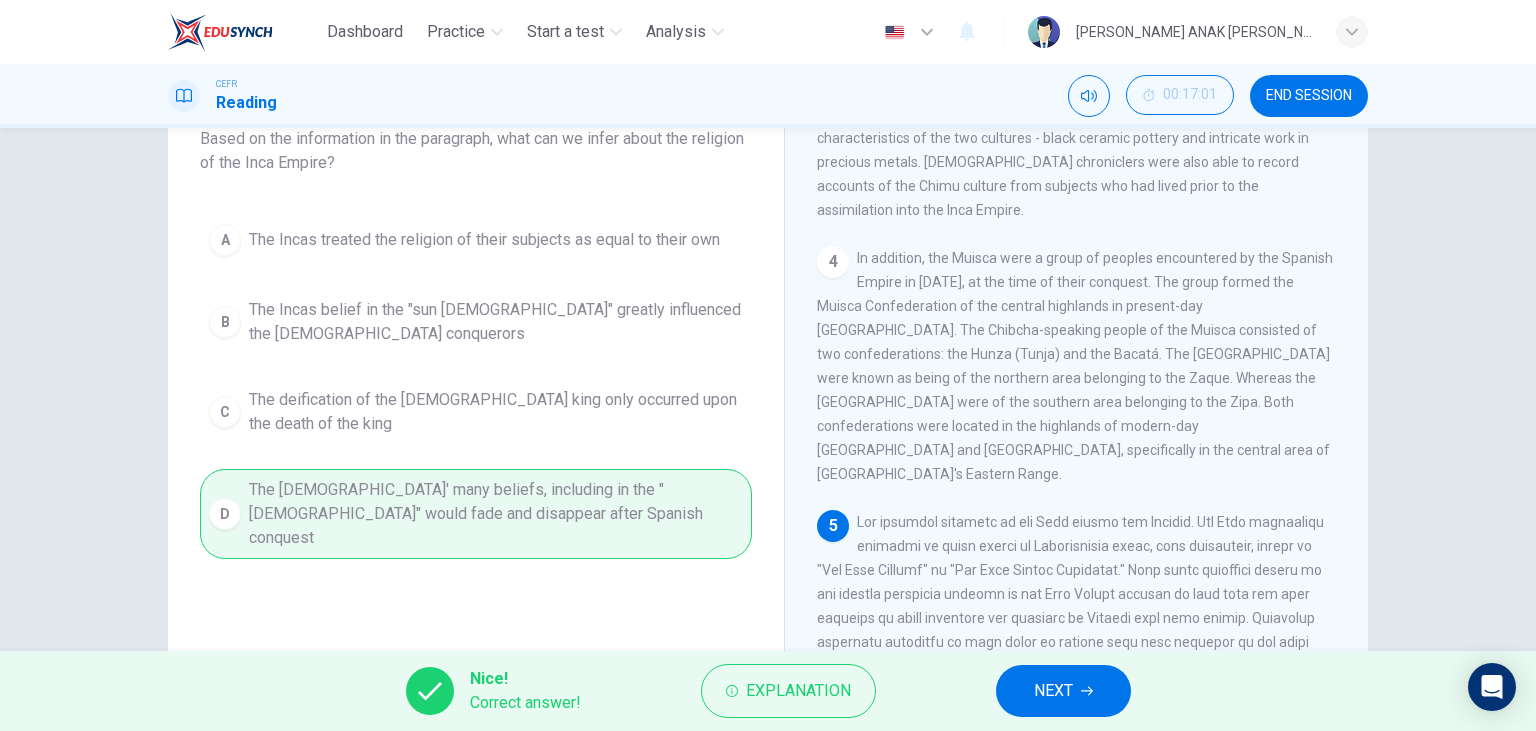 click on "Nice! Correct answer! Explanation NEXT" at bounding box center (768, 691) 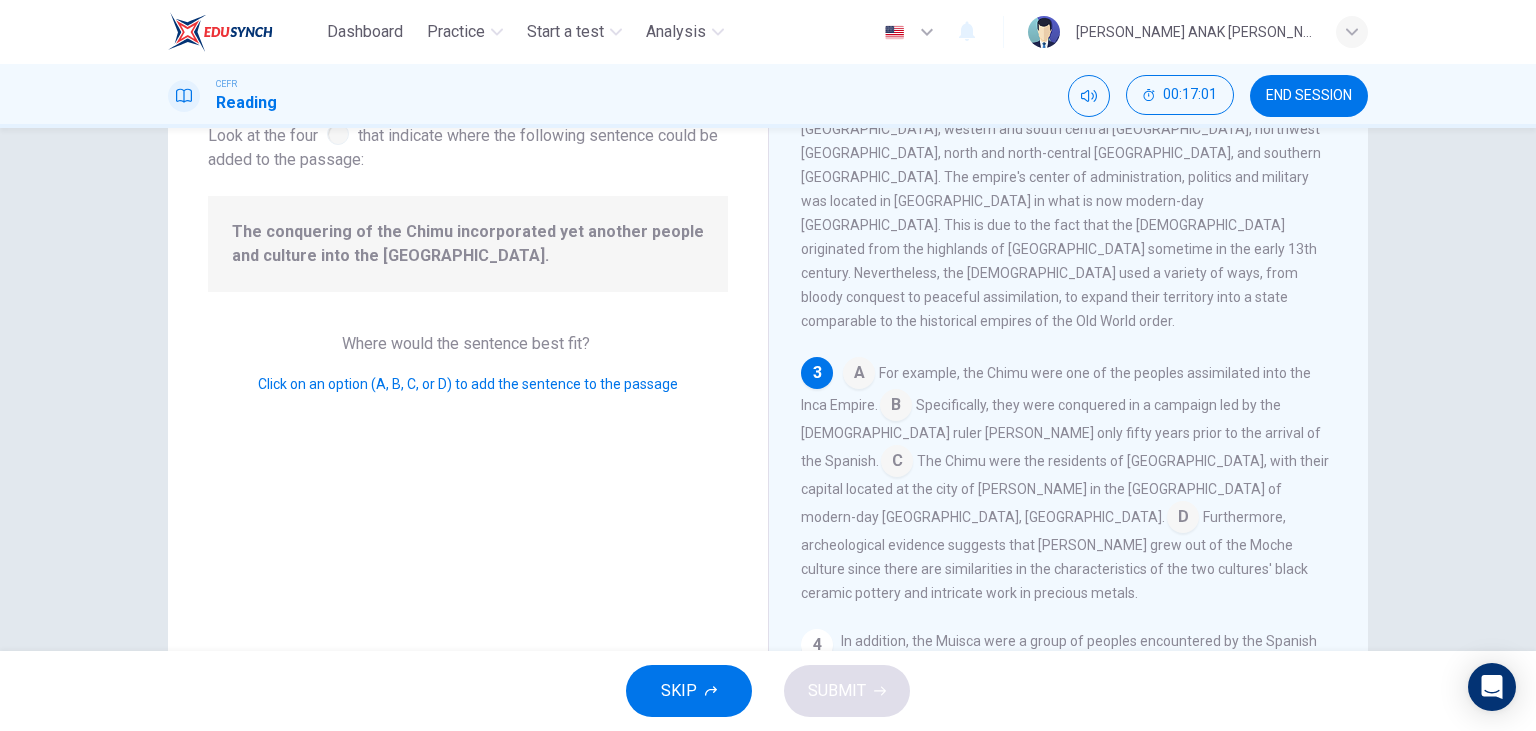 scroll, scrollTop: 507, scrollLeft: 0, axis: vertical 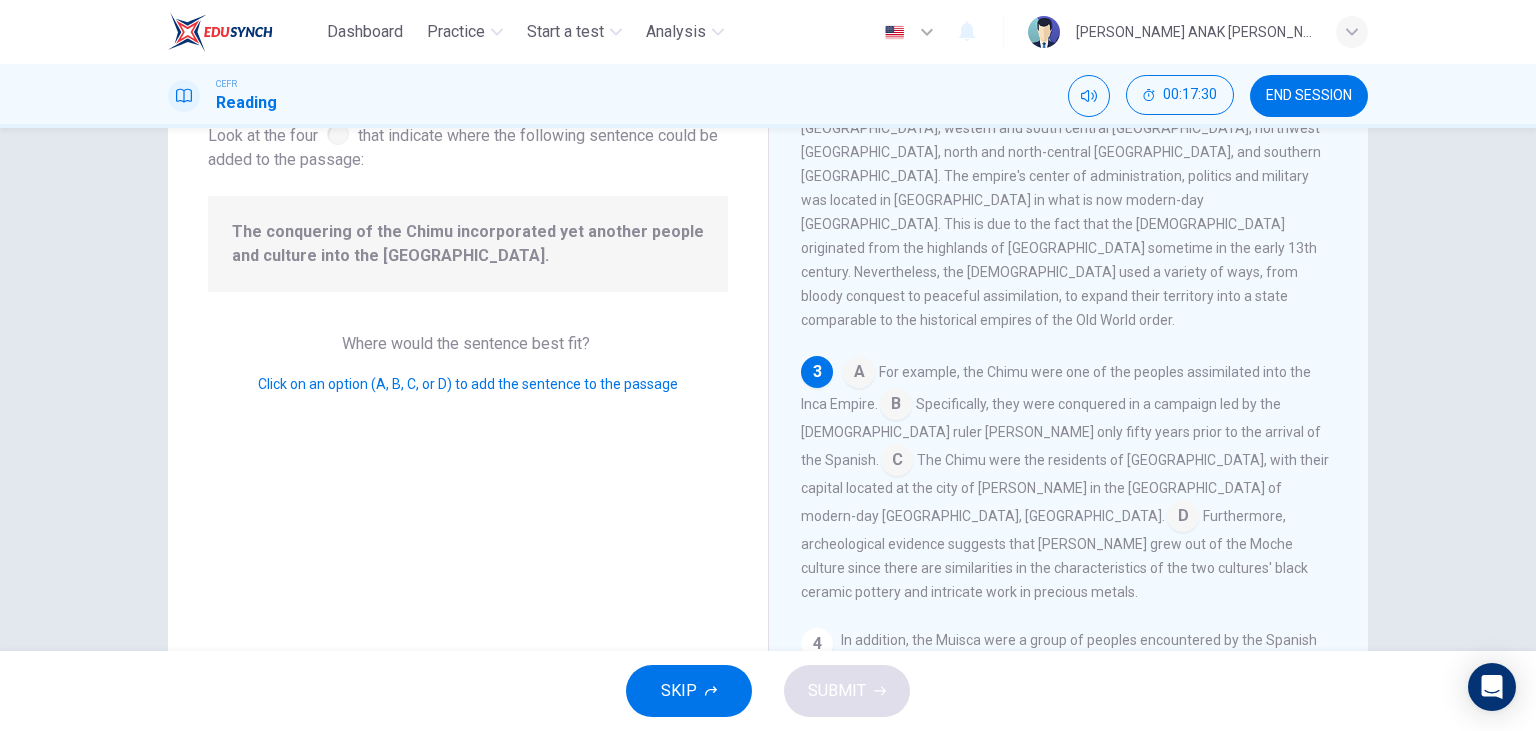 click on "Furthermore, archeological evidence suggests that Chimor grew out of the Moche culture since there are similarities in the characteristics of the two cultures' black ceramic pottery and intricate work in precious metals." at bounding box center [1054, 554] 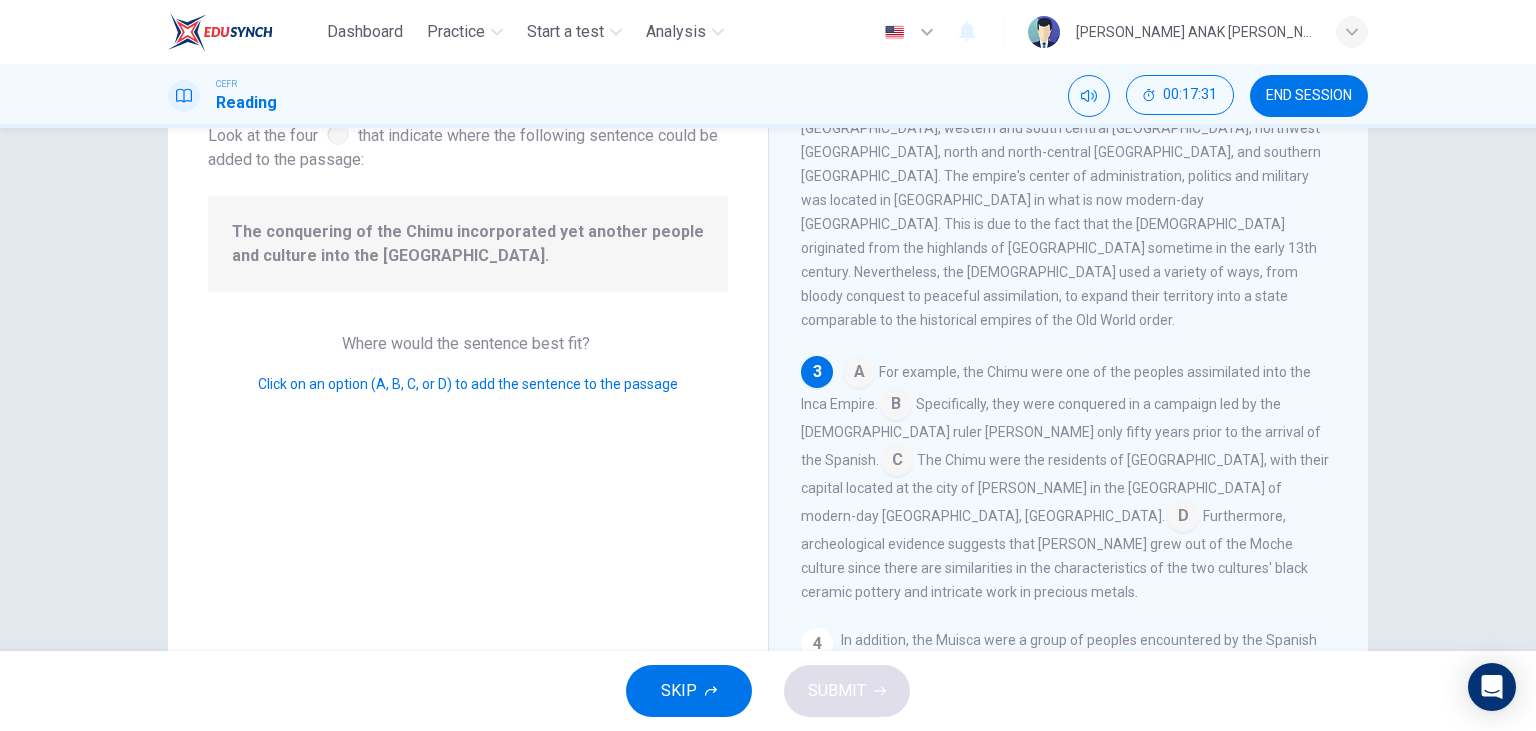 click at bounding box center [1183, 518] 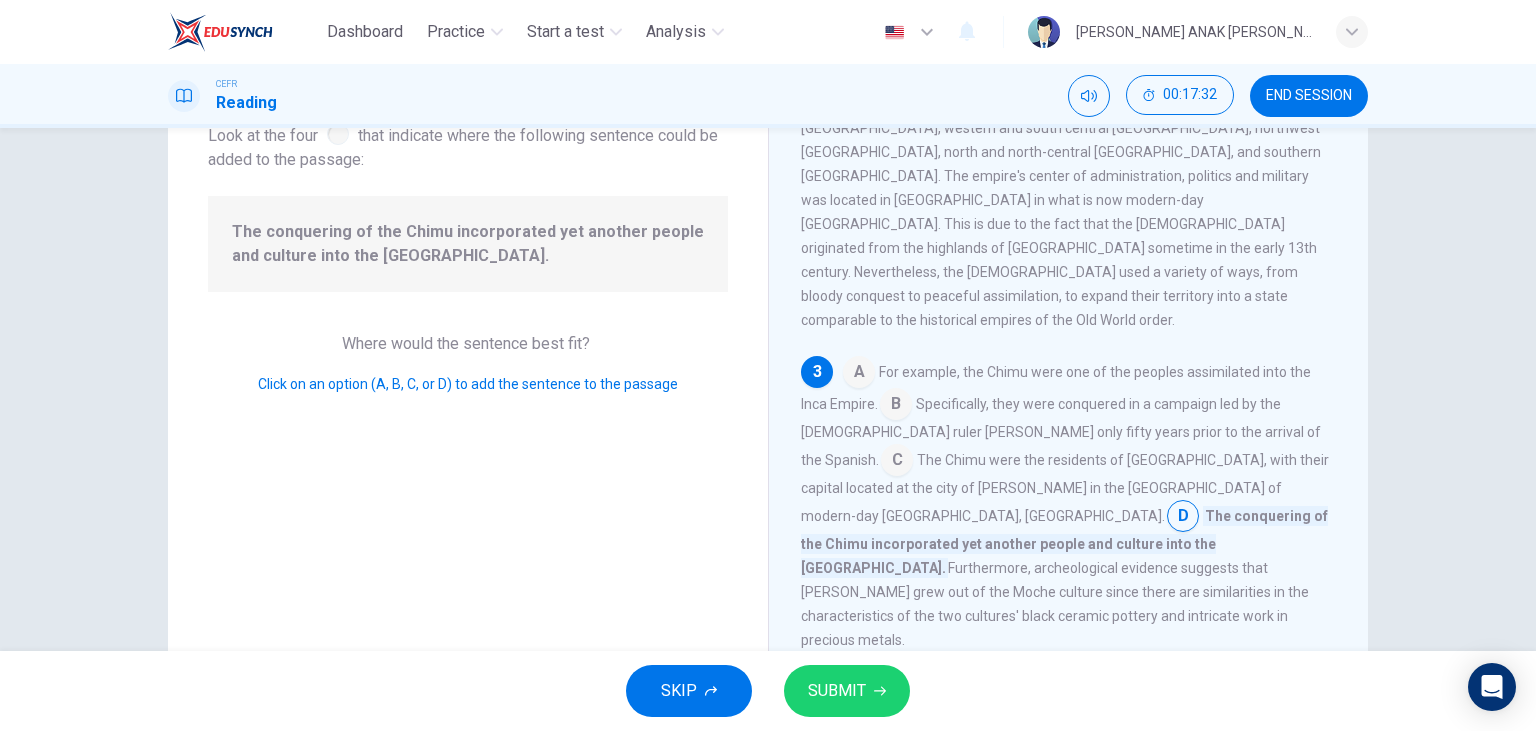 click on "SUBMIT" at bounding box center (847, 691) 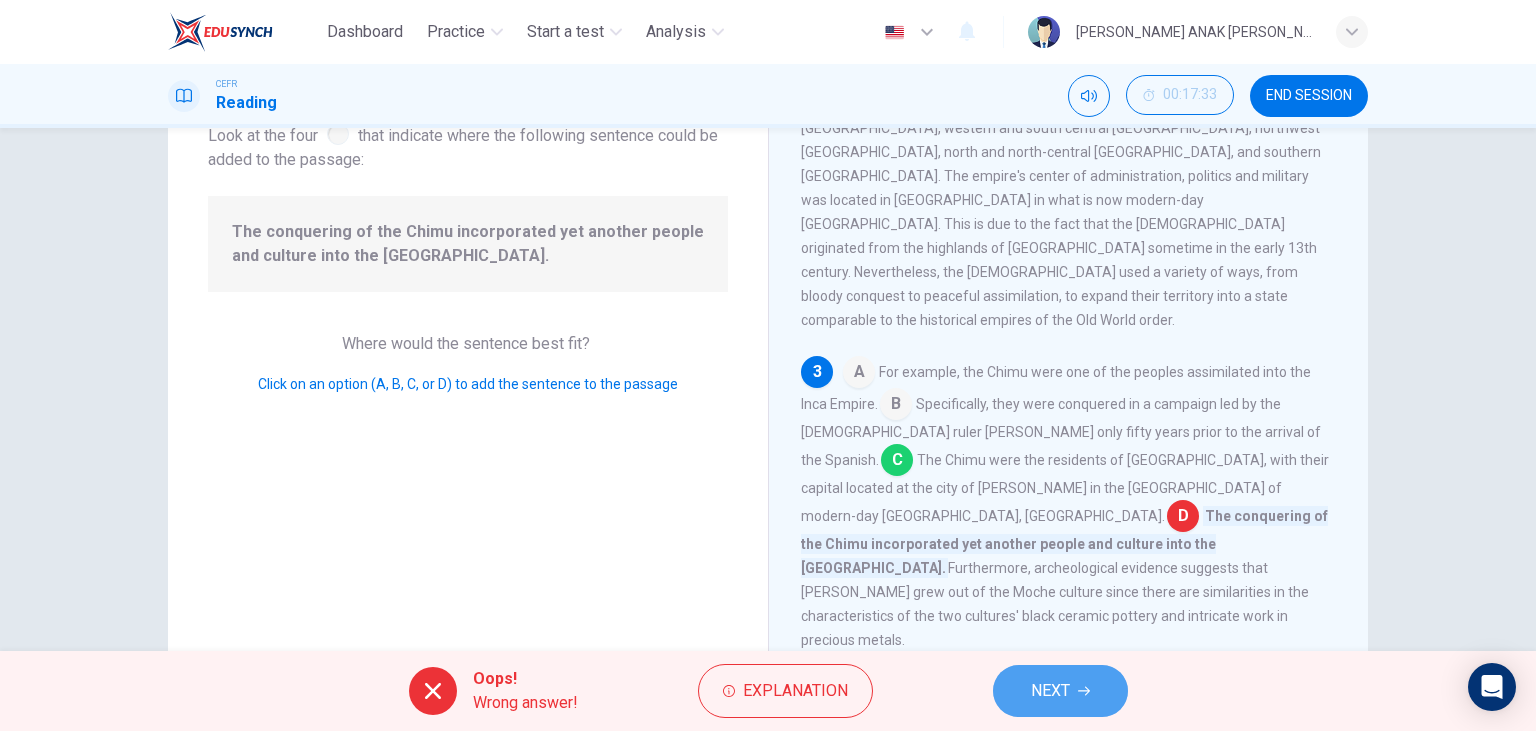 click on "NEXT" at bounding box center [1050, 691] 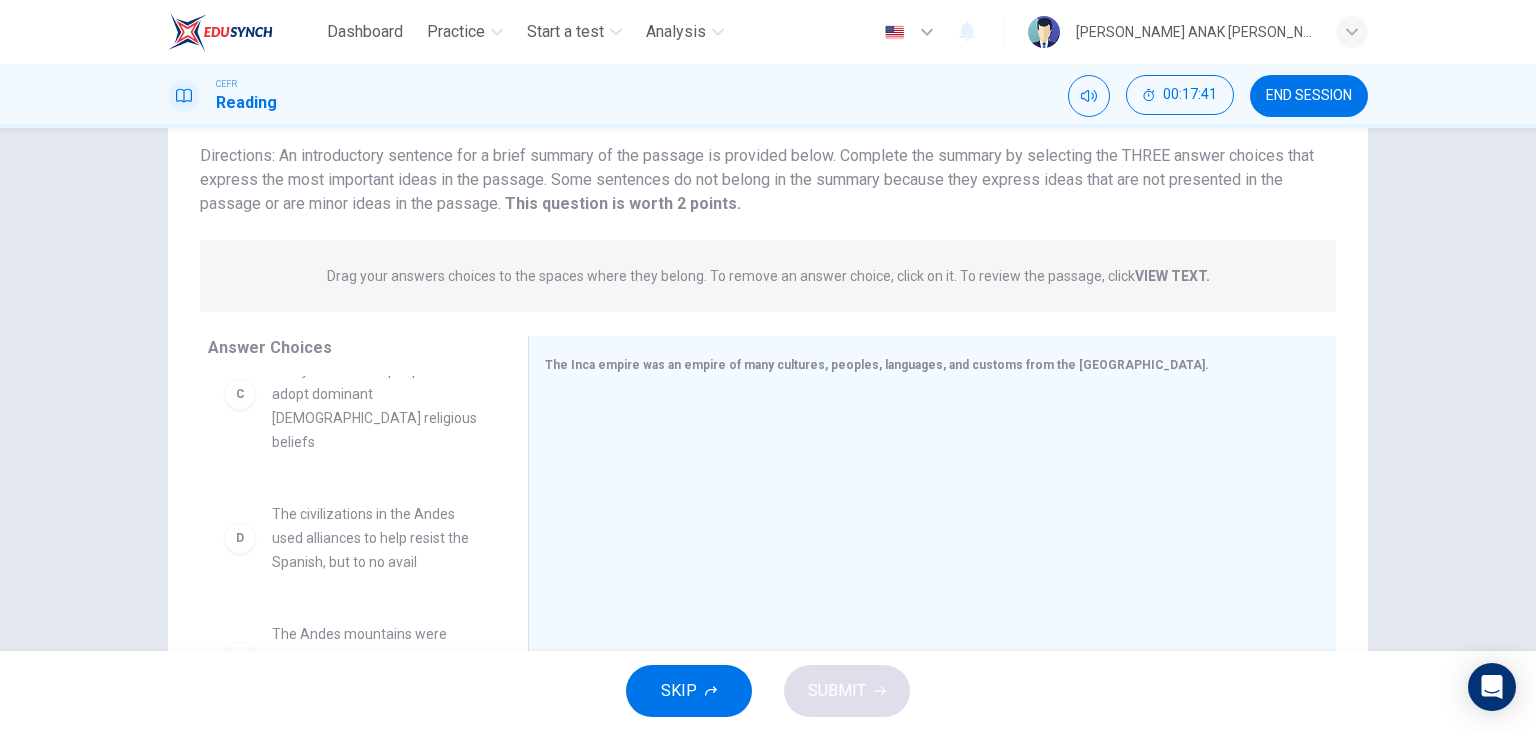 scroll, scrollTop: 492, scrollLeft: 0, axis: vertical 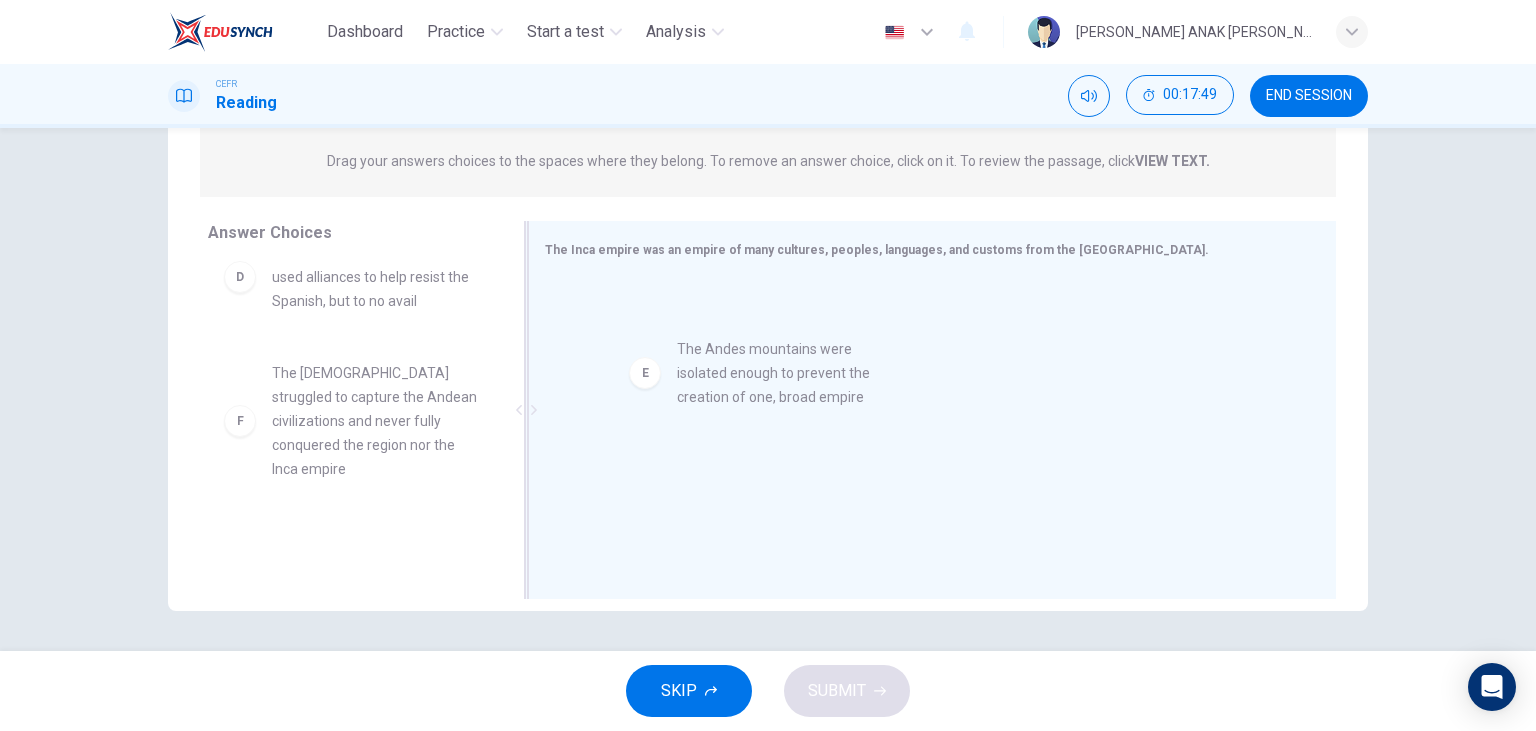 drag, startPoint x: 418, startPoint y: 390, endPoint x: 829, endPoint y: 390, distance: 411 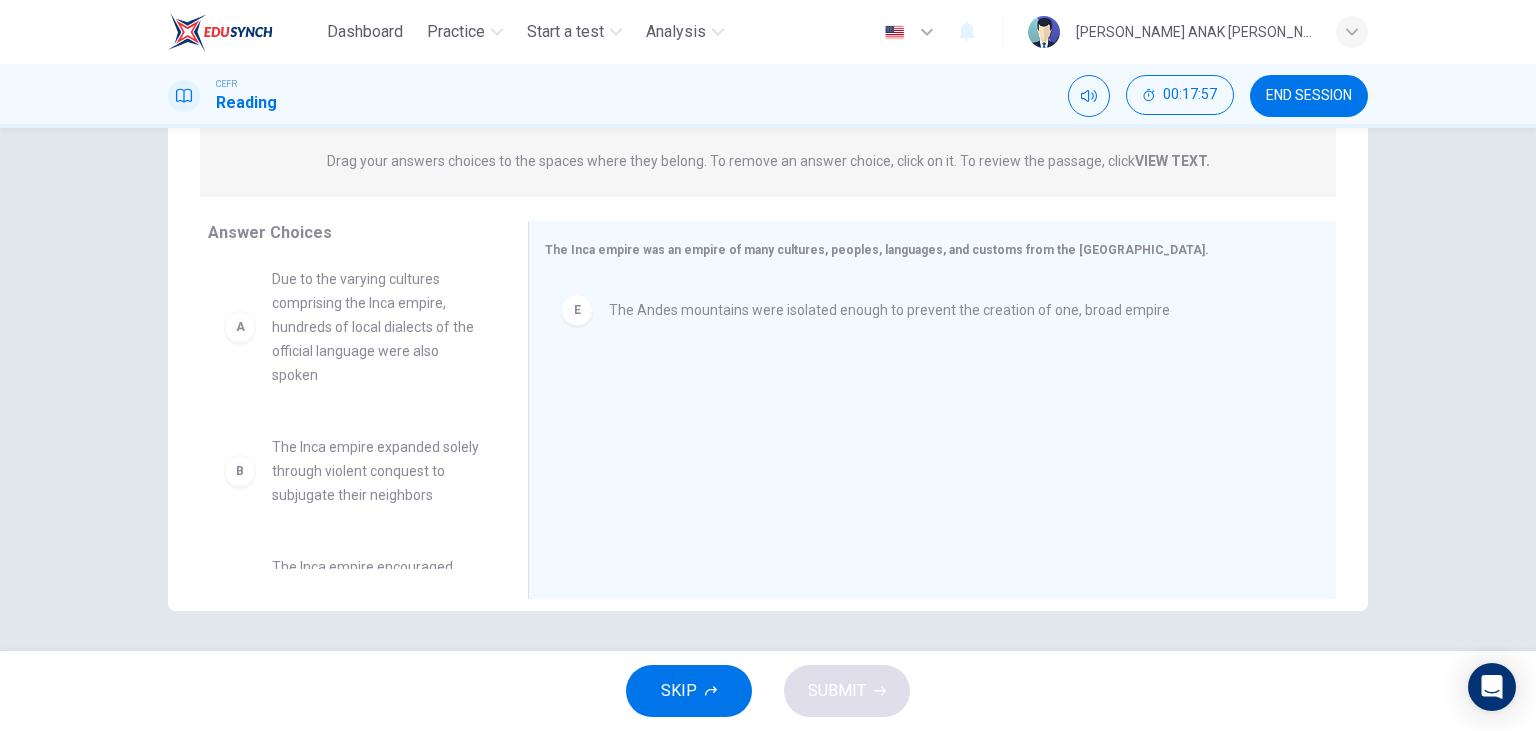 scroll, scrollTop: 0, scrollLeft: 0, axis: both 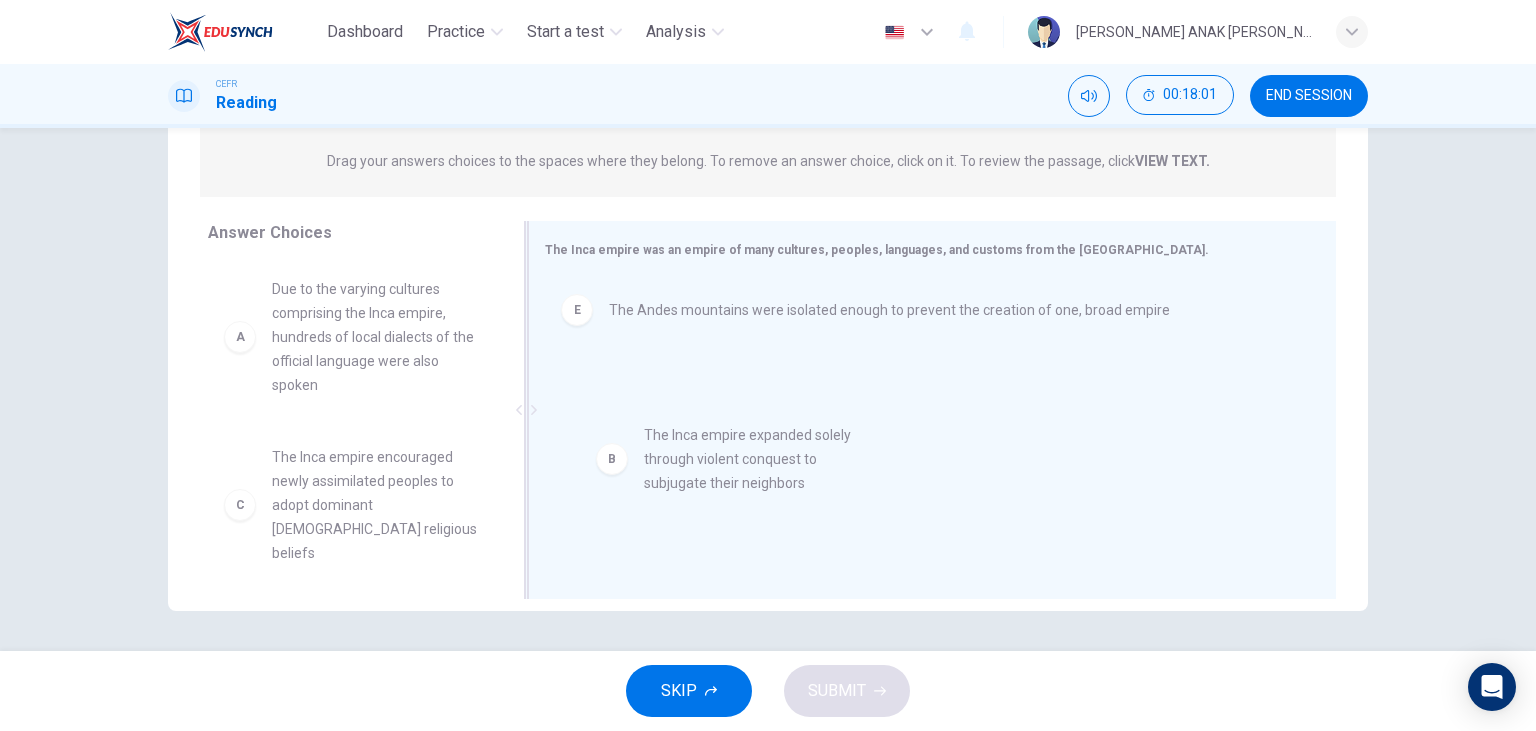 drag, startPoint x: 400, startPoint y: 482, endPoint x: 800, endPoint y: 454, distance: 400.9788 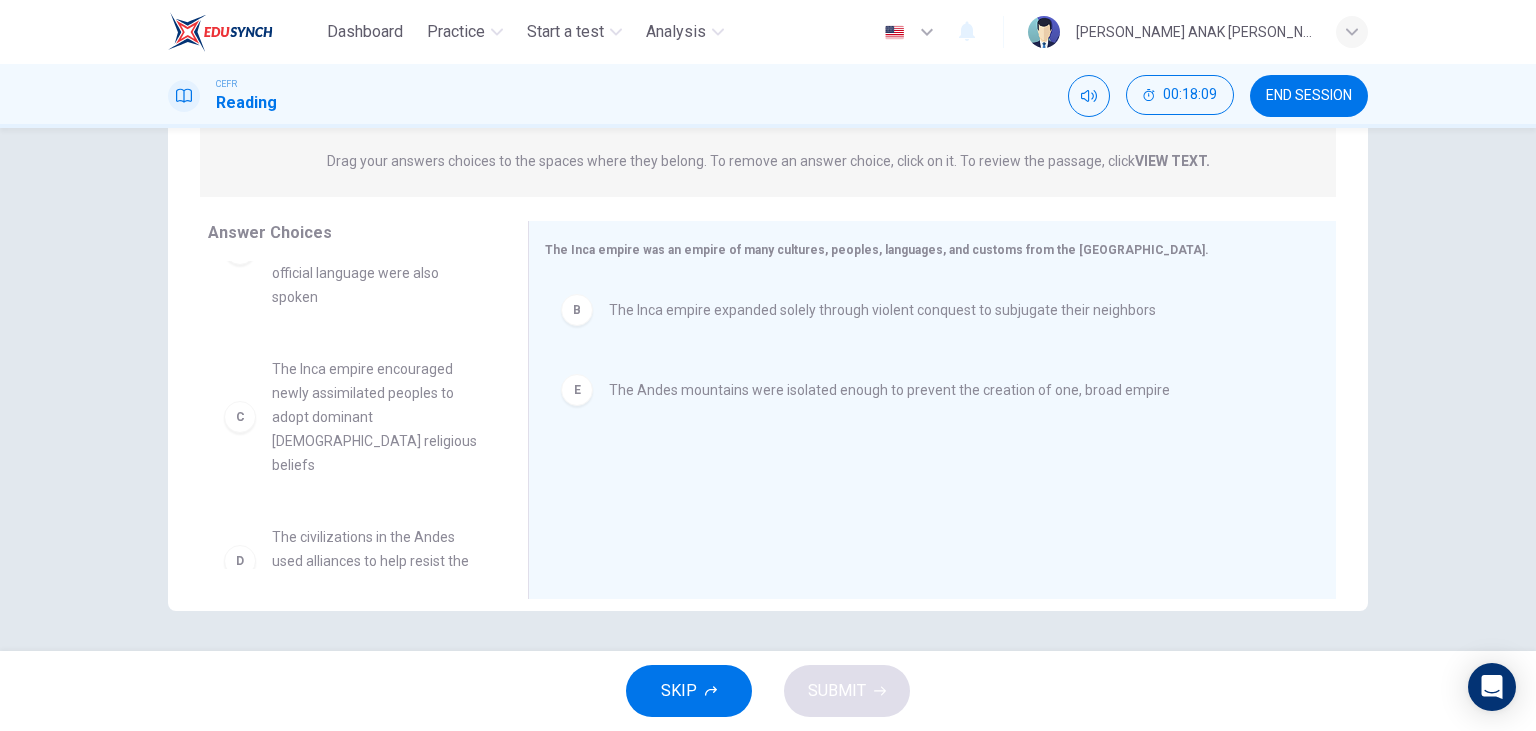 scroll, scrollTop: 137, scrollLeft: 0, axis: vertical 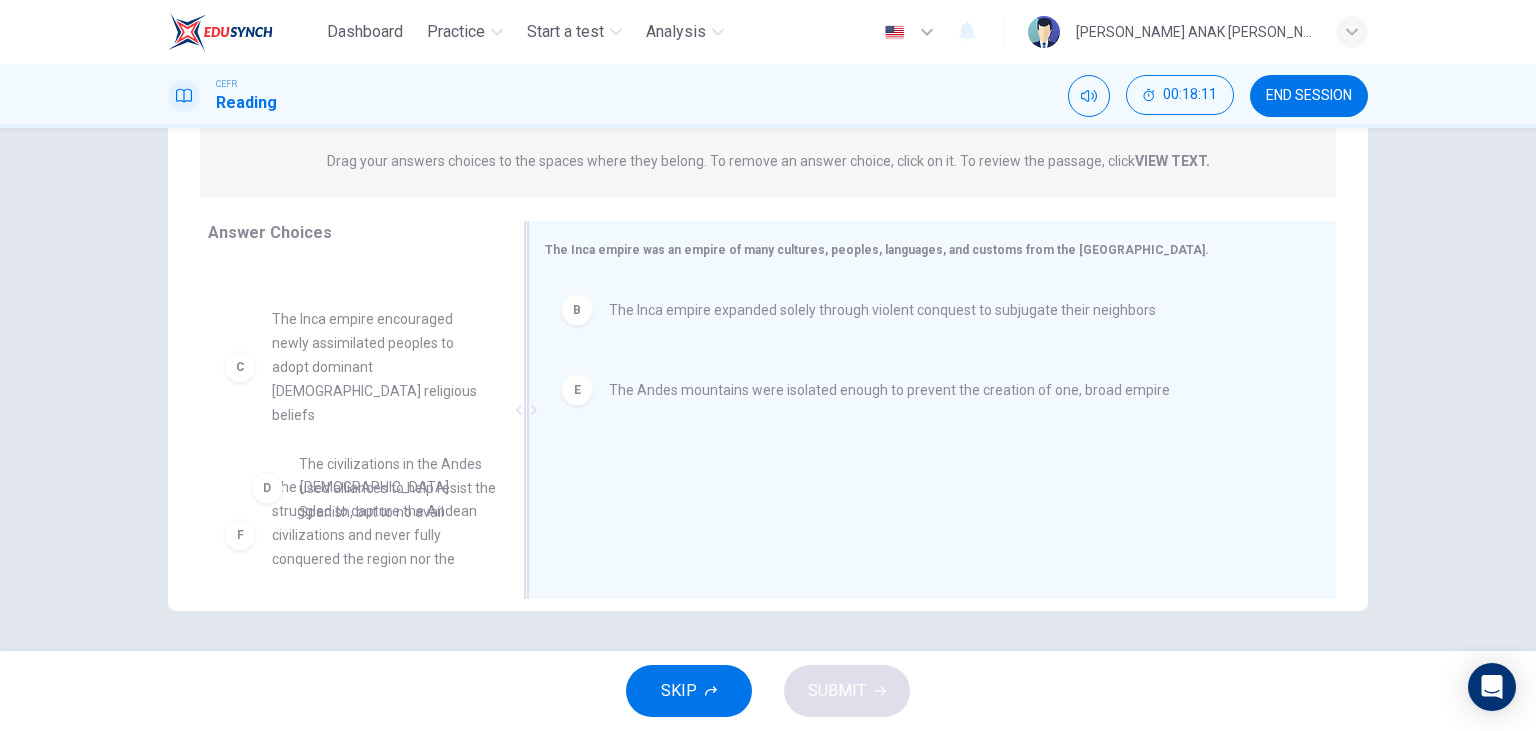 drag, startPoint x: 378, startPoint y: 509, endPoint x: 590, endPoint y: 509, distance: 212 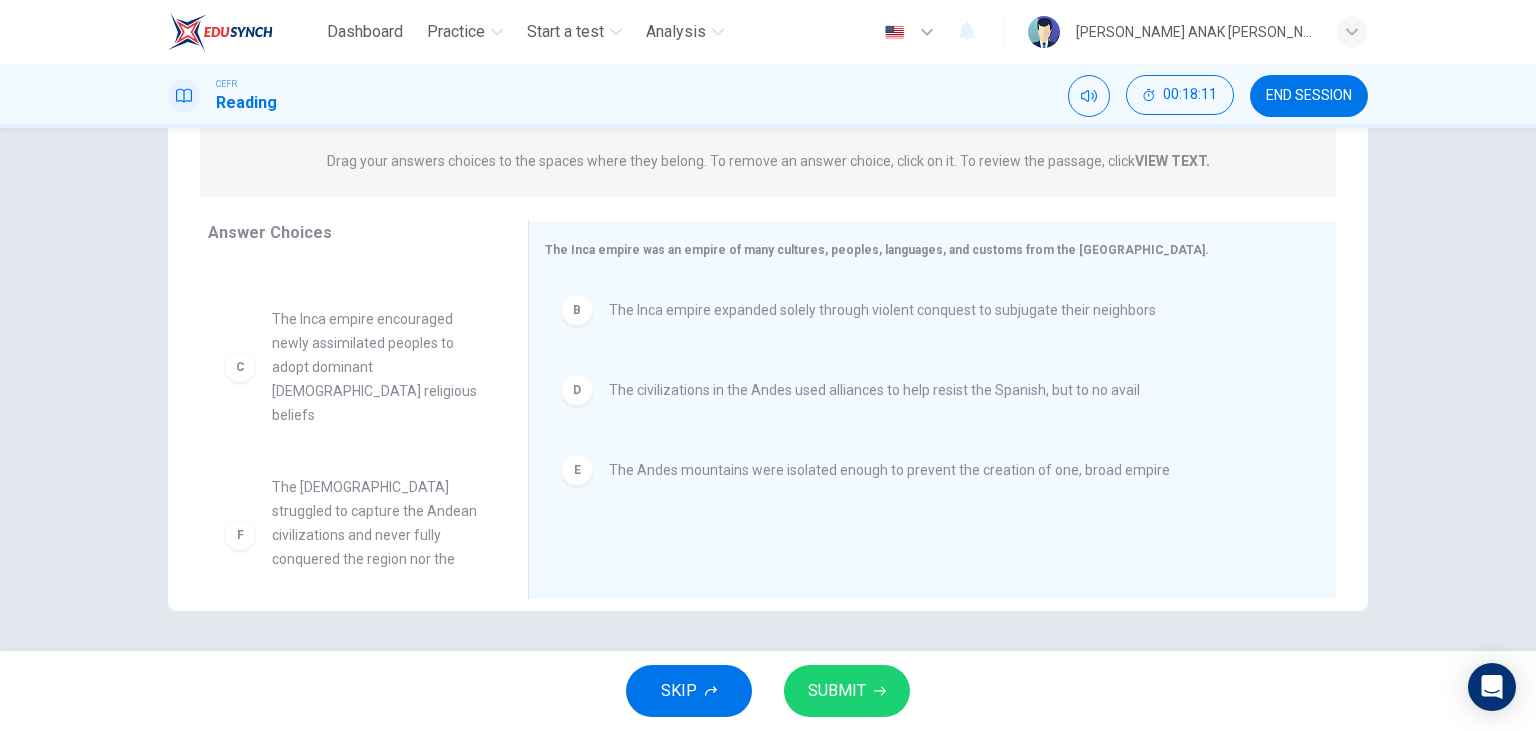 scroll, scrollTop: 132, scrollLeft: 0, axis: vertical 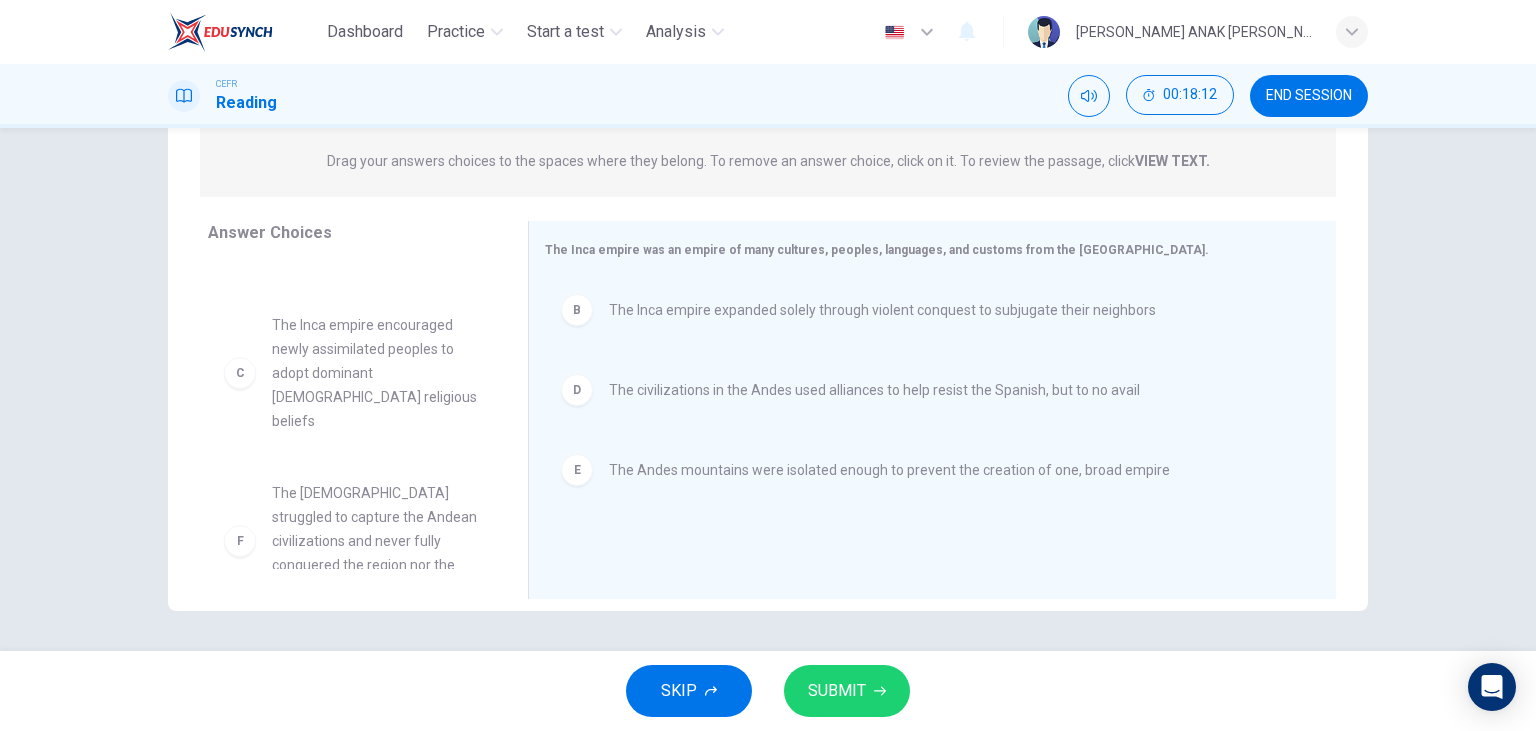 click on "SUBMIT" at bounding box center [847, 691] 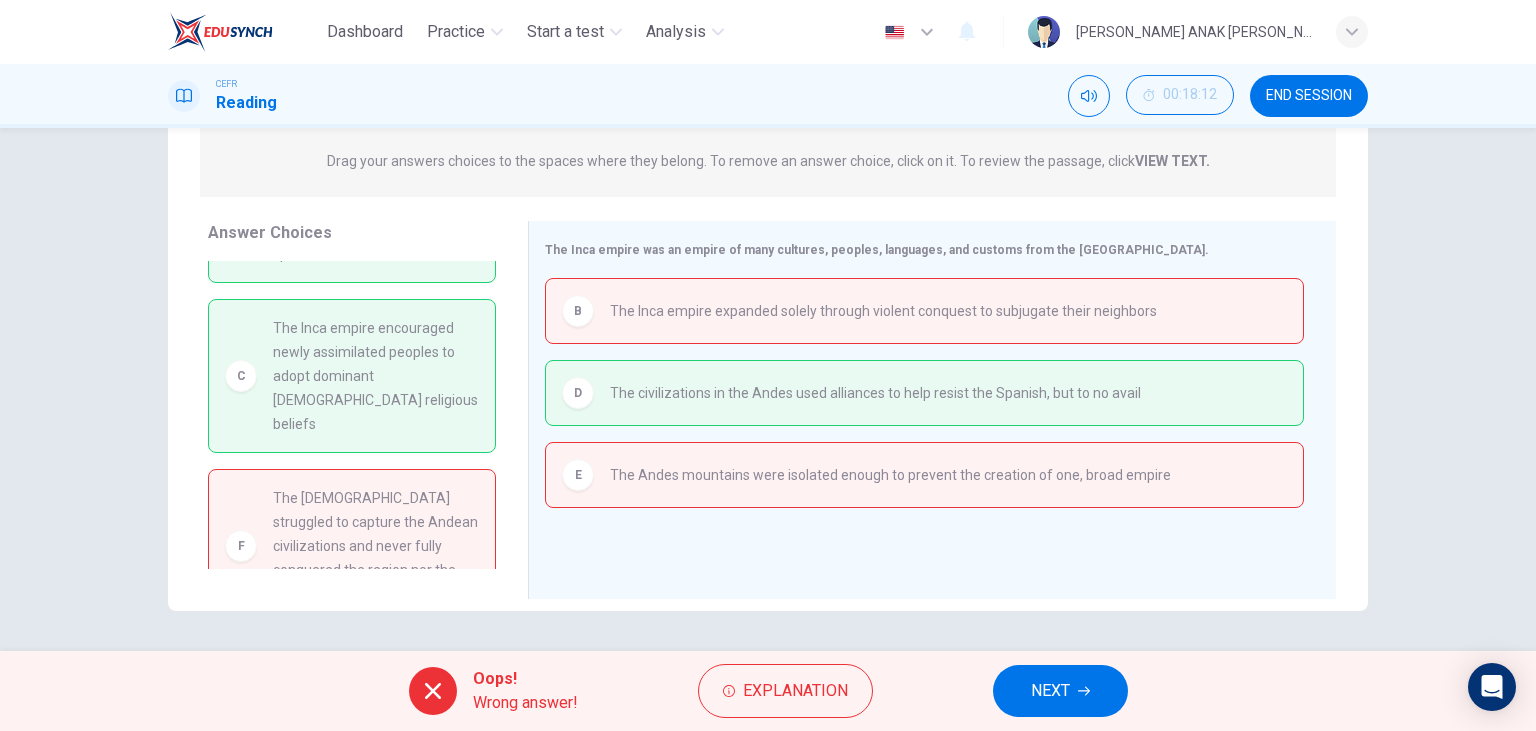 click on "NEXT" at bounding box center [1060, 691] 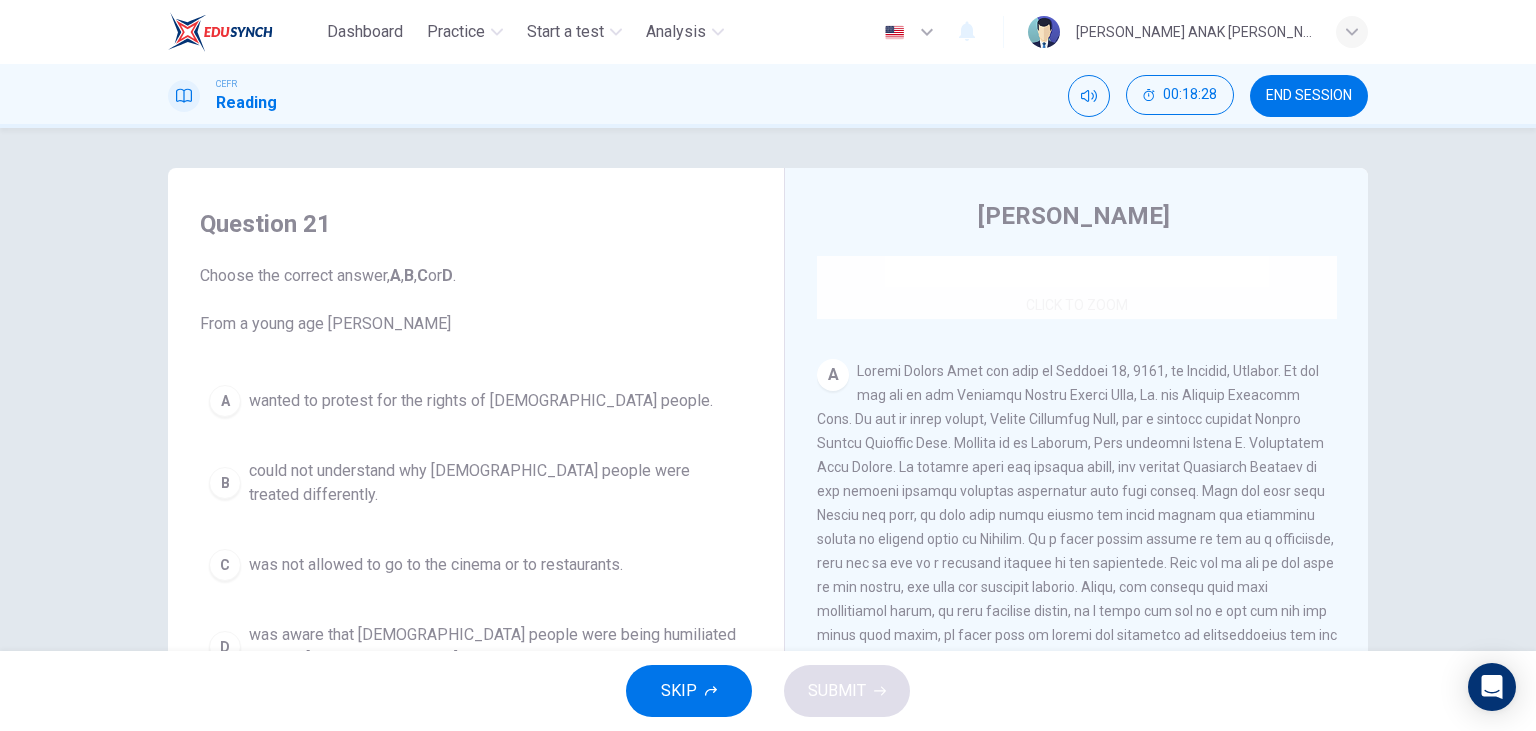 scroll, scrollTop: 346, scrollLeft: 0, axis: vertical 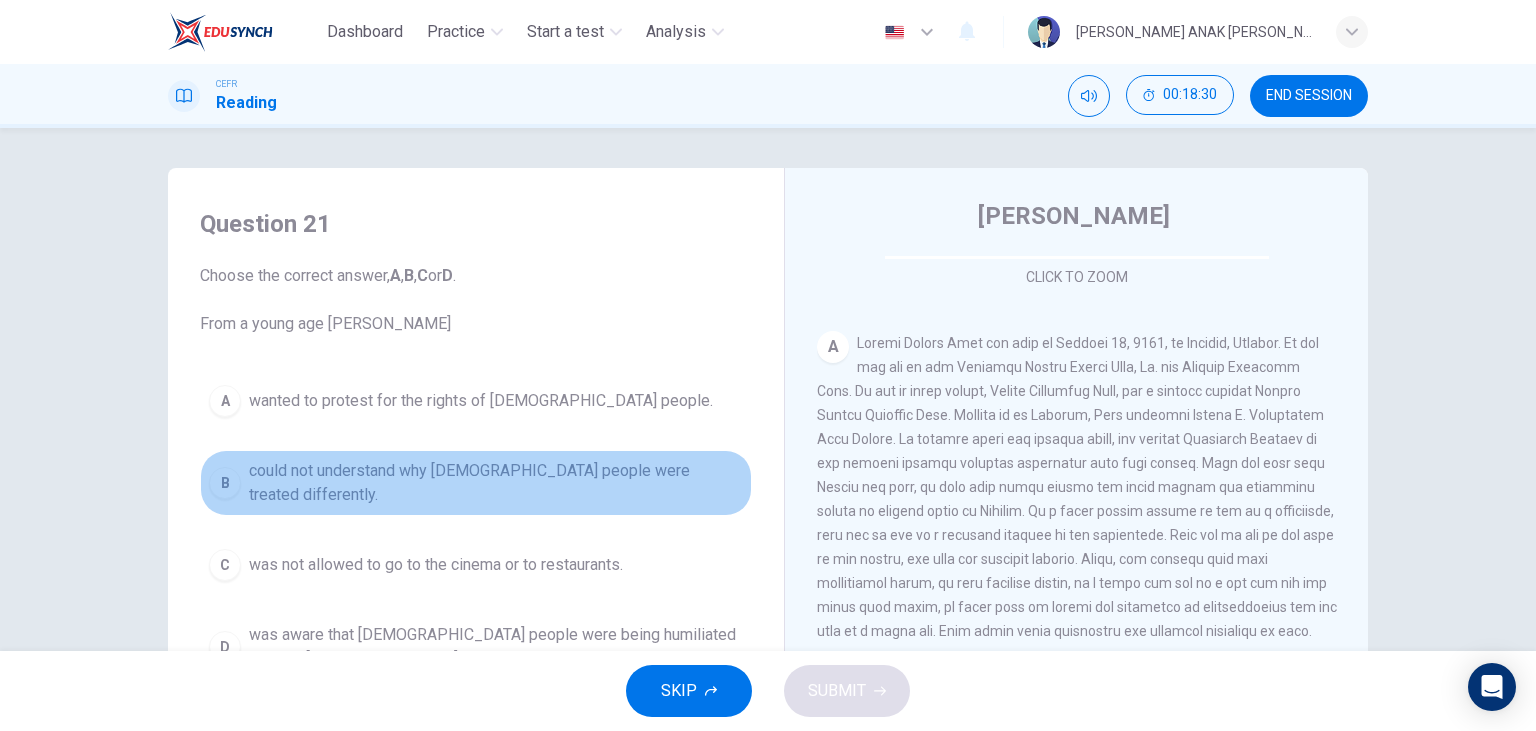 click on "could not understand why black people were treated differently." at bounding box center (496, 483) 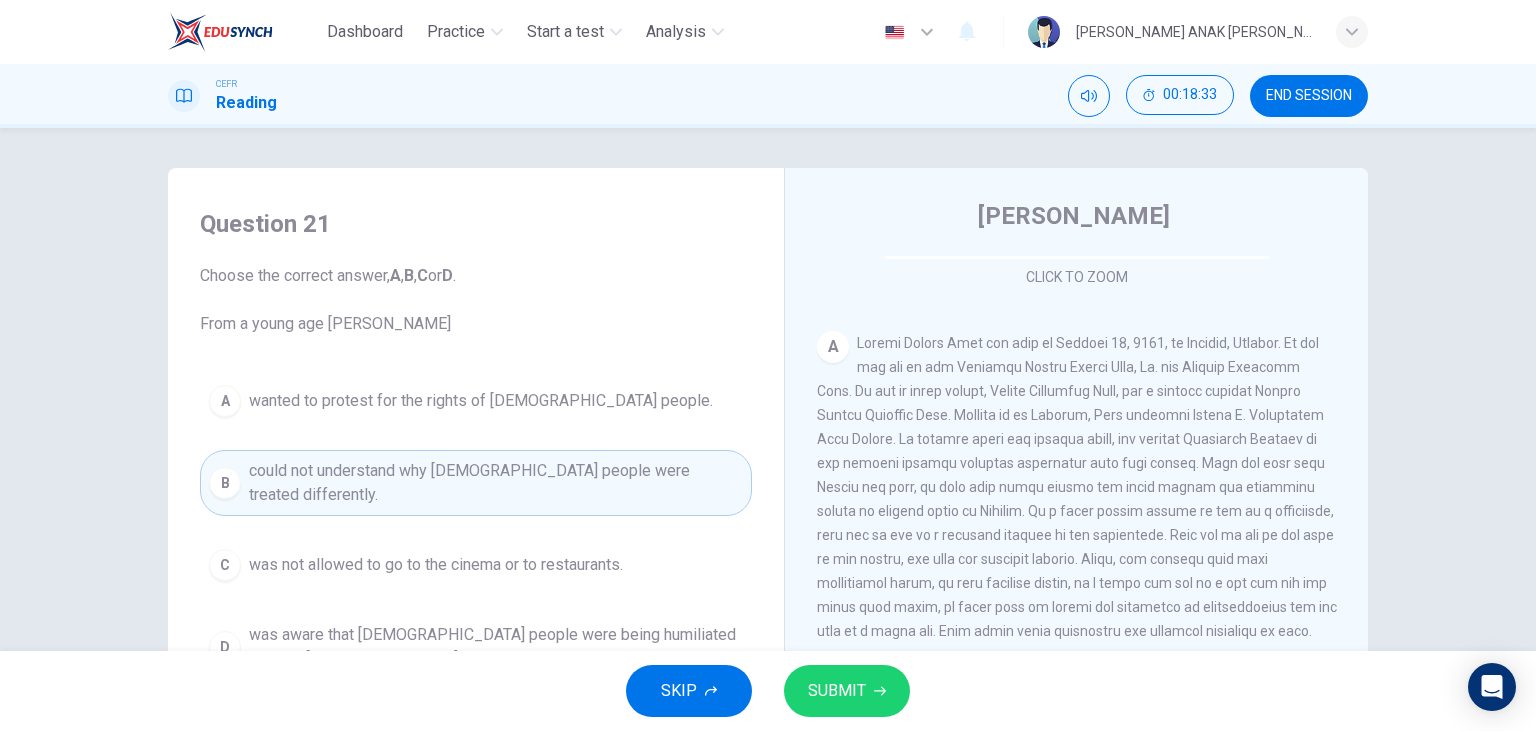 click on "SUBMIT" at bounding box center [847, 691] 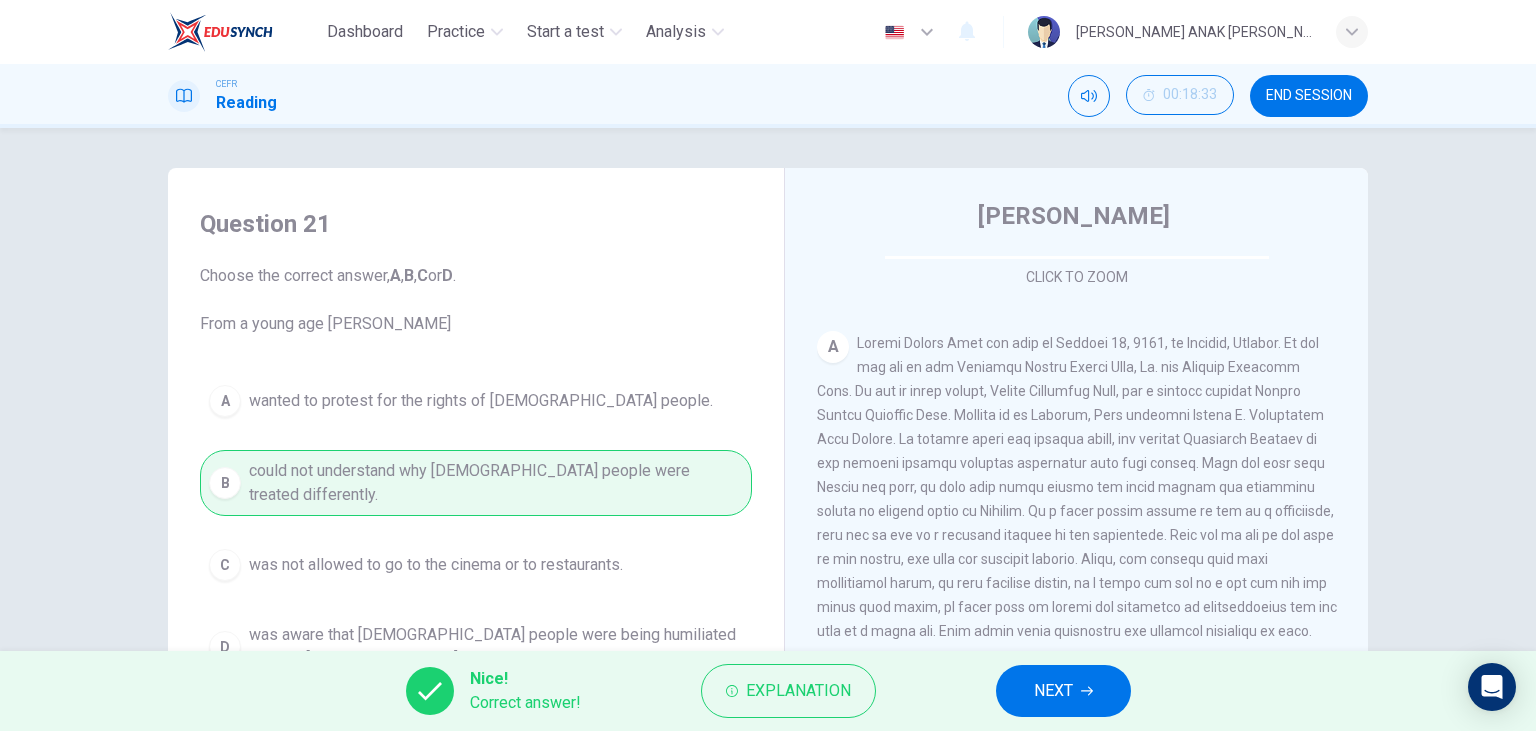 click 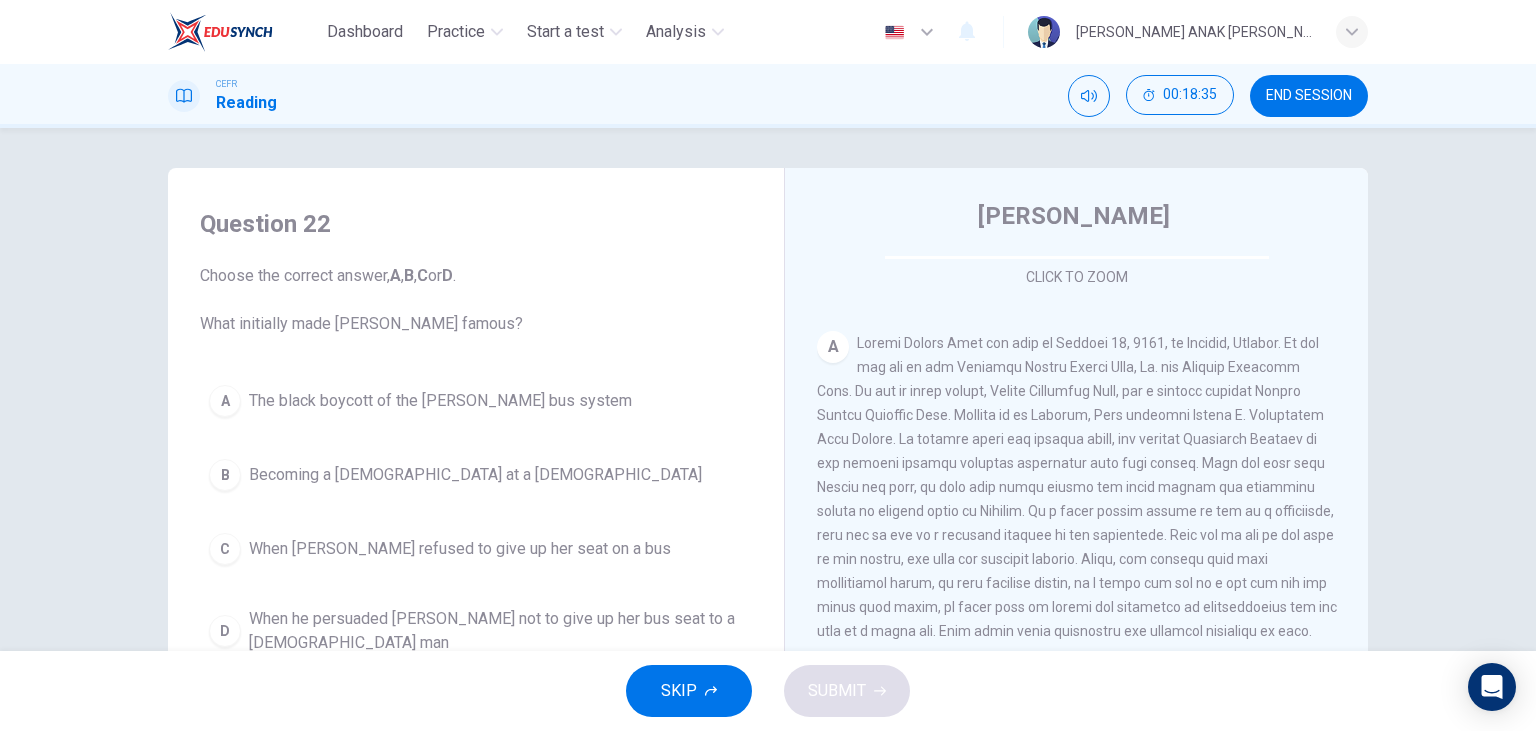 click on "A The black boycott of the Montgomery bus system" at bounding box center [476, 401] 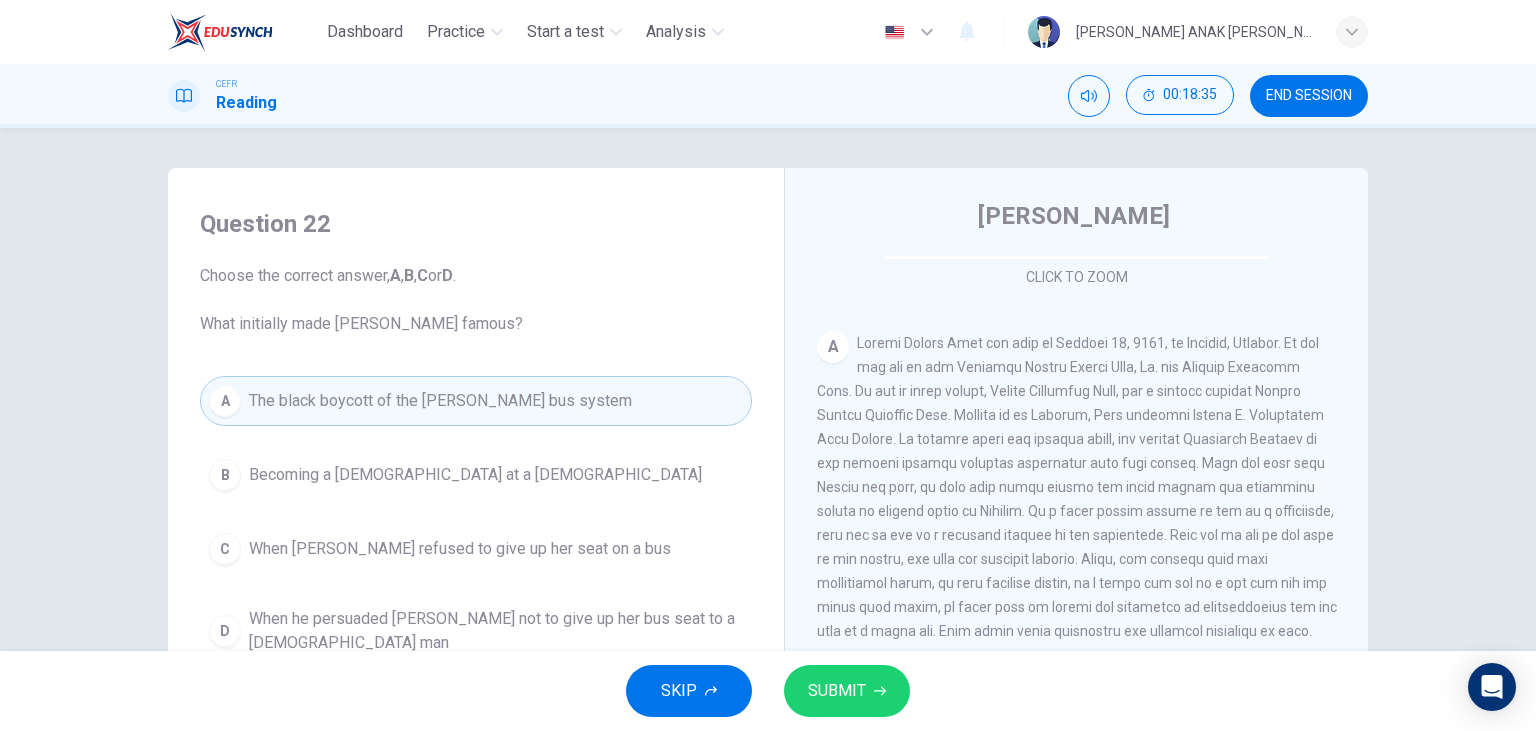 click on "SUBMIT" at bounding box center (837, 691) 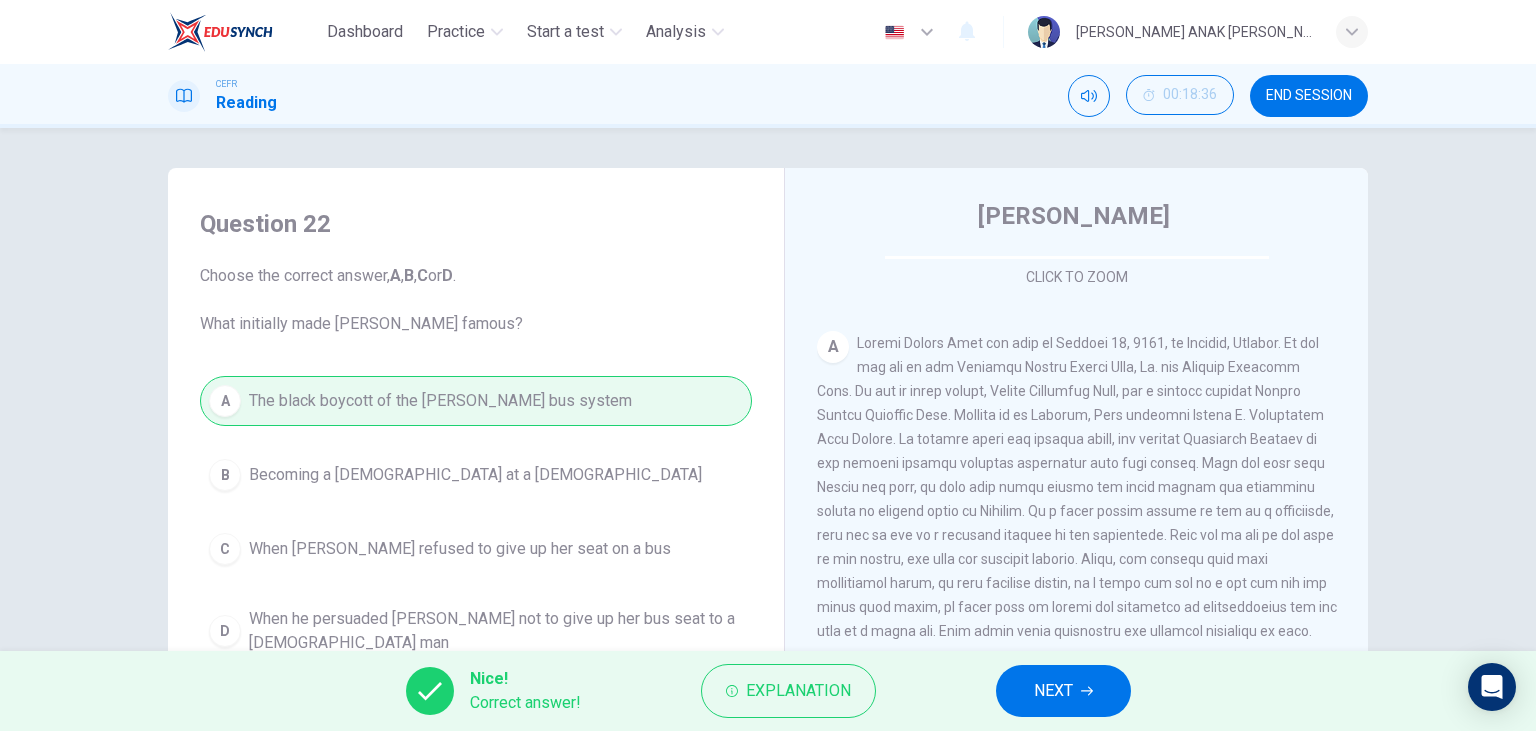 click on "NEXT" at bounding box center (1063, 691) 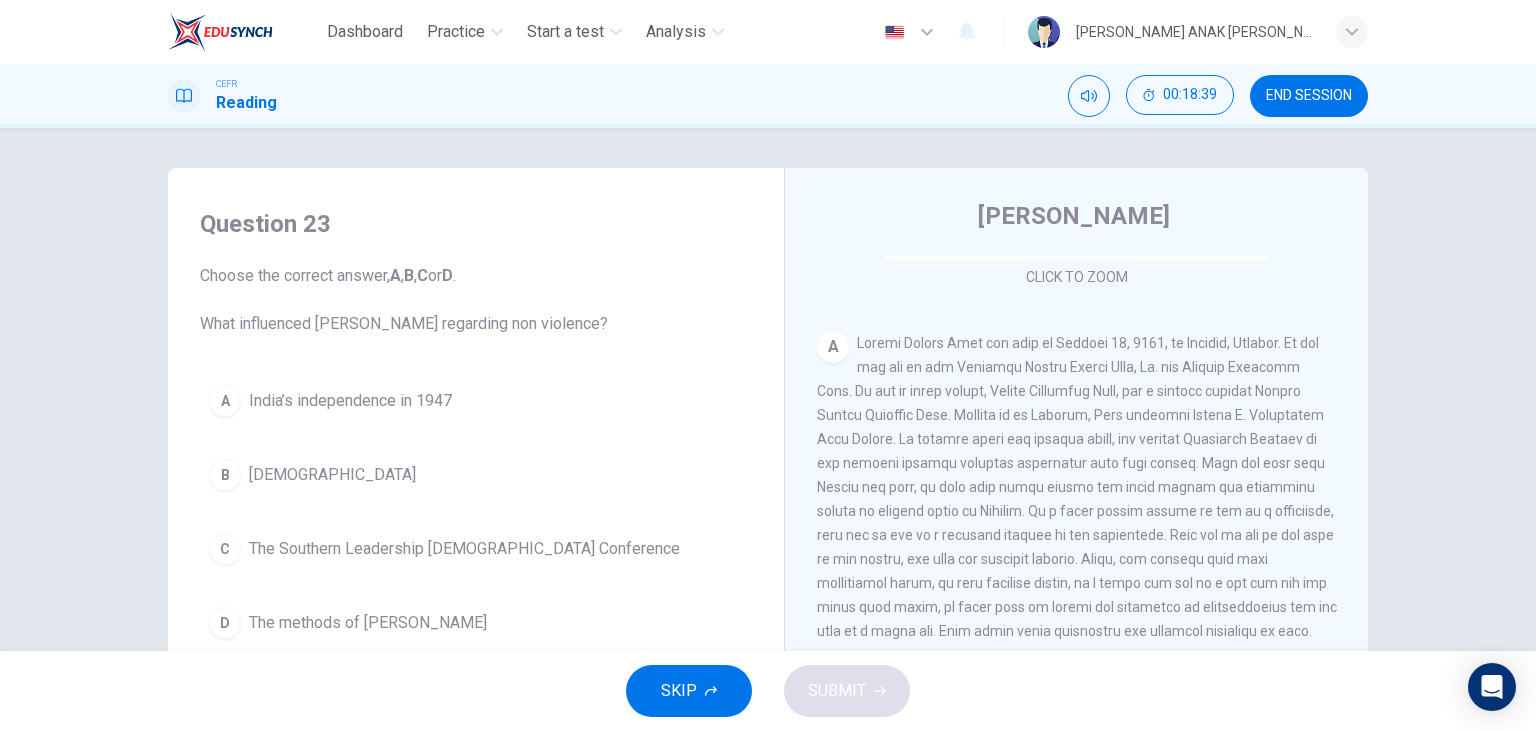 click on "D The methods of Gandhi" at bounding box center (476, 623) 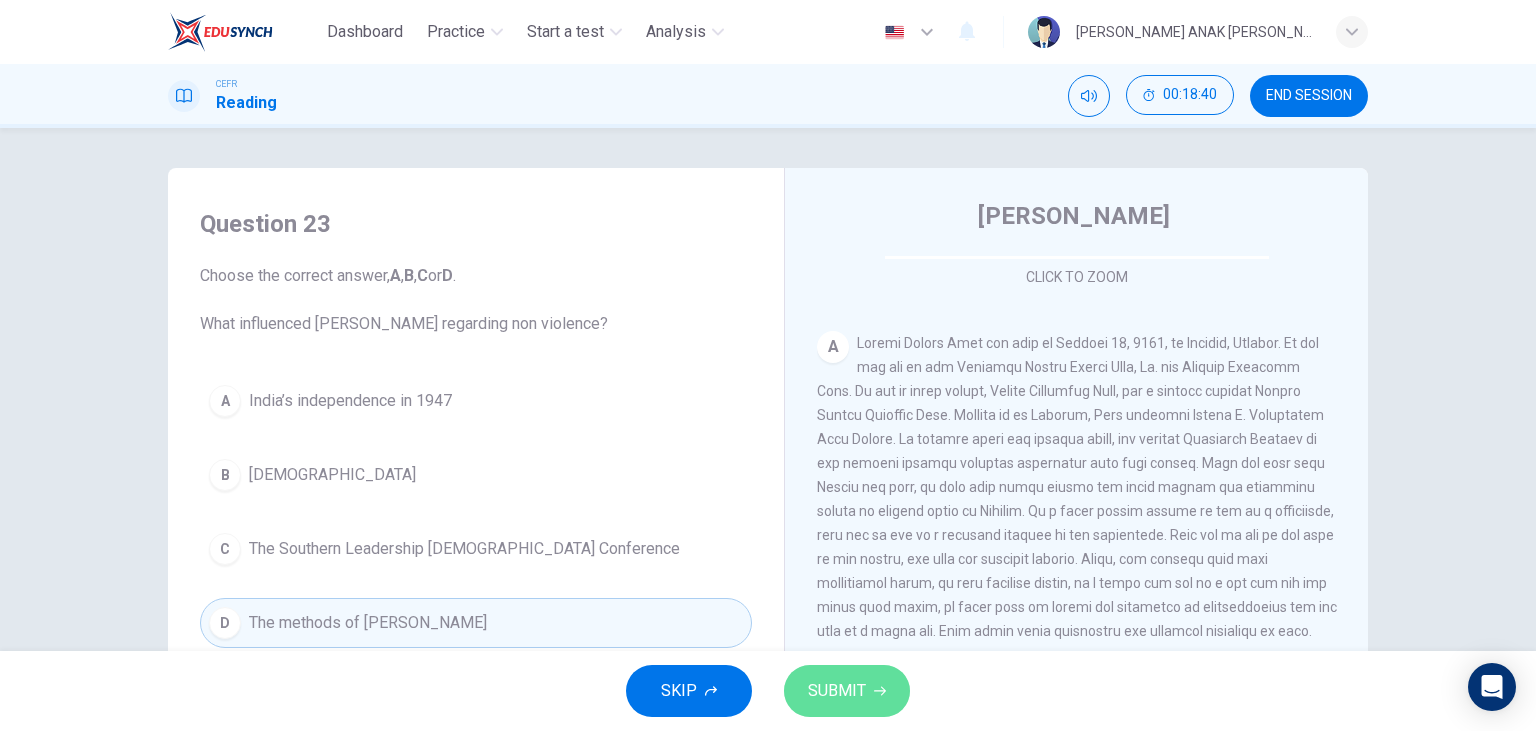 click on "SUBMIT" at bounding box center [847, 691] 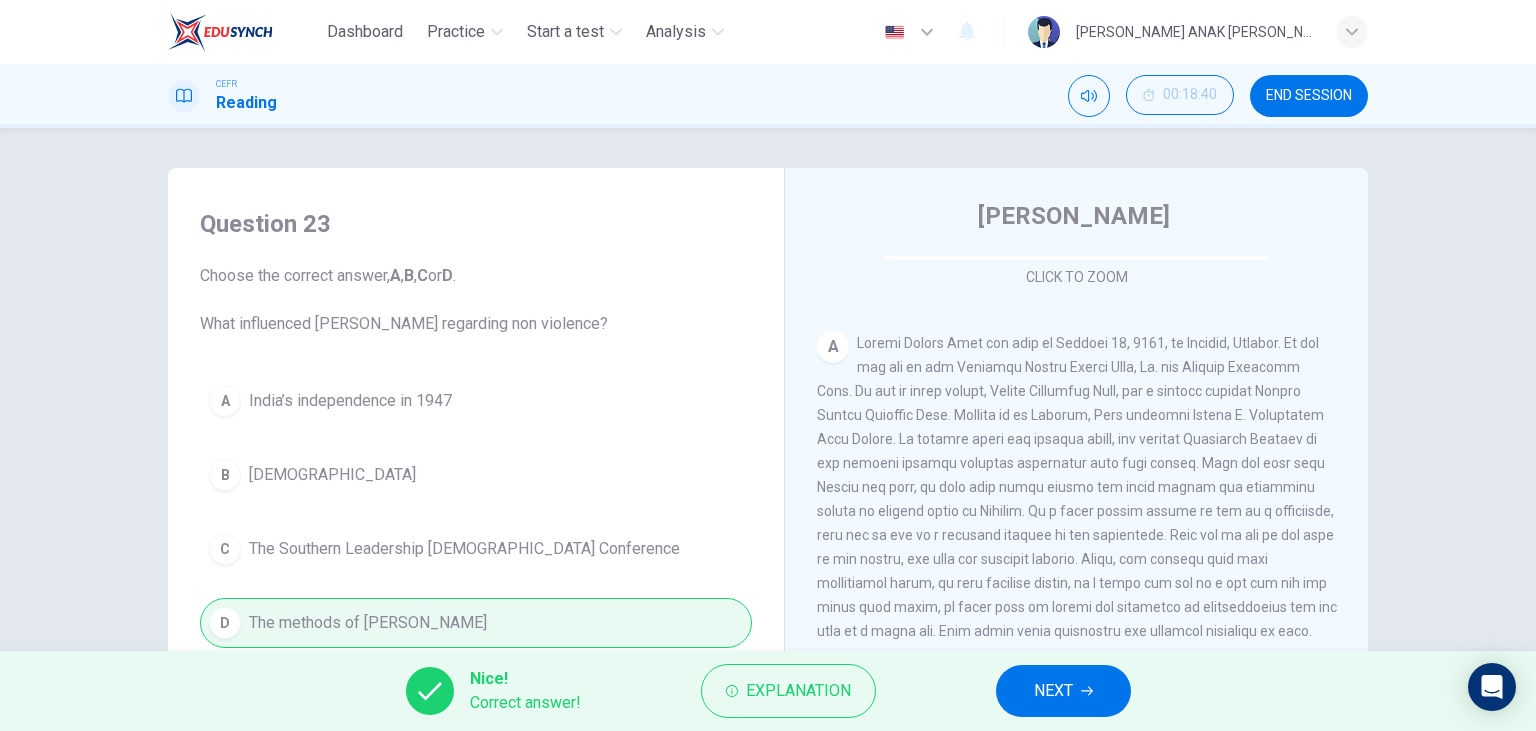 click on "NEXT" at bounding box center [1063, 691] 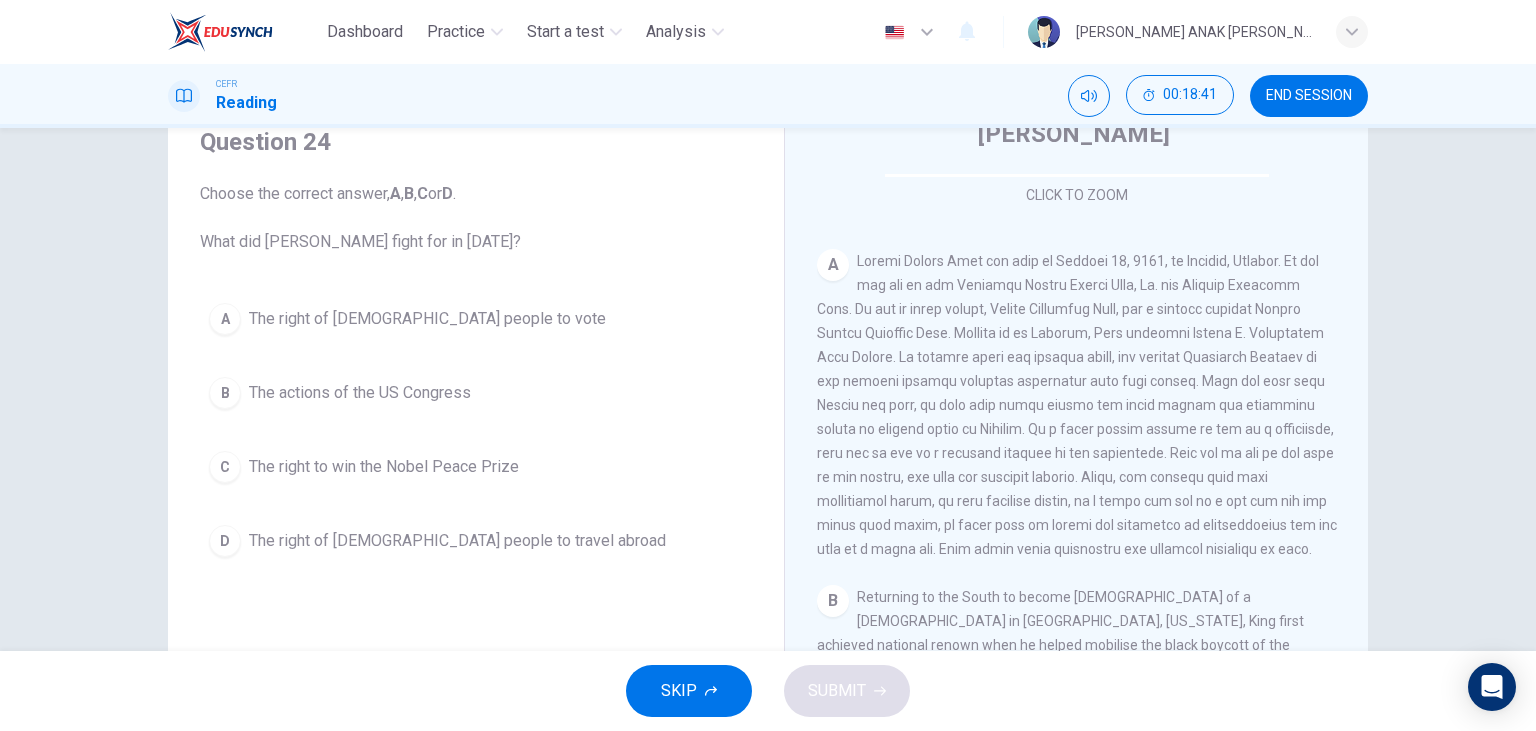 scroll, scrollTop: 115, scrollLeft: 0, axis: vertical 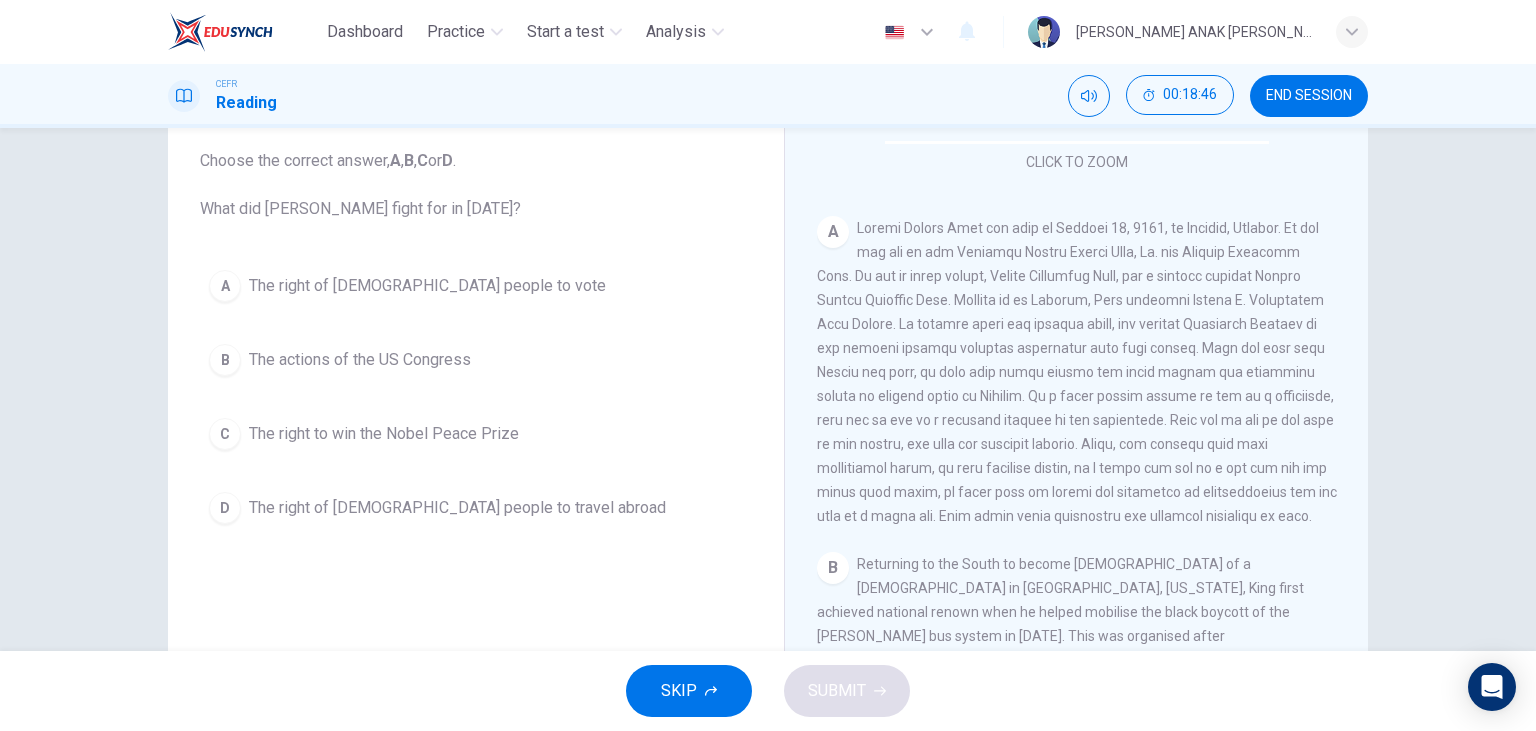 click on "The right of black people to vote" at bounding box center (427, 286) 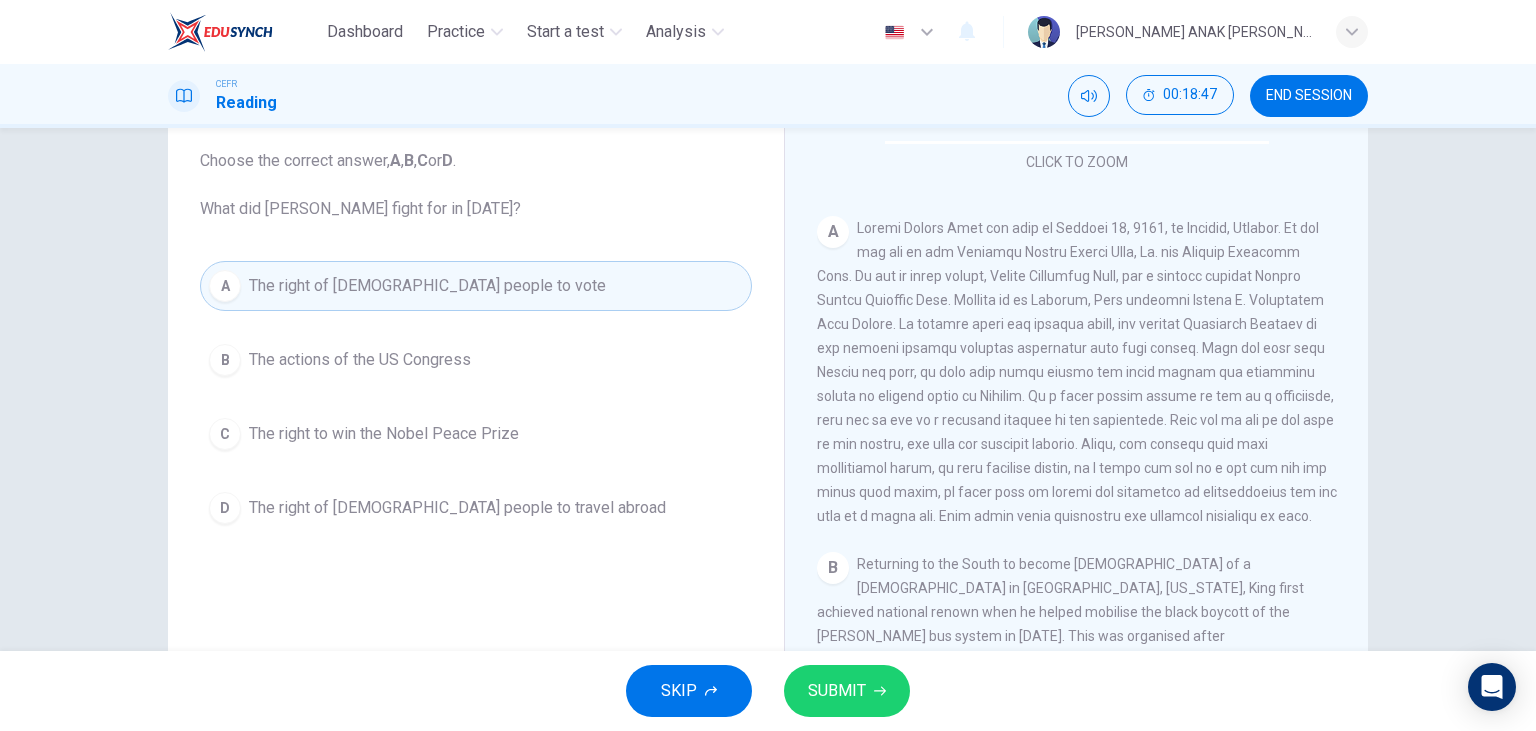 click on "SUBMIT" at bounding box center [837, 691] 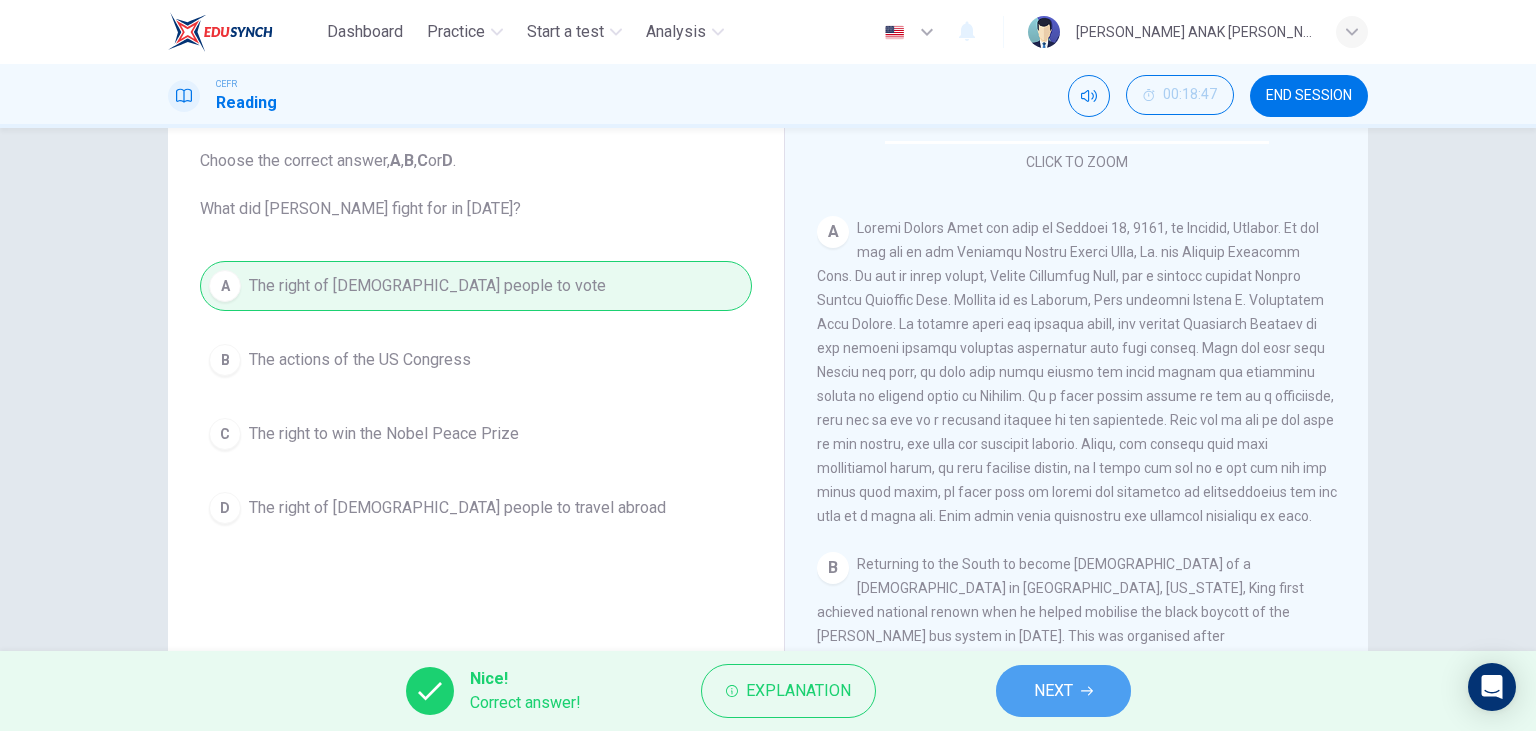 click on "NEXT" at bounding box center [1053, 691] 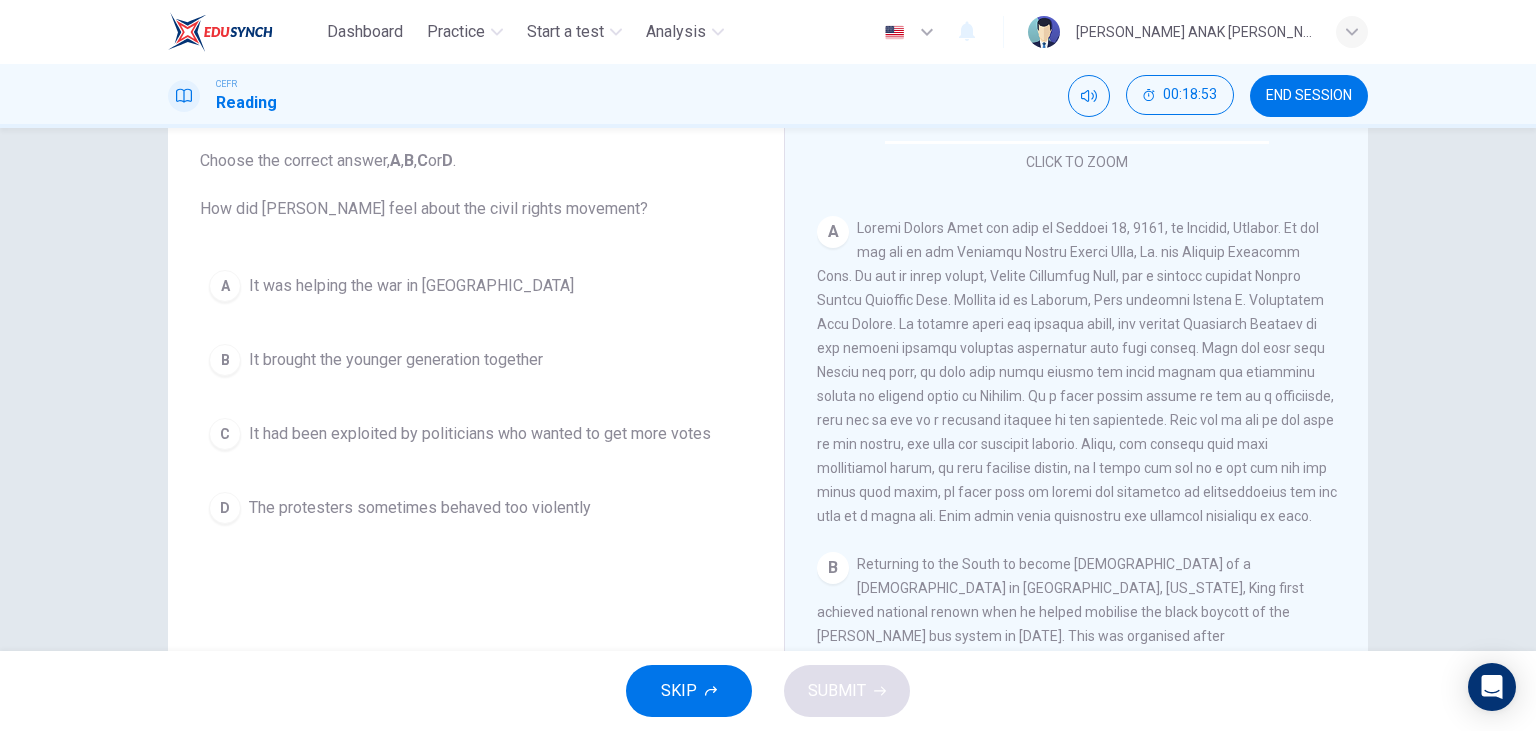 click on "The protesters sometimes behaved too violently" at bounding box center (420, 508) 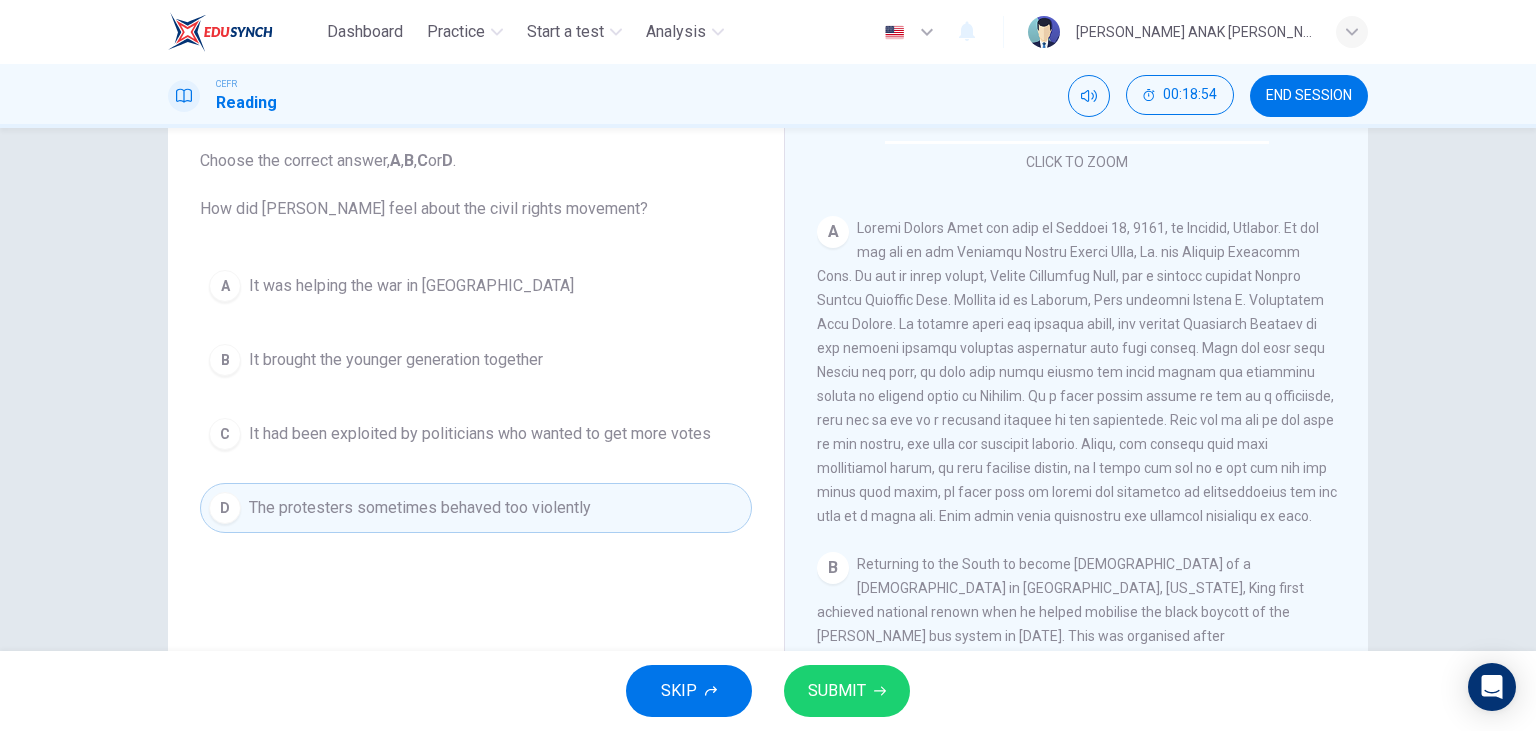 click on "SUBMIT" at bounding box center (837, 691) 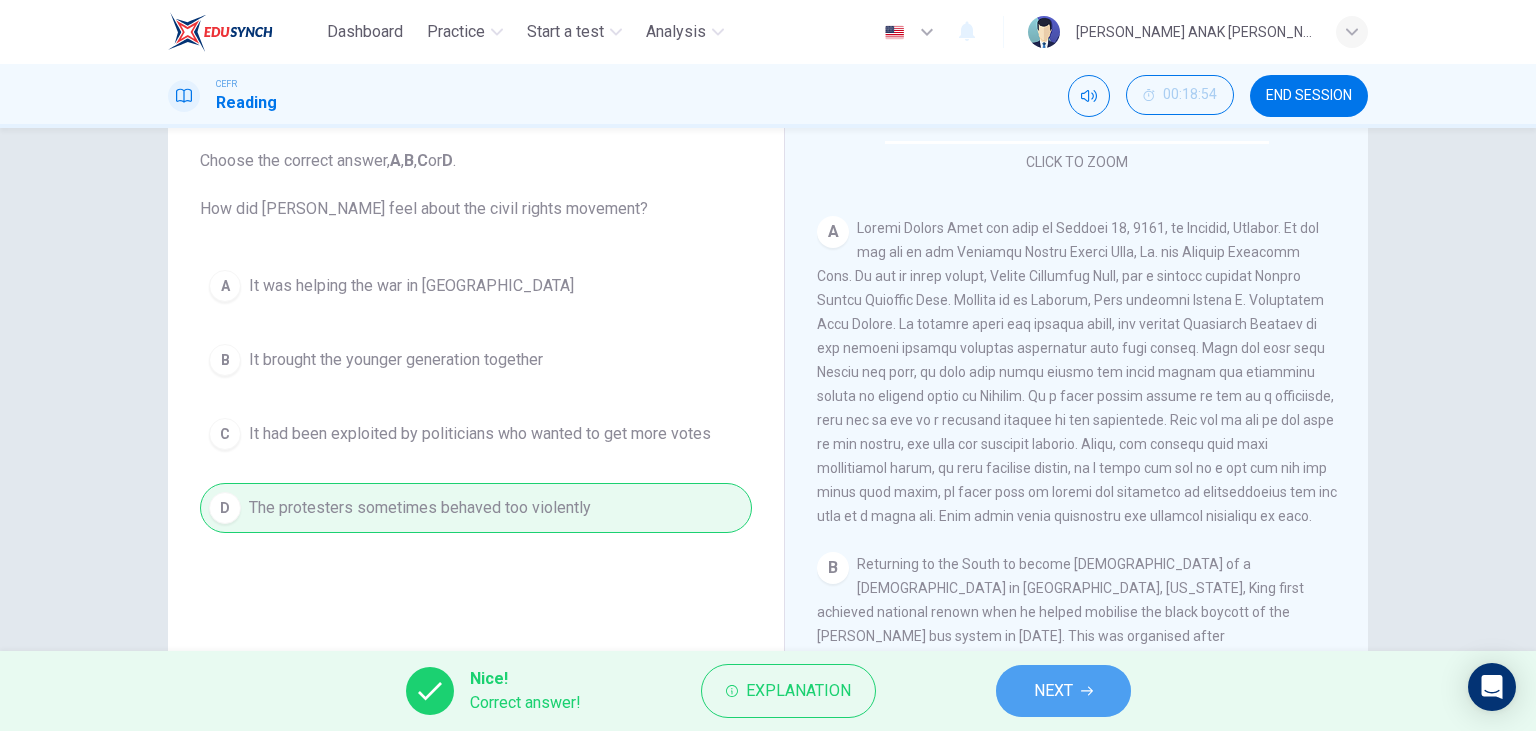 click on "NEXT" at bounding box center (1063, 691) 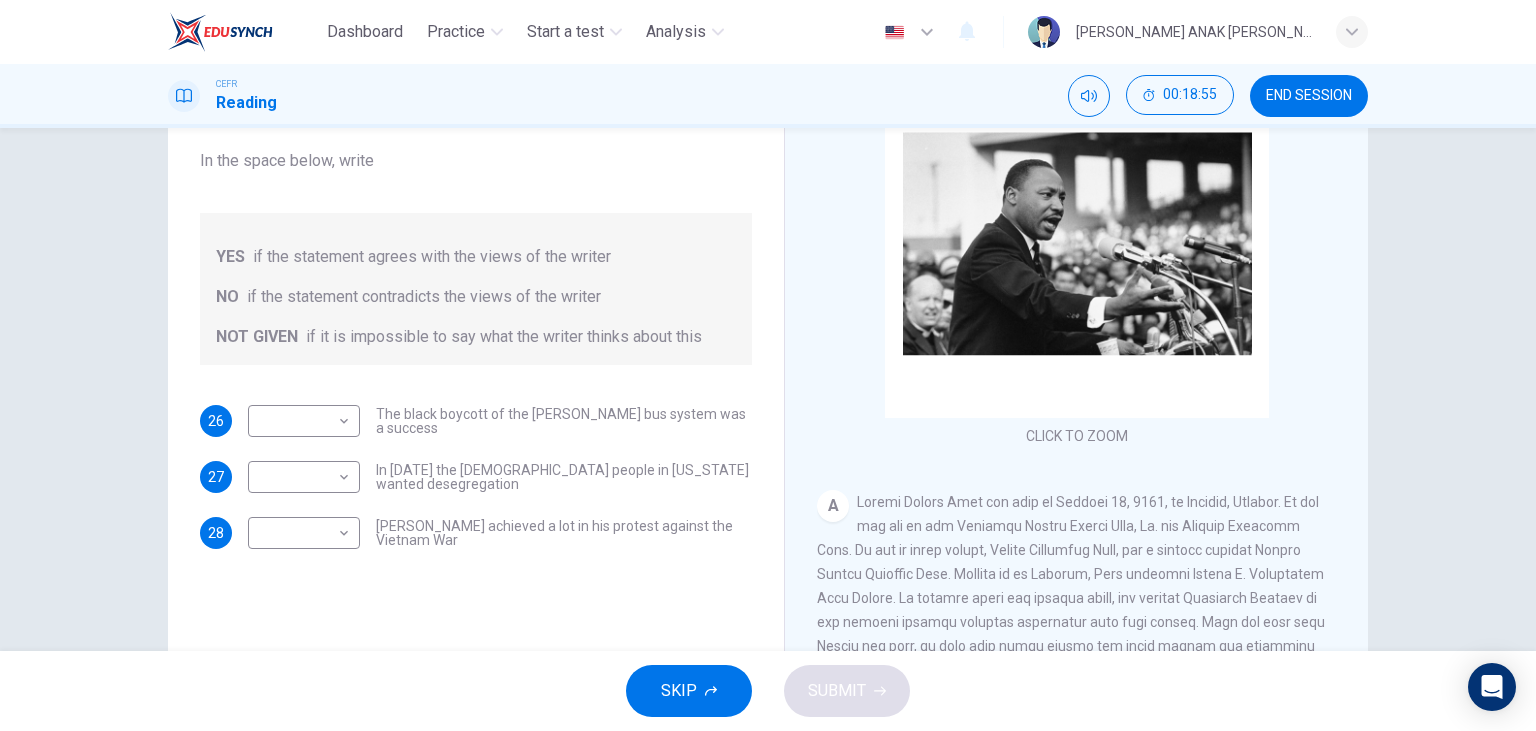 scroll, scrollTop: 230, scrollLeft: 0, axis: vertical 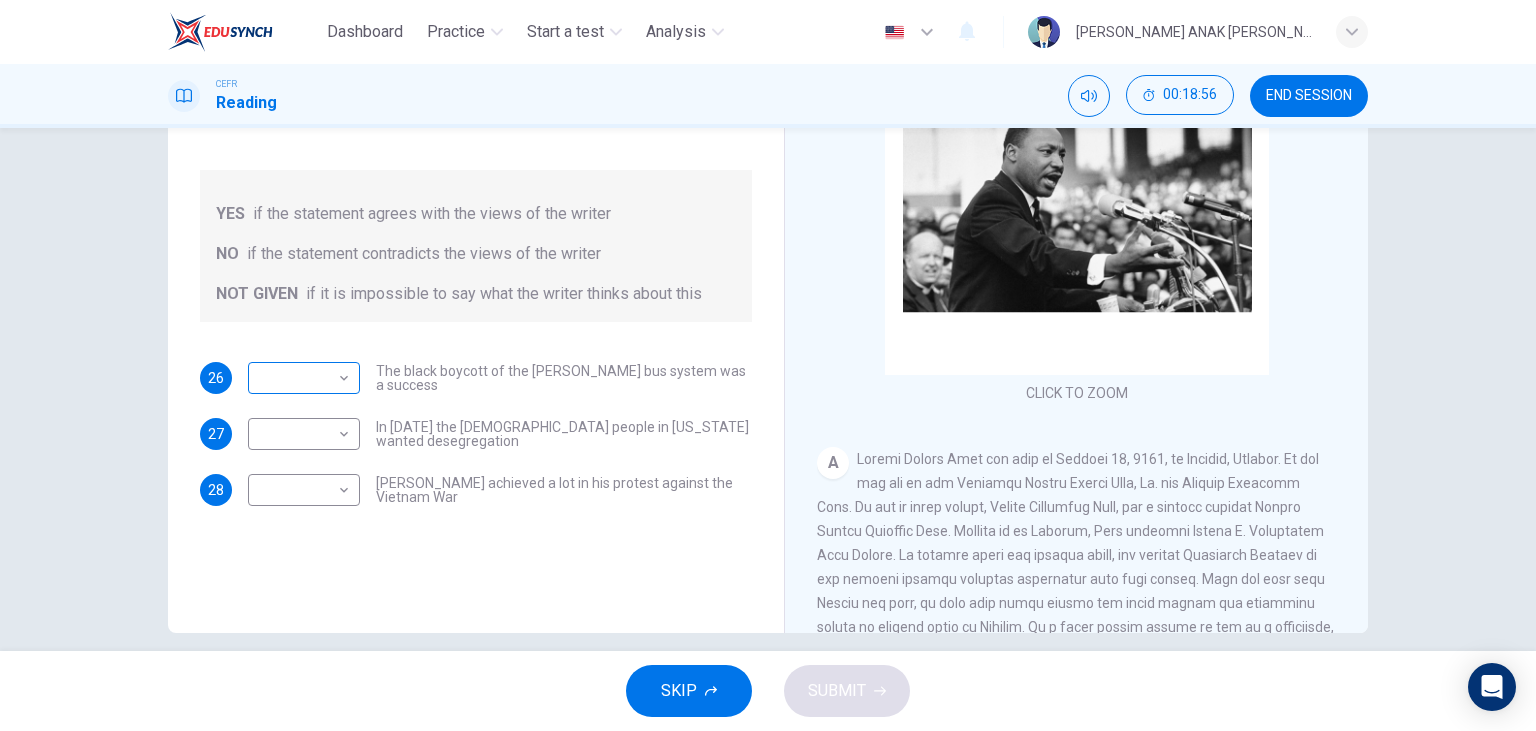 click on "Dashboard Practice Start a test Analysis English en ​ MARYLYNE JUPA ANAK SALIH CEFR Reading 00:18:56 END SESSION Questions 26 - 28 Do the following statements agree with the information given in the Reading Passage? In the space below, write YES if the statement agrees with the views of the writer NO if the statement contradicts the views of the writer NOT GIVEN if it is impossible to say what the writer thinks about this 26 ​ ​ The black boycott of the Montgomery bus system was a success 27 ​ ​ In 1963 the white people in Alabama wanted desegregation 28 ​ ​ Martin Luther King achieved a lot in his protest against the Vietnam War Martin Luther King CLICK TO ZOOM Click to Zoom A B C D E F SKIP SUBMIT EduSynch - Online Language Proficiency Testing
Dashboard Practice Start a test Analysis Notifications © Copyright  2025" at bounding box center (768, 365) 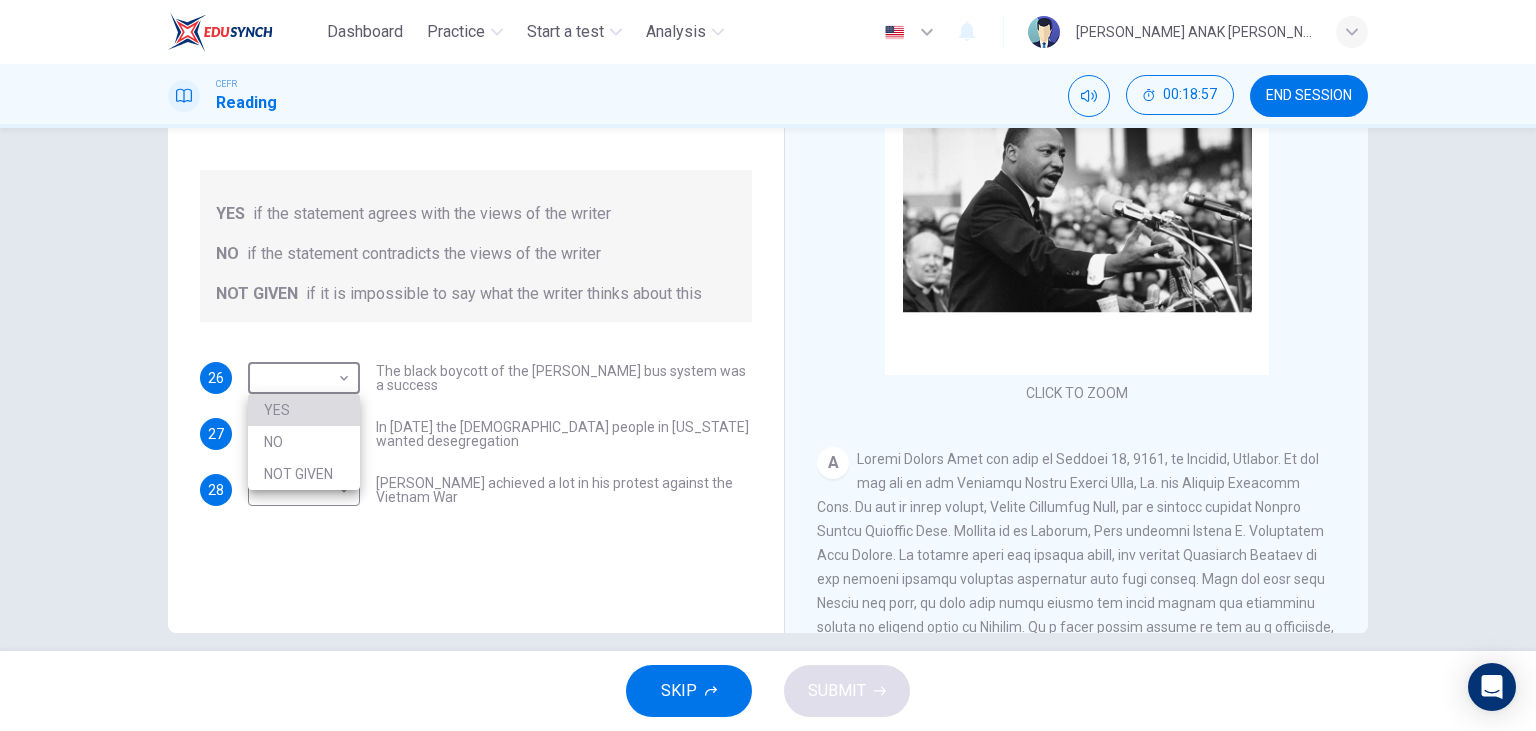 click on "YES" at bounding box center (304, 410) 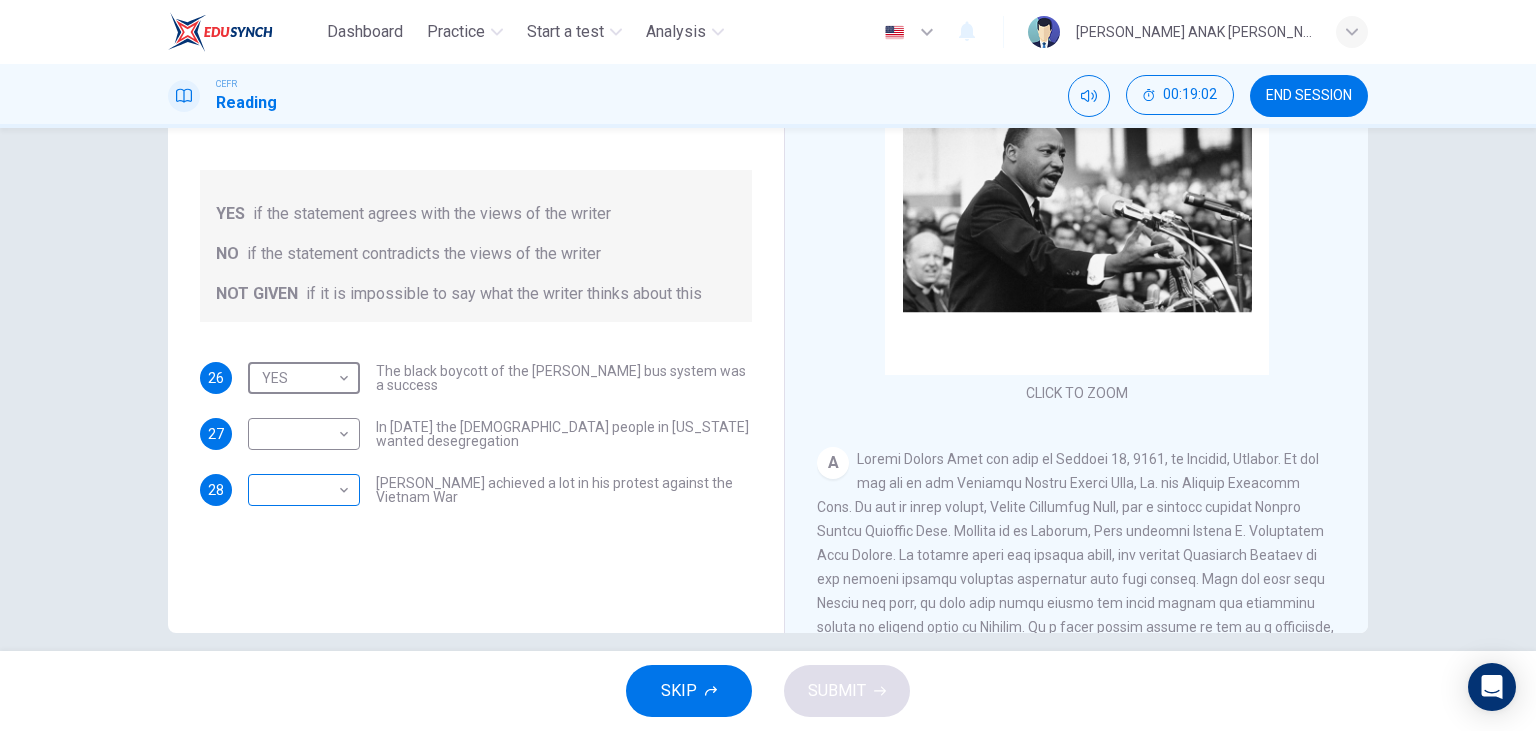 click on "Dashboard Practice Start a test Analysis English en ​ MARYLYNE JUPA ANAK SALIH CEFR Reading 00:19:02 END SESSION Questions 26 - 28 Do the following statements agree with the information given in the Reading Passage? In the space below, write YES if the statement agrees with the views of the writer NO if the statement contradicts the views of the writer NOT GIVEN if it is impossible to say what the writer thinks about this 26 YES YES ​ The black boycott of the Montgomery bus system was a success 27 ​ ​ In 1963 the white people in Alabama wanted desegregation 28 ​ ​ Martin Luther King achieved a lot in his protest against the Vietnam War Martin Luther King CLICK TO ZOOM Click to Zoom A B C D E F SKIP SUBMIT EduSynch - Online Language Proficiency Testing
Dashboard Practice Start a test Analysis Notifications © Copyright  2025" at bounding box center (768, 365) 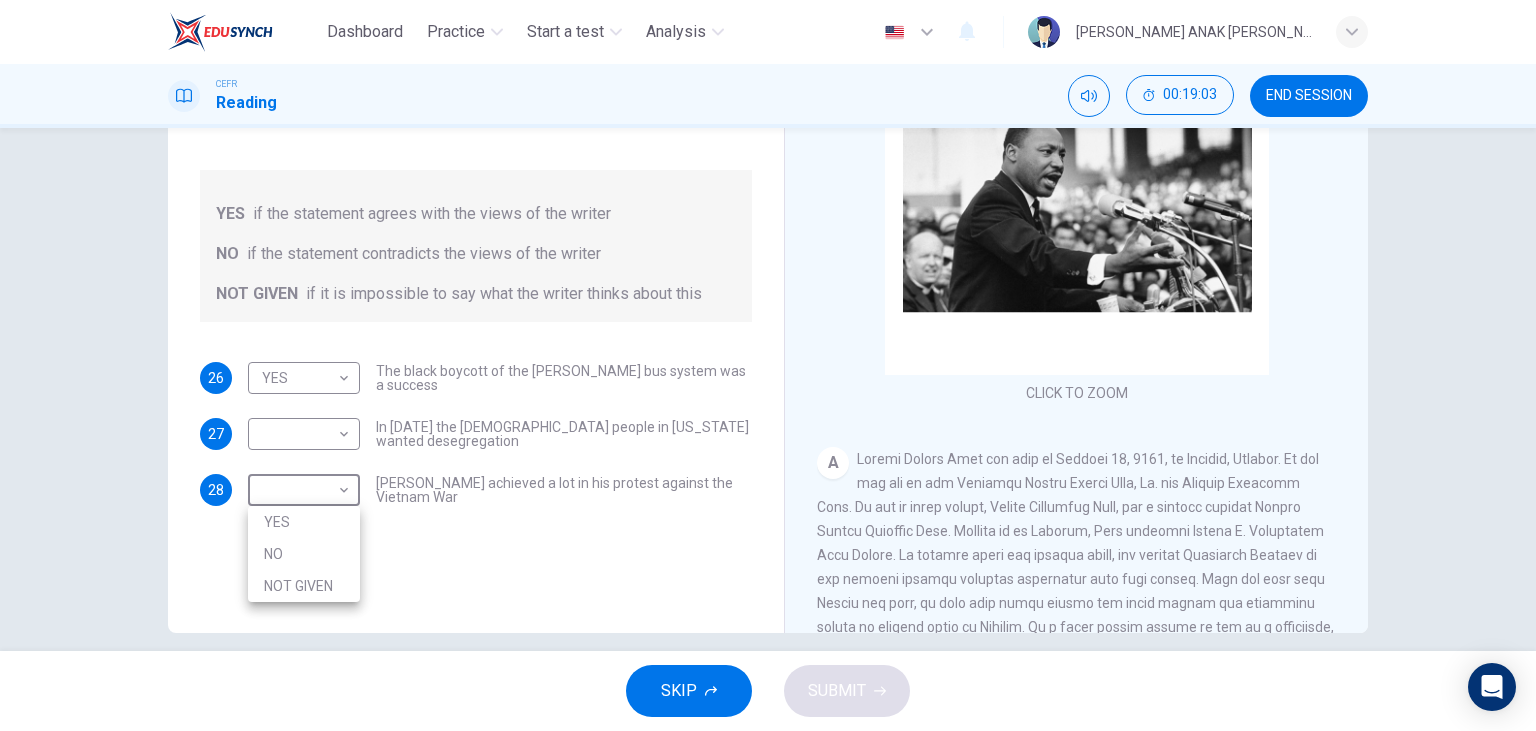 click on "NOT GIVEN" at bounding box center [304, 586] 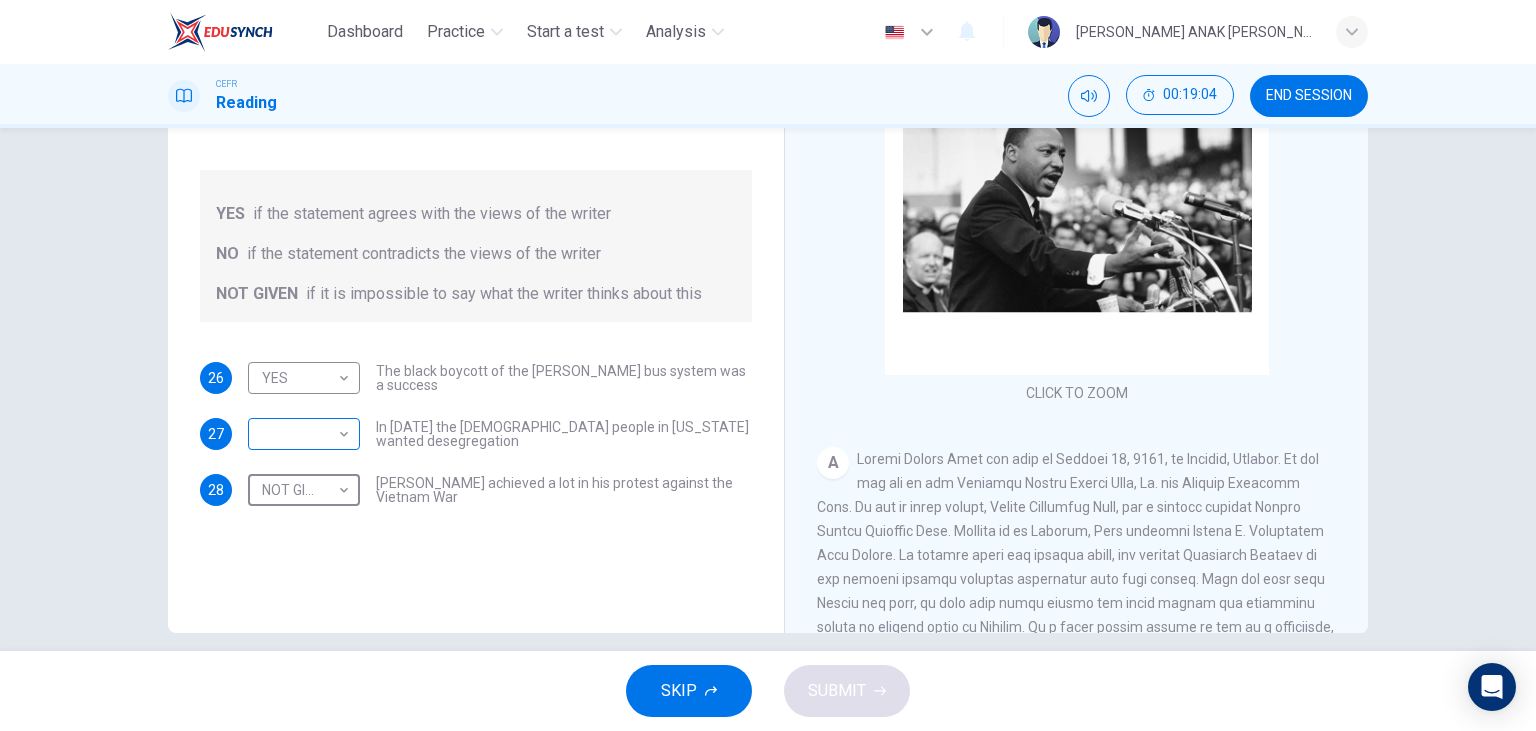 click on "Dashboard Practice Start a test Analysis English en ​ MARYLYNE JUPA ANAK SALIH CEFR Reading 00:19:04 END SESSION Questions 26 - 28 Do the following statements agree with the information given in the Reading Passage? In the space below, write YES if the statement agrees with the views of the writer NO if the statement contradicts the views of the writer NOT GIVEN if it is impossible to say what the writer thinks about this 26 YES YES ​ The black boycott of the Montgomery bus system was a success 27 ​ ​ In 1963 the white people in Alabama wanted desegregation 28 NOT GIVEN NOT GIVEN ​ Martin Luther King achieved a lot in his protest against the Vietnam War Martin Luther King CLICK TO ZOOM Click to Zoom A B C D E F SKIP SUBMIT EduSynch - Online Language Proficiency Testing
Dashboard Practice Start a test Analysis Notifications © Copyright  2025" at bounding box center (768, 365) 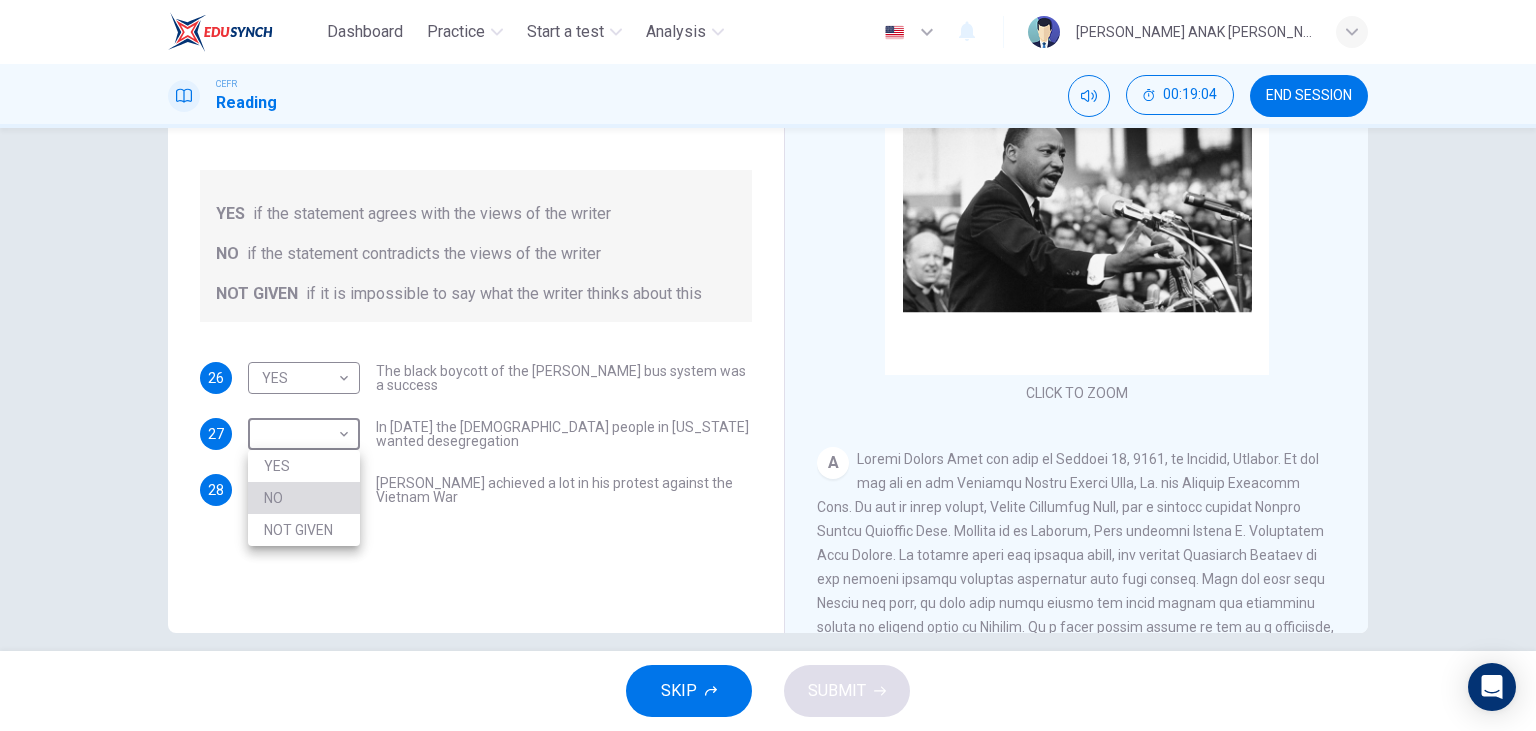 click on "NO" at bounding box center (304, 498) 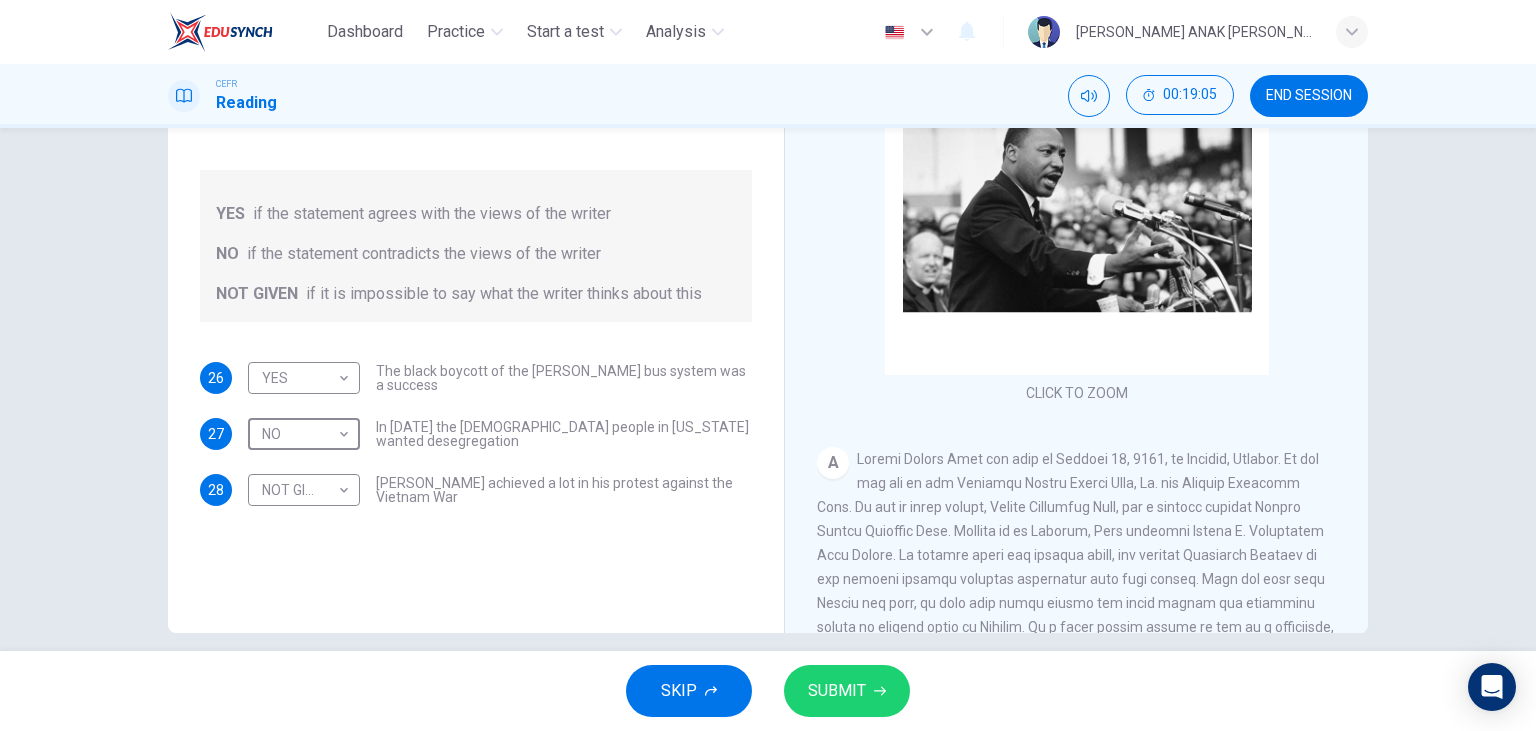 click 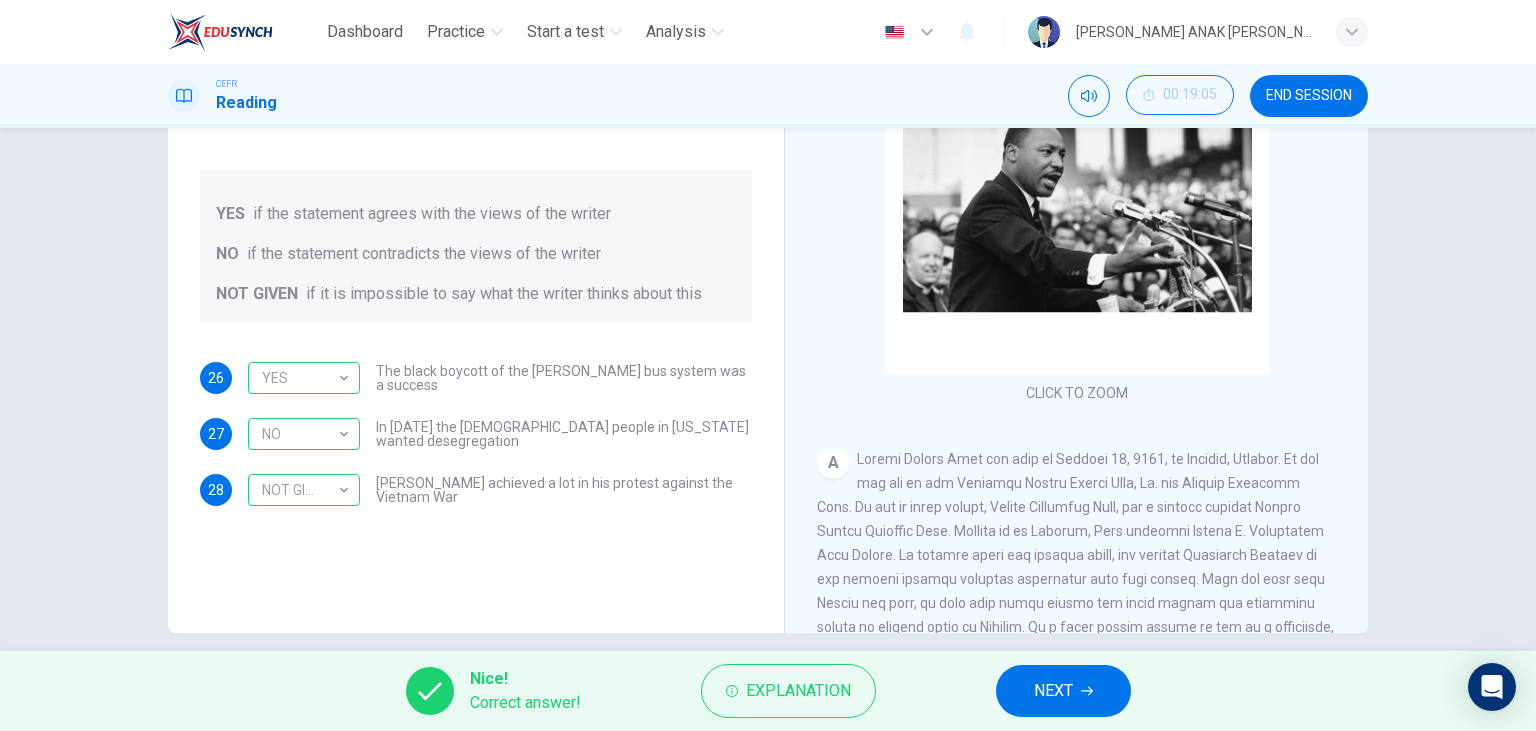 click on "NEXT" at bounding box center (1063, 691) 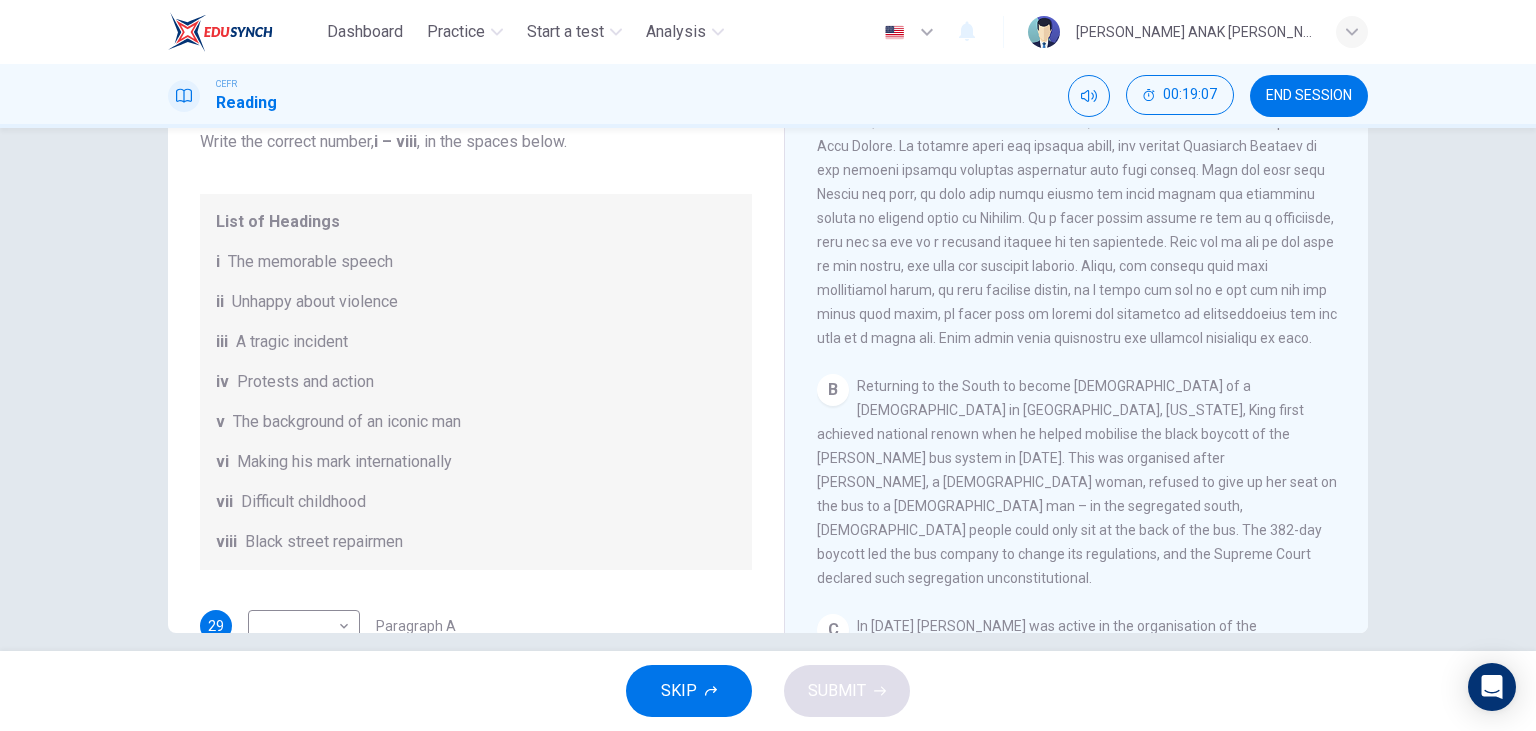 scroll, scrollTop: 461, scrollLeft: 0, axis: vertical 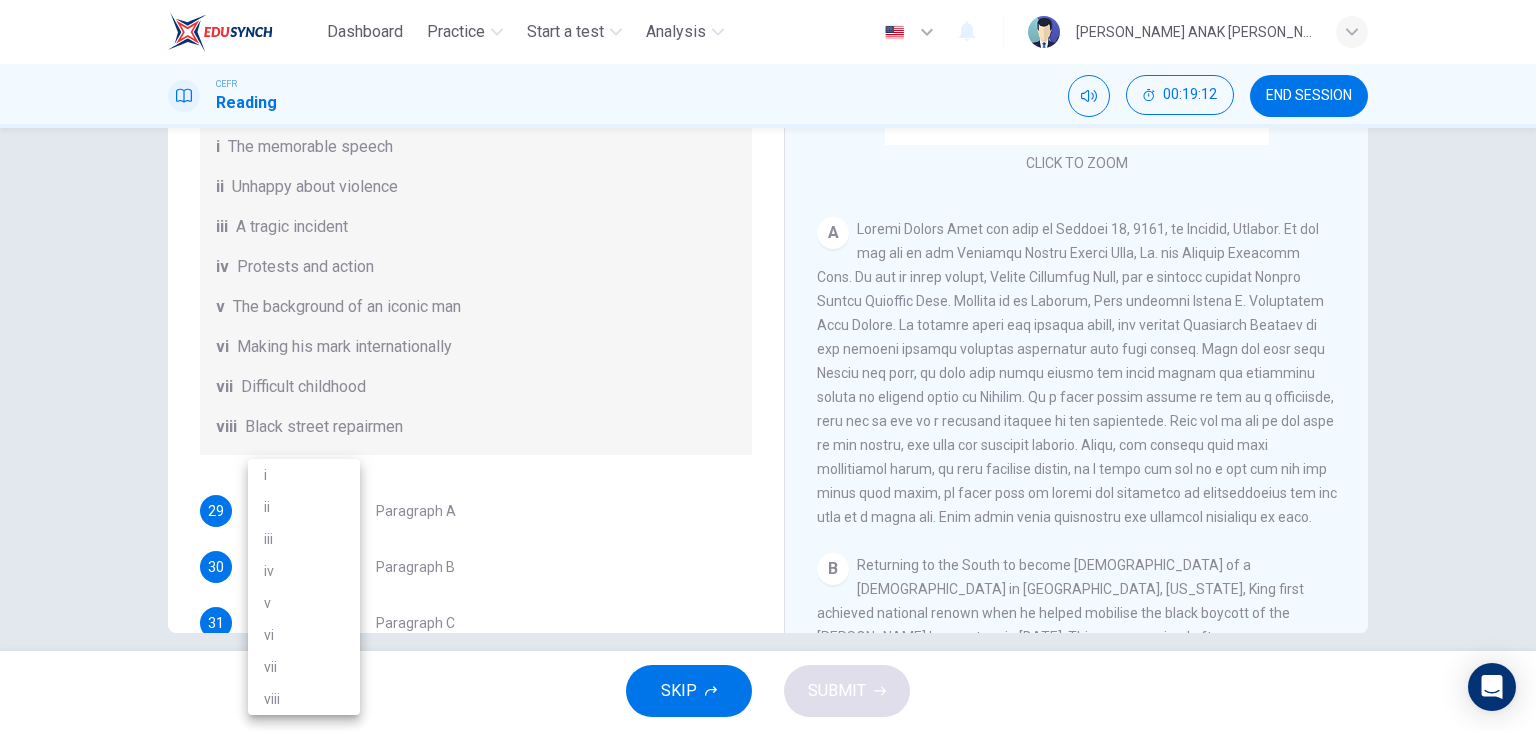 click on "Dashboard Practice Start a test Analysis English en ​ MARYLYNE JUPA ANAK SALIH CEFR Reading 00:19:12 END SESSION Questions 29 - 34 The Reading Passage has 6 paragraphs.
Choose the correct heading for each paragraph  A – F , from the list of headings.
Write the correct number,  i – viii , in the spaces below. List of Headings i The memorable speech ii Unhappy about violence iii A tragic incident iv Protests and action v The background of an iconic man vi Making his mark internationally vii Difficult childhood viii Black street repairmen 29 ​ ​ Paragraph A 30 ​ ​ Paragraph B 31 ​ ​ Paragraph C 32 ​ ​ Paragraph D 33 ​ ​ Paragraph E 34 ​ ​ Paragraph F Martin Luther King CLICK TO ZOOM Click to Zoom A B C D E F SKIP SUBMIT EduSynch - Online Language Proficiency Testing
Dashboard Practice Start a test Analysis Notifications © Copyright  2025 i ii iii iv v vi vii viii" at bounding box center [768, 365] 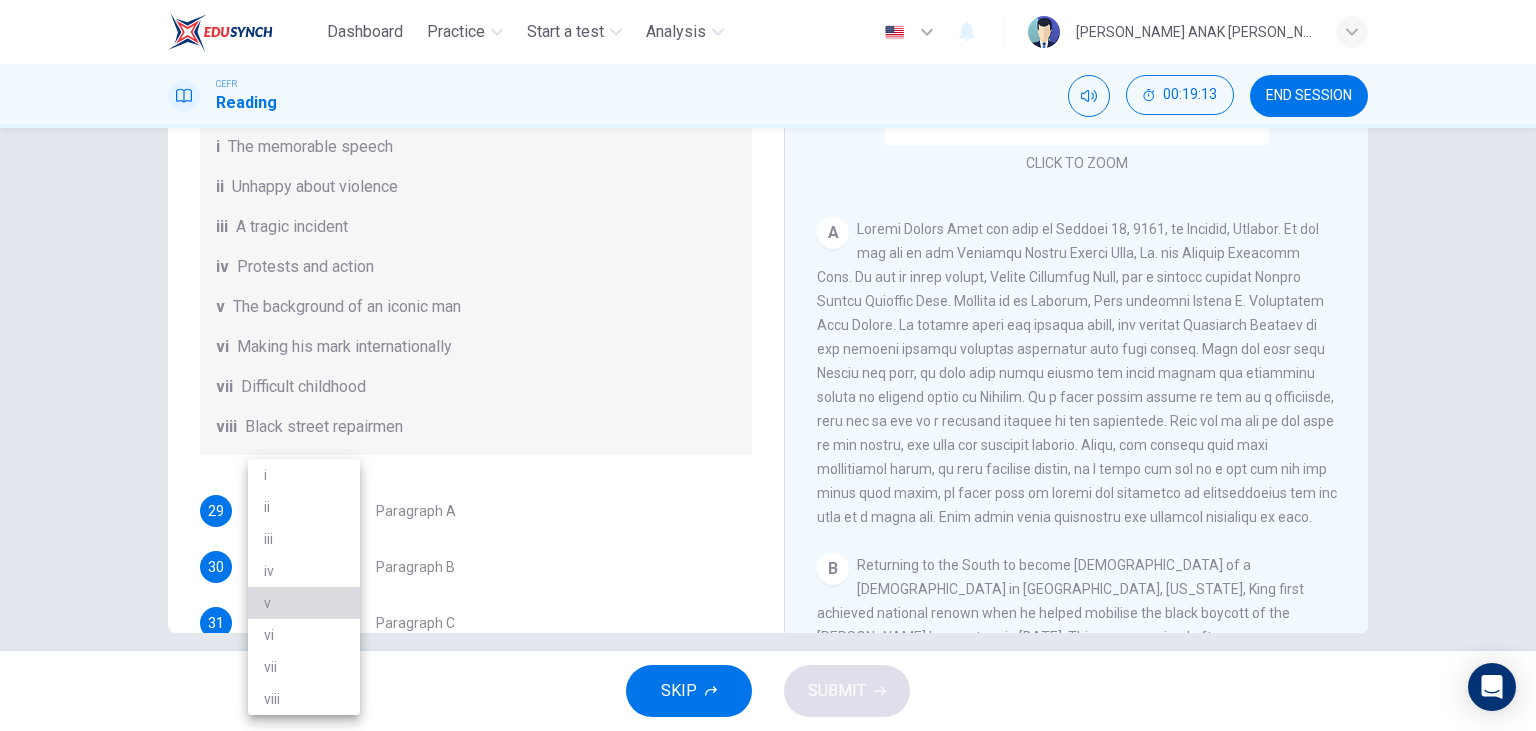 click on "v" at bounding box center [304, 603] 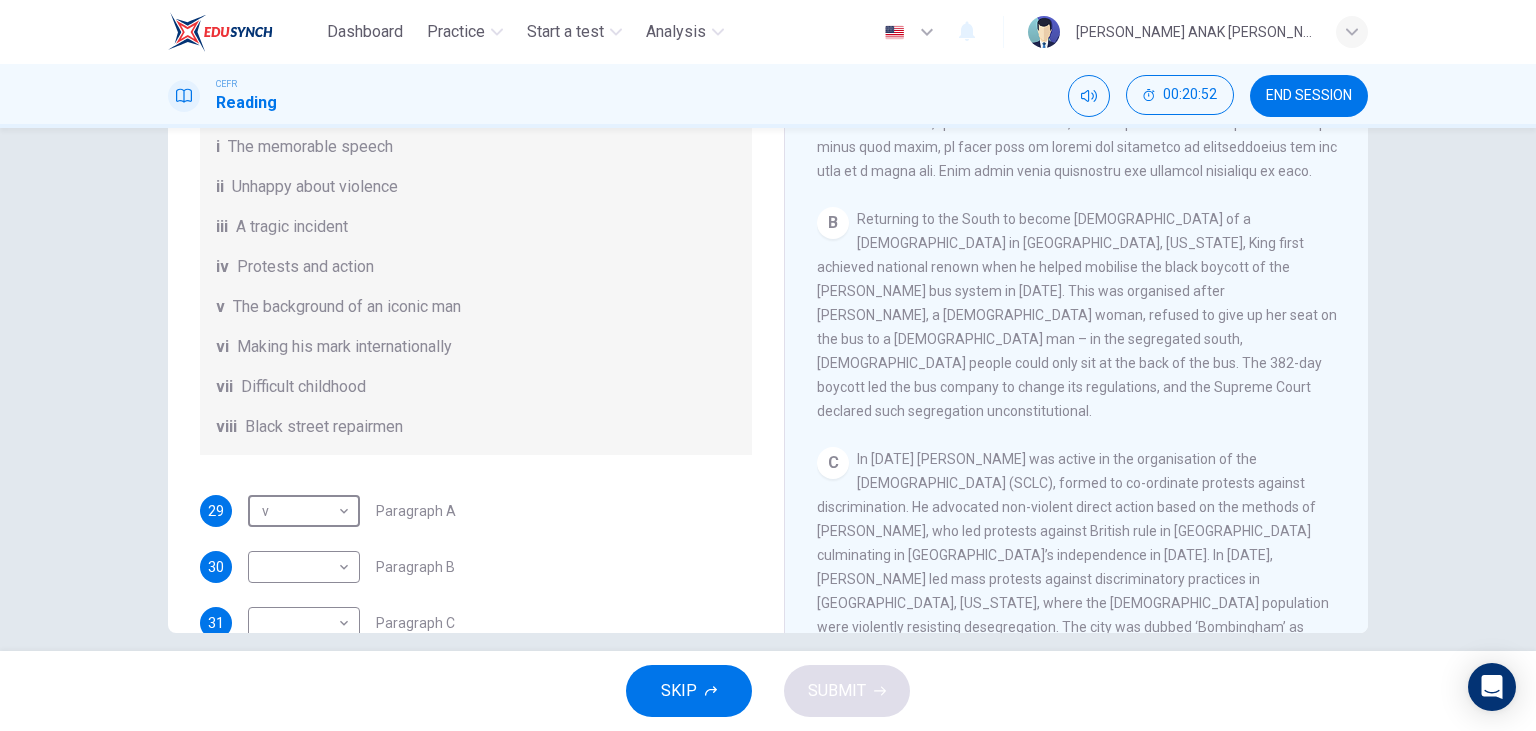 scroll, scrollTop: 691, scrollLeft: 0, axis: vertical 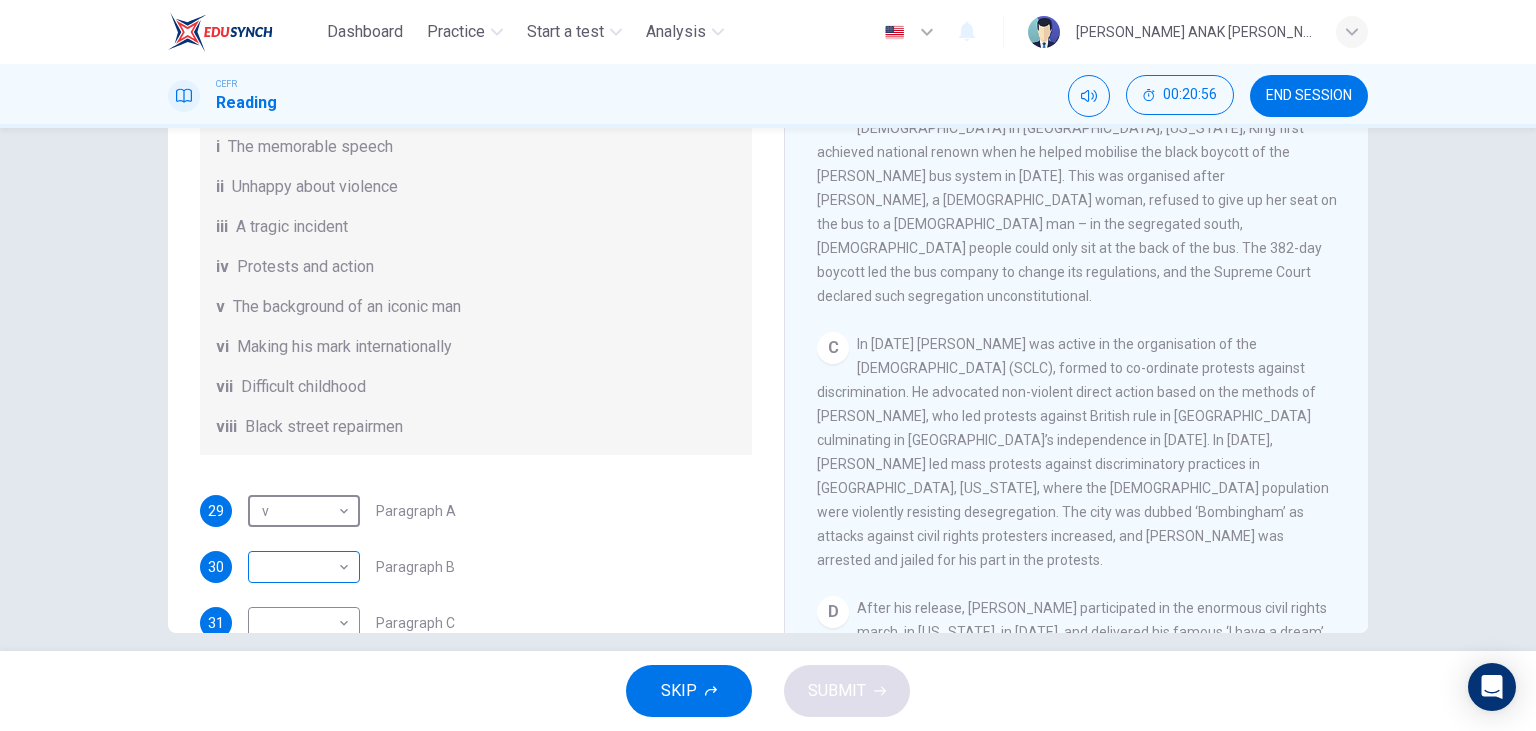 click on "Dashboard Practice Start a test Analysis English en ​ MARYLYNE JUPA ANAK SALIH CEFR Reading 00:20:56 END SESSION Questions 29 - 34 The Reading Passage has 6 paragraphs.
Choose the correct heading for each paragraph  A – F , from the list of headings.
Write the correct number,  i – viii , in the spaces below. List of Headings i The memorable speech ii Unhappy about violence iii A tragic incident iv Protests and action v The background of an iconic man vi Making his mark internationally vii Difficult childhood viii Black street repairmen 29 v v ​ Paragraph A 30 ​ ​ Paragraph B 31 ​ ​ Paragraph C 32 ​ ​ Paragraph D 33 ​ ​ Paragraph E 34 ​ ​ Paragraph F Martin Luther King CLICK TO ZOOM Click to Zoom A B C D E F SKIP SUBMIT EduSynch - Online Language Proficiency Testing
Dashboard Practice Start a test Analysis Notifications © Copyright  2025" at bounding box center (768, 365) 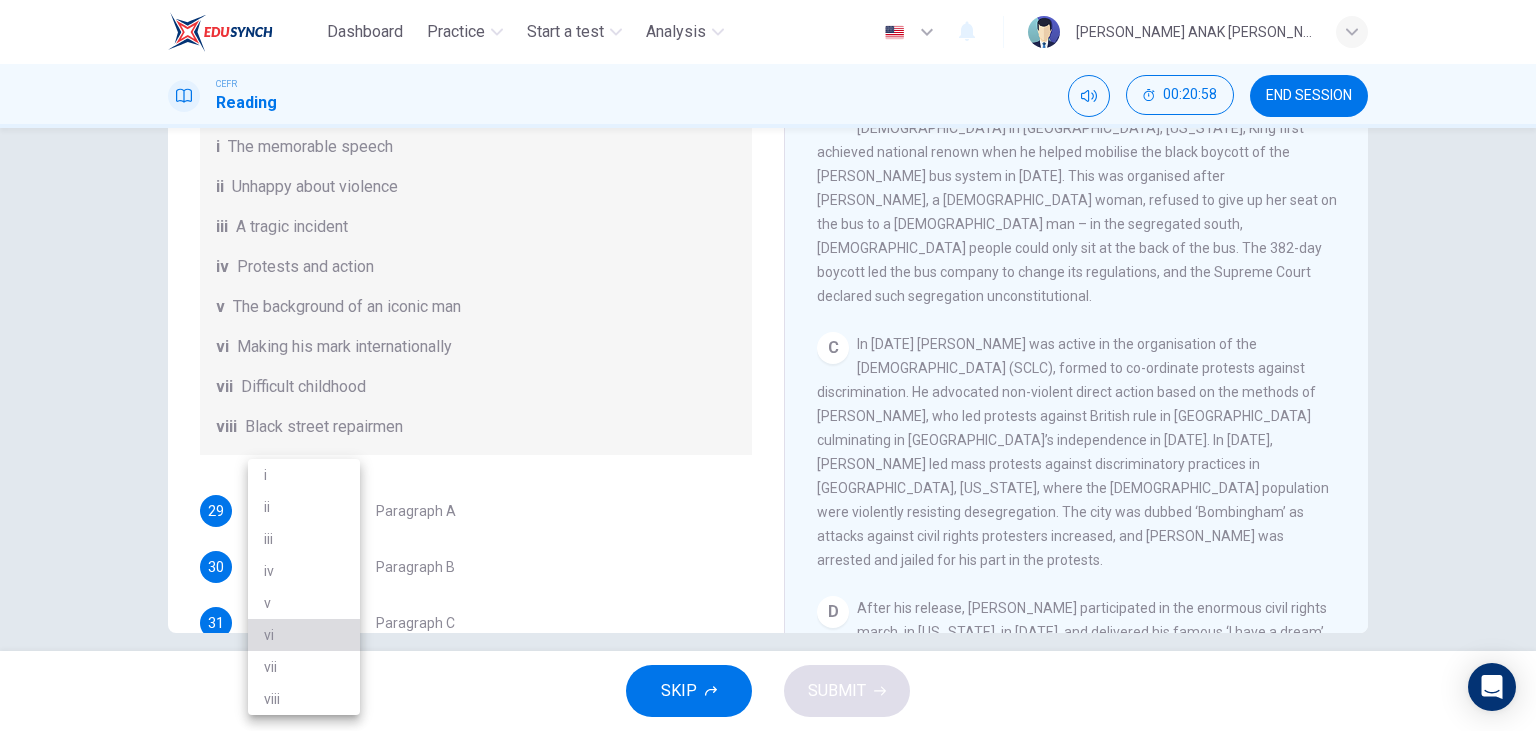 click on "vi" at bounding box center [304, 635] 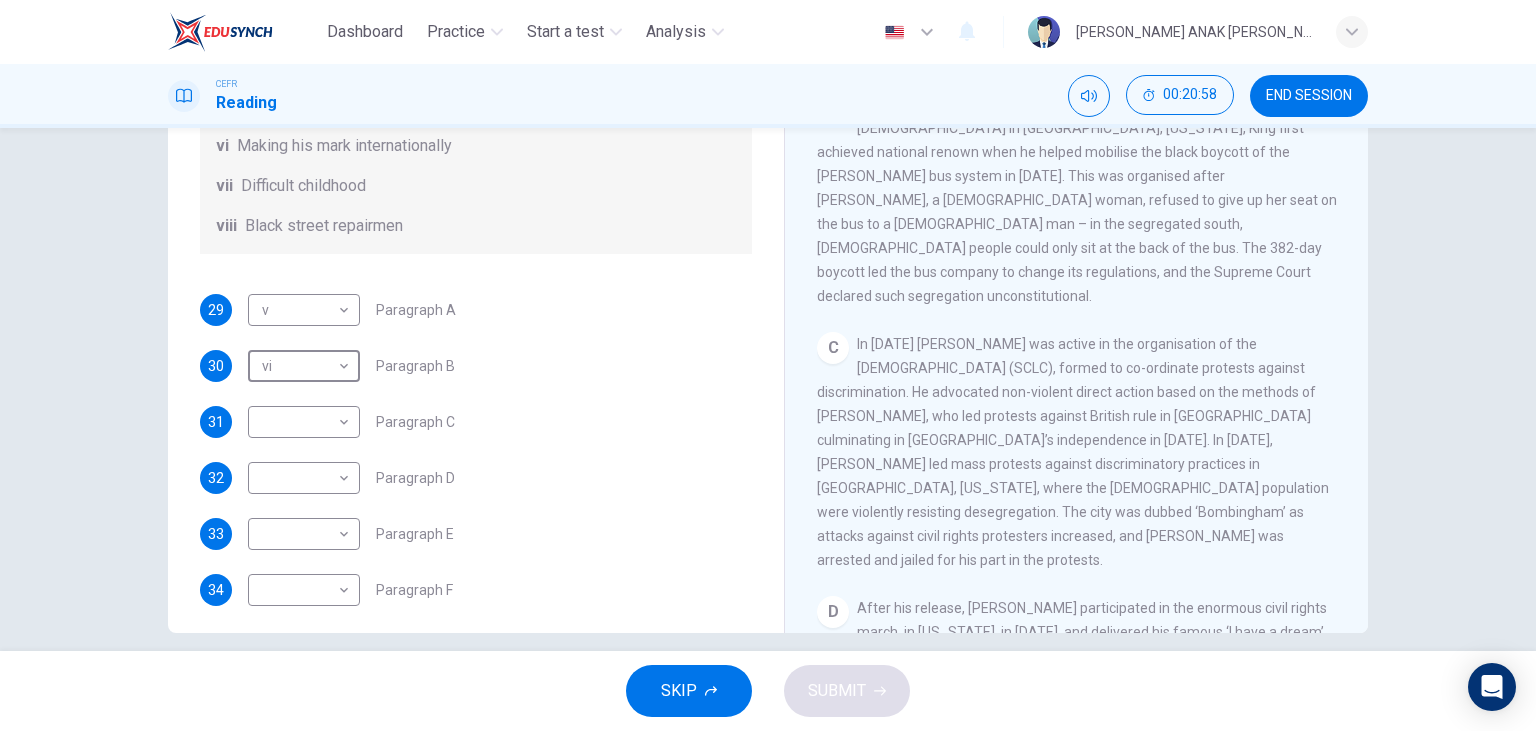scroll, scrollTop: 346, scrollLeft: 0, axis: vertical 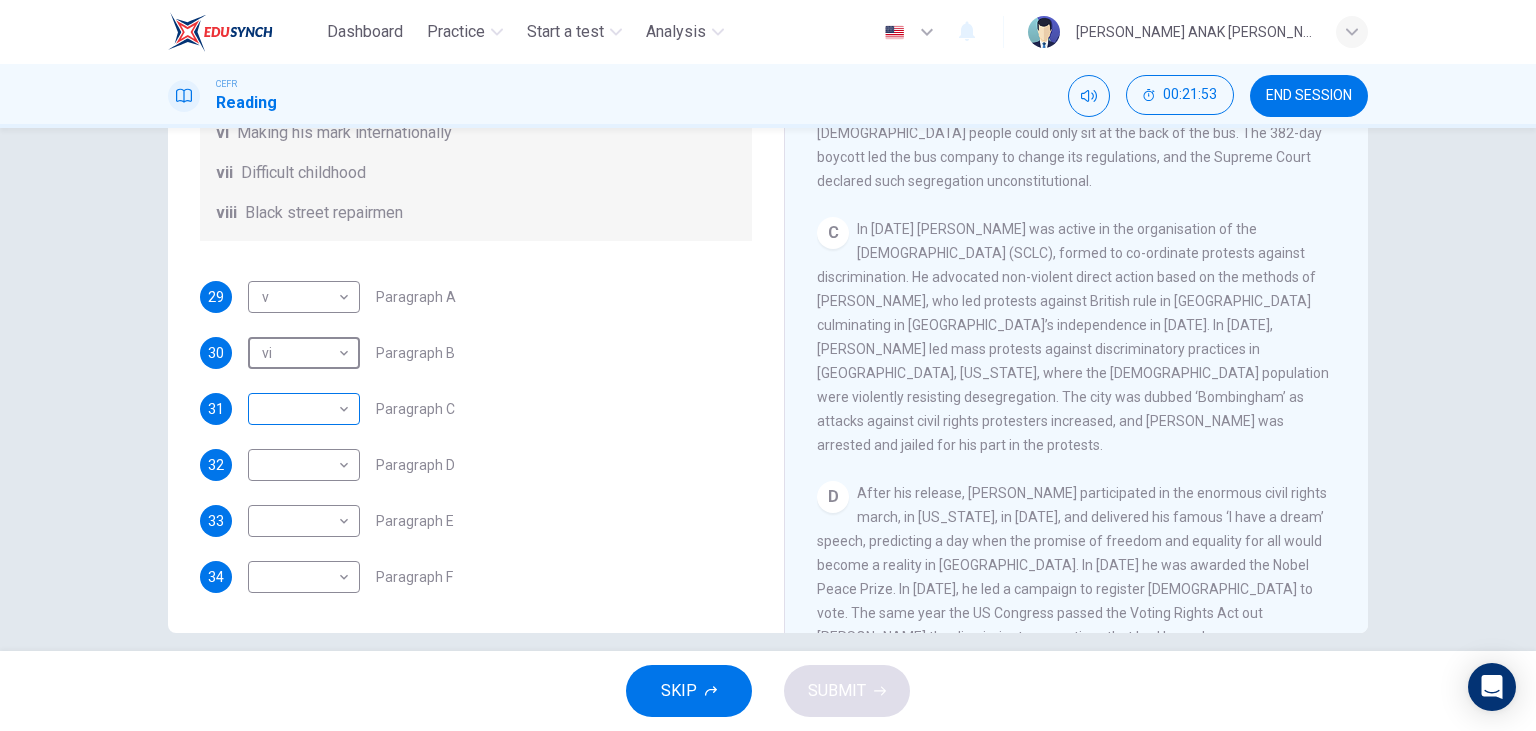 click on "Dashboard Practice Start a test Analysis English en ​ MARYLYNE JUPA ANAK SALIH CEFR Reading 00:21:53 END SESSION Questions 29 - 34 The Reading Passage has 6 paragraphs.
Choose the correct heading for each paragraph  A – F , from the list of headings.
Write the correct number,  i – viii , in the spaces below. List of Headings i The memorable speech ii Unhappy about violence iii A tragic incident iv Protests and action v The background of an iconic man vi Making his mark internationally vii Difficult childhood viii Black street repairmen 29 v v ​ Paragraph A 30 vi vi ​ Paragraph B 31 ​ ​ Paragraph C 32 ​ ​ Paragraph D 33 ​ ​ Paragraph E 34 ​ ​ Paragraph F Martin Luther King CLICK TO ZOOM Click to Zoom A B C D E F SKIP SUBMIT EduSynch - Online Language Proficiency Testing
Dashboard Practice Start a test Analysis Notifications © Copyright  2025" at bounding box center (768, 365) 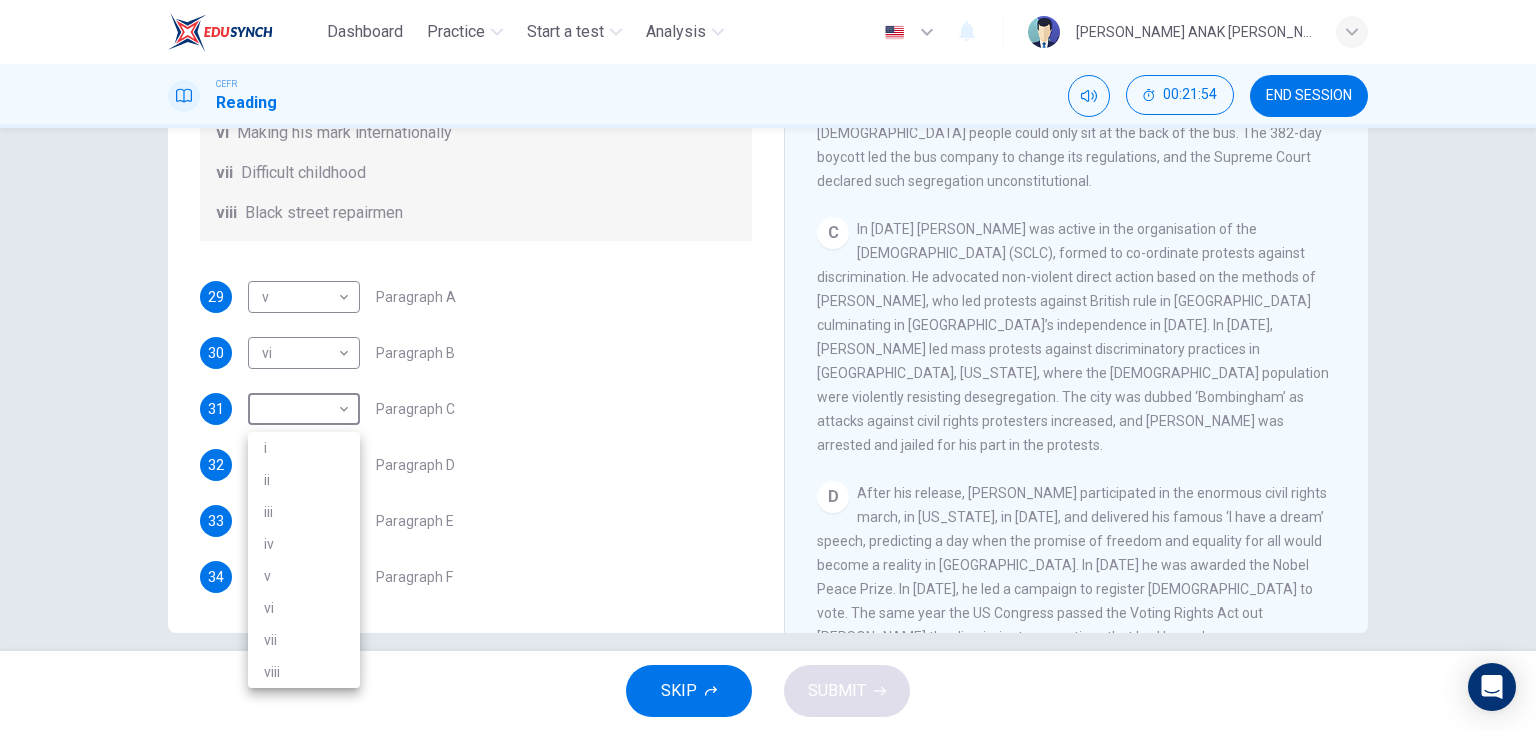 click on "iv" at bounding box center [304, 544] 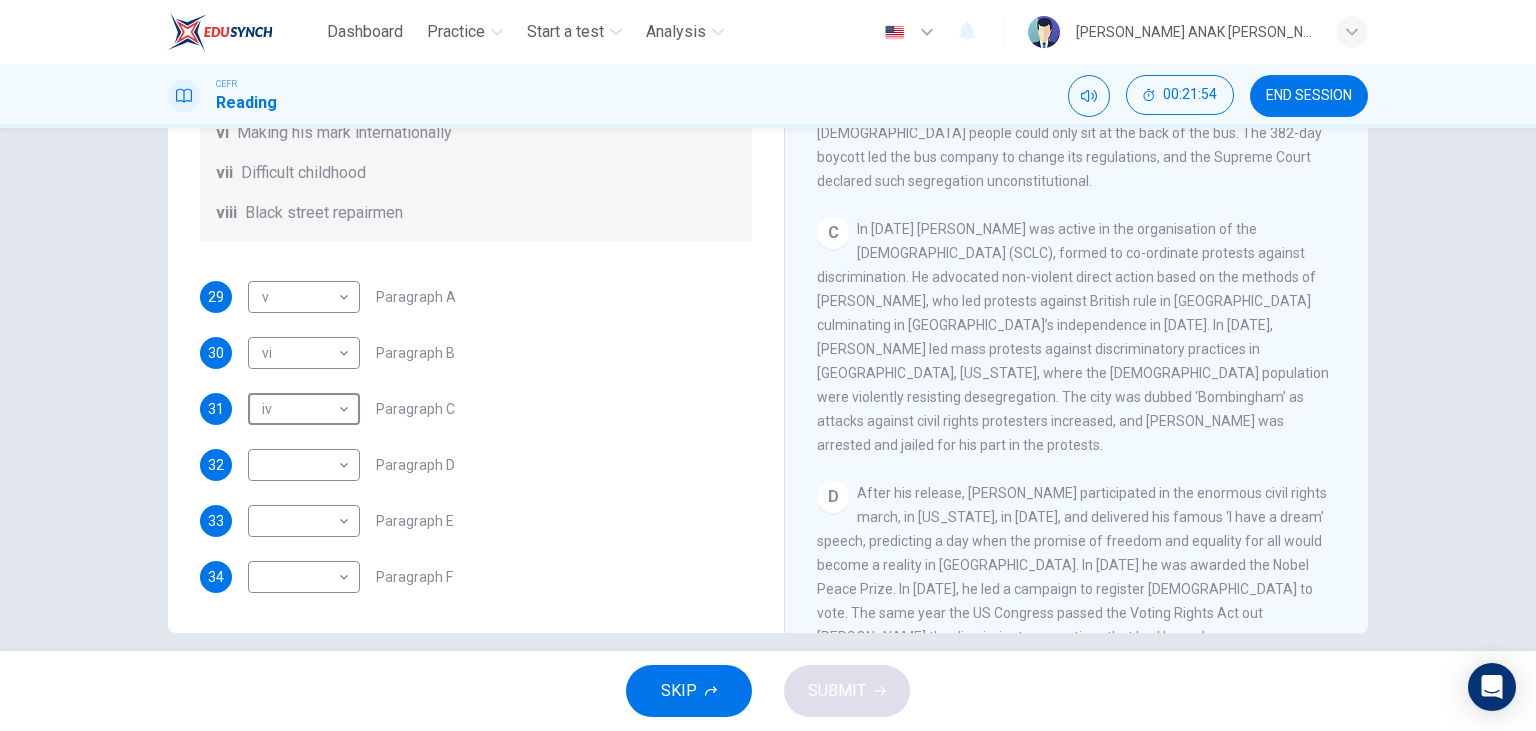 type on "iv" 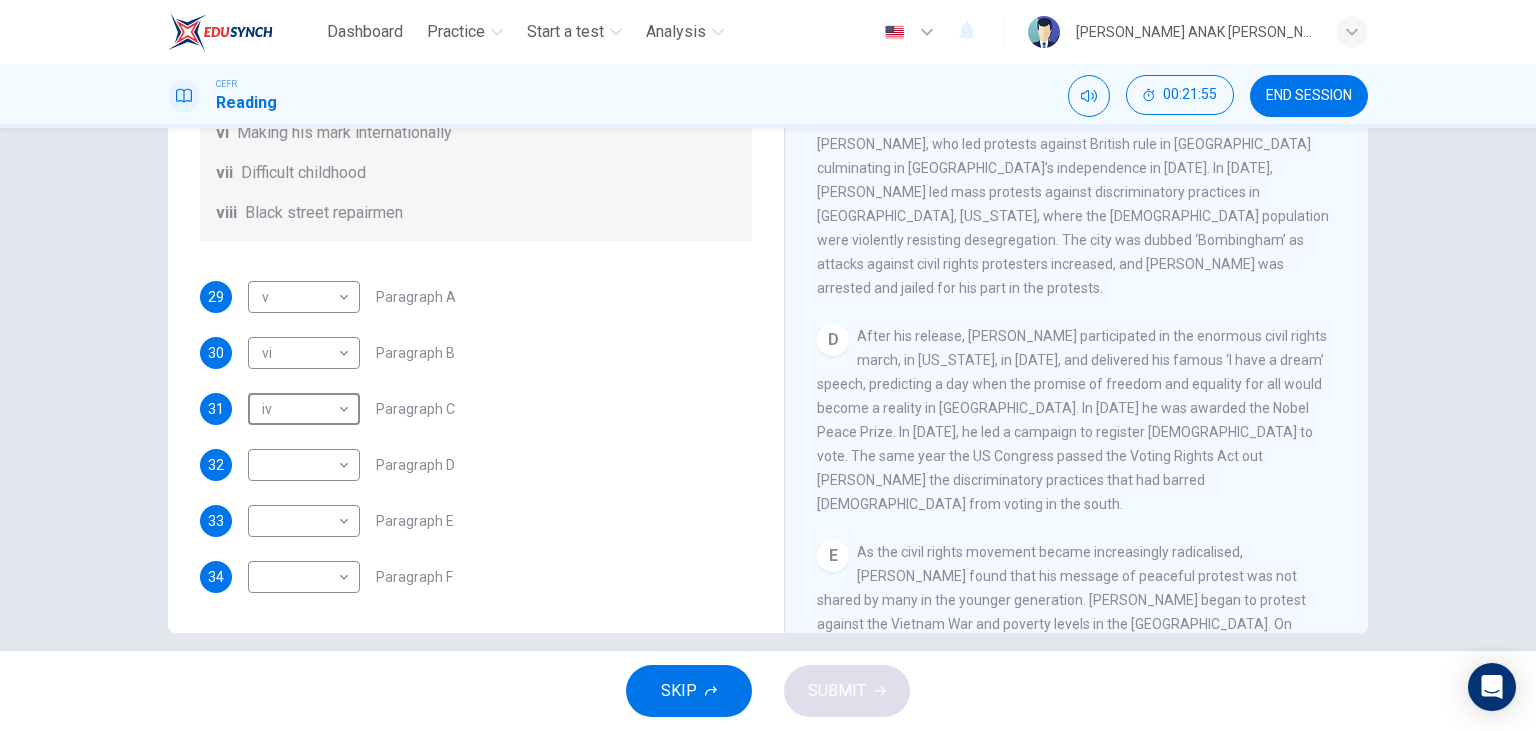 scroll, scrollTop: 1037, scrollLeft: 0, axis: vertical 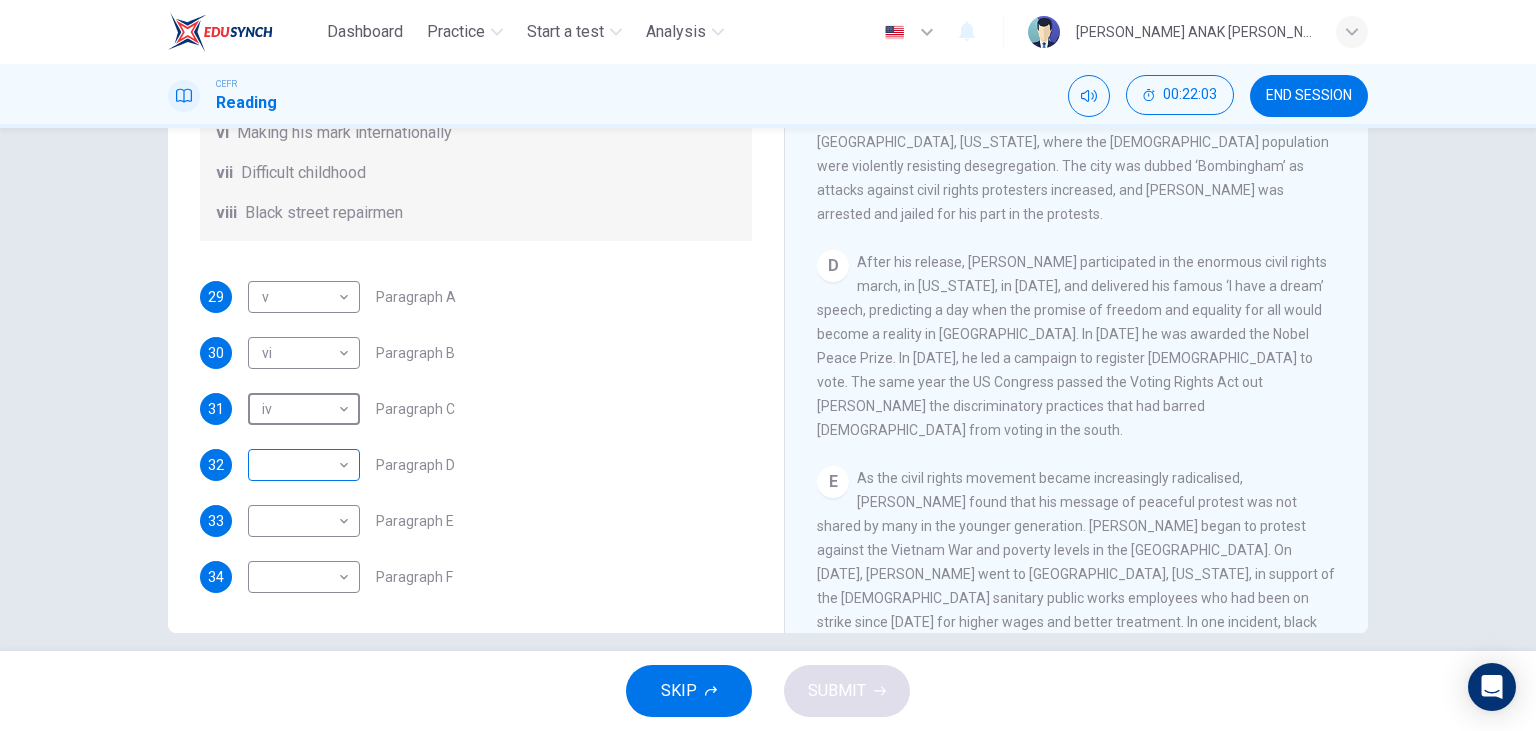 click on "Dashboard Practice Start a test Analysis English en ​ MARYLYNE JUPA ANAK SALIH CEFR Reading 00:22:03 END SESSION Questions 29 - 34 The Reading Passage has 6 paragraphs.
Choose the correct heading for each paragraph  A – F , from the list of headings.
Write the correct number,  i – viii , in the spaces below. List of Headings i The memorable speech ii Unhappy about violence iii A tragic incident iv Protests and action v The background of an iconic man vi Making his mark internationally vii Difficult childhood viii Black street repairmen 29 v v ​ Paragraph A 30 vi vi ​ Paragraph B 31 iv iv ​ Paragraph C 32 ​ ​ Paragraph D 33 ​ ​ Paragraph E 34 ​ ​ Paragraph F Martin Luther King CLICK TO ZOOM Click to Zoom A B C D E F SKIP SUBMIT EduSynch - Online Language Proficiency Testing
Dashboard Practice Start a test Analysis Notifications © Copyright  2025" at bounding box center (768, 365) 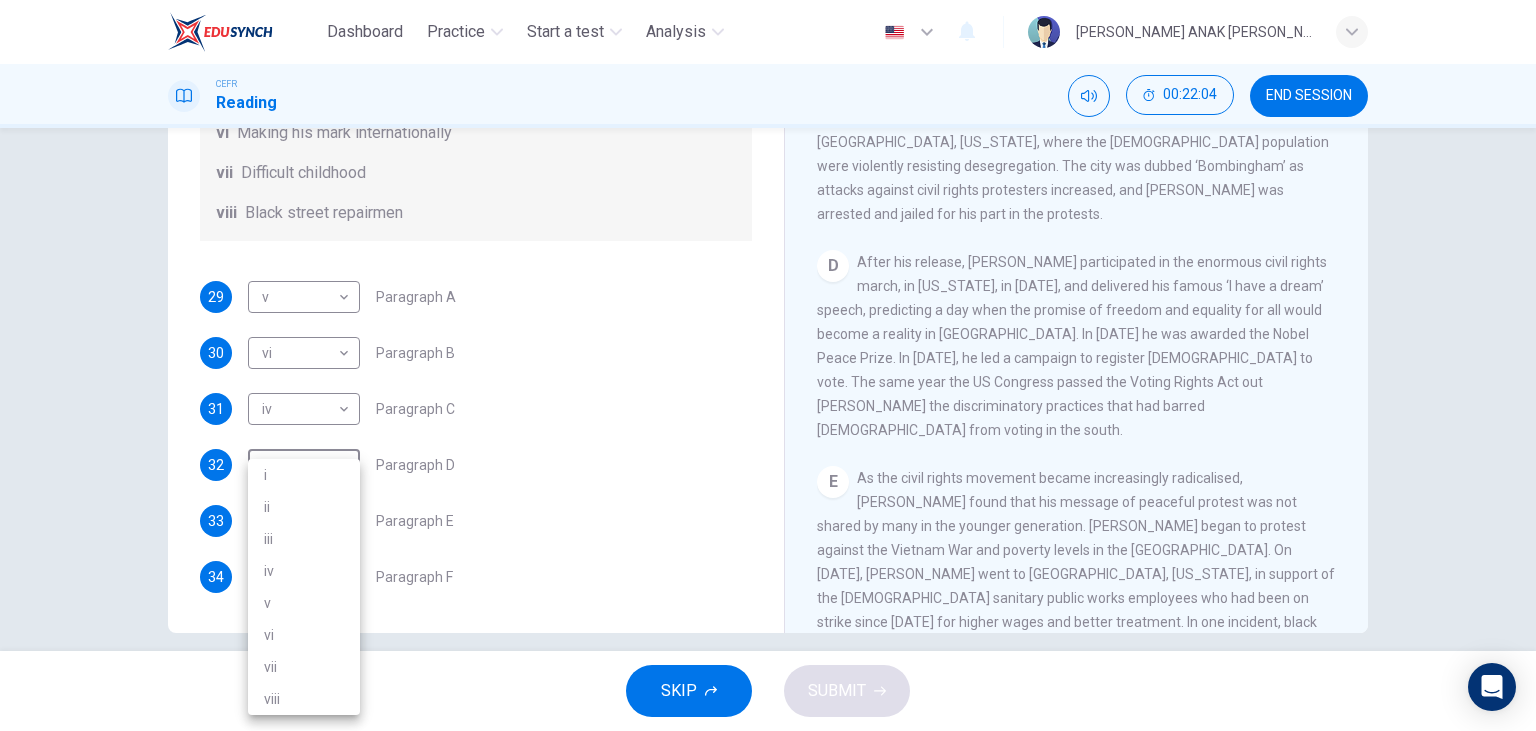 click on "i" at bounding box center (304, 475) 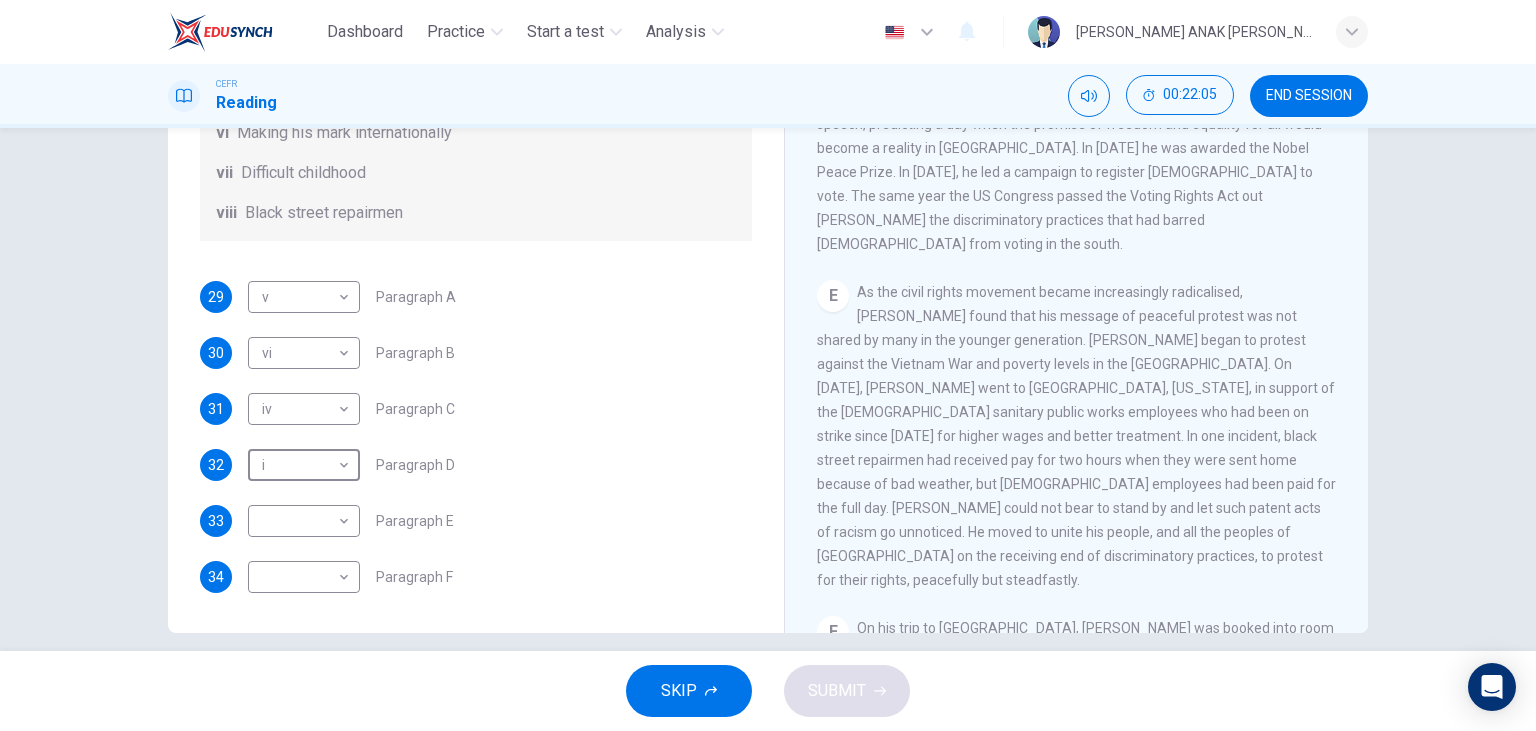 scroll, scrollTop: 1251, scrollLeft: 0, axis: vertical 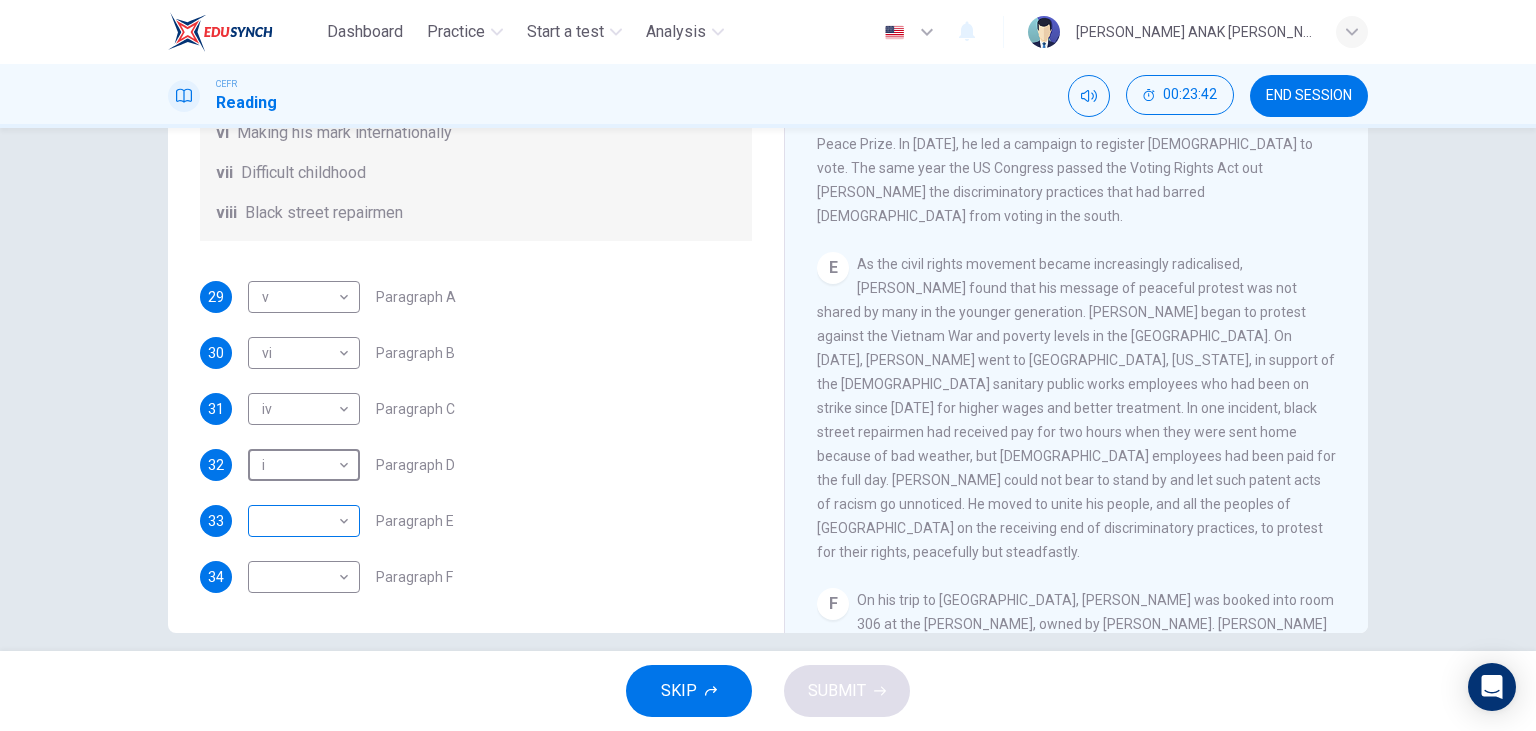 click on "Dashboard Practice Start a test Analysis English en ​ MARYLYNE JUPA ANAK SALIH CEFR Reading 00:23:42 END SESSION Questions 29 - 34 The Reading Passage has 6 paragraphs.
Choose the correct heading for each paragraph  A – F , from the list of headings.
Write the correct number,  i – viii , in the spaces below. List of Headings i The memorable speech ii Unhappy about violence iii A tragic incident iv Protests and action v The background of an iconic man vi Making his mark internationally vii Difficult childhood viii Black street repairmen 29 v v ​ Paragraph A 30 vi vi ​ Paragraph B 31 iv iv ​ Paragraph C 32 i i ​ Paragraph D 33 ​ ​ Paragraph E 34 ​ ​ Paragraph F Martin Luther King CLICK TO ZOOM Click to Zoom A B C D E F SKIP SUBMIT EduSynch - Online Language Proficiency Testing
Dashboard Practice Start a test Analysis Notifications © Copyright  2025" at bounding box center (768, 365) 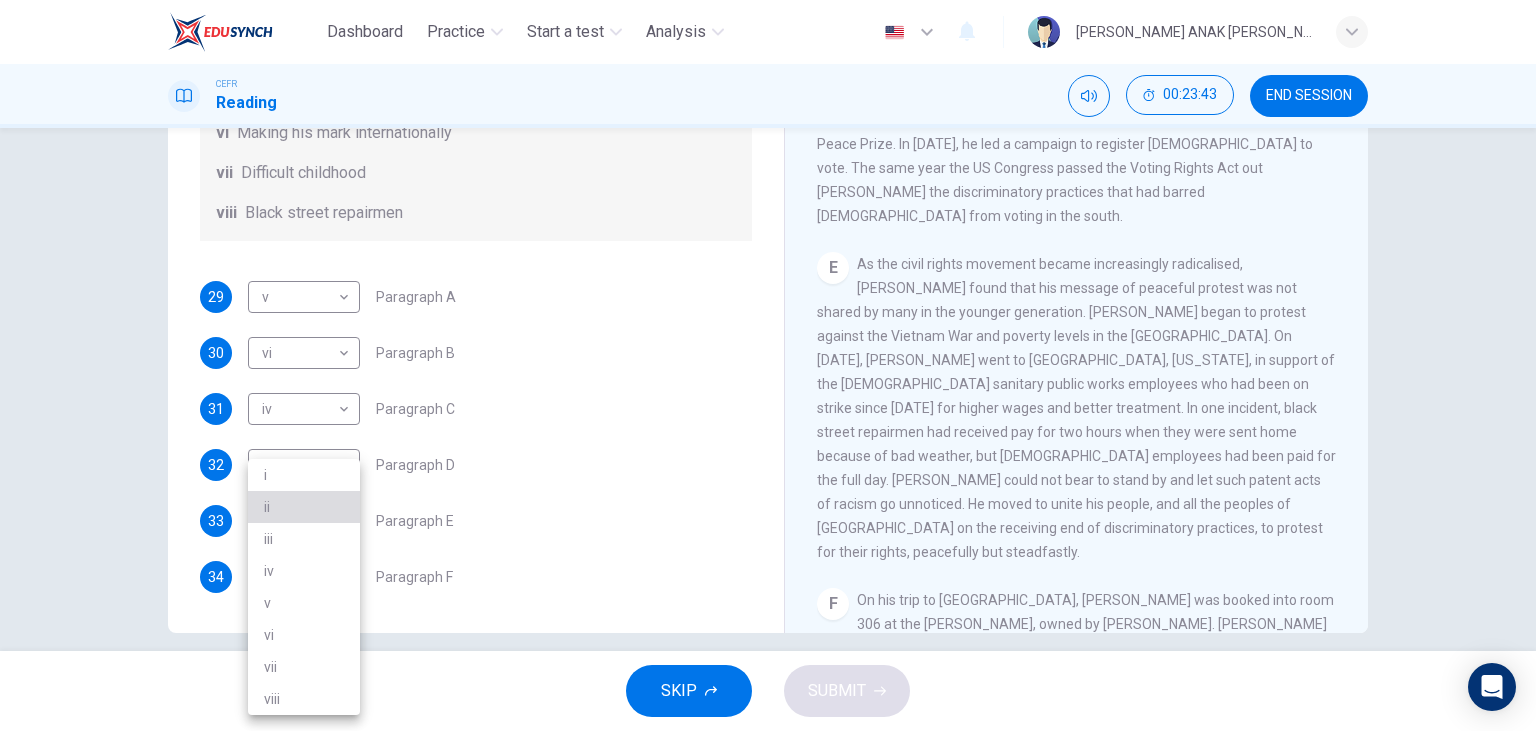 click on "ii" at bounding box center [304, 507] 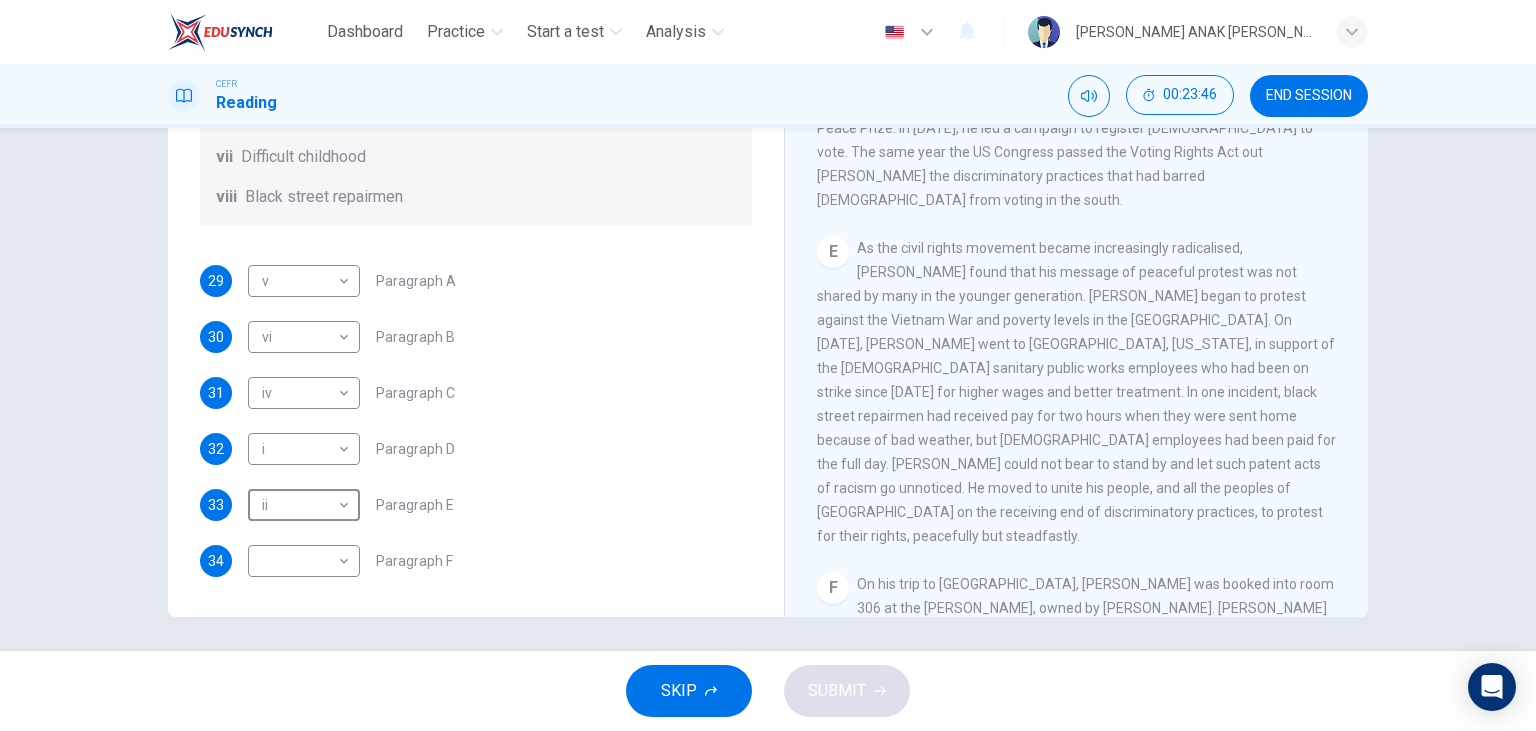 scroll, scrollTop: 252, scrollLeft: 0, axis: vertical 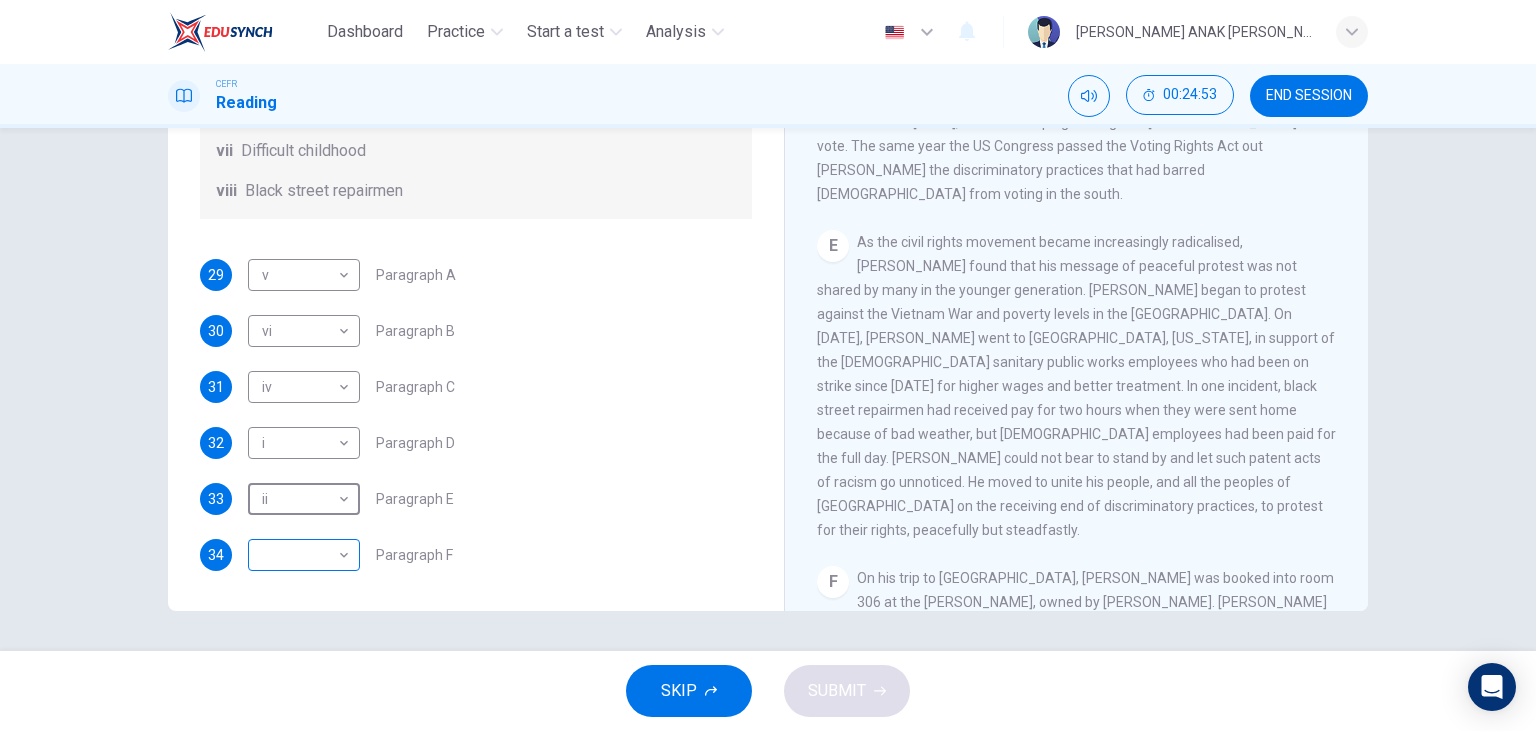 click on "Dashboard Practice Start a test Analysis English en ​ MARYLYNE JUPA ANAK SALIH CEFR Reading 00:24:53 END SESSION Questions 29 - 34 The Reading Passage has 6 paragraphs.
Choose the correct heading for each paragraph  A – F , from the list of headings.
Write the correct number,  i – viii , in the spaces below. List of Headings i The memorable speech ii Unhappy about violence iii A tragic incident iv Protests and action v The background of an iconic man vi Making his mark internationally vii Difficult childhood viii Black street repairmen 29 v v ​ Paragraph A 30 vi vi ​ Paragraph B 31 iv iv ​ Paragraph C 32 i i ​ Paragraph D 33 ii ii ​ Paragraph E 34 ​ ​ Paragraph F Martin Luther King CLICK TO ZOOM Click to Zoom A B C D E F SKIP SUBMIT EduSynch - Online Language Proficiency Testing
Dashboard Practice Start a test Analysis Notifications © Copyright  2025" at bounding box center [768, 365] 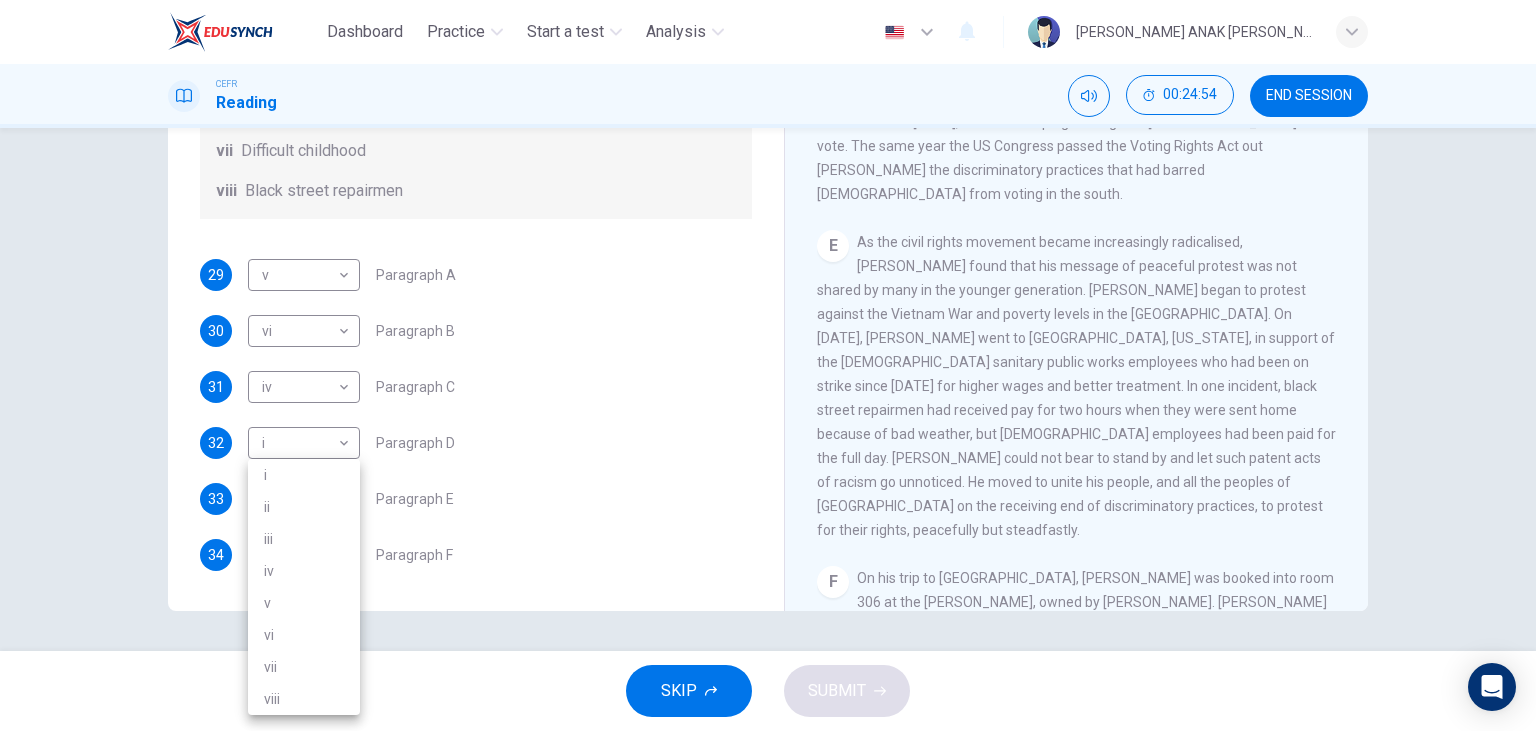 click on "iii" at bounding box center (304, 539) 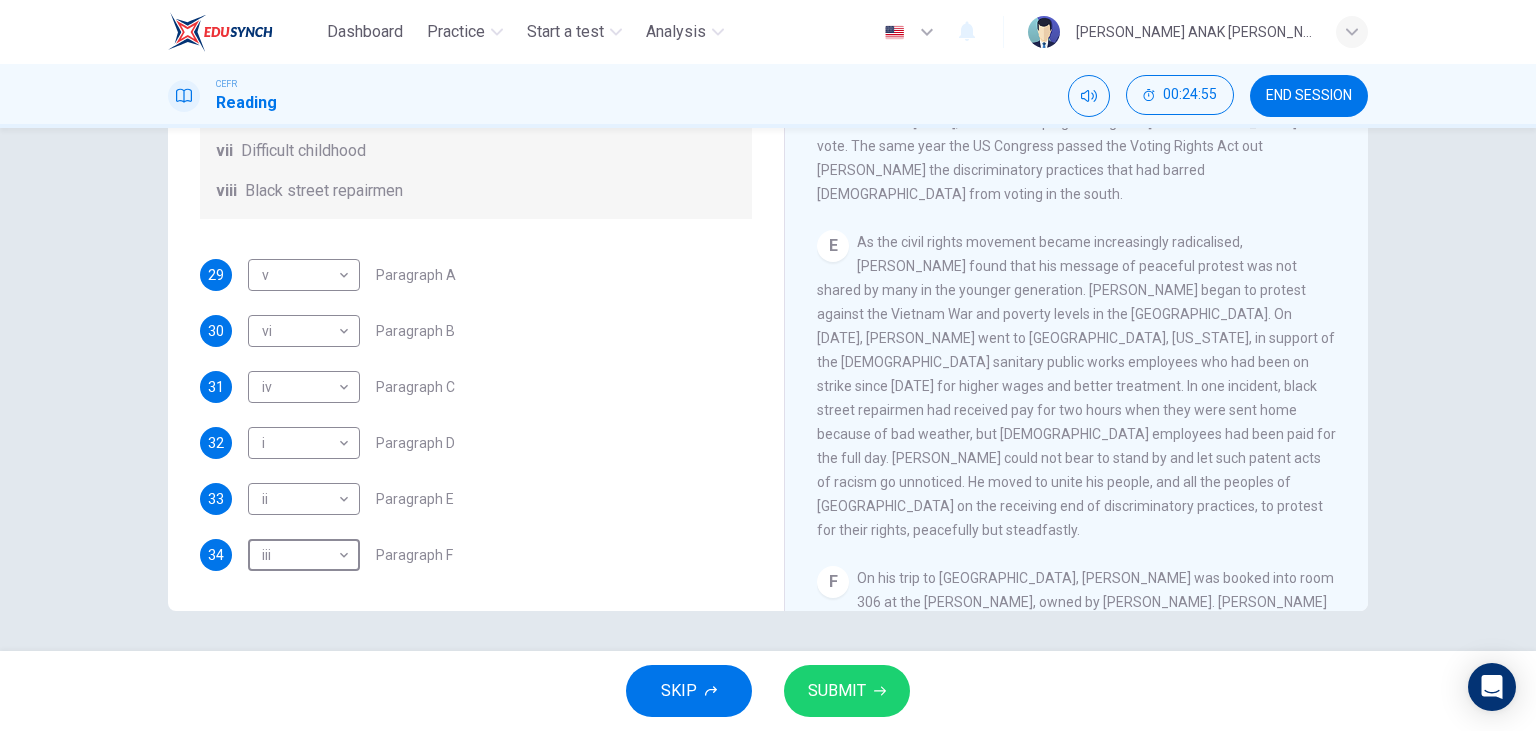 click on "SUBMIT" at bounding box center [847, 691] 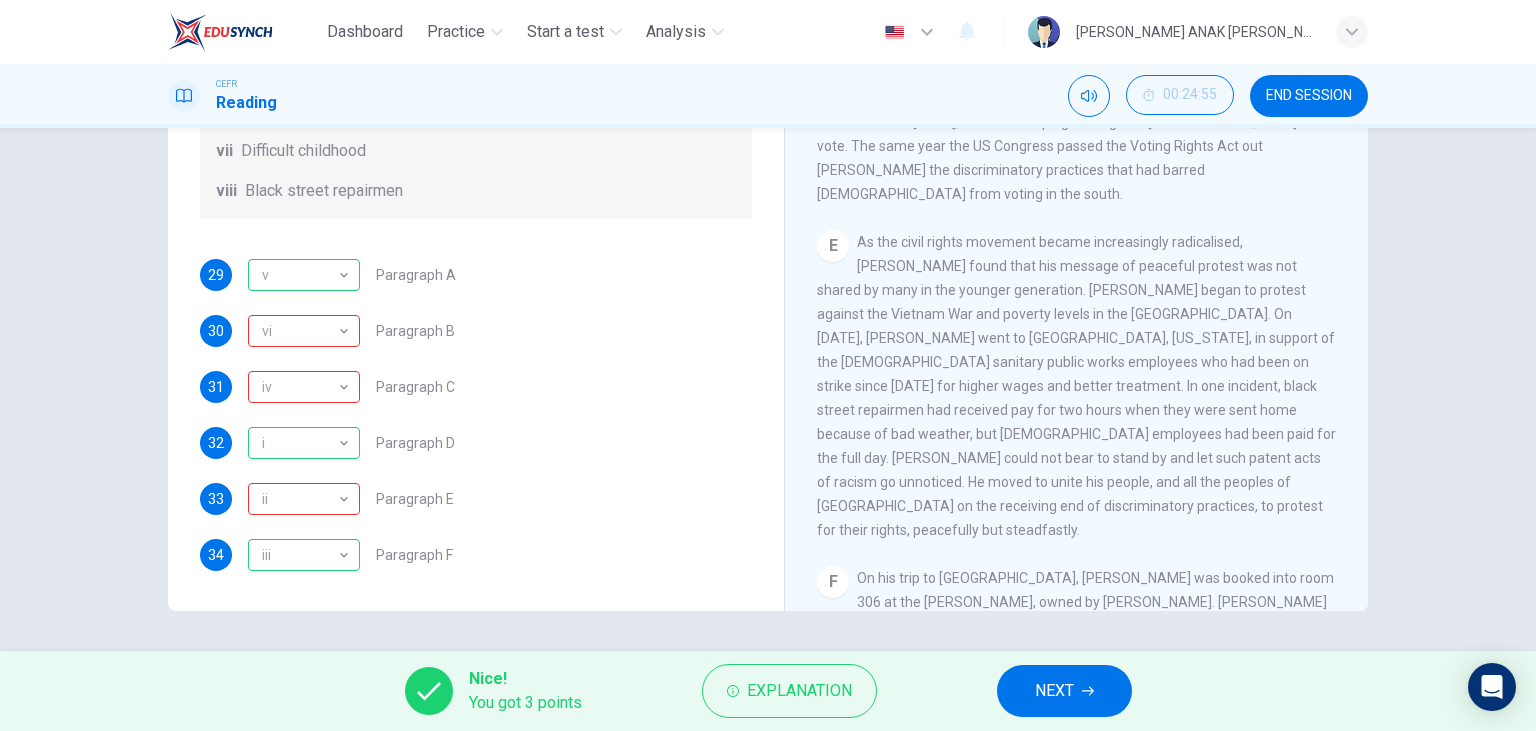 click on "NEXT" at bounding box center [1054, 691] 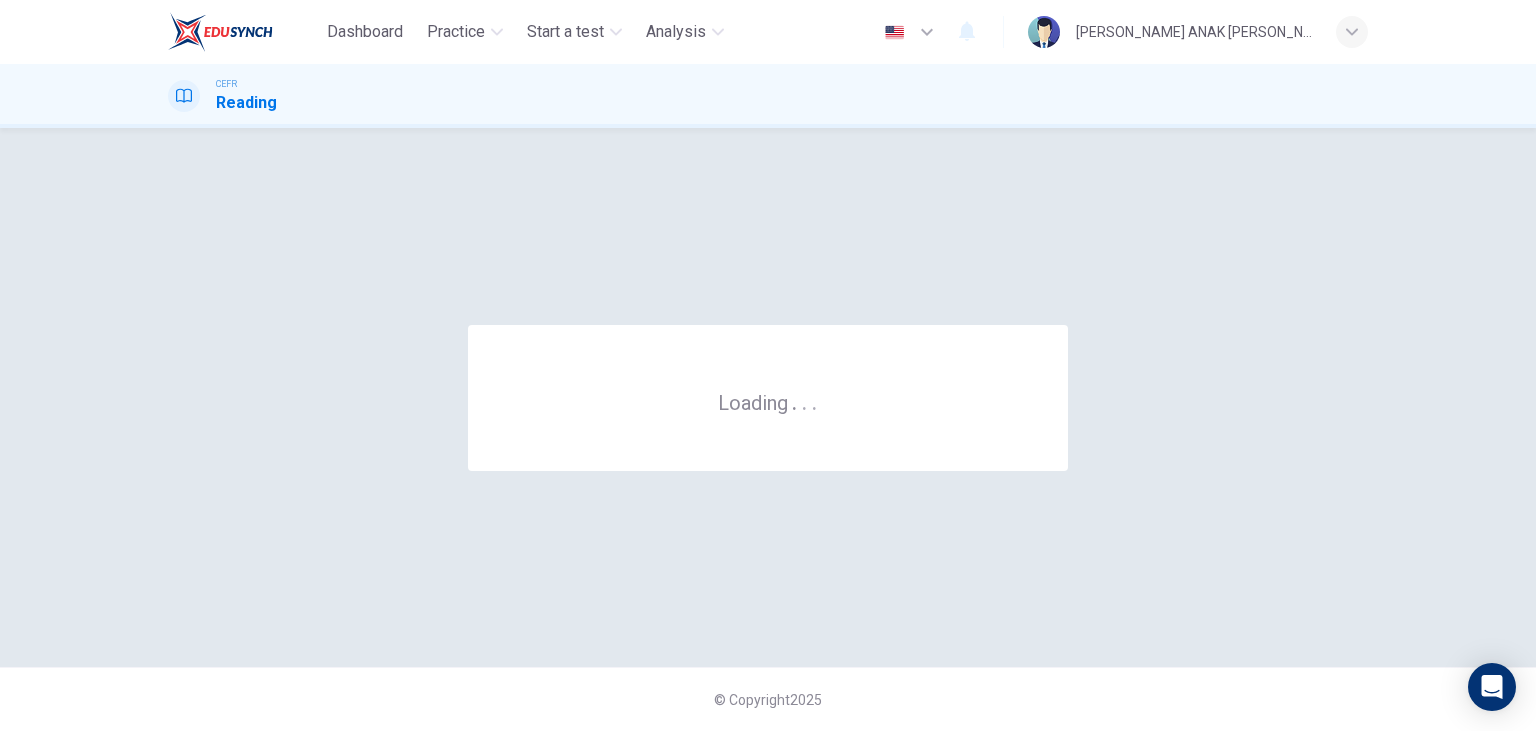 scroll, scrollTop: 0, scrollLeft: 0, axis: both 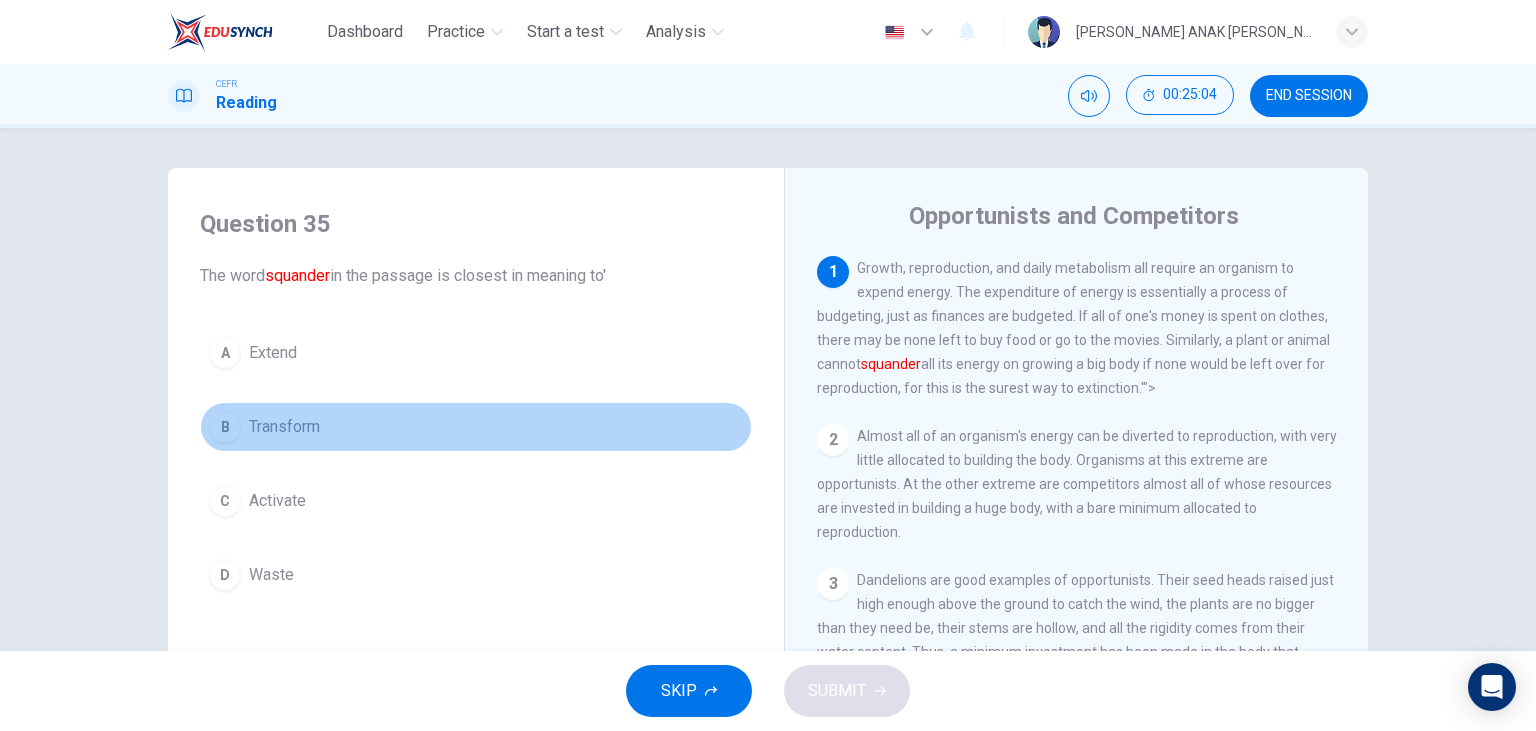 click on "B Transform" at bounding box center (476, 427) 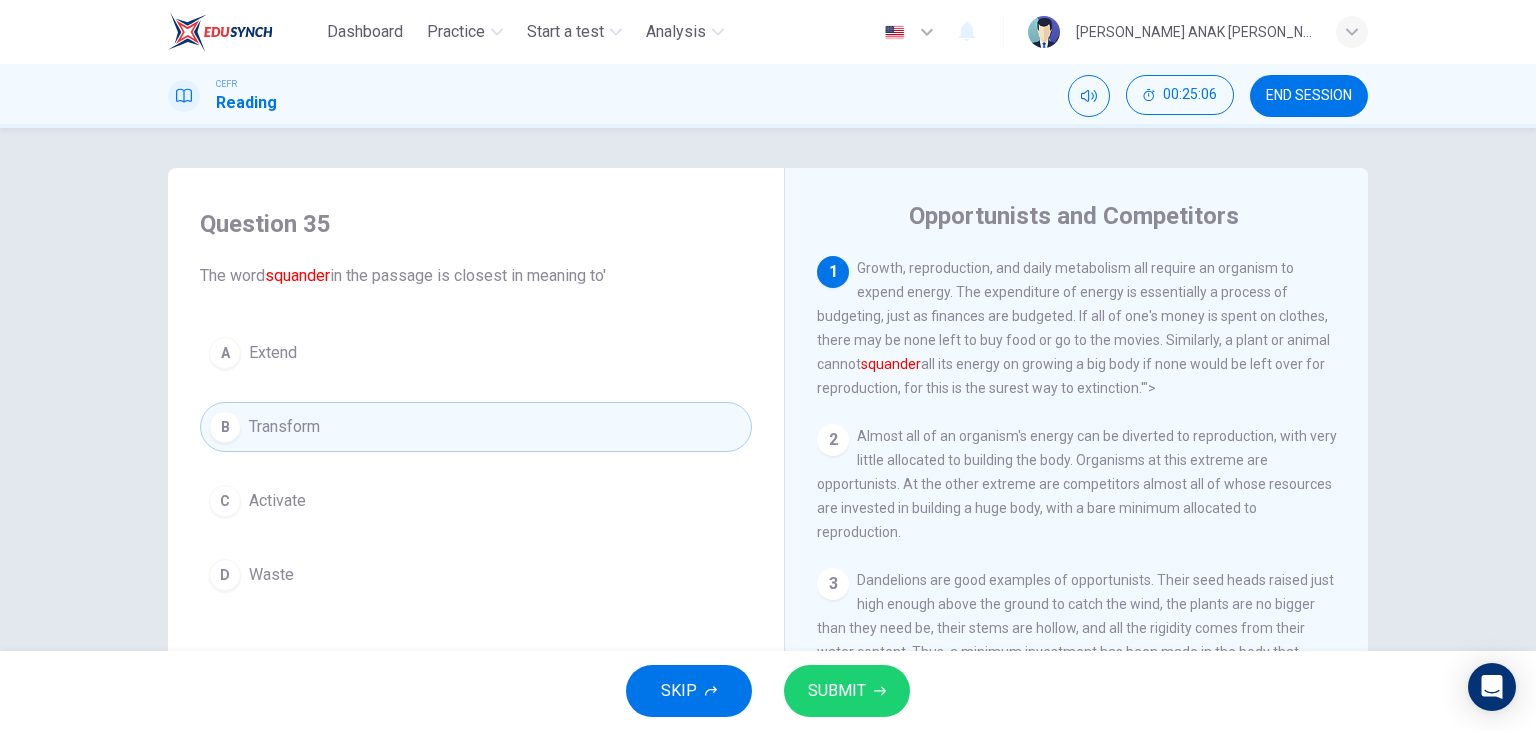 click on "SUBMIT" at bounding box center (847, 691) 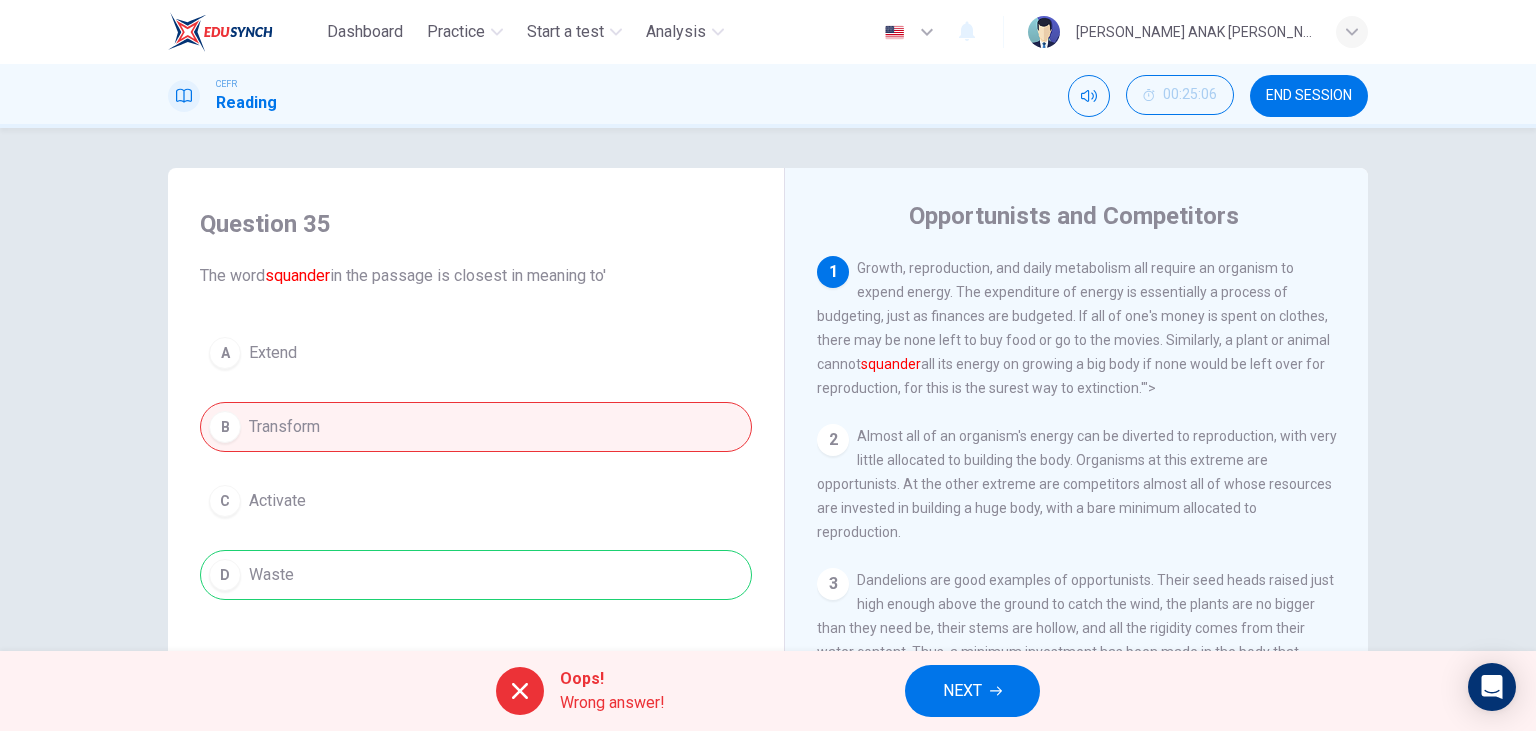 click on "NEXT" at bounding box center [962, 691] 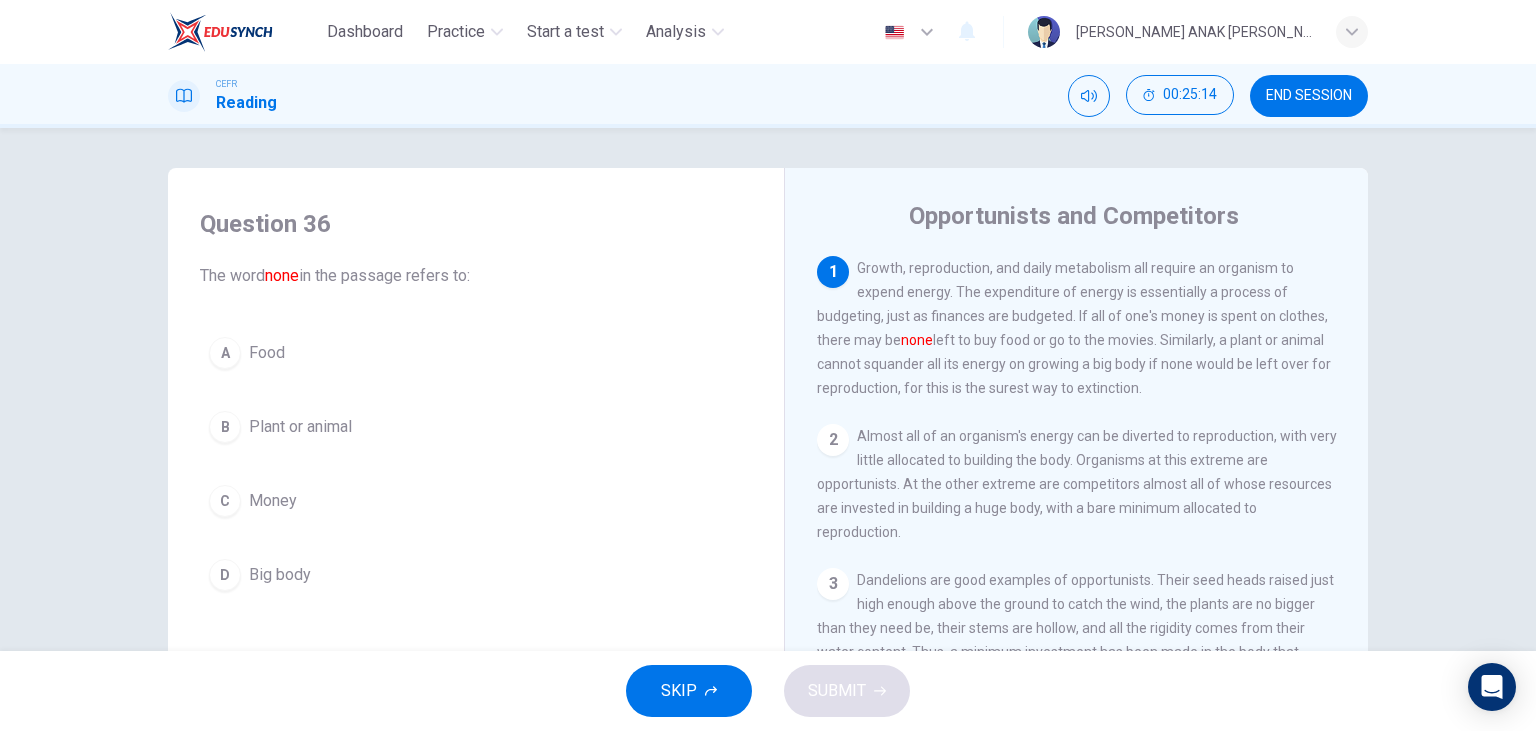 click on "Money" at bounding box center (273, 501) 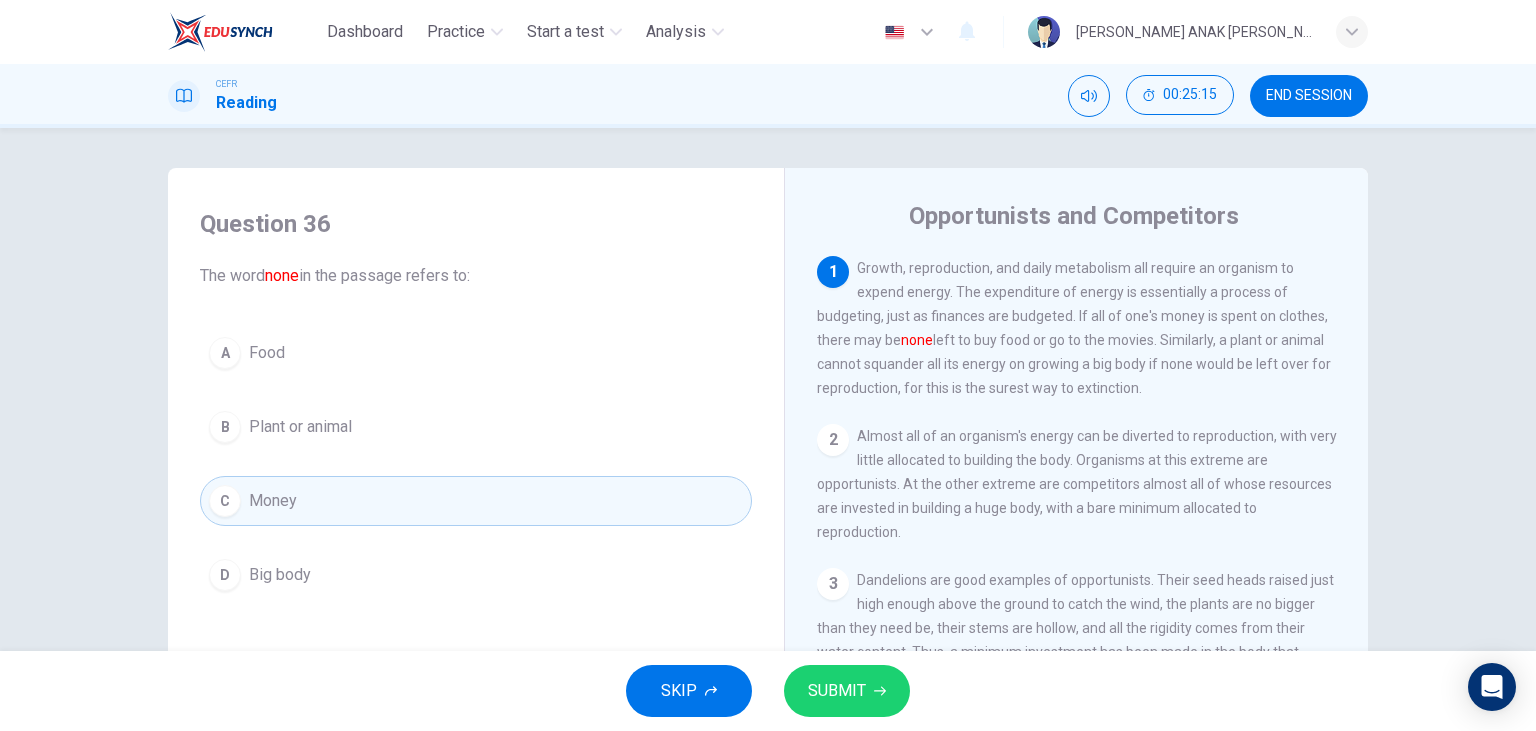 click on "SKIP SUBMIT" at bounding box center (768, 691) 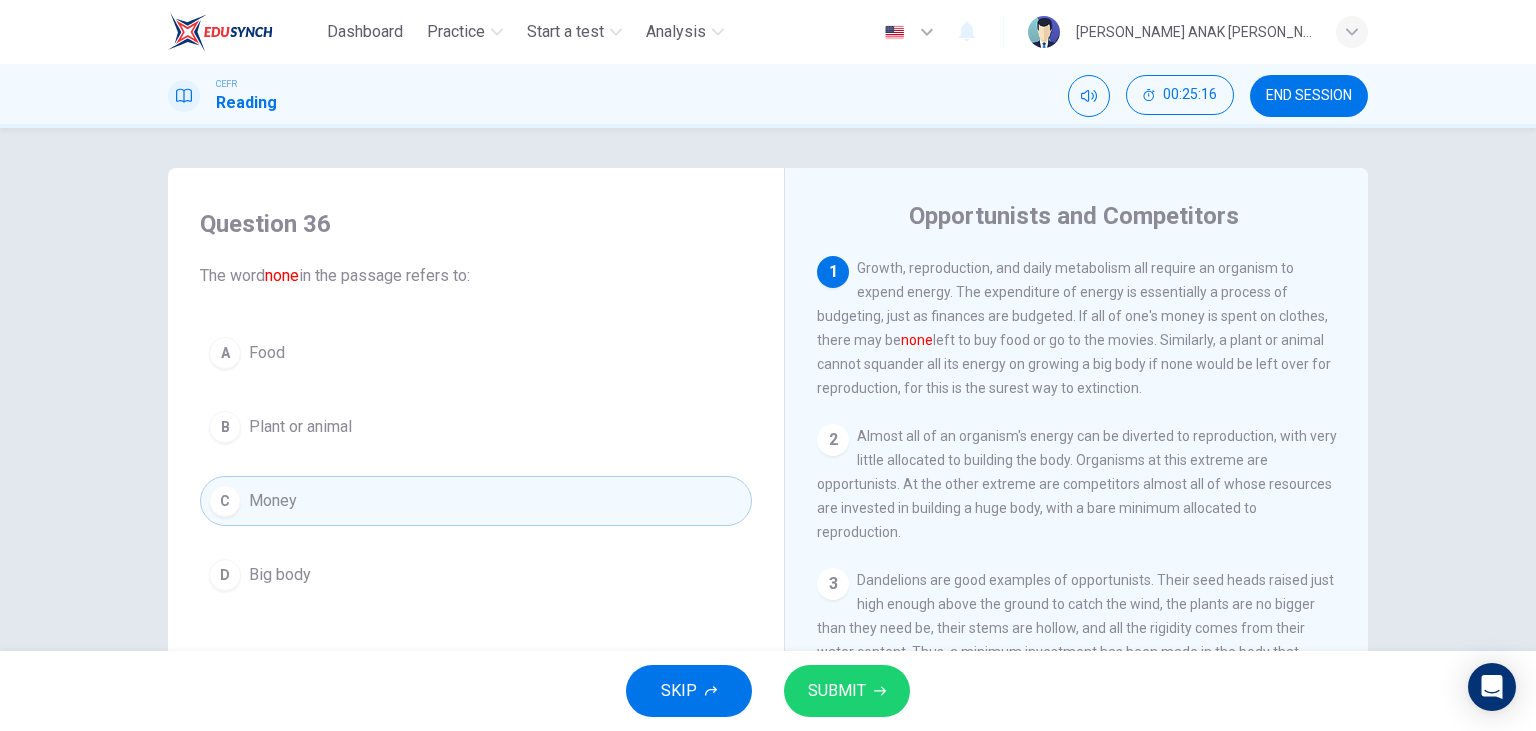click on "SKIP SUBMIT" at bounding box center [768, 691] 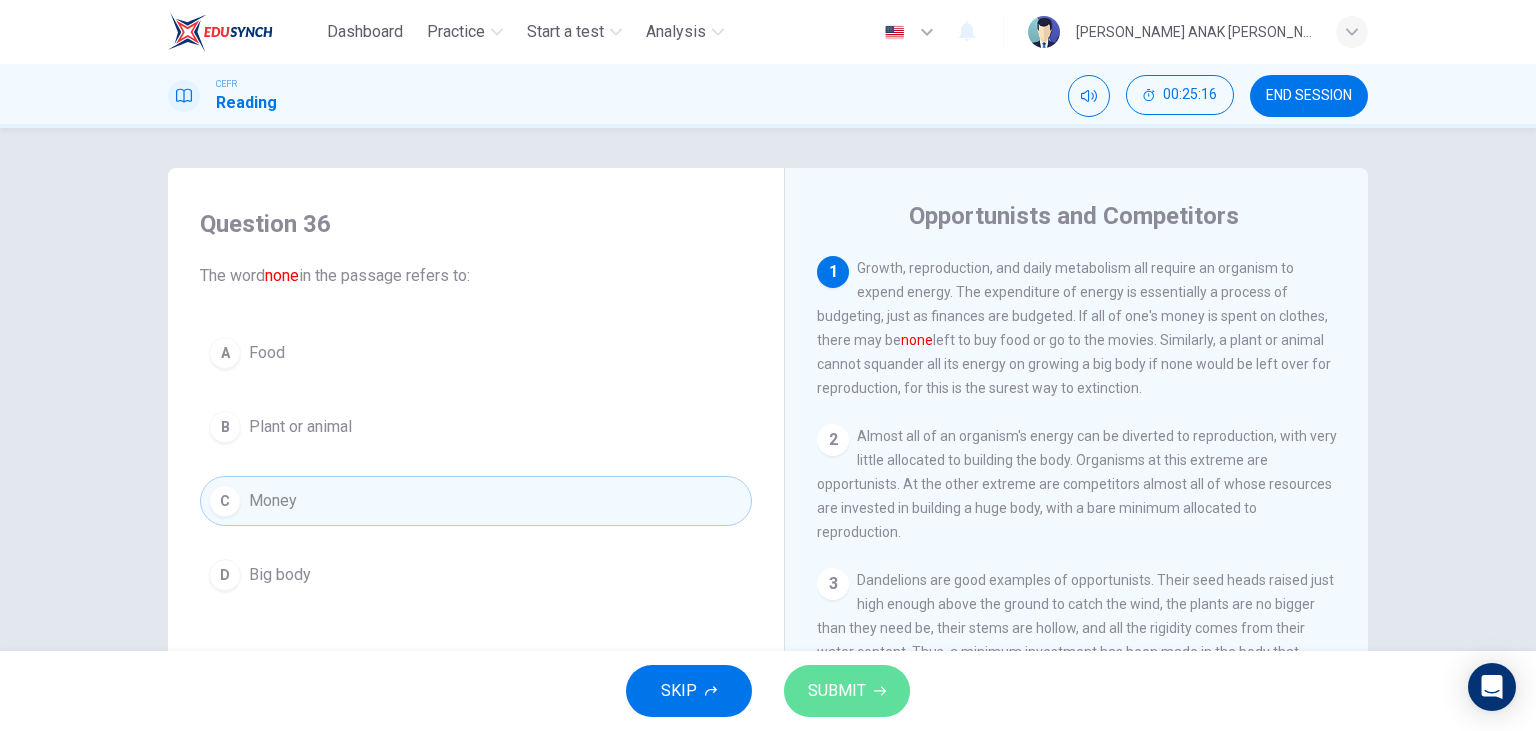drag, startPoint x: 831, startPoint y: 687, endPoint x: 834, endPoint y: 698, distance: 11.401754 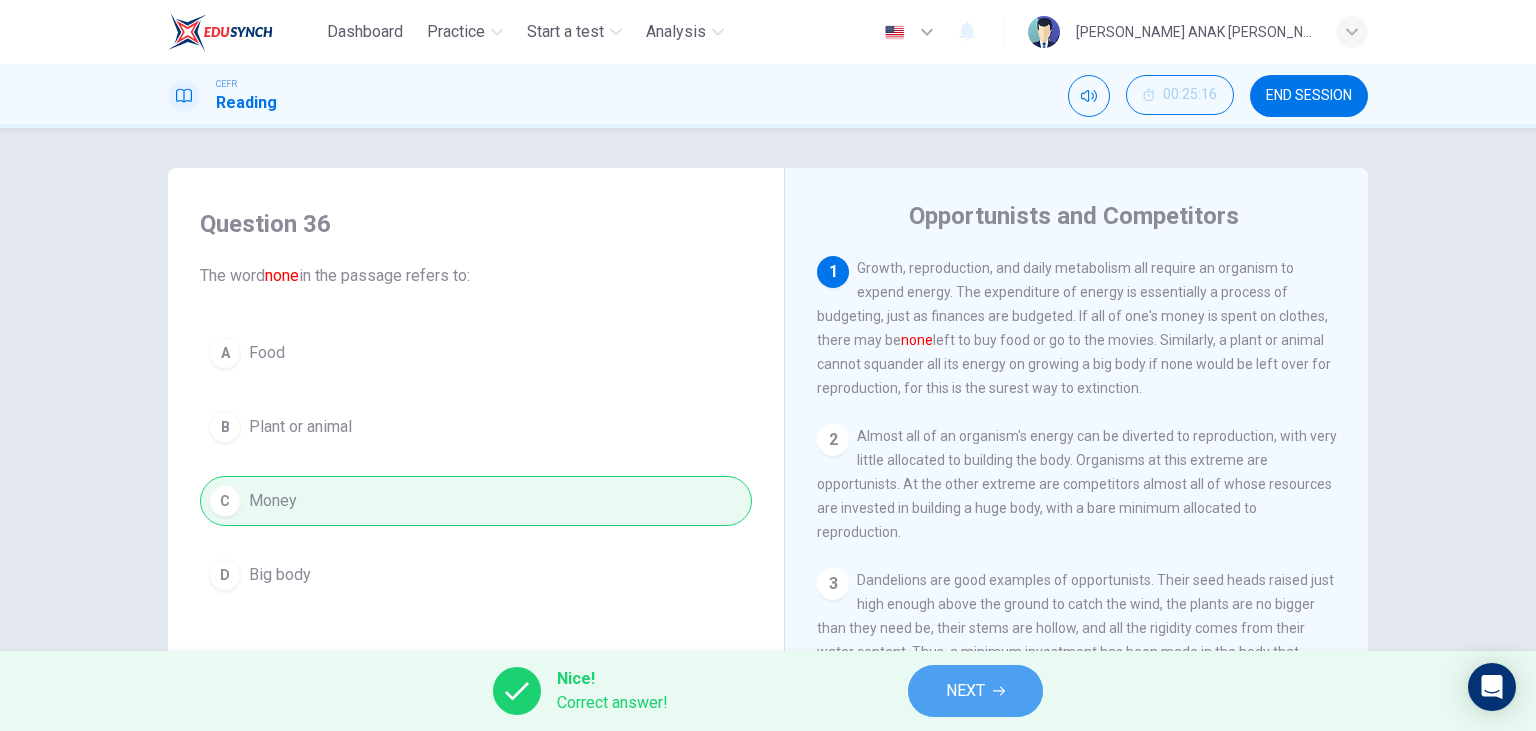 click on "NEXT" at bounding box center [965, 691] 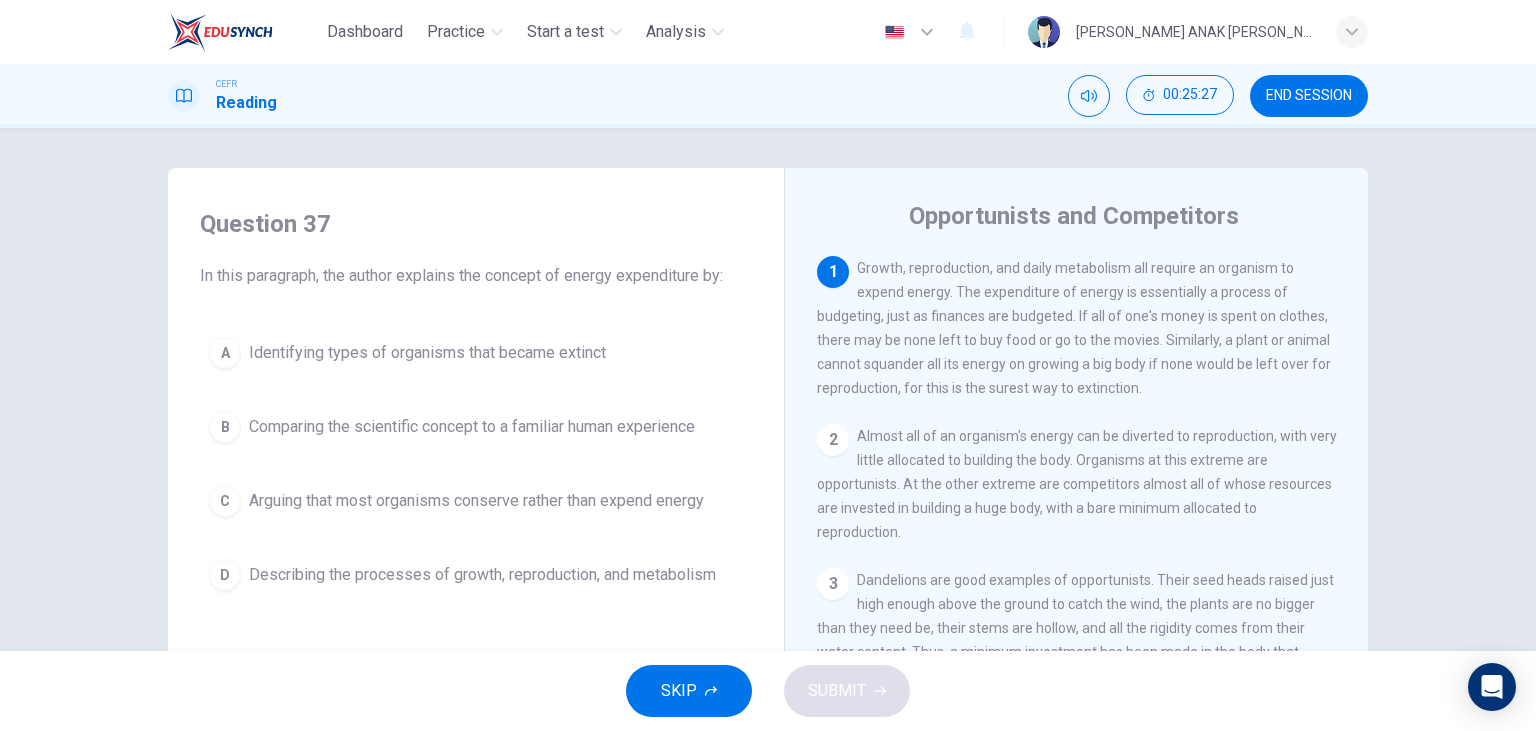 click on "B Comparing the scientific concept to a familiar human experience" at bounding box center [476, 427] 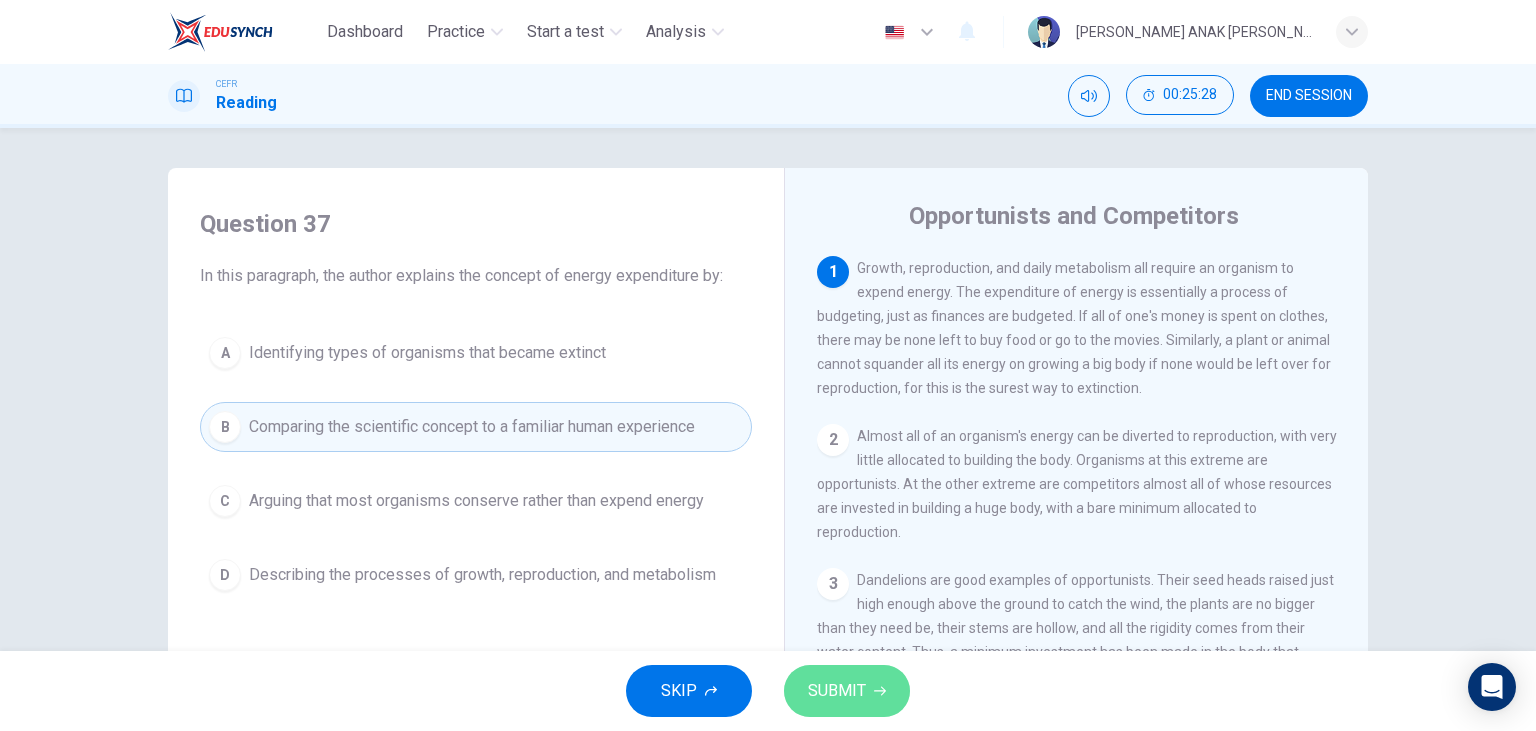 click on "SUBMIT" at bounding box center (837, 691) 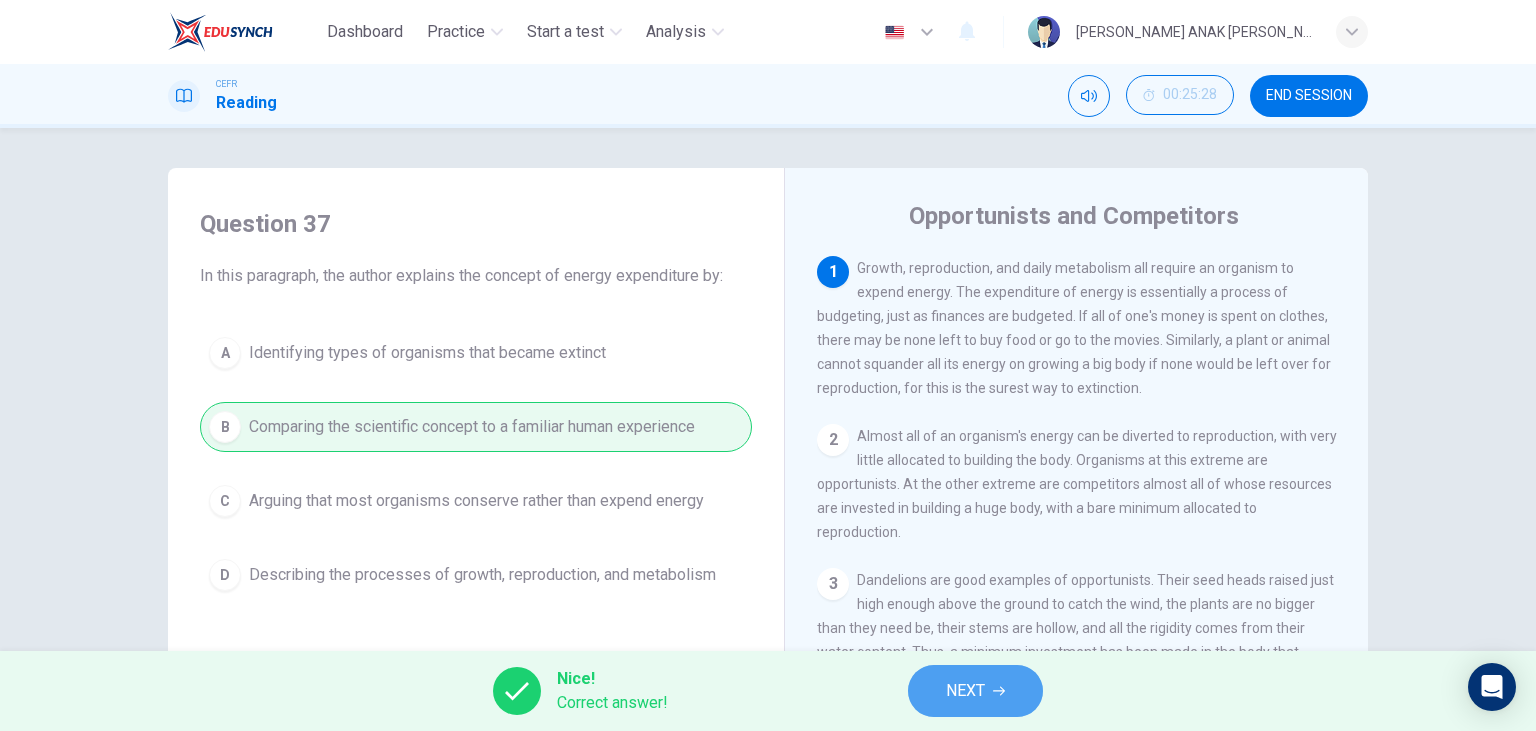 click on "NEXT" at bounding box center (975, 691) 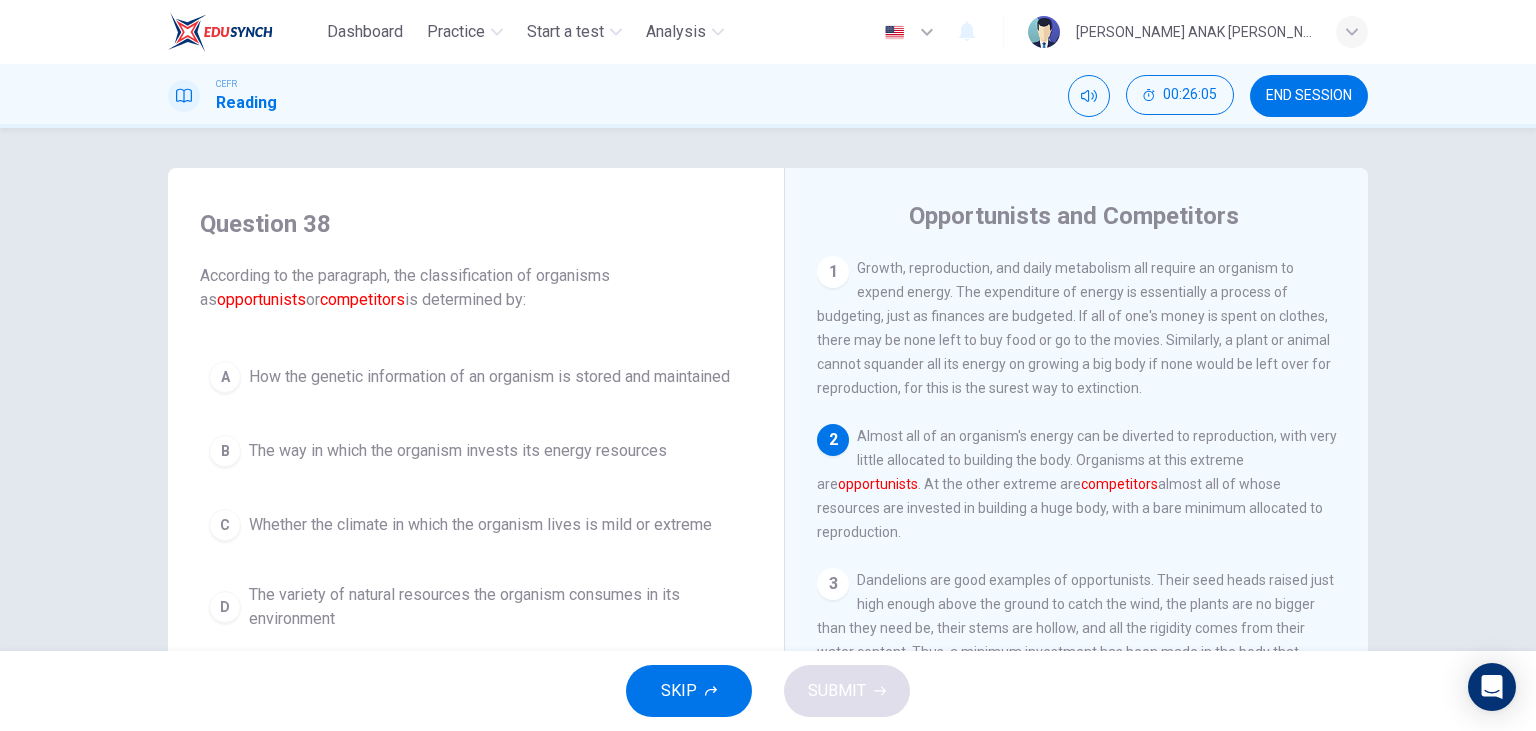 click on "How the genetic information of an organism is stored and maintained" at bounding box center [489, 377] 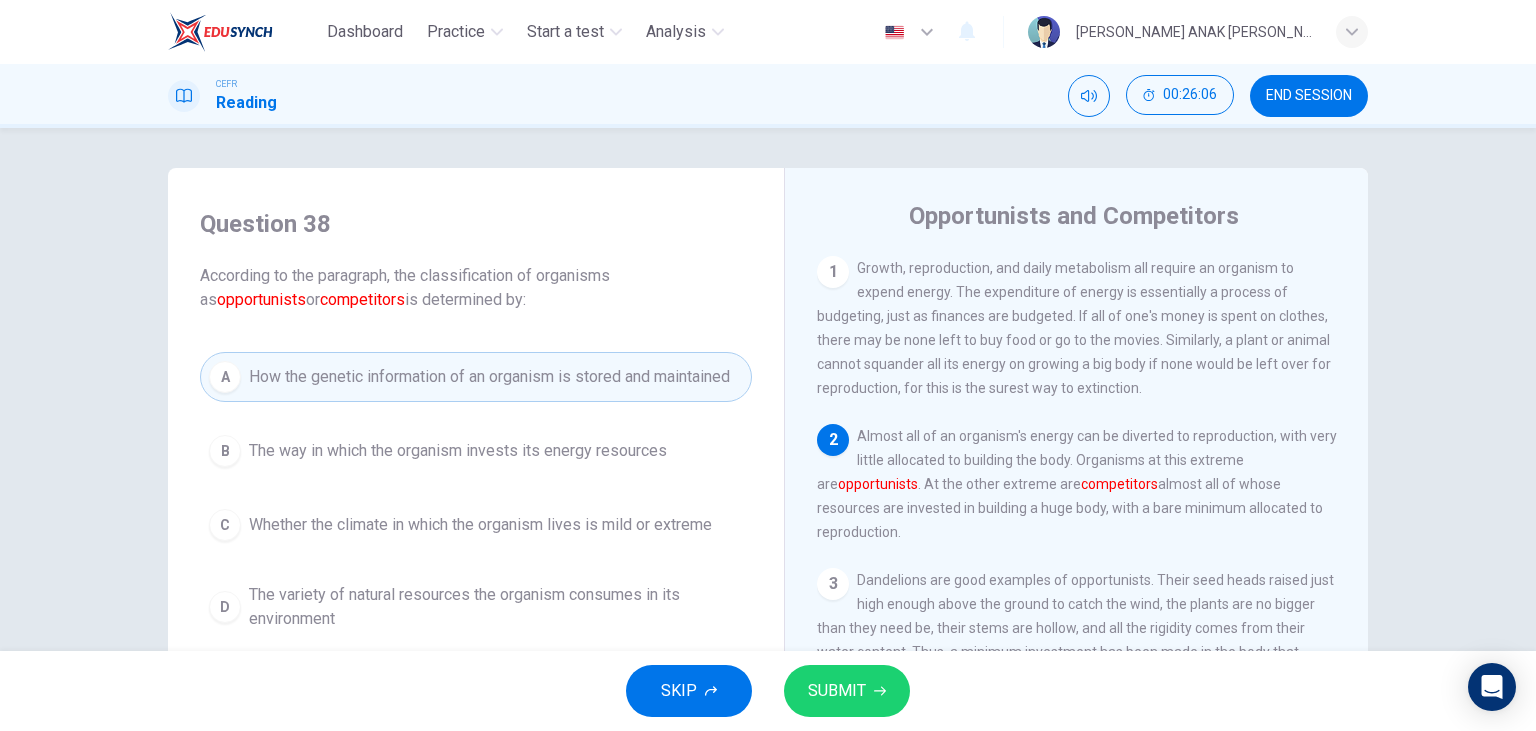 click on "SUBMIT" at bounding box center (847, 691) 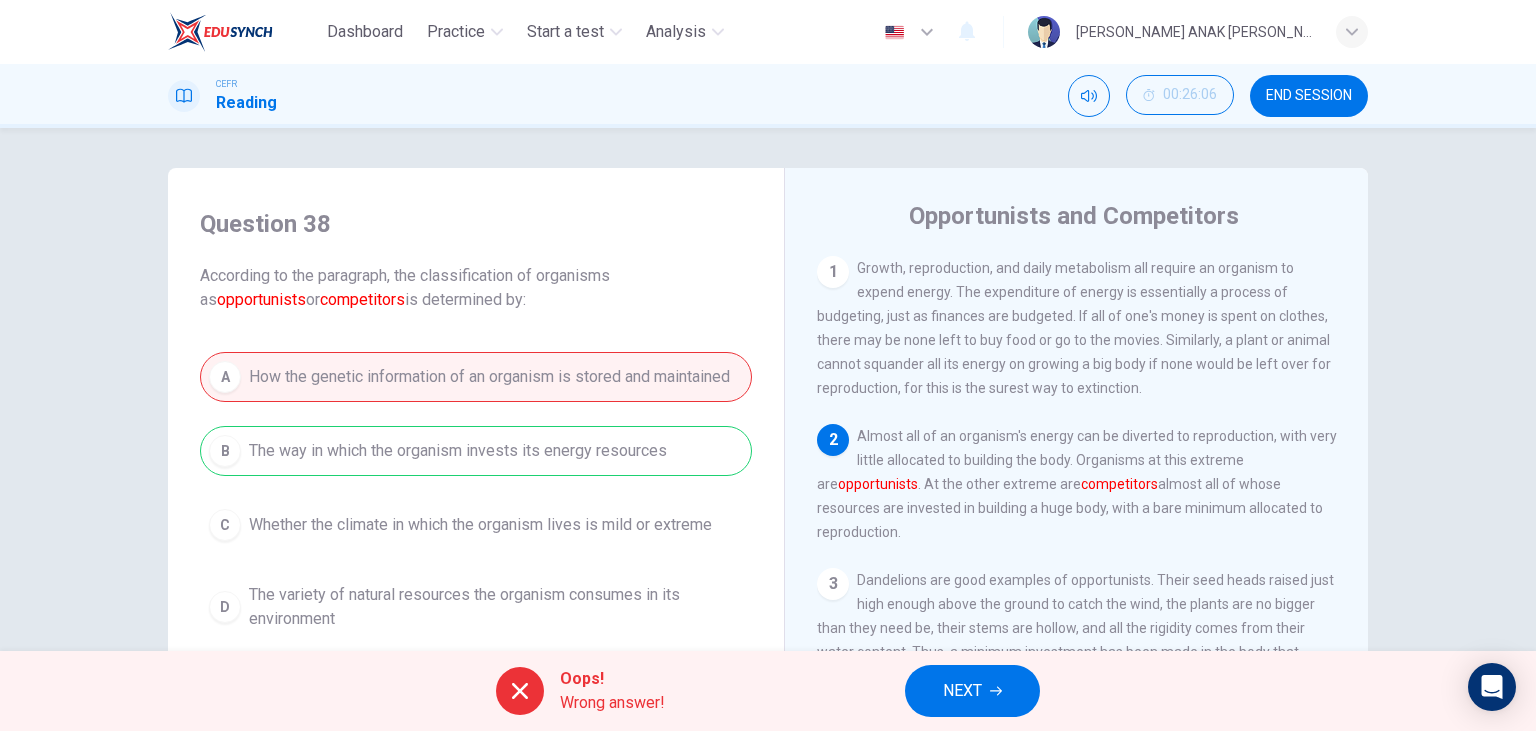 click on "NEXT" at bounding box center (972, 691) 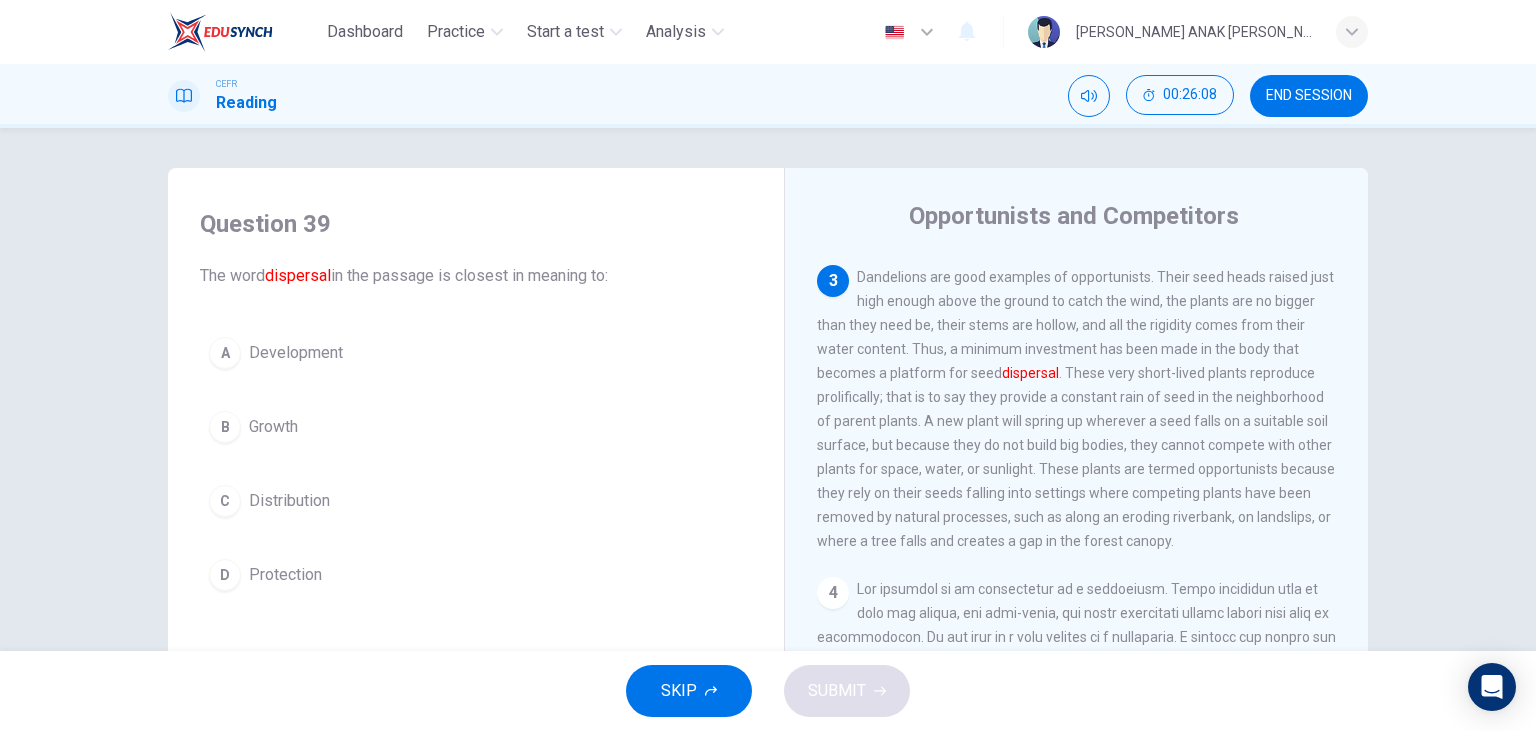 scroll, scrollTop: 346, scrollLeft: 0, axis: vertical 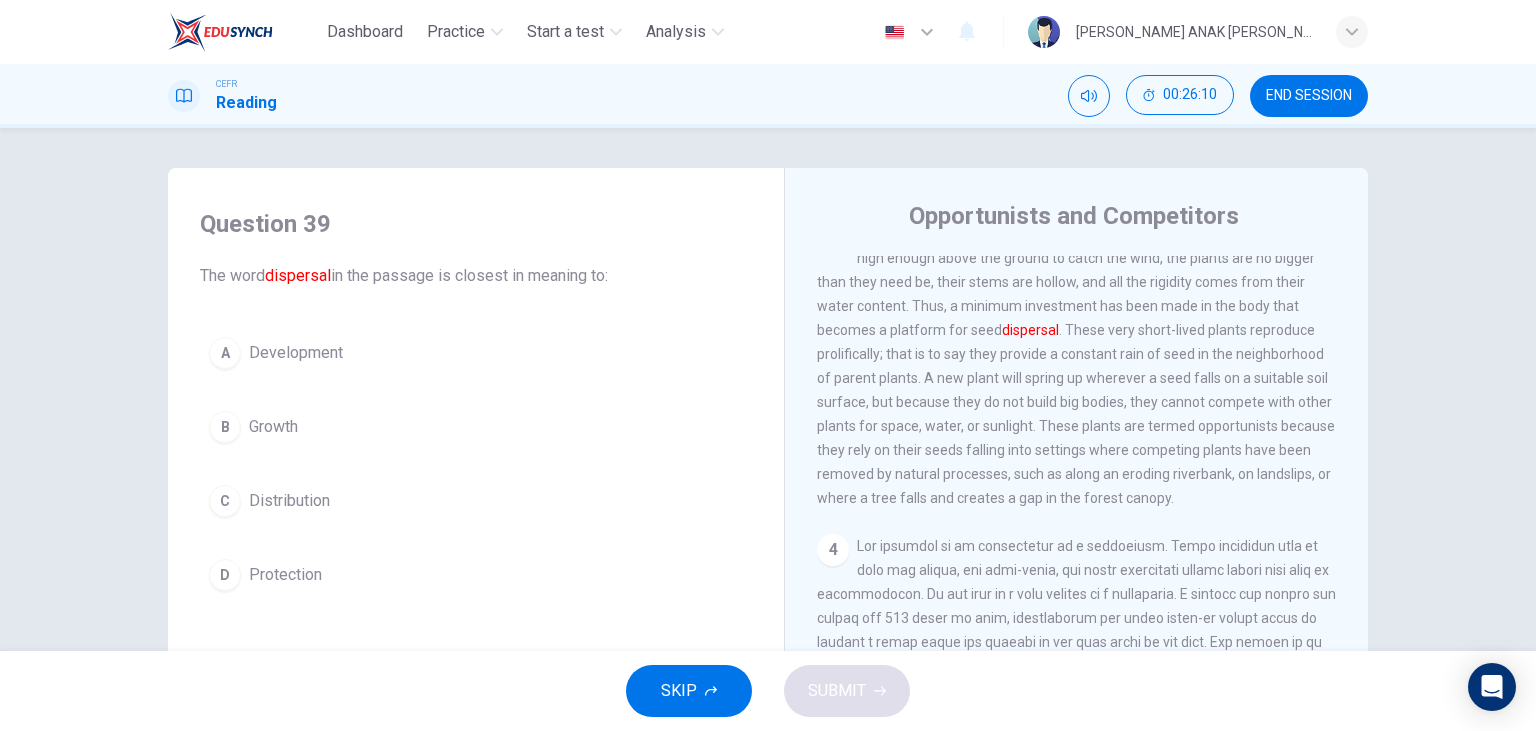 click on "C Distribution" at bounding box center (476, 501) 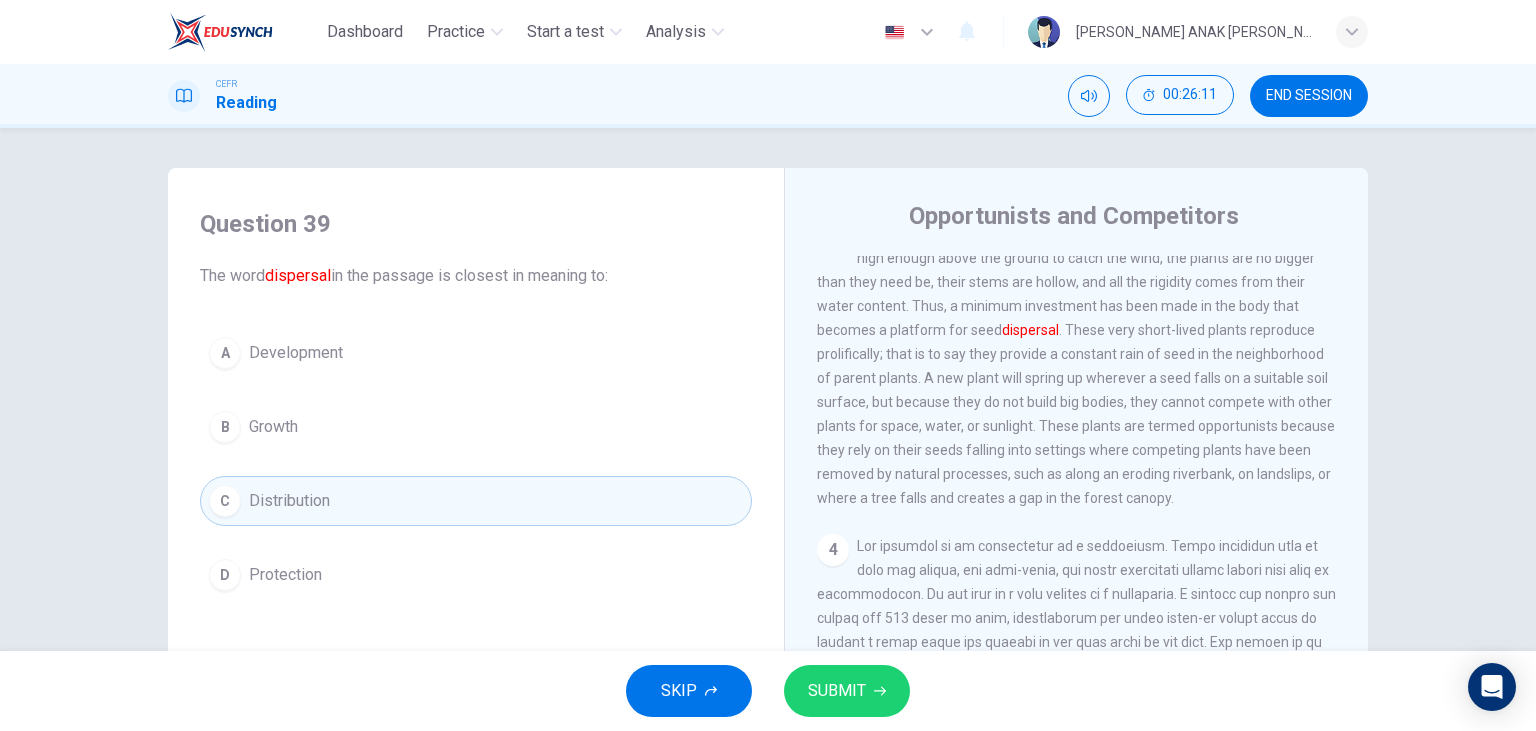 click on "SUBMIT" at bounding box center [847, 691] 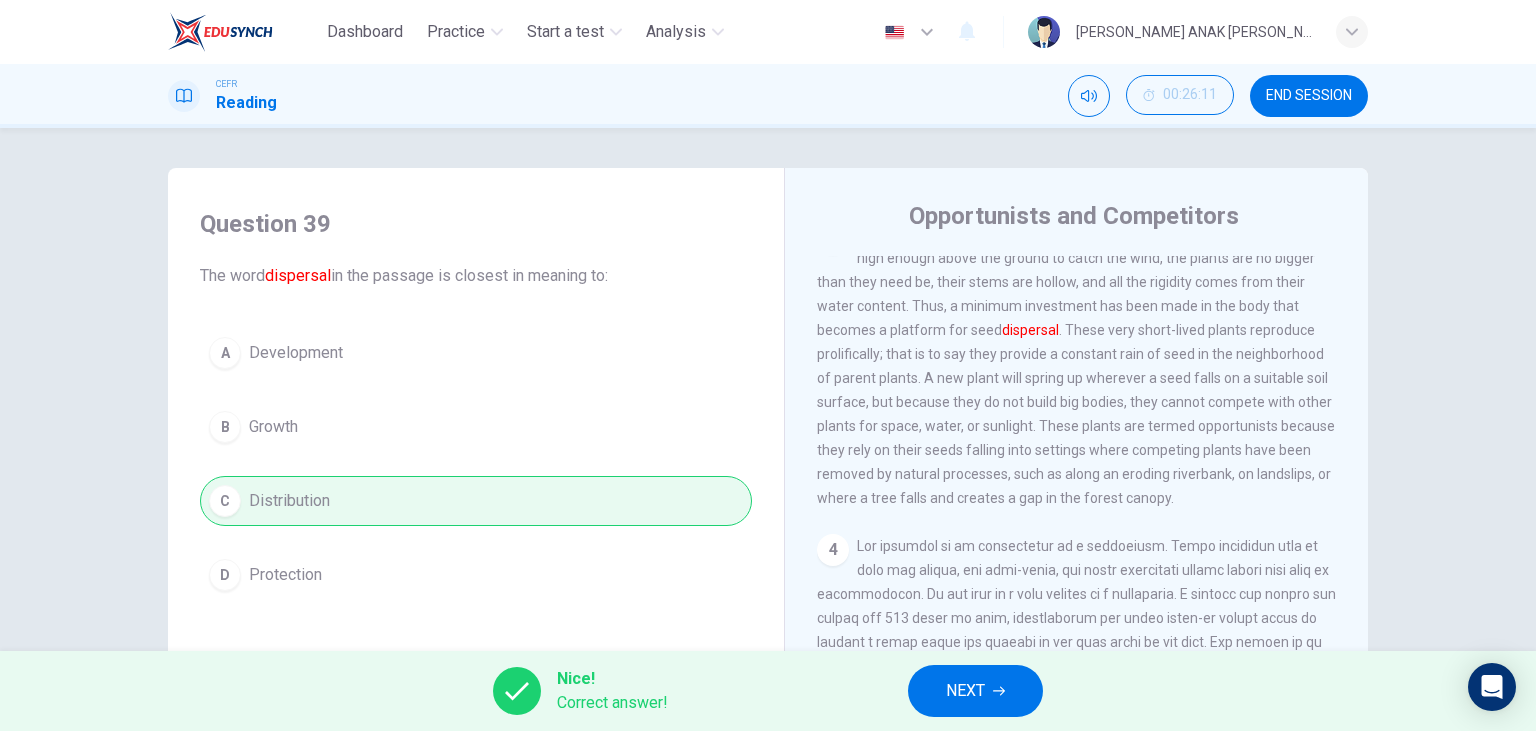 click on "NEXT" at bounding box center (965, 691) 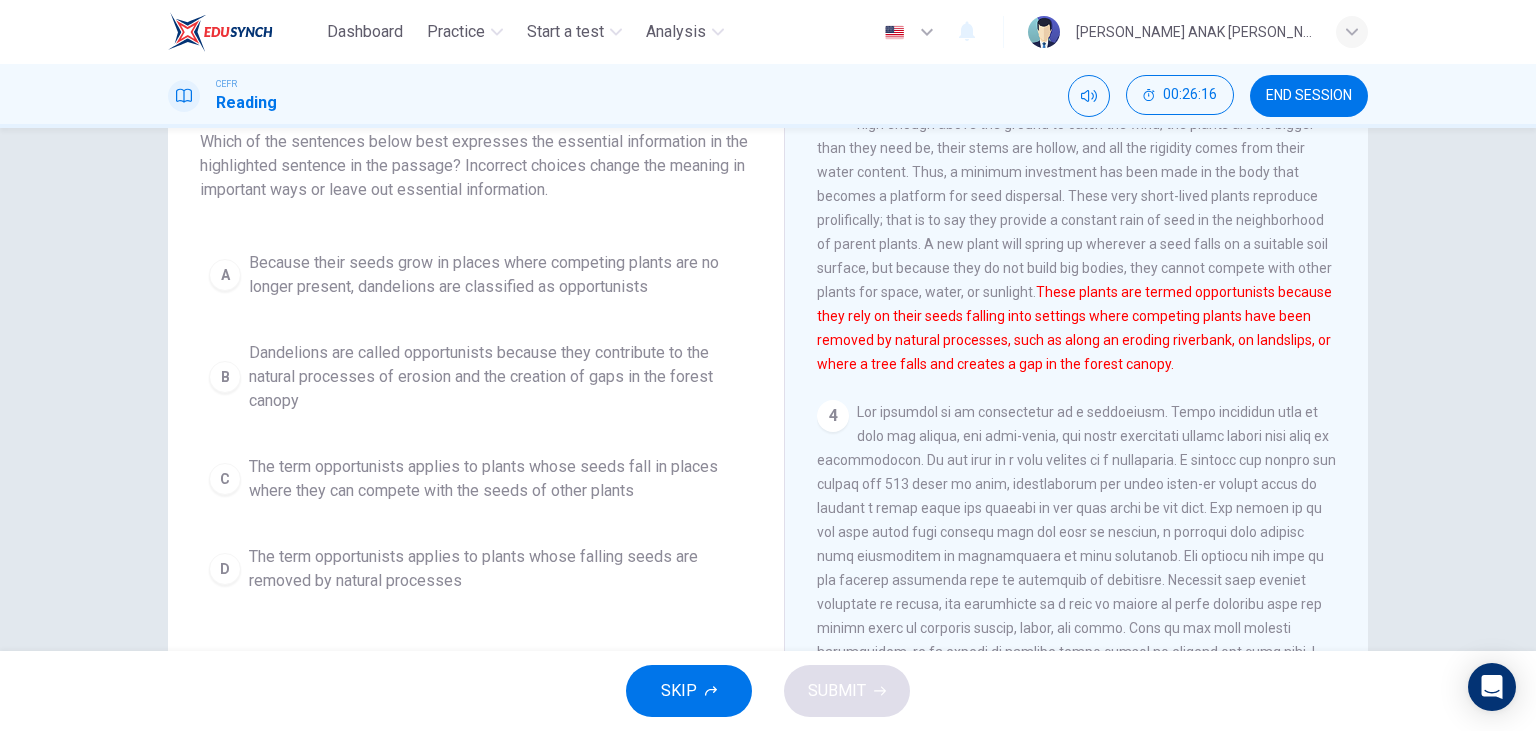 scroll, scrollTop: 230, scrollLeft: 0, axis: vertical 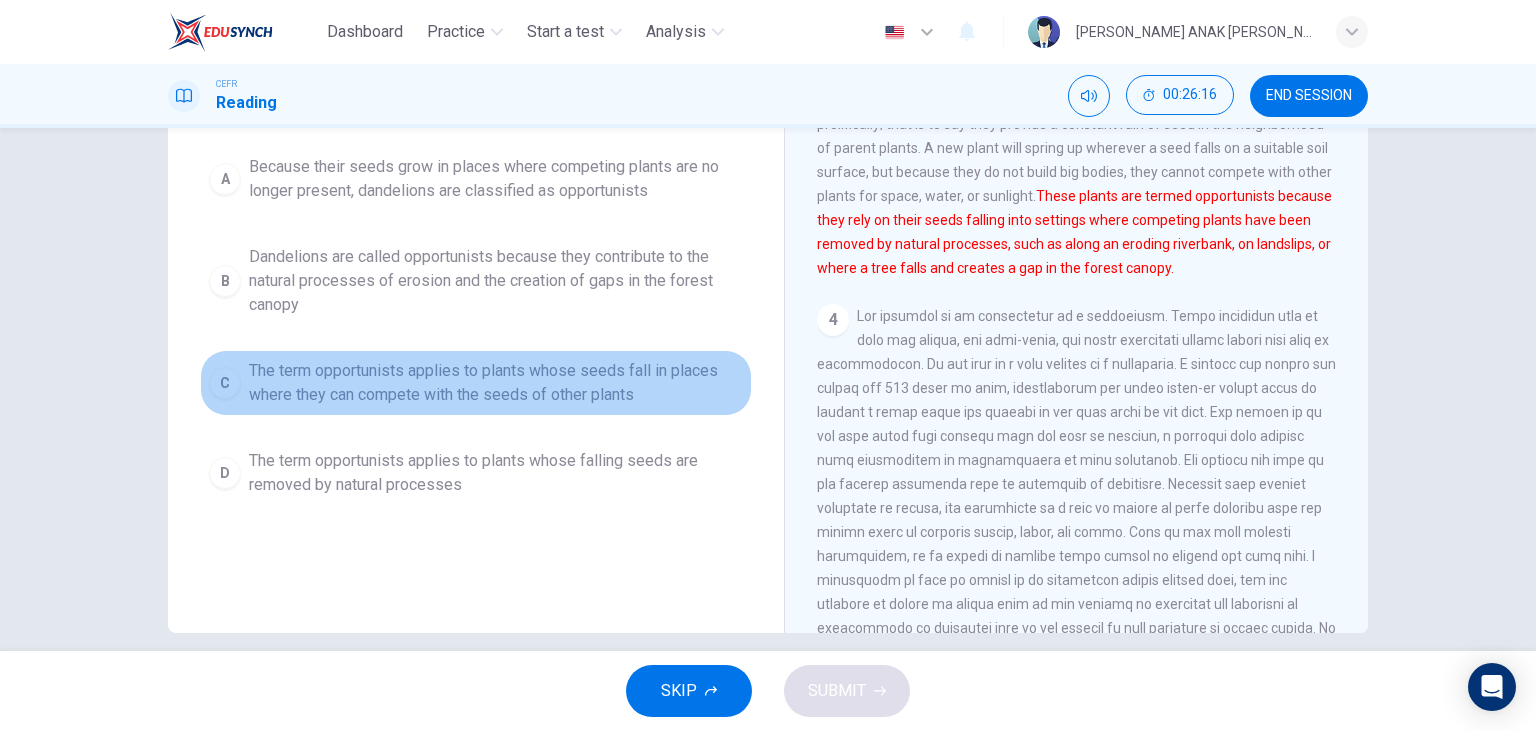 click on "The term opportunists applies to plants whose seeds fall in places where they can compete with the seeds of other plants" at bounding box center (496, 383) 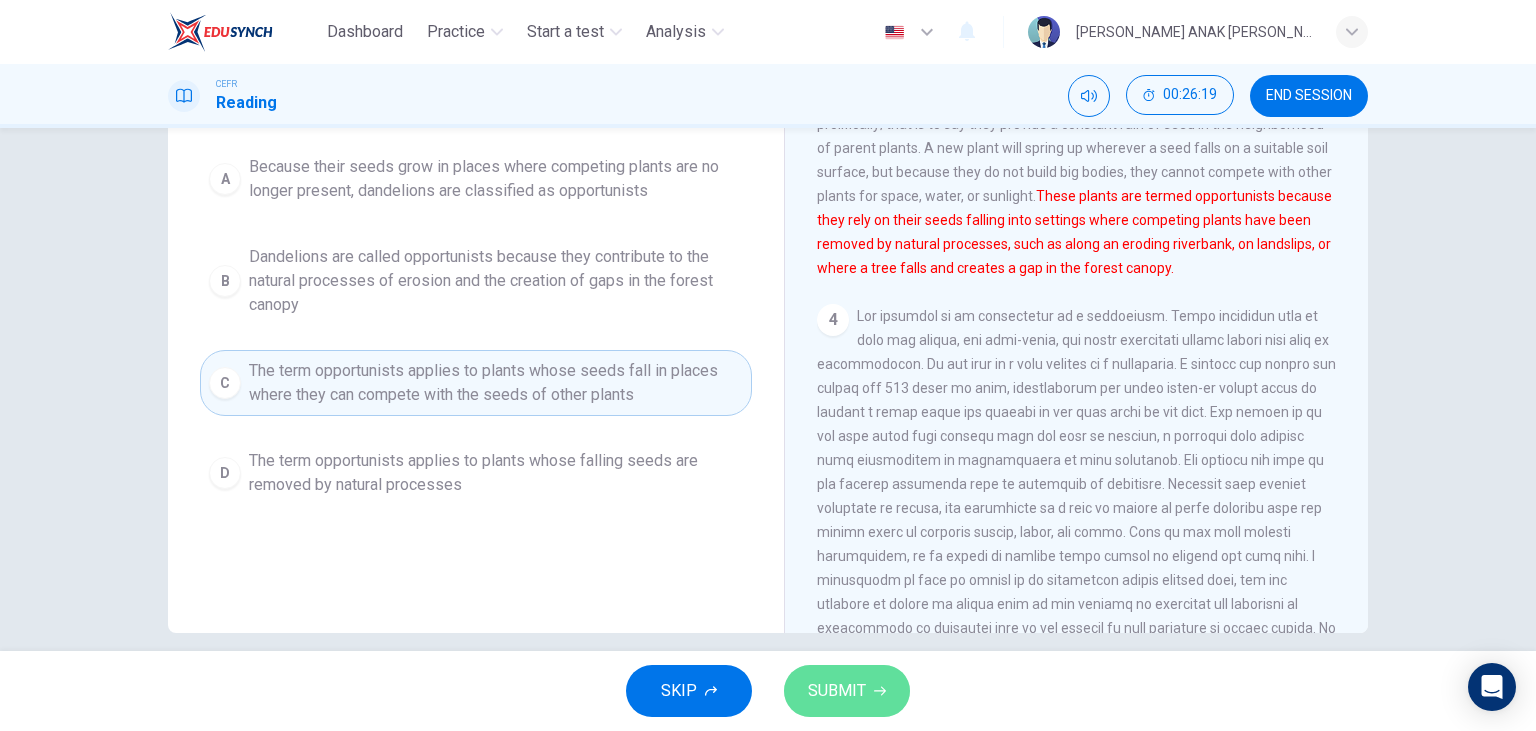 click on "SUBMIT" at bounding box center (847, 691) 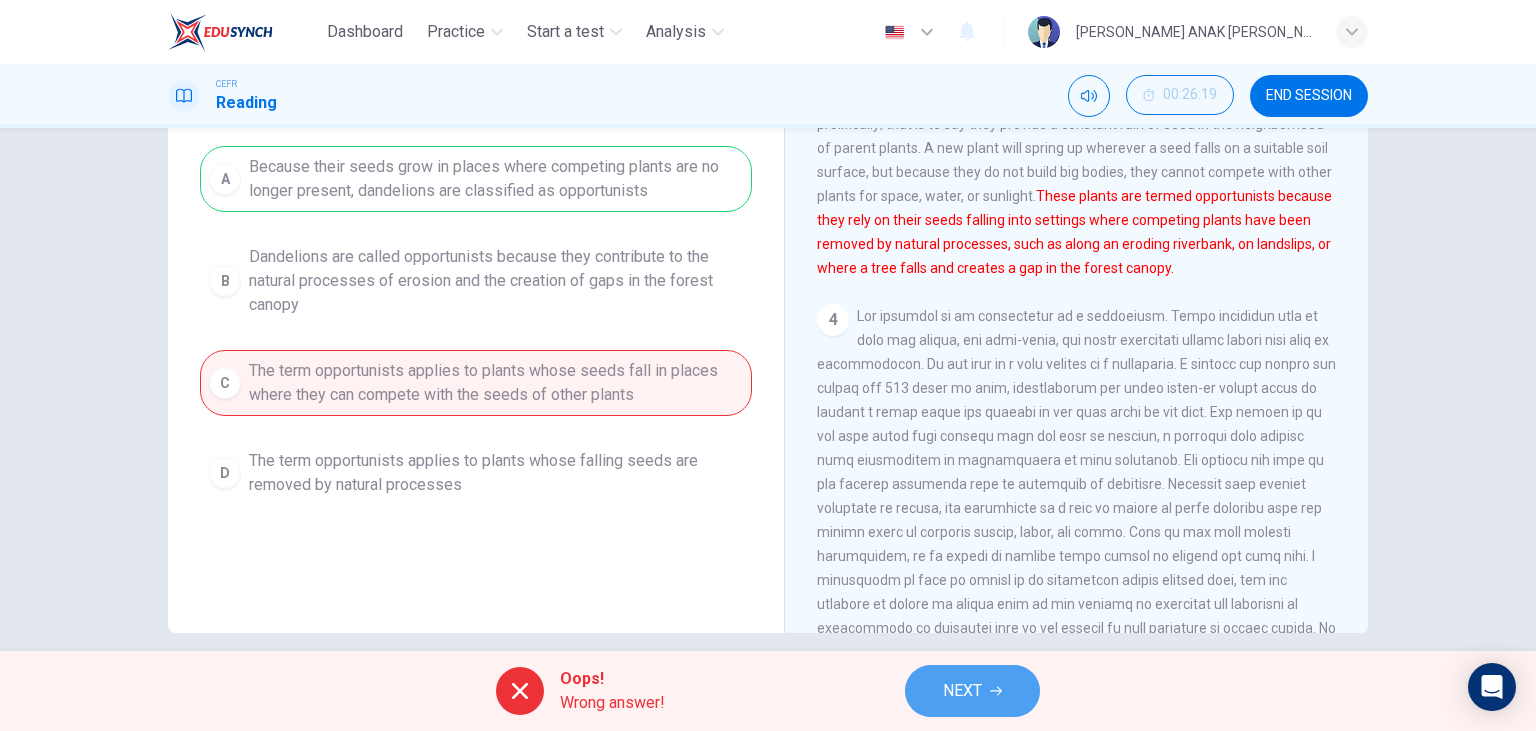 click on "NEXT" at bounding box center (972, 691) 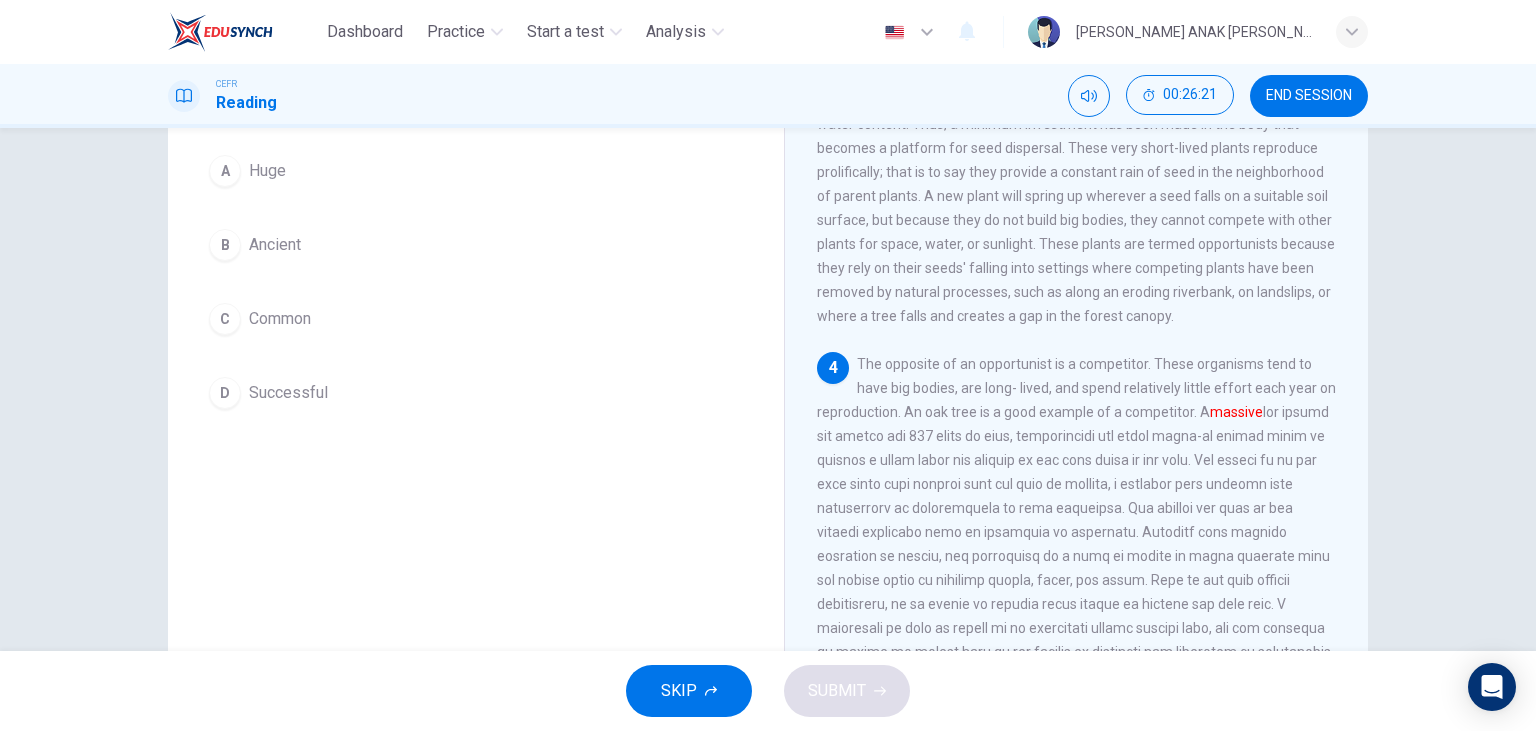 click on "A Huge" at bounding box center [476, 171] 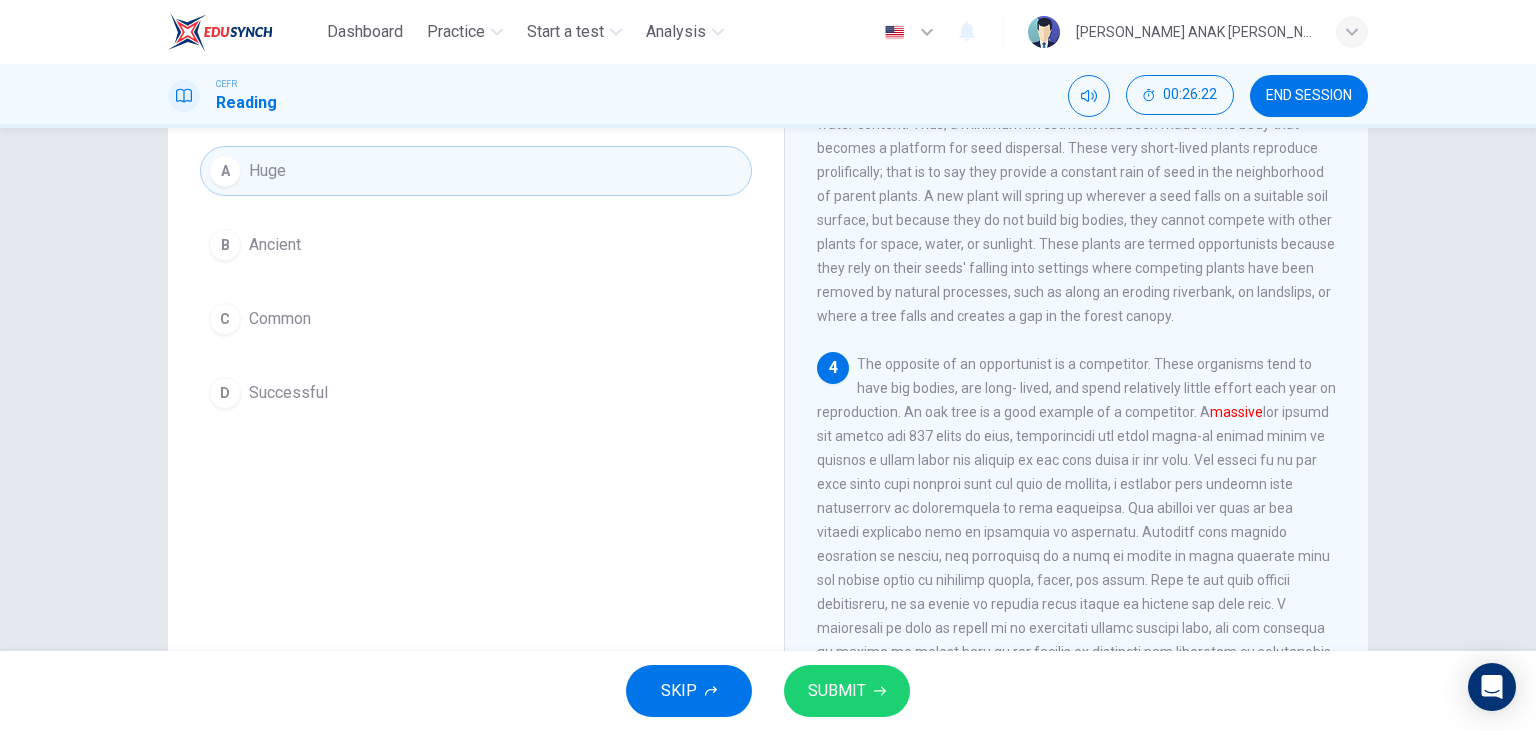 click 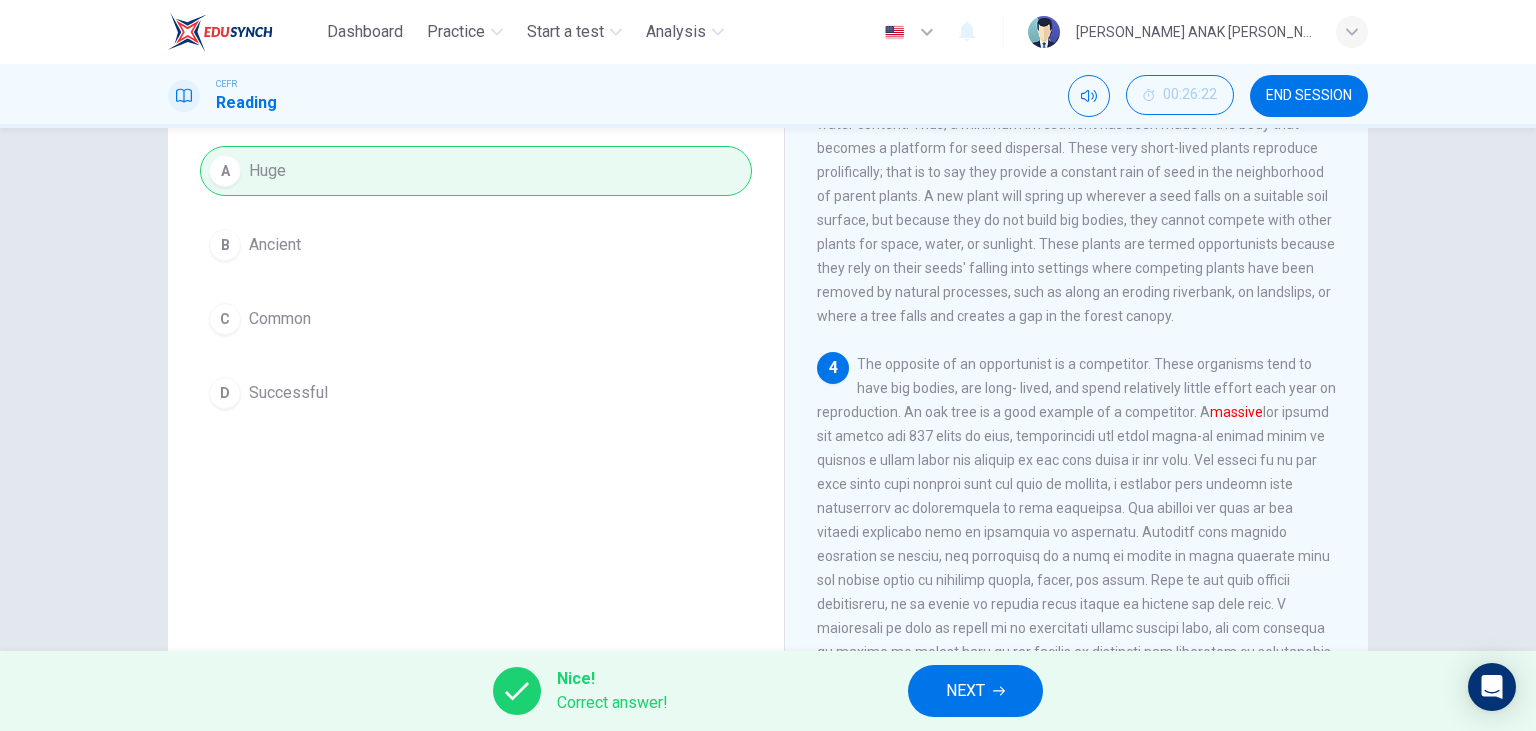click on "NEXT" at bounding box center (975, 691) 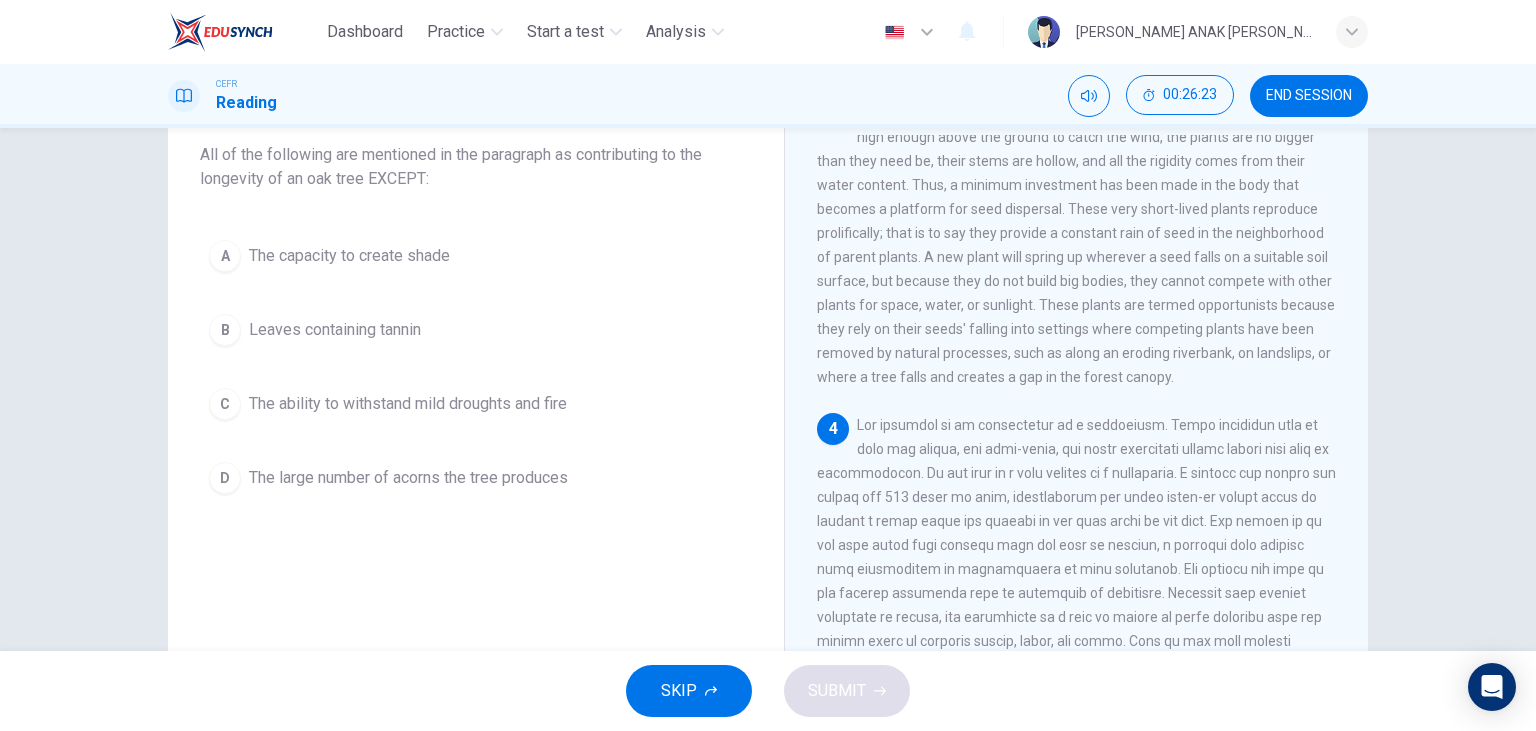 scroll, scrollTop: 0, scrollLeft: 0, axis: both 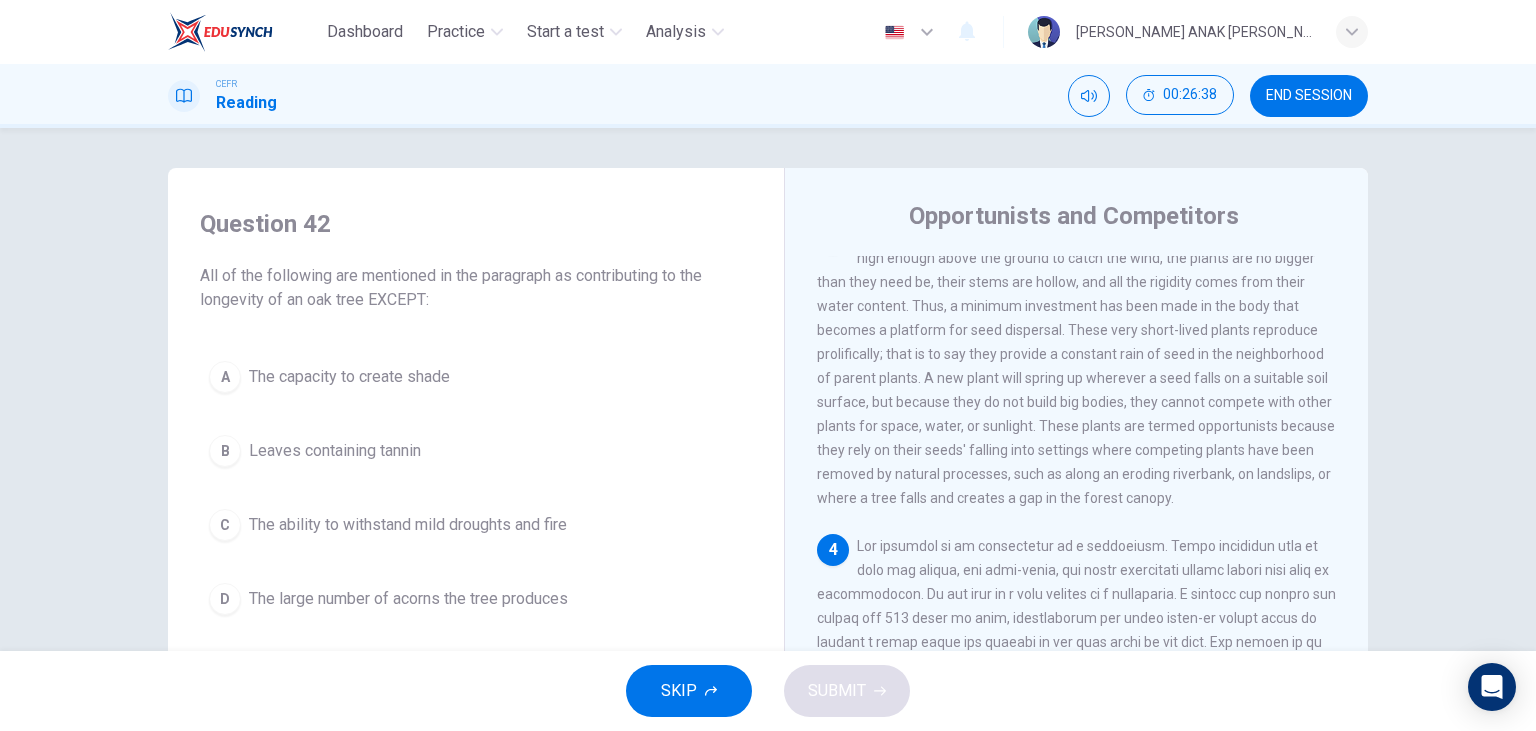 click on "The large number of acorns the tree produces" at bounding box center [408, 599] 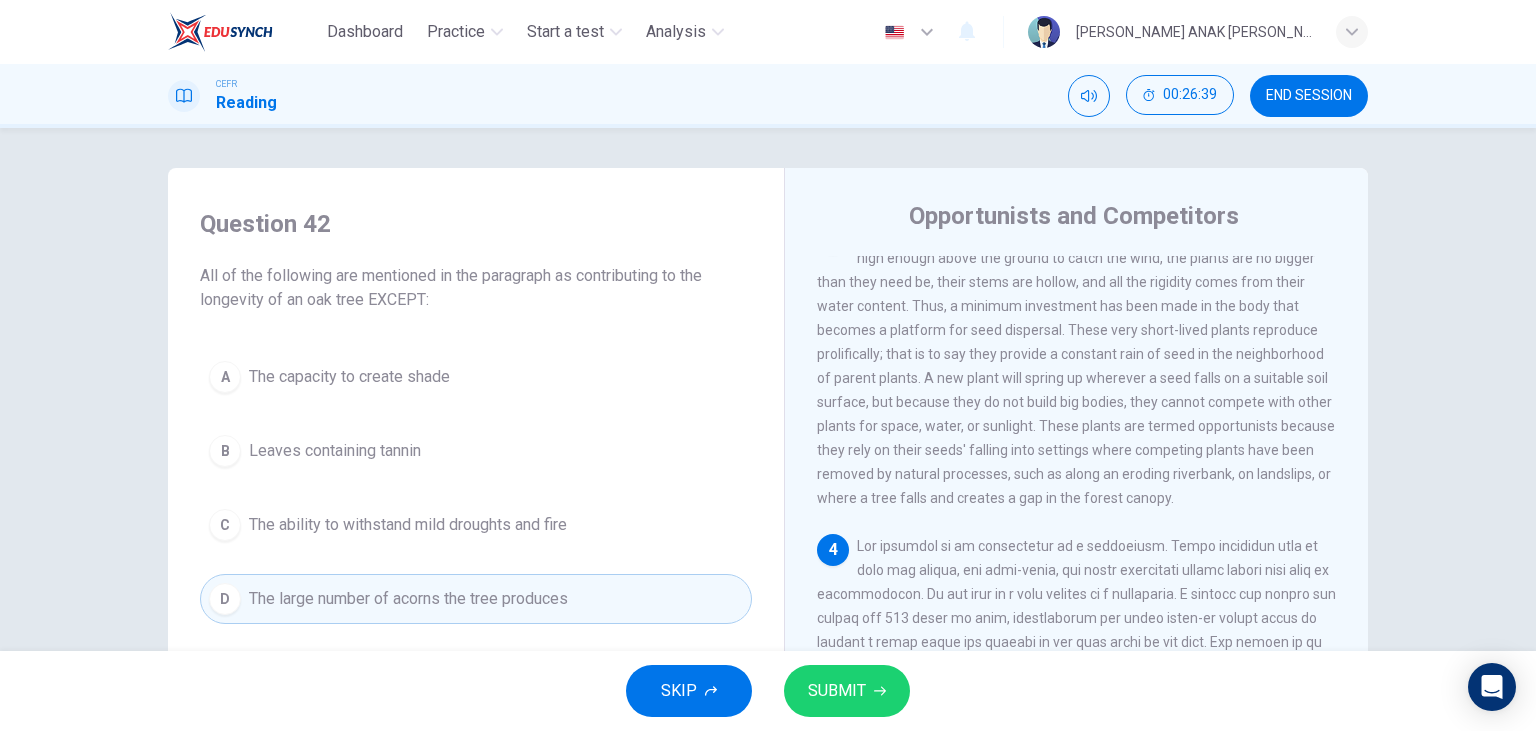 click on "SUBMIT" at bounding box center (837, 691) 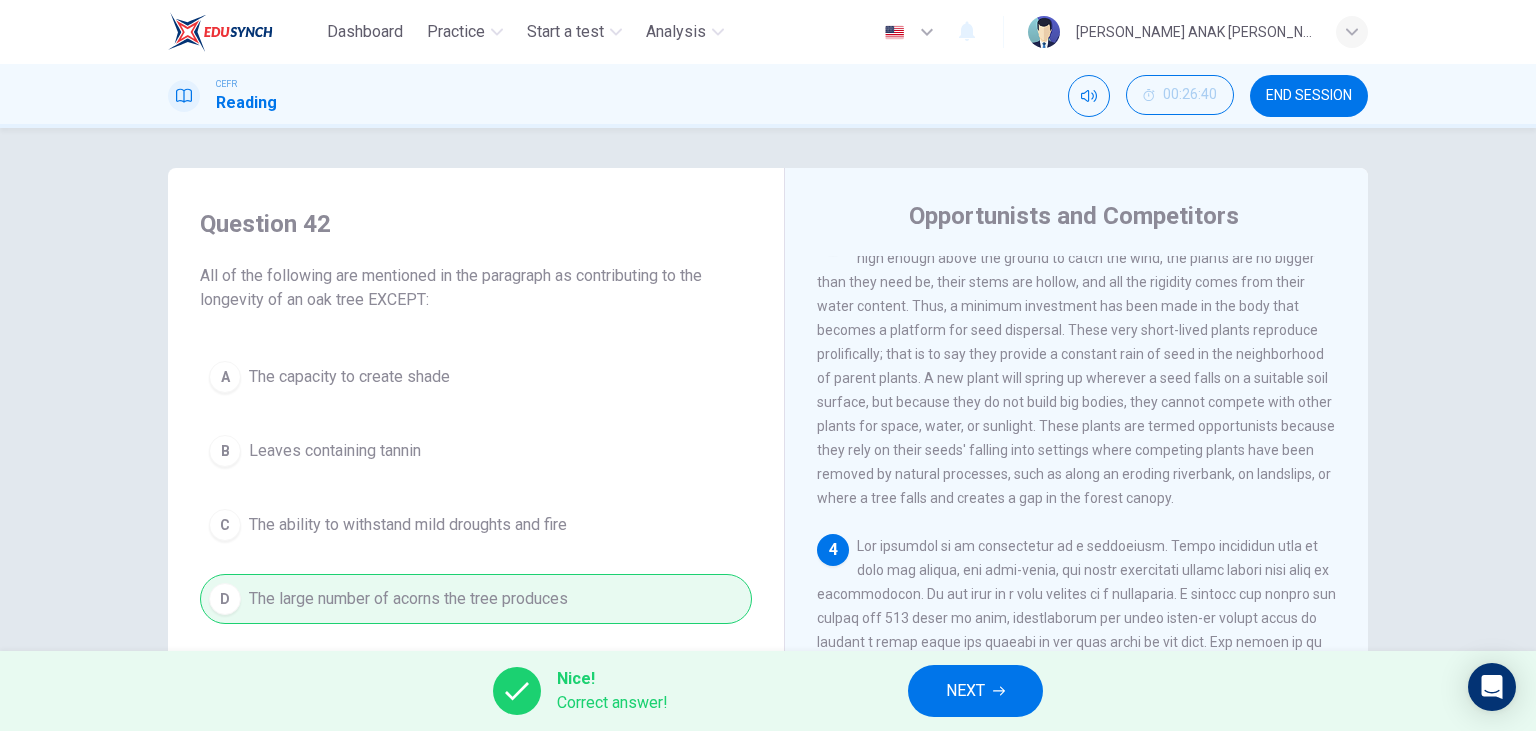 click on "NEXT" at bounding box center (975, 691) 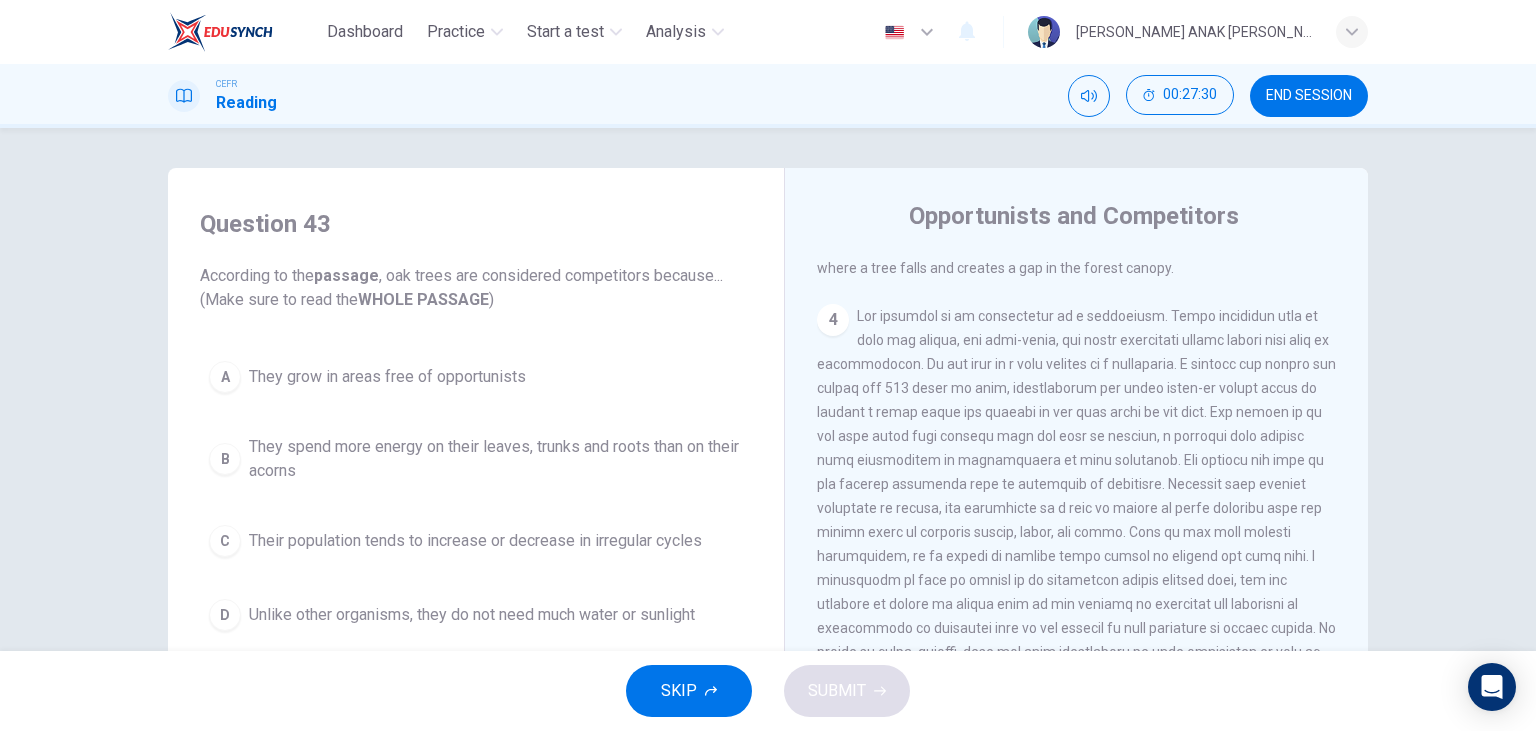 scroll, scrollTop: 691, scrollLeft: 0, axis: vertical 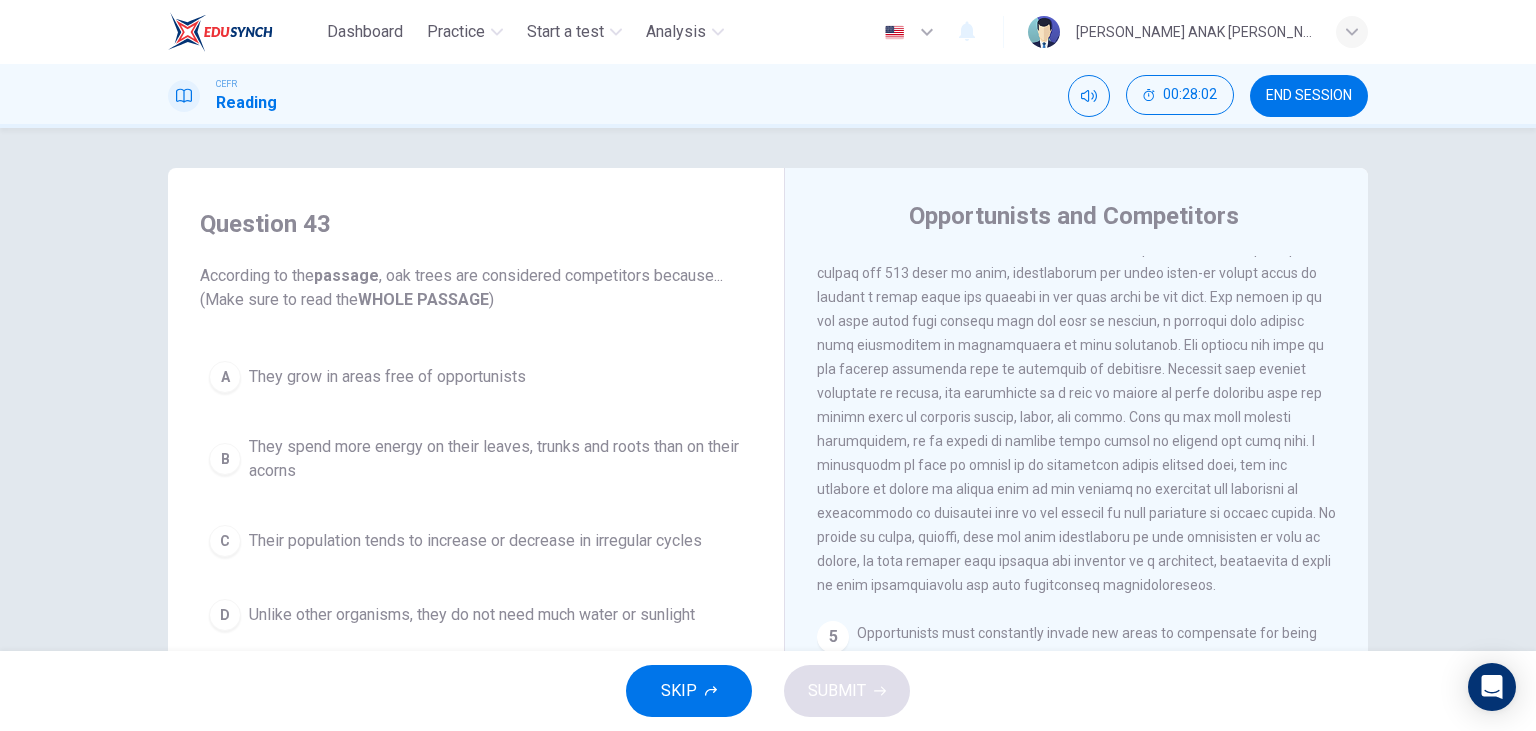 click on "Unlike other organisms, they do not need much water or sunlight" at bounding box center (472, 615) 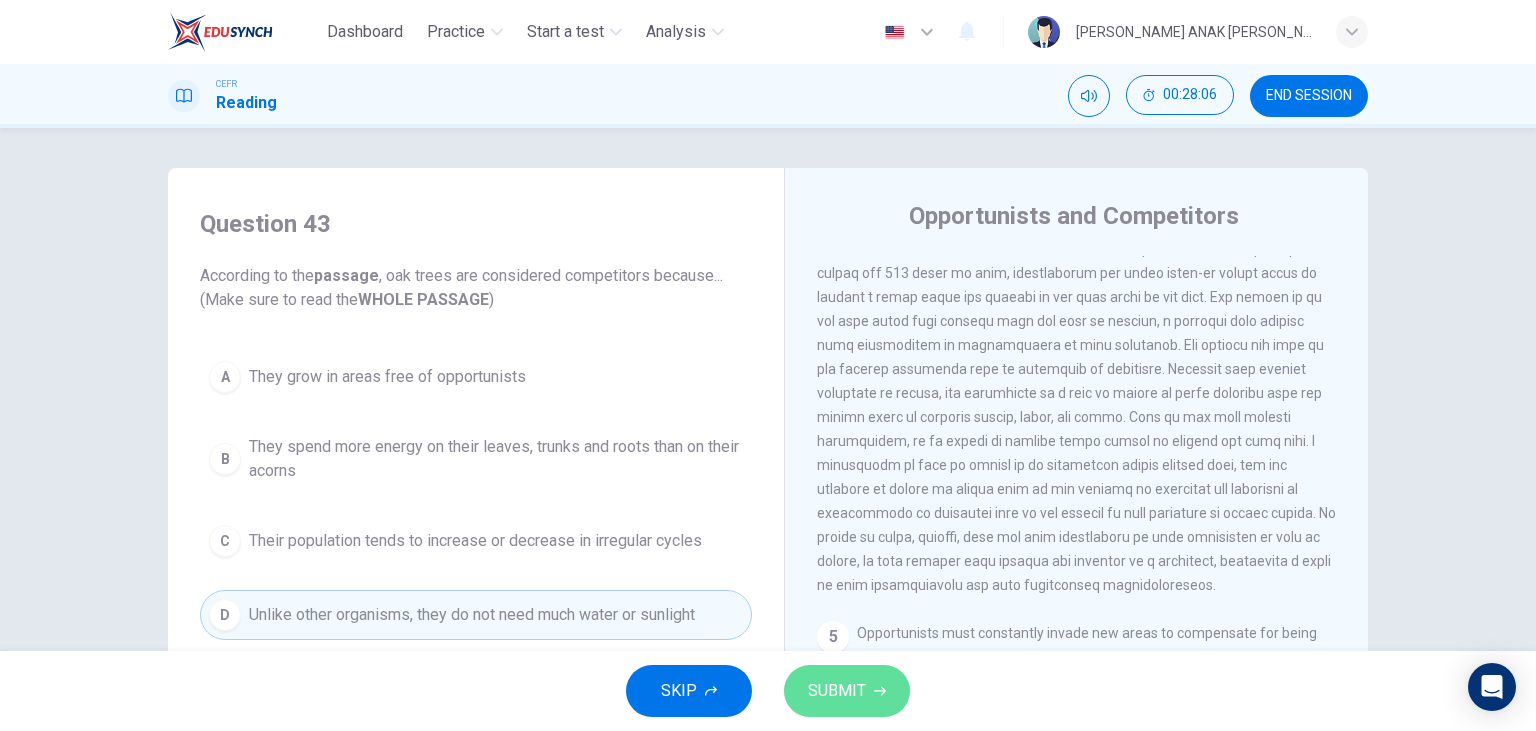 click on "SUBMIT" at bounding box center (847, 691) 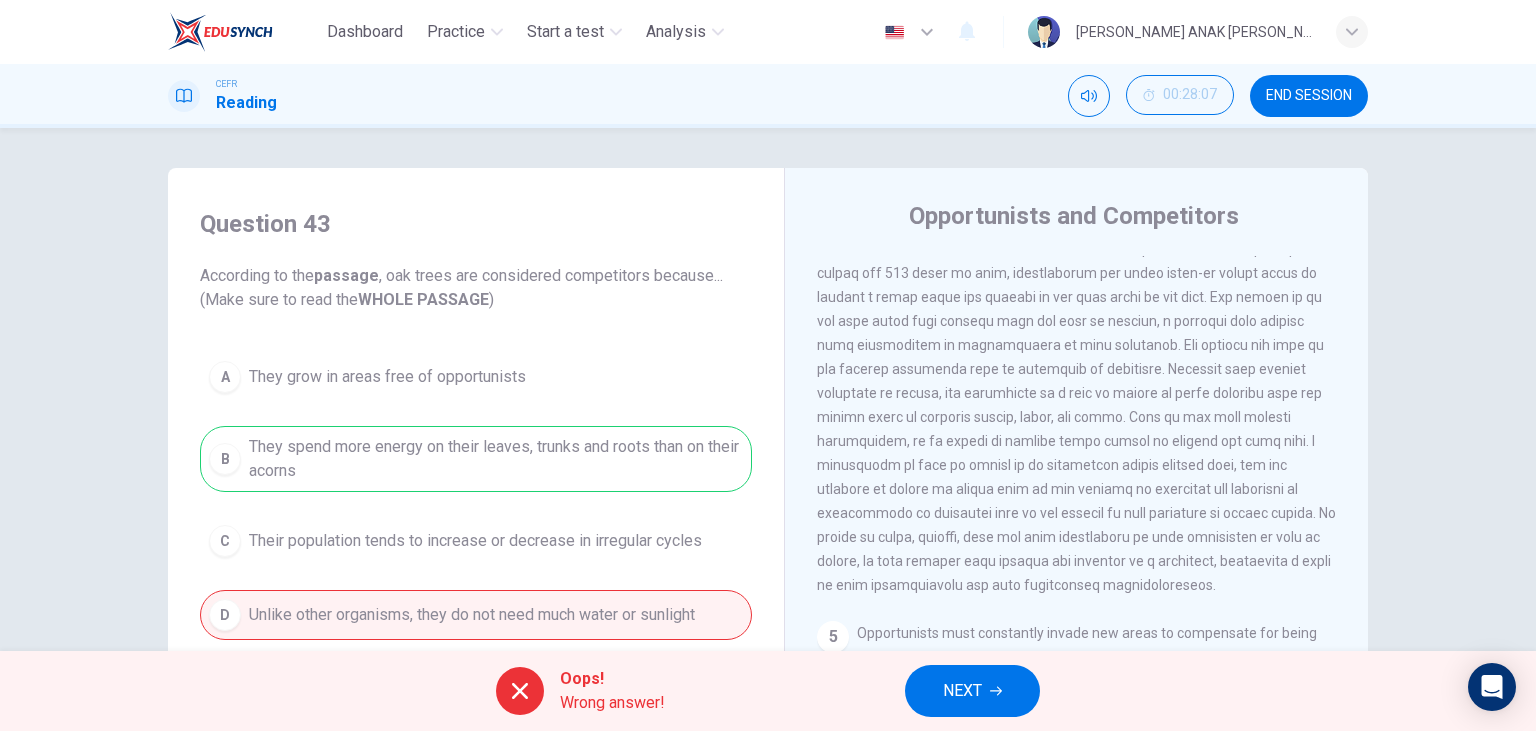 click on "Oops! Wrong answer! NEXT" at bounding box center [768, 691] 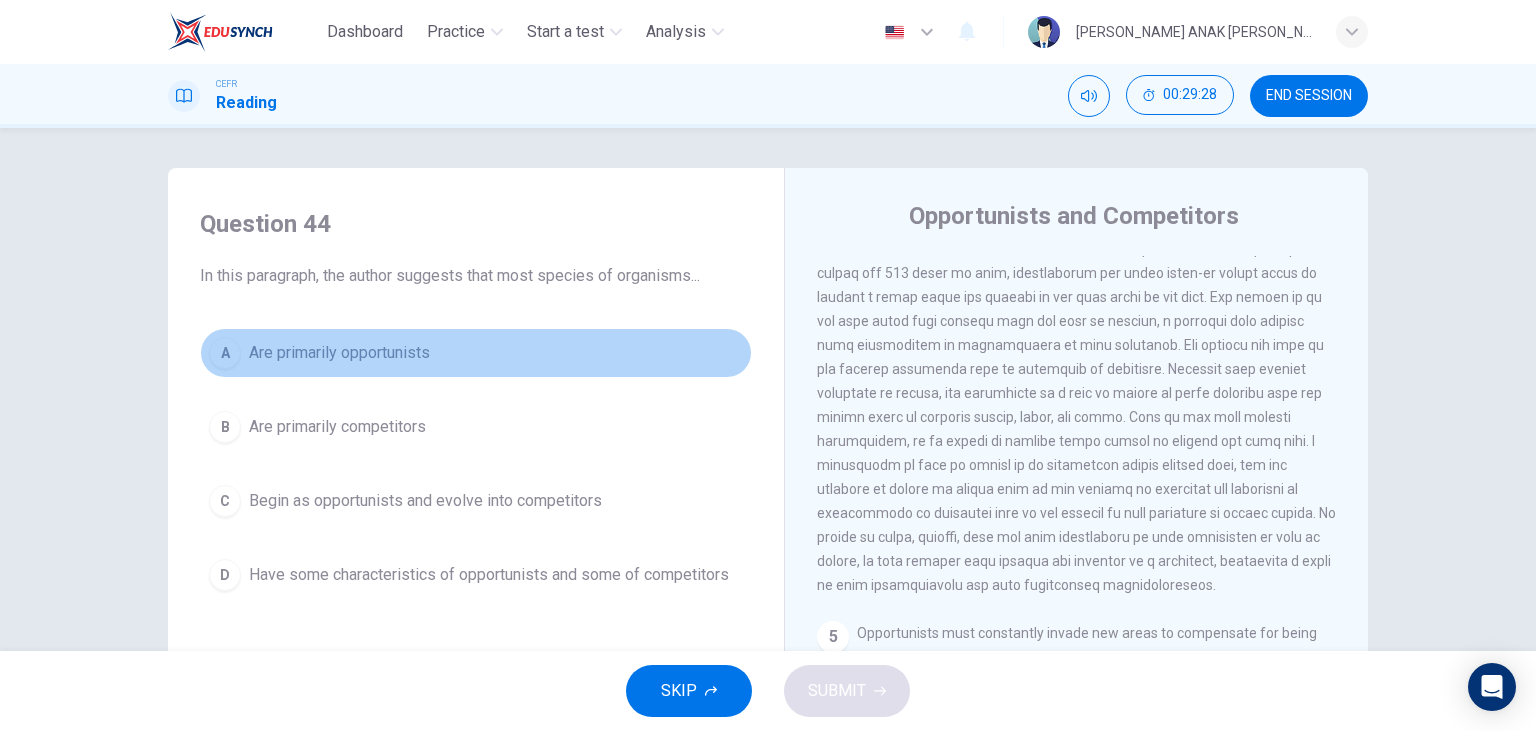 click on "A Are primarily opportunists" at bounding box center [476, 353] 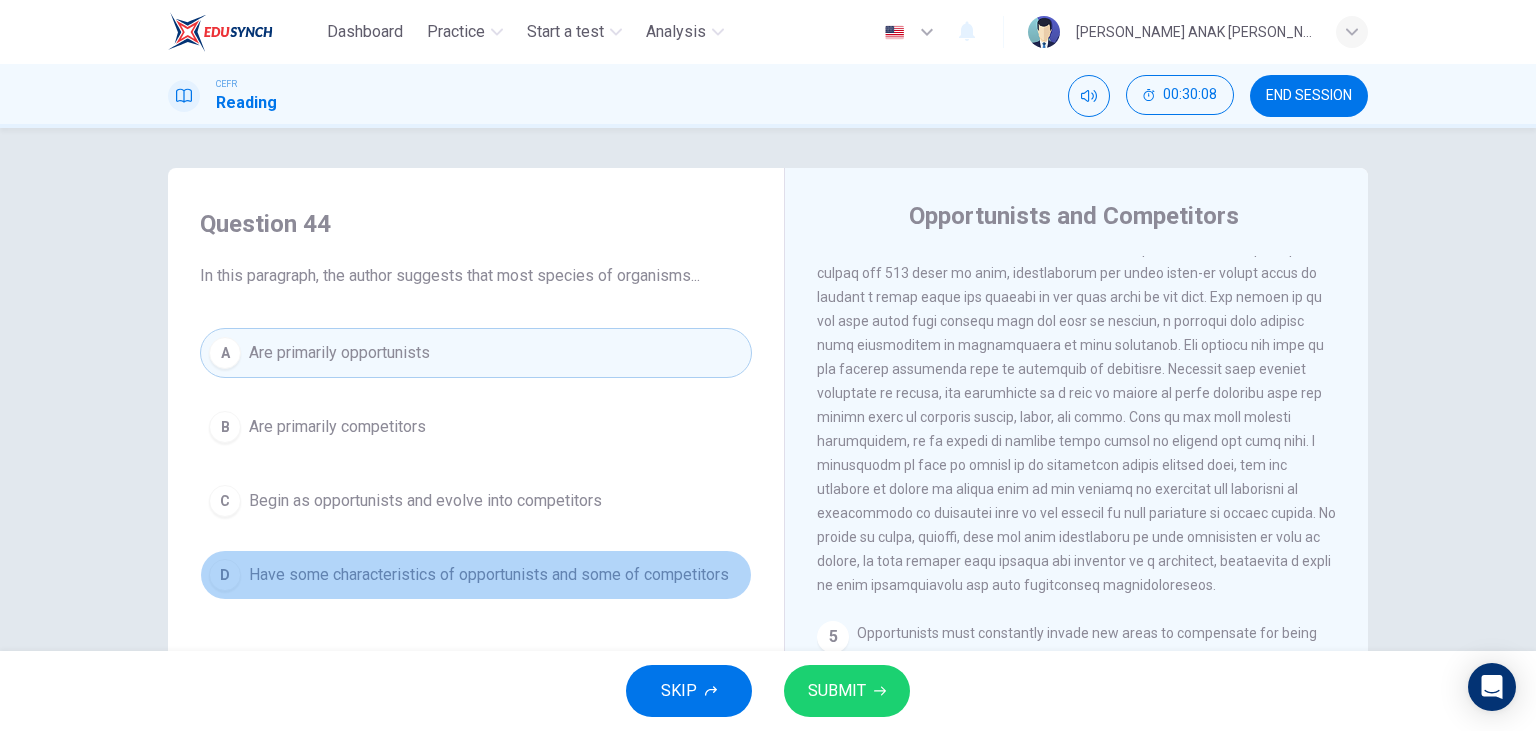 click on "Have some characteristics of opportunists and some of competitors" at bounding box center (489, 575) 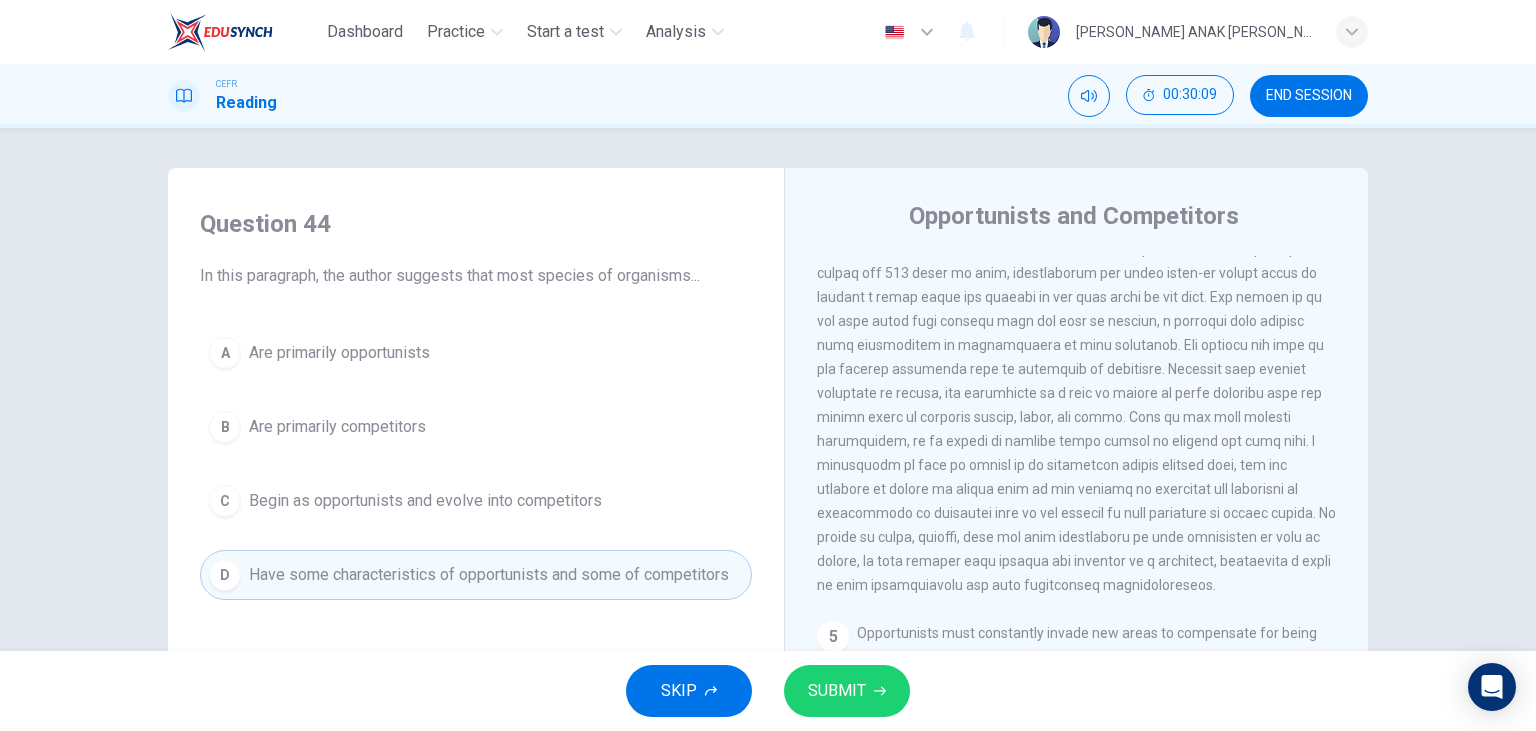 click on "SUBMIT" at bounding box center [837, 691] 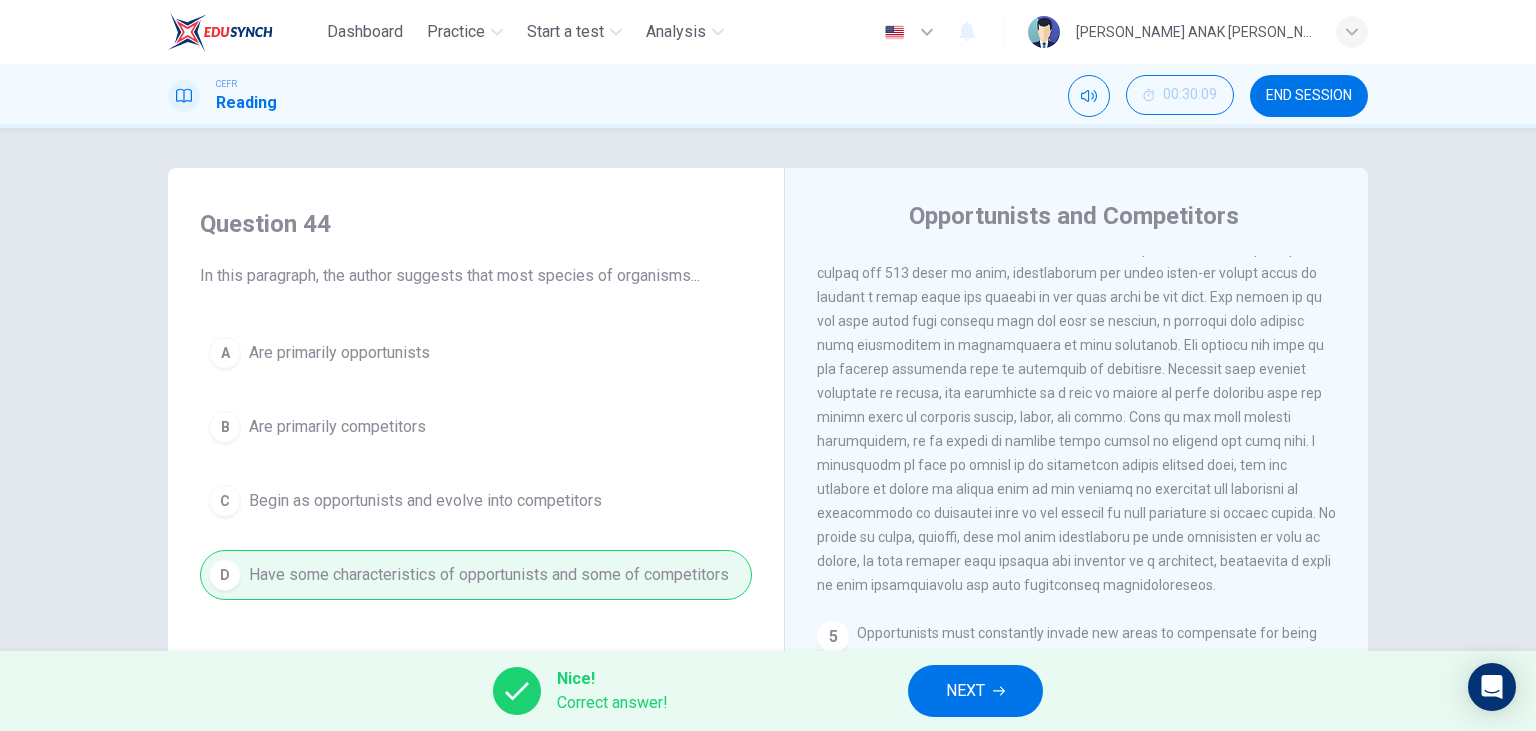 click on "NEXT" at bounding box center [965, 691] 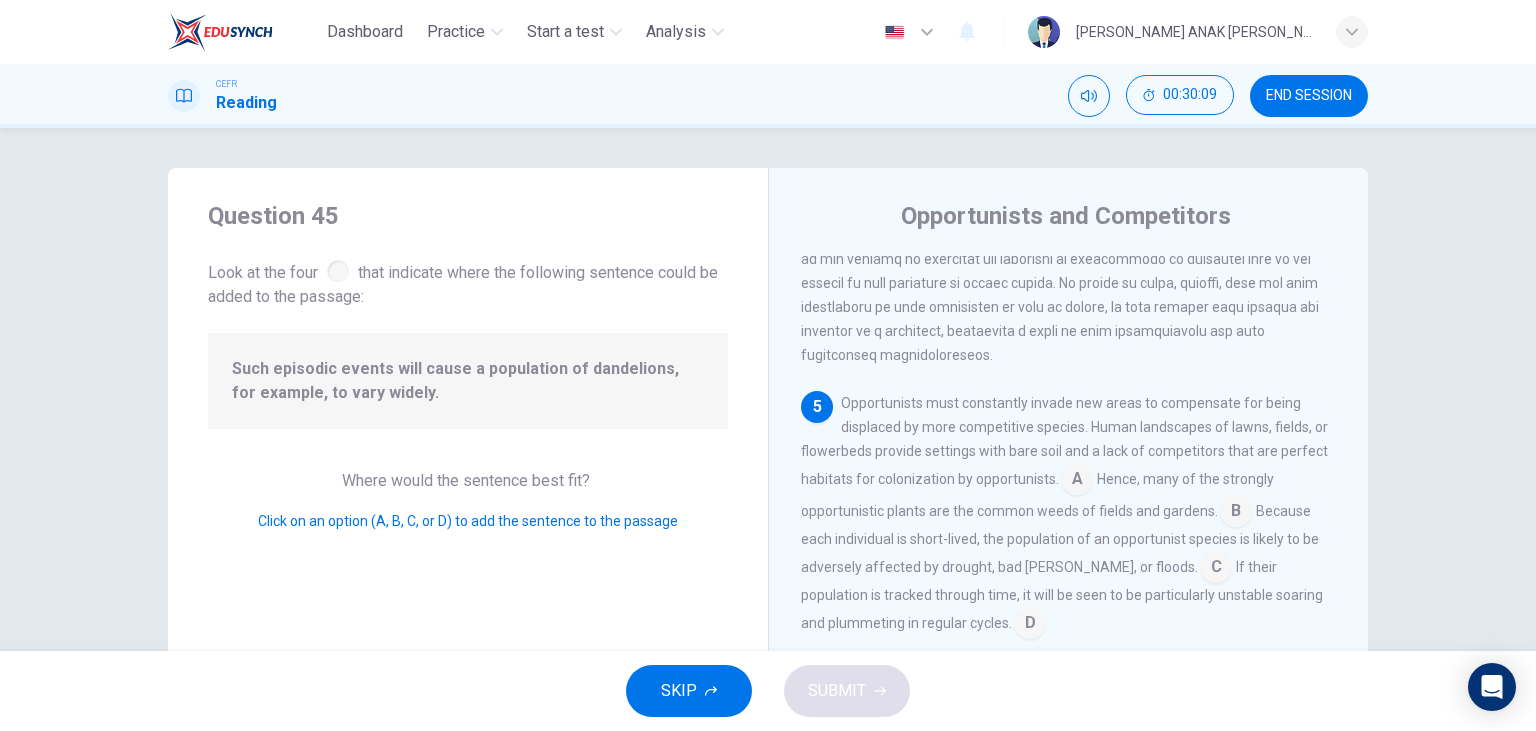 scroll, scrollTop: 915, scrollLeft: 0, axis: vertical 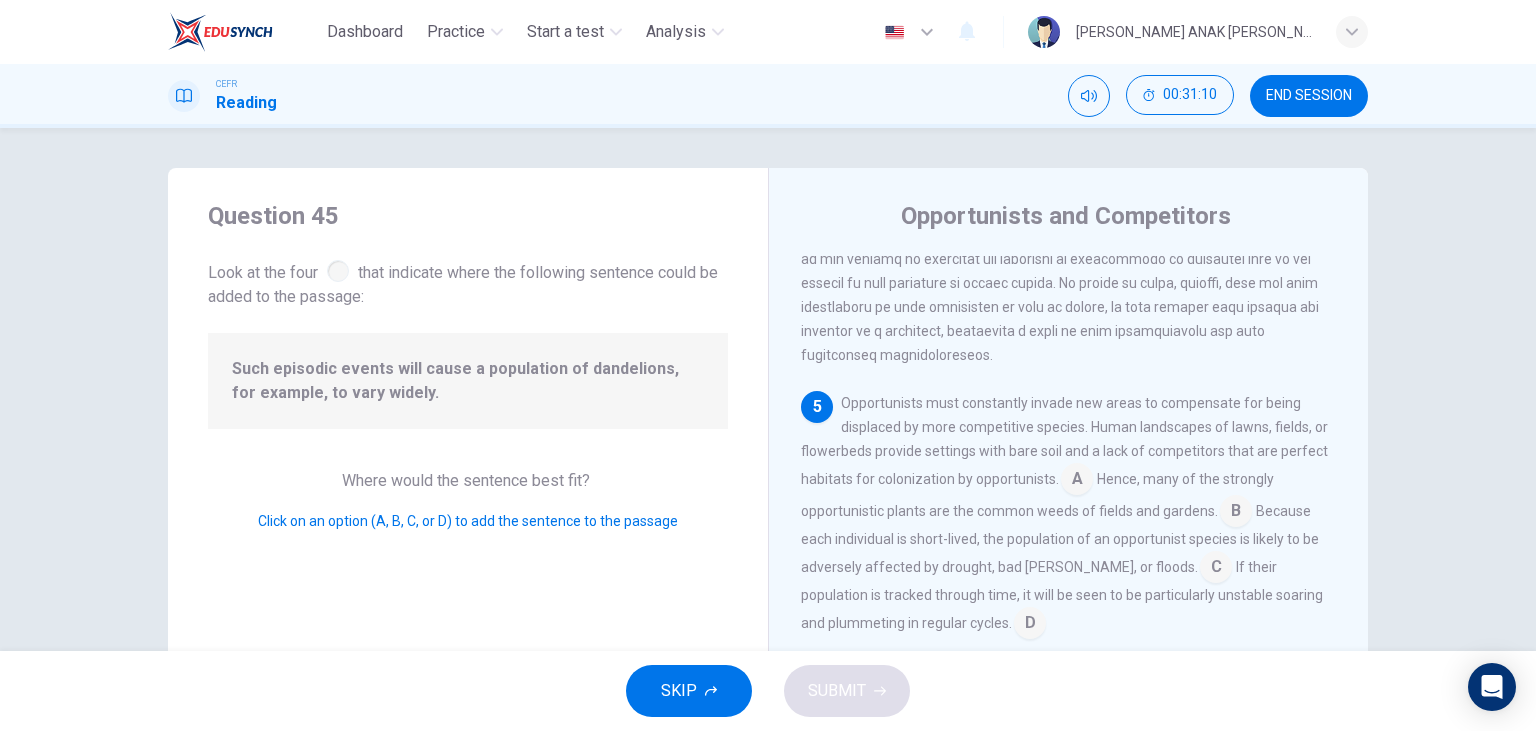 click at bounding box center (1216, 569) 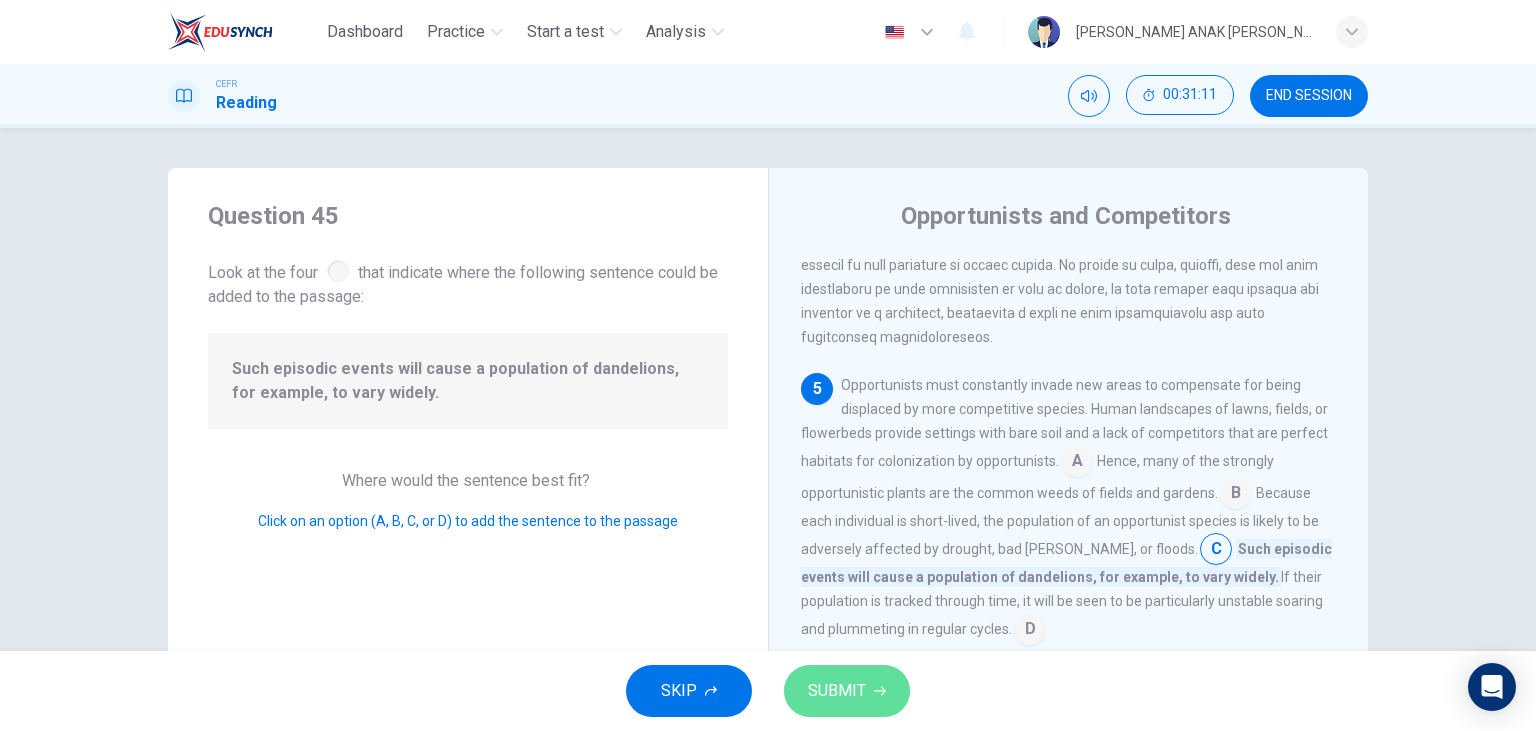 click on "SUBMIT" at bounding box center [847, 691] 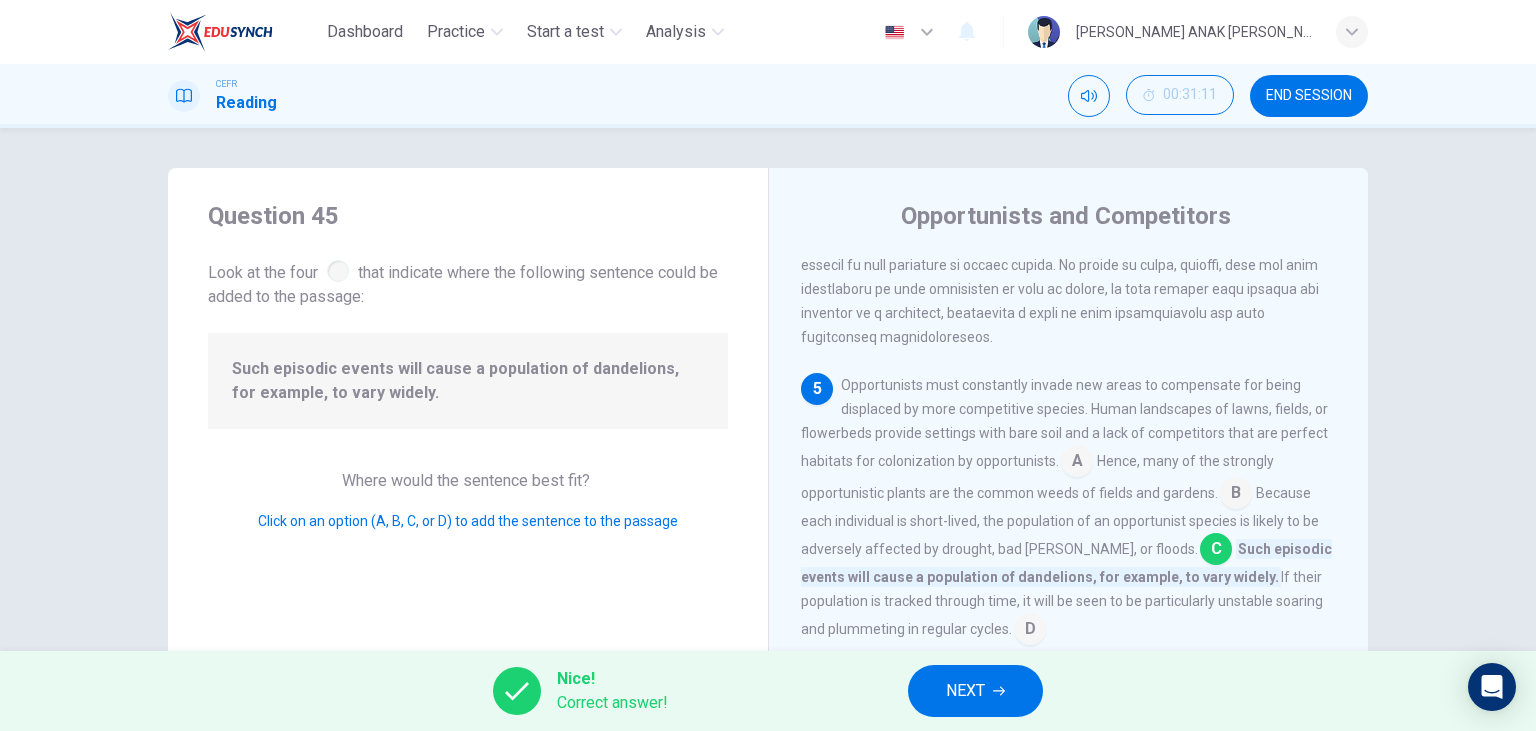 click on "NEXT" at bounding box center (975, 691) 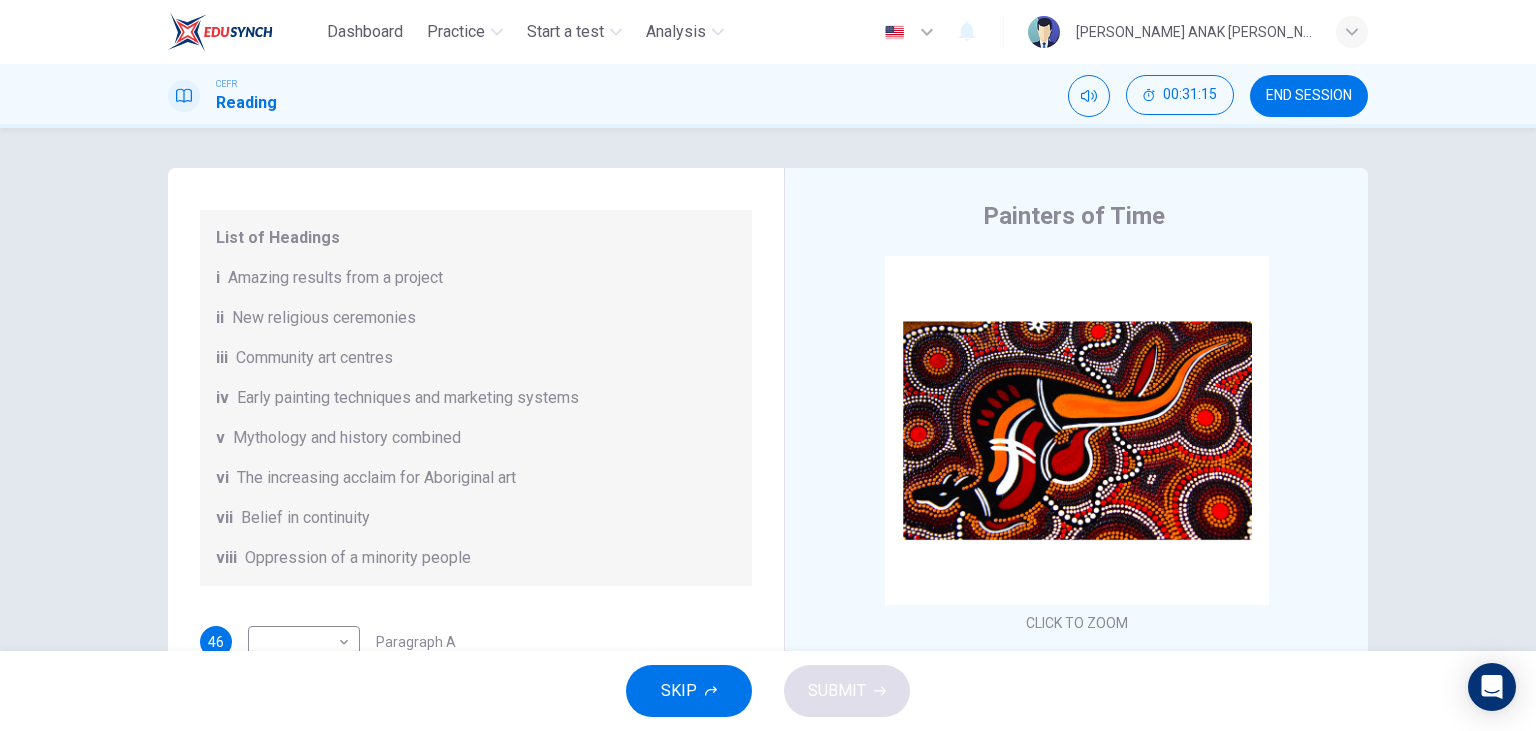 scroll, scrollTop: 353, scrollLeft: 0, axis: vertical 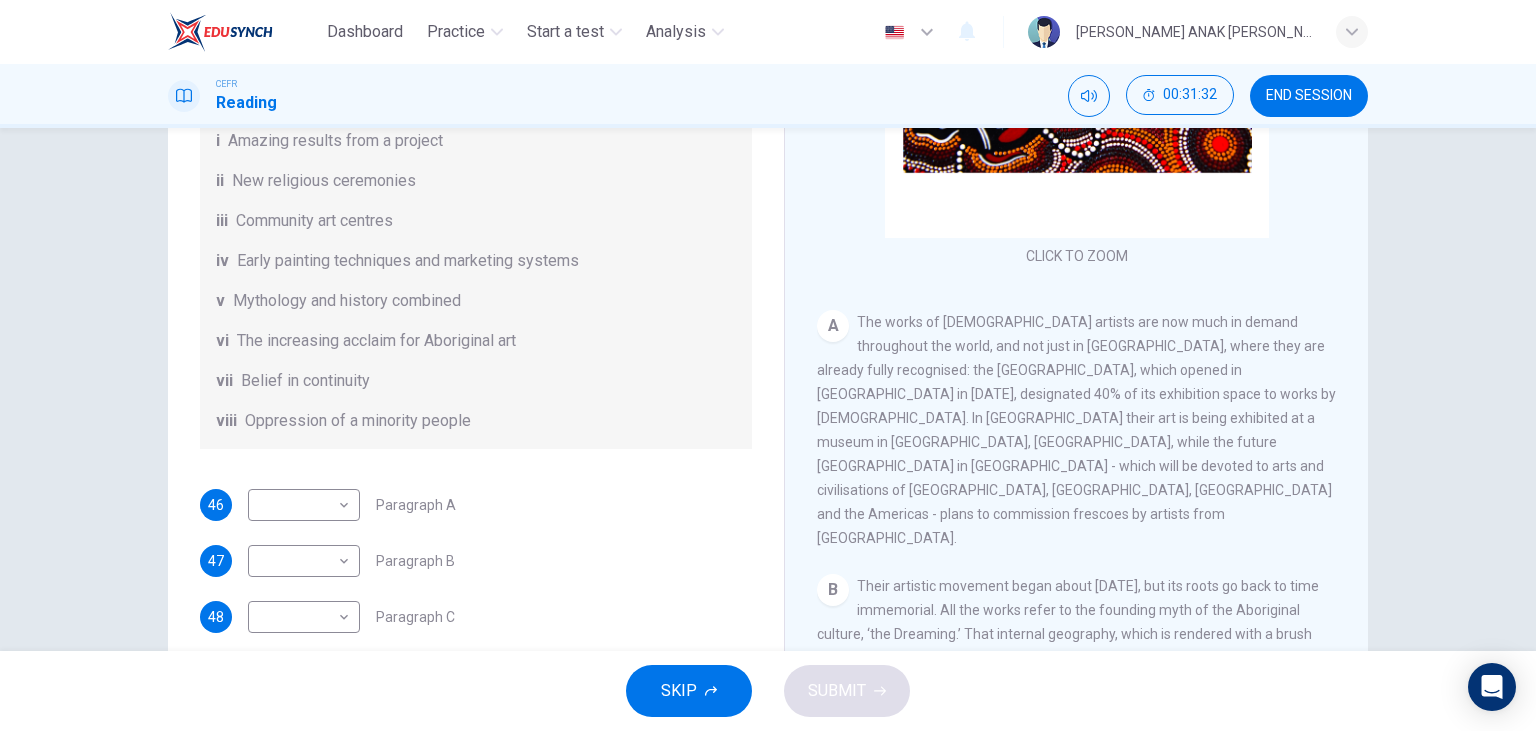 click on "​ ​ Paragraph A" at bounding box center (352, 505) 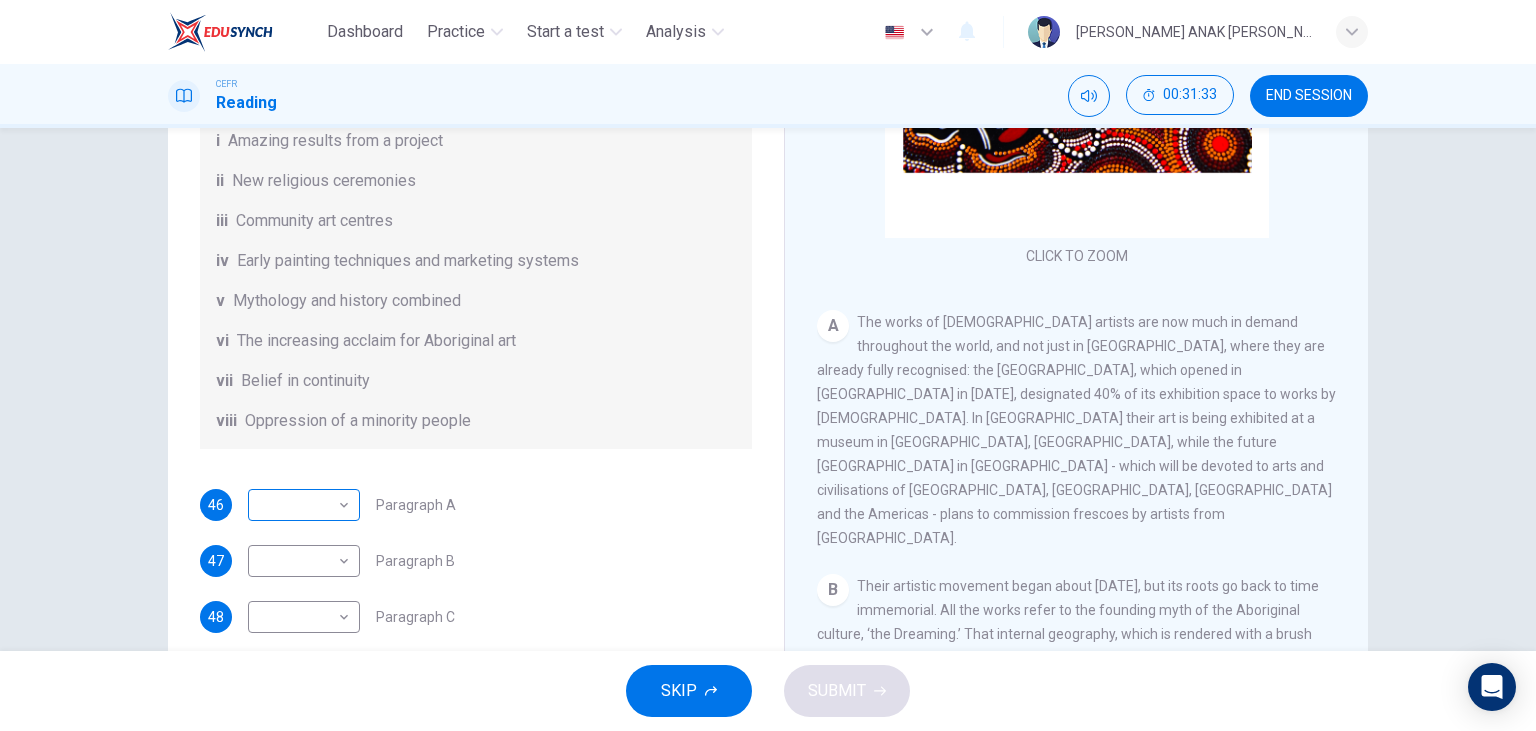 click on "Dashboard Practice Start a test Analysis English en ​ MARYLYNE JUPA ANAK SALIH CEFR Reading 00:31:33 END SESSION Questions 46 - 51 The Reading Passage has eight paragraphs  A-H .
Choose the most suitable heading for paragraphs  A-F  from the list of headings below.
Write the correct number (i-viii) in the boxes below. List of Headings i Amazing results from a project ii New religious ceremonies iii Community art centres iv Early painting techniques and marketing systems v Mythology and history combined vi The increasing acclaim for Aboriginal art vii Belief in continuity viii Oppression of a minority people 46 ​ ​ Paragraph A 47 ​ ​ Paragraph B 48 ​ ​ Paragraph C 49 ​ ​ Paragraph D 50 ​ ​ Paragraph E 51 ​ ​ Paragraph F Painters of Time CLICK TO ZOOM Click to Zoom A B C D E F G H  Today, Aboriginal painting has become a great success. Some works sell for more than $25,000, and exceptional items may fetch as much as $180,000 in Australia. SKIP SUBMIT
Dashboard Practice 2025" at bounding box center (768, 365) 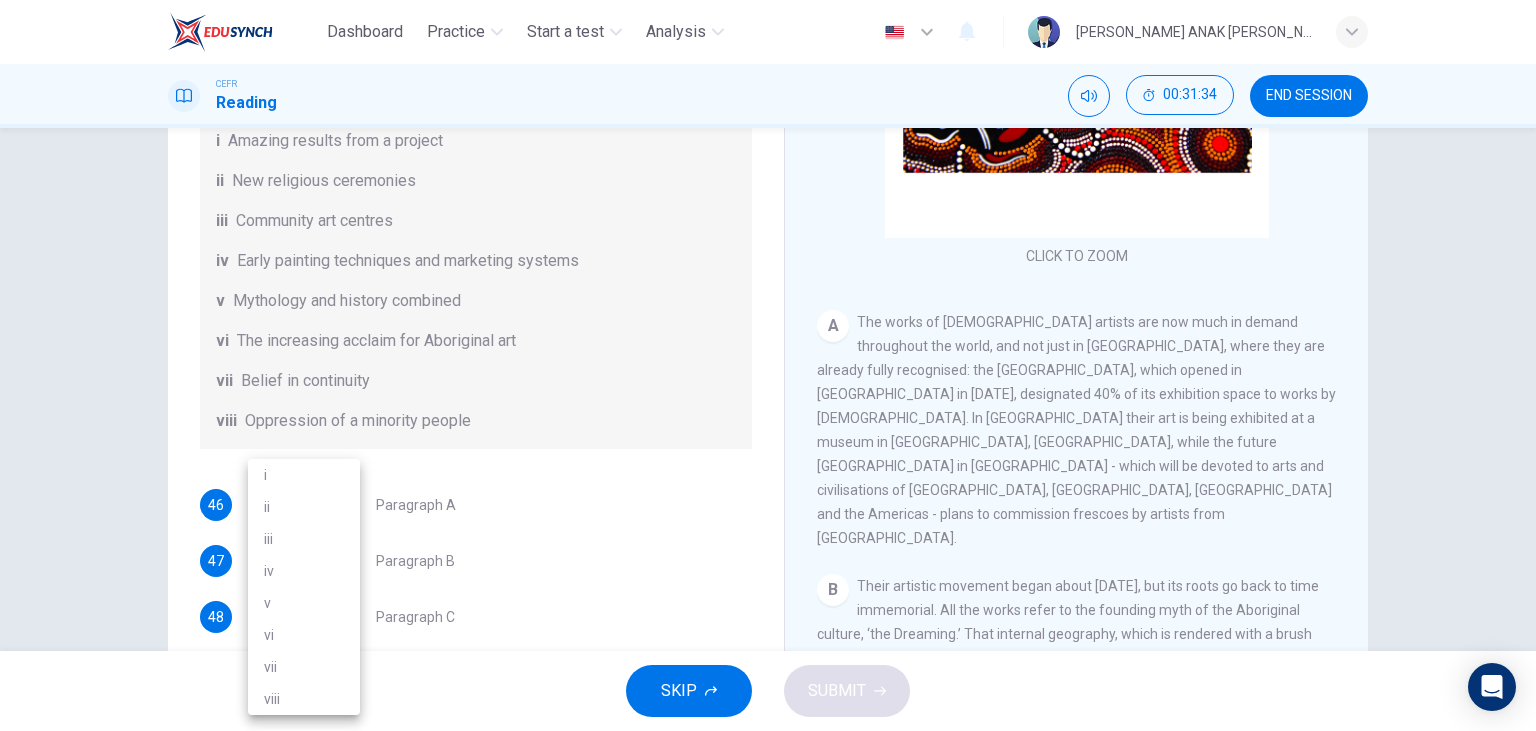 click on "vi" at bounding box center (304, 635) 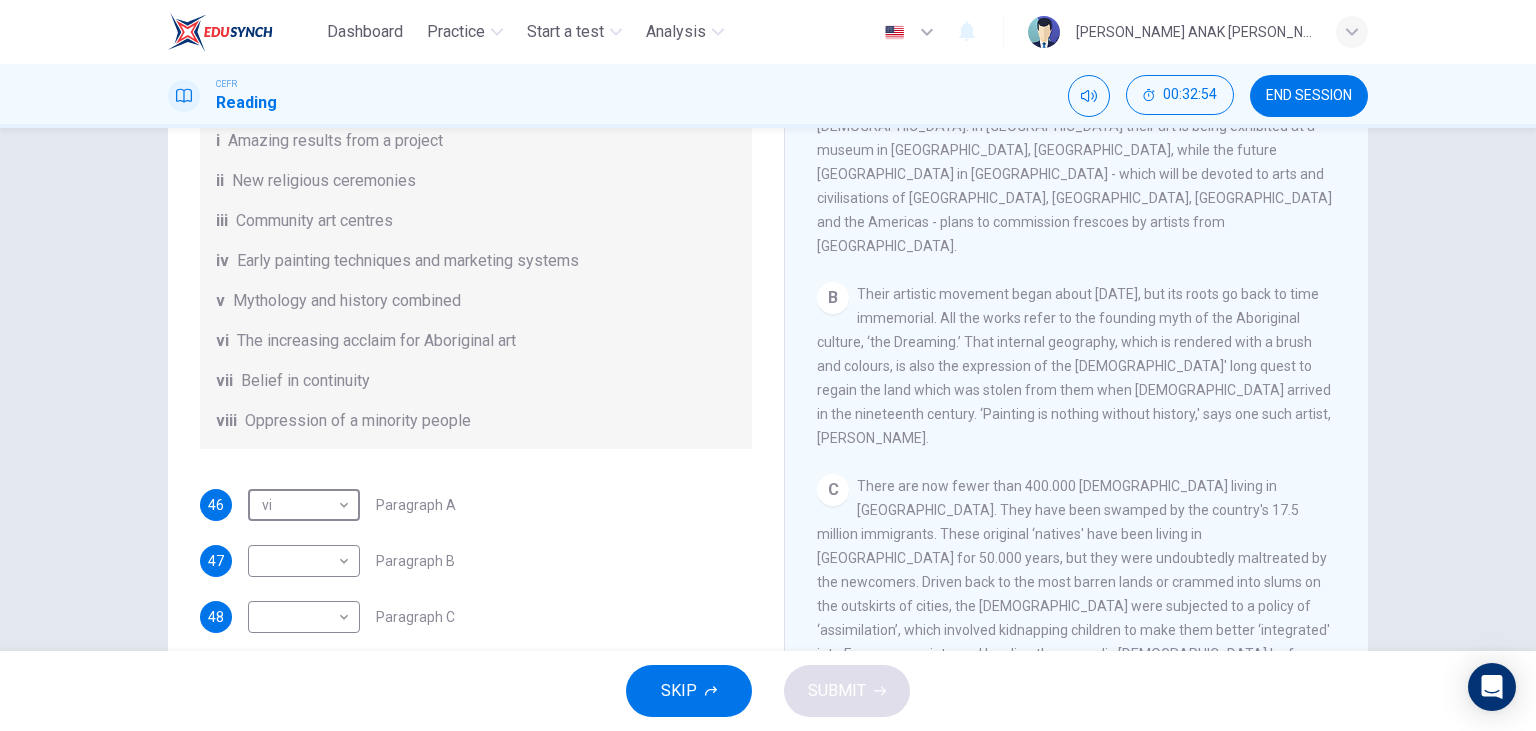 scroll, scrollTop: 576, scrollLeft: 0, axis: vertical 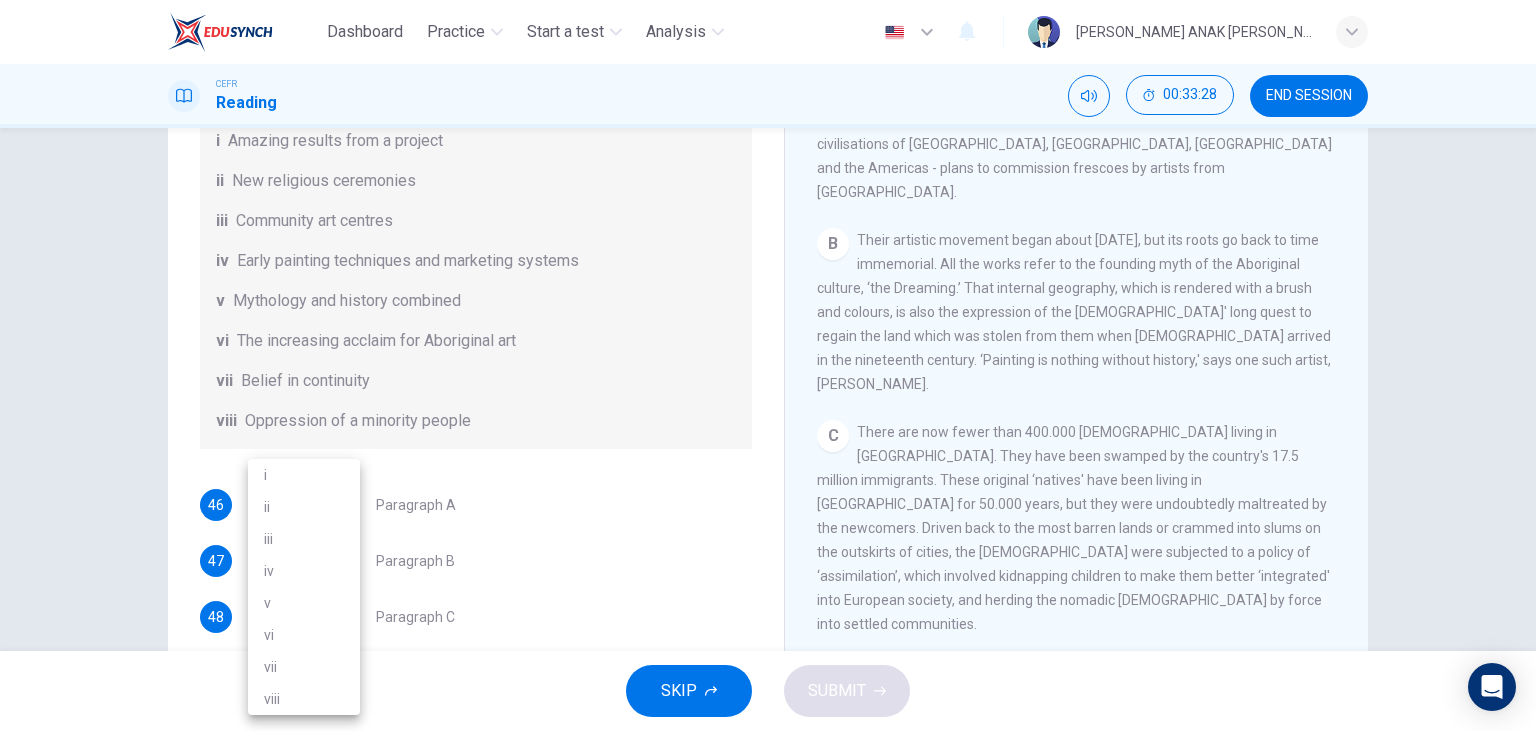 click on "Dashboard Practice Start a test Analysis English en ​ MARYLYNE JUPA ANAK SALIH CEFR Reading 00:33:28 END SESSION Questions 46 - 51 The Reading Passage has eight paragraphs  A-H .
Choose the most suitable heading for paragraphs  A-F  from the list of headings below.
Write the correct number (i-viii) in the boxes below. List of Headings i Amazing results from a project ii New religious ceremonies iii Community art centres iv Early painting techniques and marketing systems v Mythology and history combined vi The increasing acclaim for Aboriginal art vii Belief in continuity viii Oppression of a minority people 46 vi vi ​ Paragraph A 47 ​ ​ Paragraph B 48 ​ ​ Paragraph C 49 ​ ​ Paragraph D 50 ​ ​ Paragraph E 51 ​ ​ Paragraph F Painters of Time CLICK TO ZOOM Click to Zoom A B C D E F G H  Today, Aboriginal painting has become a great success. Some works sell for more than $25,000, and exceptional items may fetch as much as $180,000 in Australia. SKIP SUBMIT
Dashboard Practice 2025" at bounding box center [768, 365] 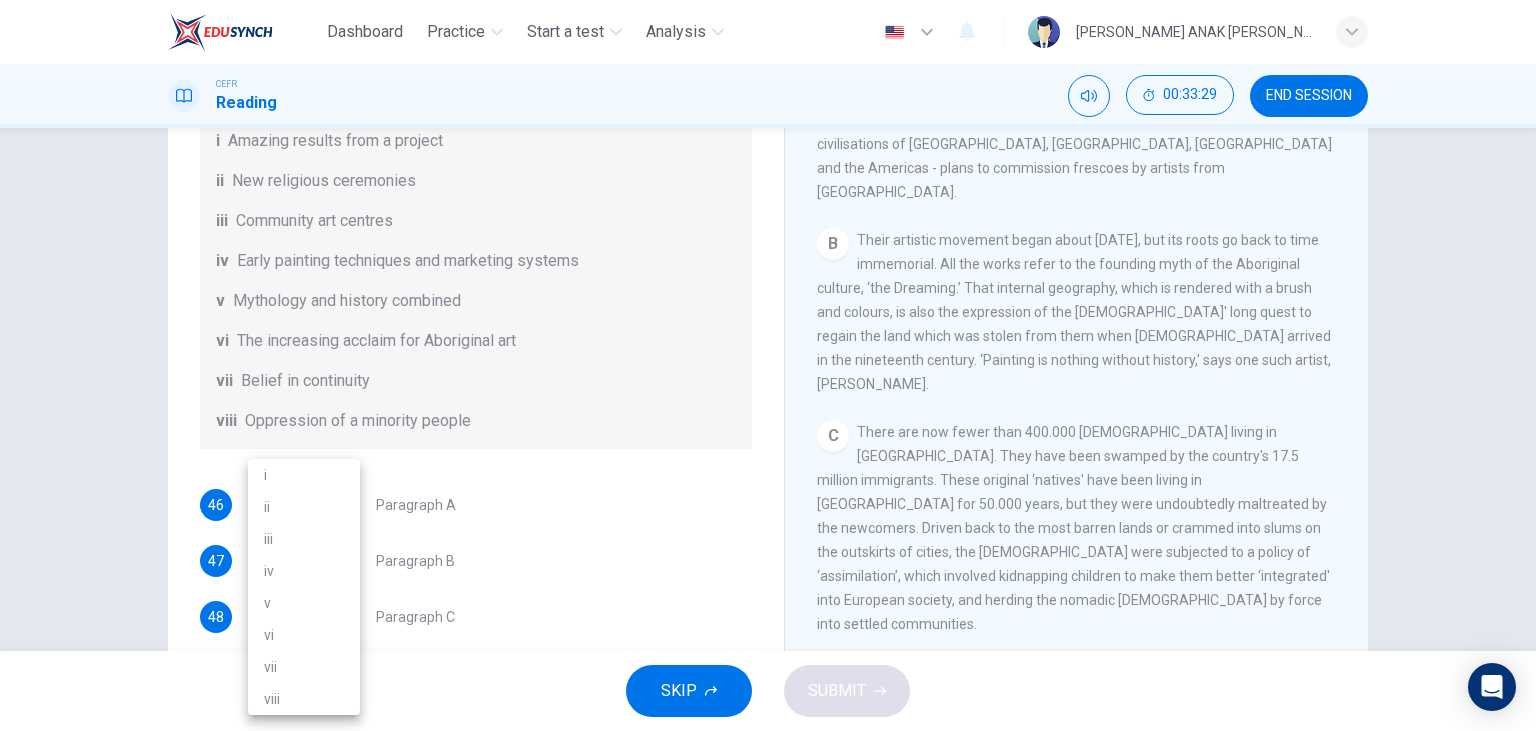 click on "v" at bounding box center [304, 603] 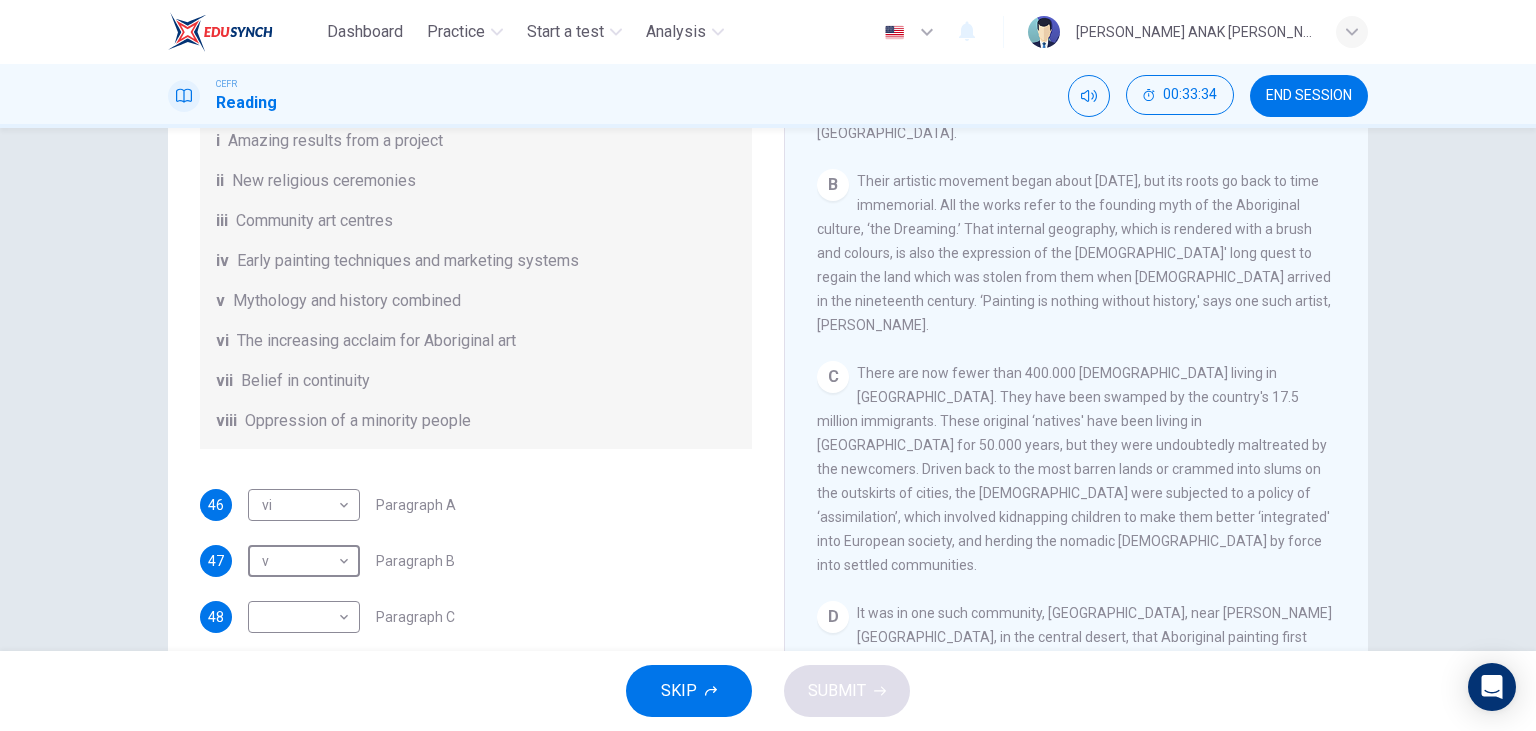 scroll, scrollTop: 691, scrollLeft: 0, axis: vertical 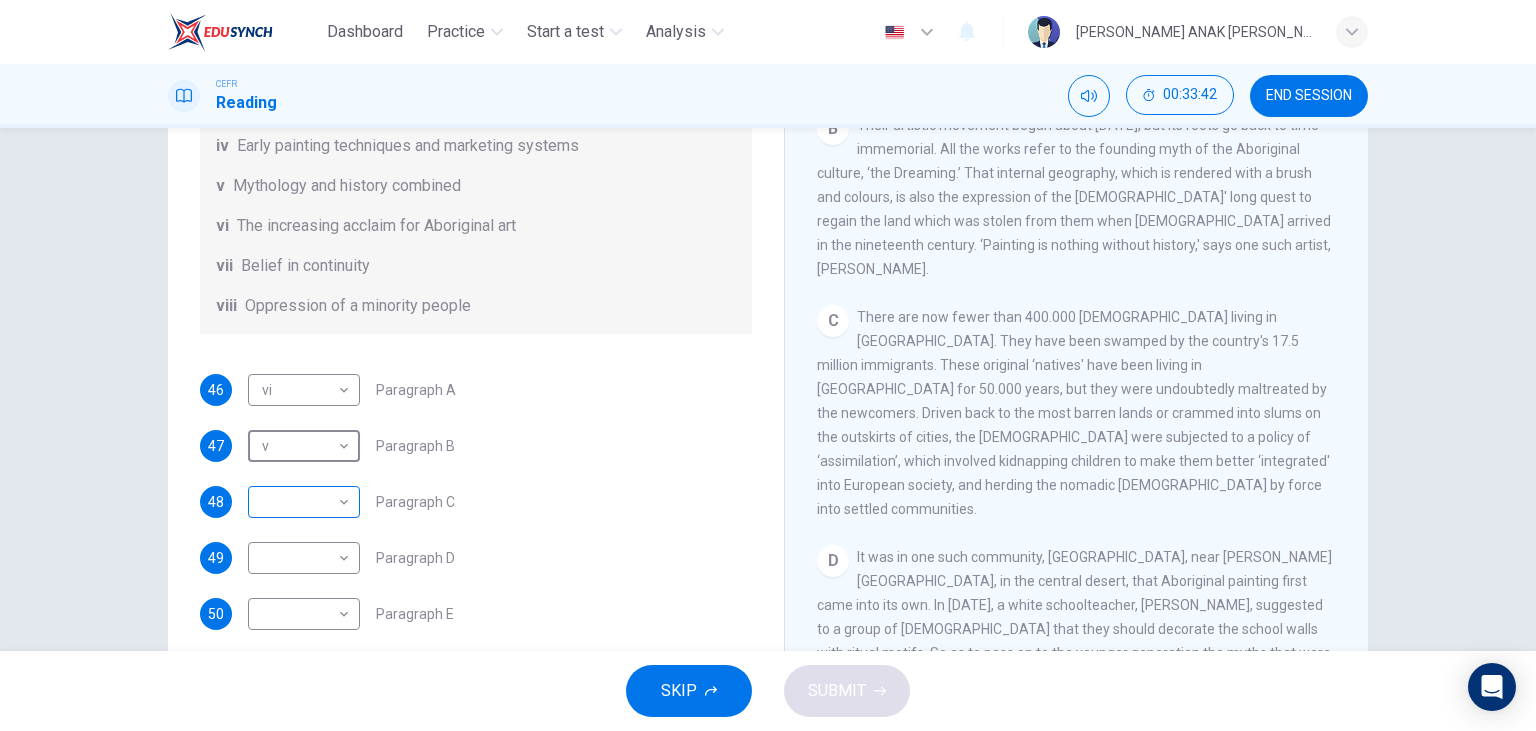 click on "Dashboard Practice Start a test Analysis English en ​ MARYLYNE JUPA ANAK SALIH CEFR Reading 00:33:42 END SESSION Questions 46 - 51 The Reading Passage has eight paragraphs  A-H .
Choose the most suitable heading for paragraphs  A-F  from the list of headings below.
Write the correct number (i-viii) in the boxes below. List of Headings i Amazing results from a project ii New religious ceremonies iii Community art centres iv Early painting techniques and marketing systems v Mythology and history combined vi The increasing acclaim for Aboriginal art vii Belief in continuity viii Oppression of a minority people 46 vi vi ​ Paragraph A 47 v v ​ Paragraph B 48 ​ ​ Paragraph C 49 ​ ​ Paragraph D 50 ​ ​ Paragraph E 51 ​ ​ Paragraph F Painters of Time CLICK TO ZOOM Click to Zoom A B C D E F G H  Today, Aboriginal painting has become a great success. Some works sell for more than $25,000, and exceptional items may fetch as much as $180,000 in Australia. SKIP SUBMIT
Dashboard Practice 2025" at bounding box center [768, 365] 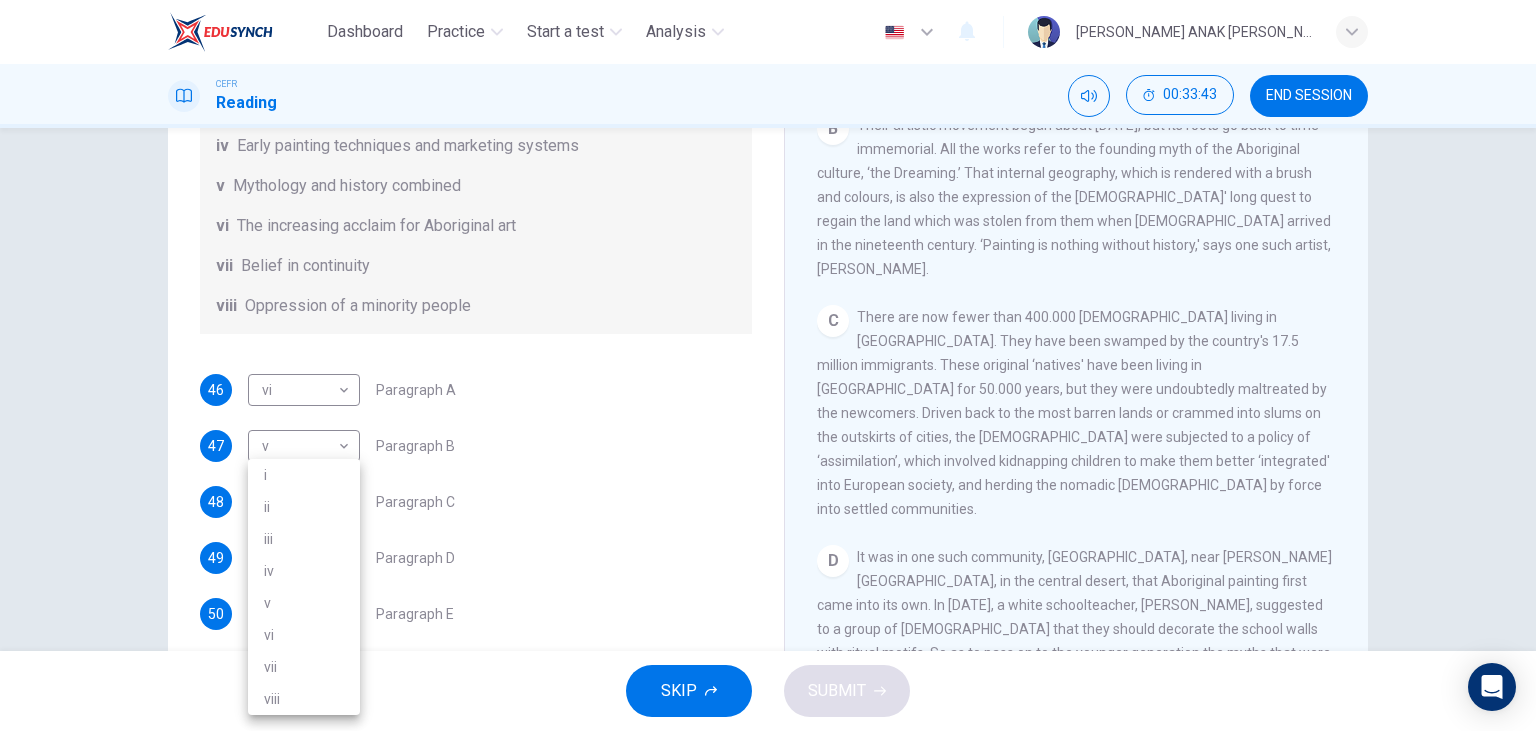 click on "vii" at bounding box center [304, 667] 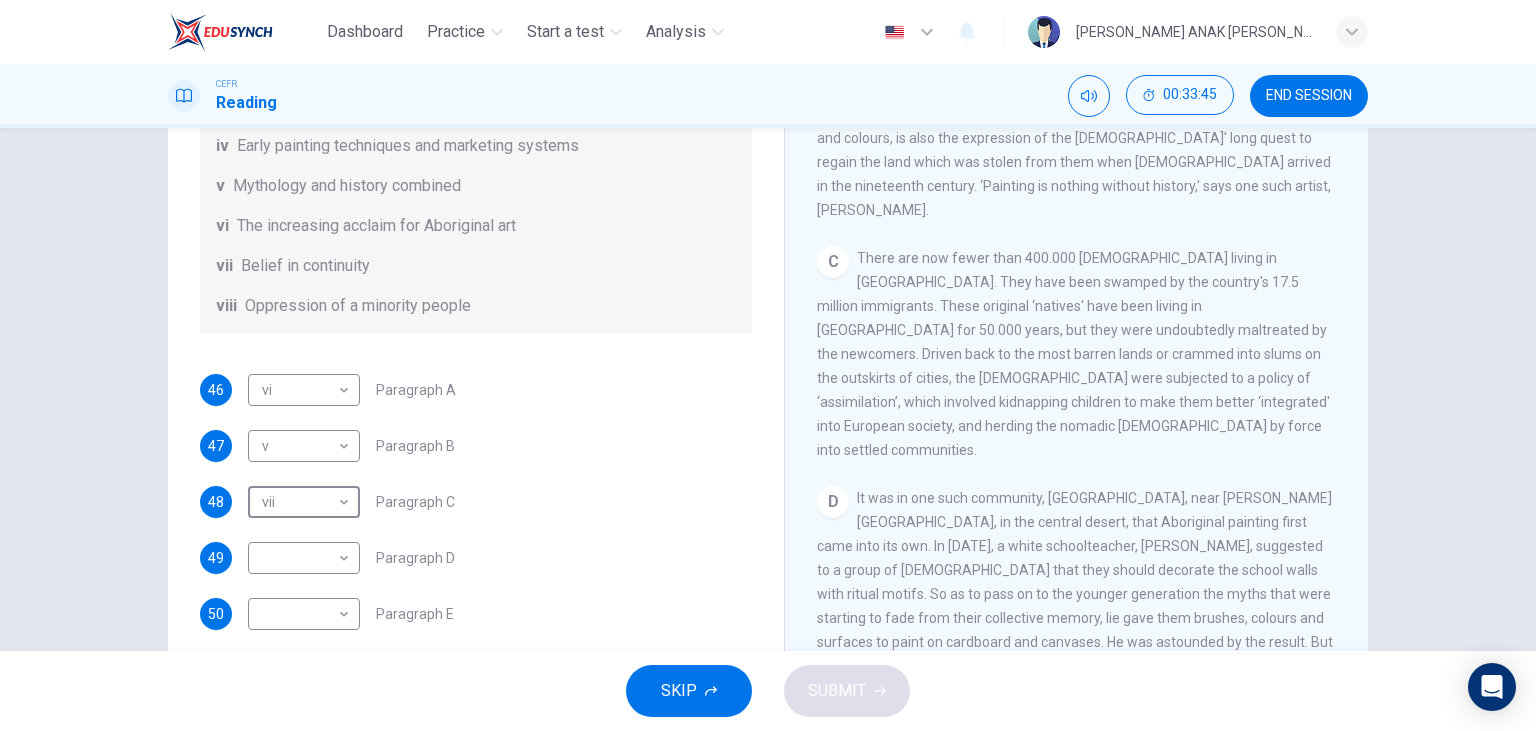 scroll, scrollTop: 806, scrollLeft: 0, axis: vertical 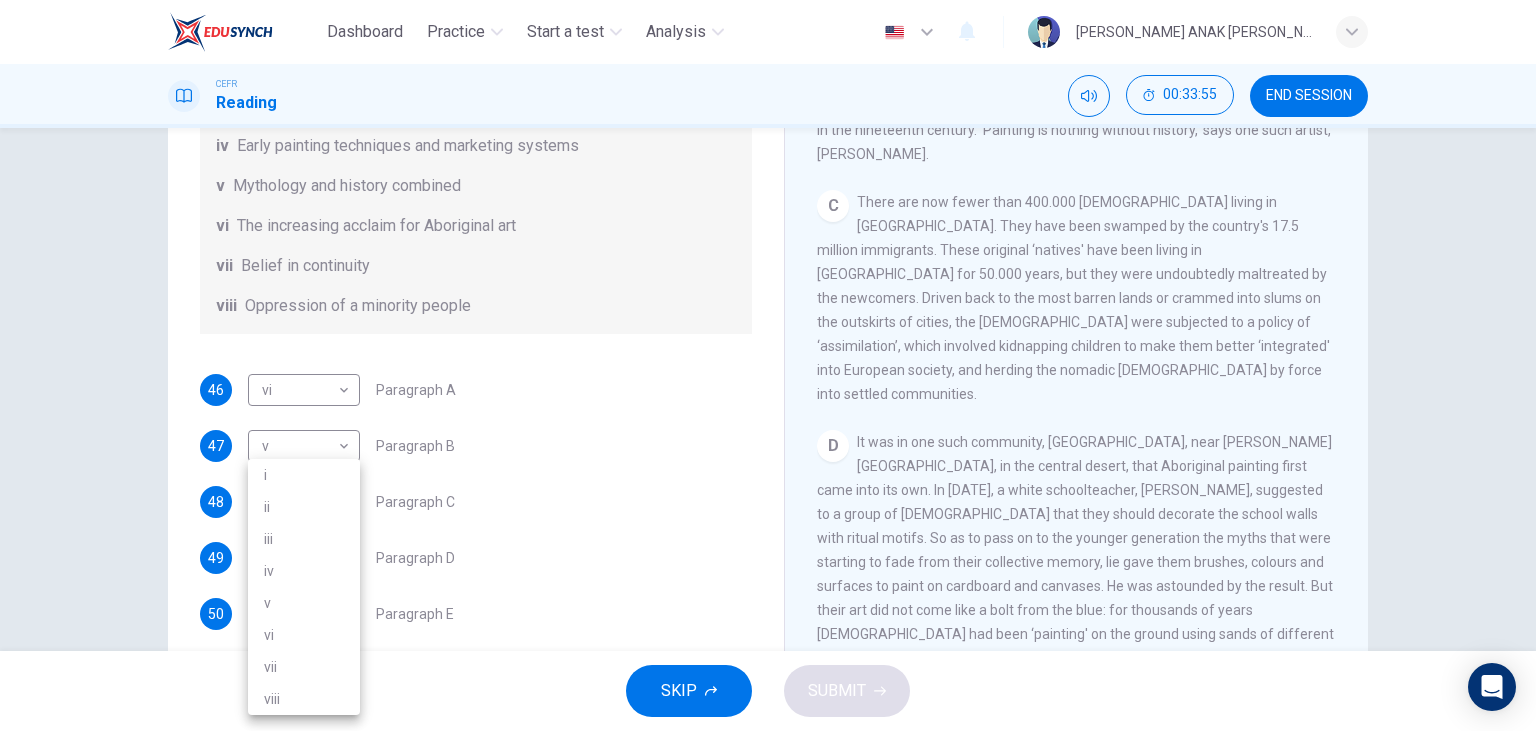 click on "Dashboard Practice Start a test Analysis English en ​ MARYLYNE JUPA ANAK SALIH CEFR Reading 00:33:55 END SESSION Questions 46 - 51 The Reading Passage has eight paragraphs  A-H .
Choose the most suitable heading for paragraphs  A-F  from the list of headings below.
Write the correct number (i-viii) in the boxes below. List of Headings i Amazing results from a project ii New religious ceremonies iii Community art centres iv Early painting techniques and marketing systems v Mythology and history combined vi The increasing acclaim for Aboriginal art vii Belief in continuity viii Oppression of a minority people 46 vi vi ​ Paragraph A 47 v v ​ Paragraph B 48 vii vii ​ Paragraph C 49 ​ ​ Paragraph D 50 ​ ​ Paragraph E 51 ​ ​ Paragraph F Painters of Time CLICK TO ZOOM Click to Zoom A B C D E F G H  Today, Aboriginal painting has become a great success. Some works sell for more than $25,000, and exceptional items may fetch as much as $180,000 in Australia. SKIP SUBMIT
Dashboard Practice" at bounding box center (768, 365) 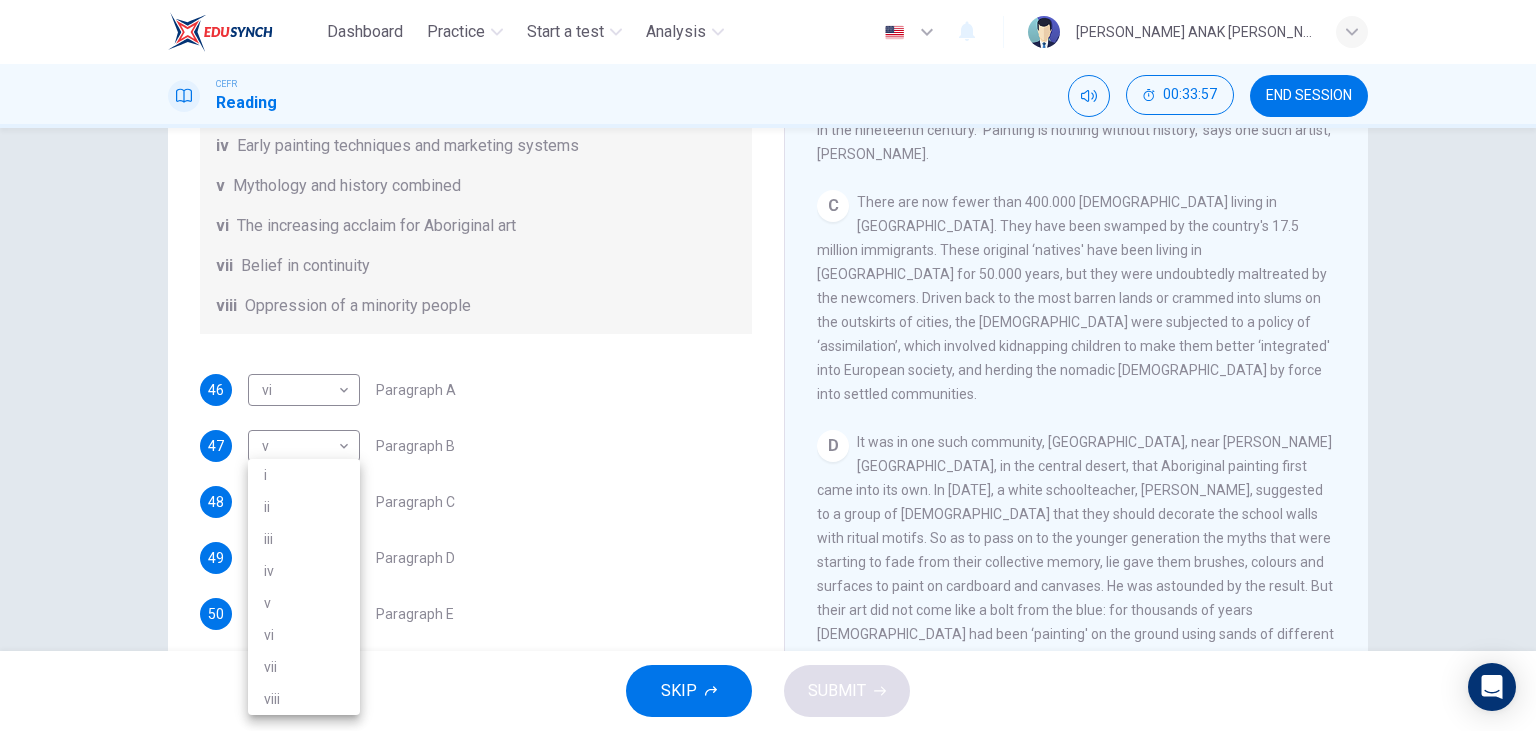 click on "iv" at bounding box center [304, 571] 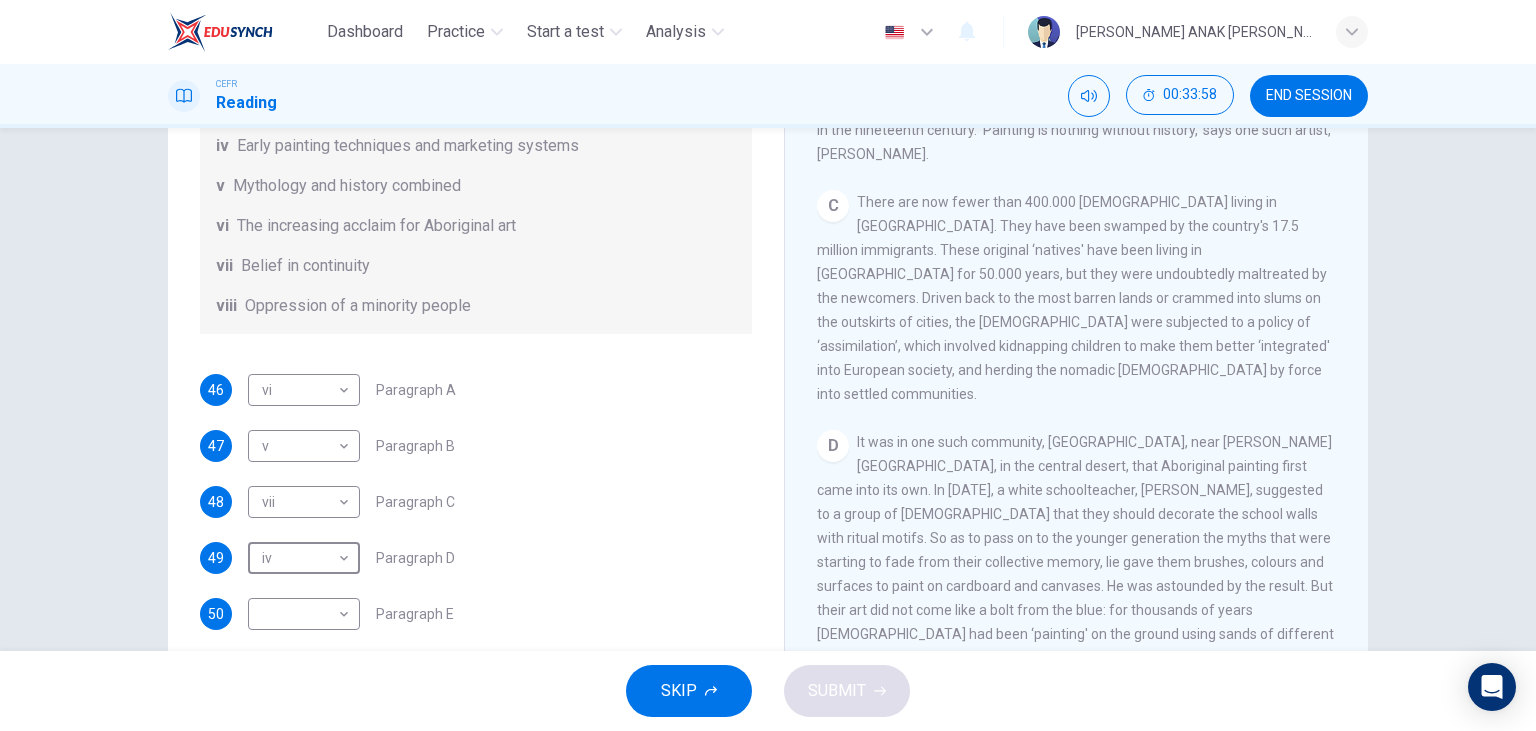 scroll, scrollTop: 252, scrollLeft: 0, axis: vertical 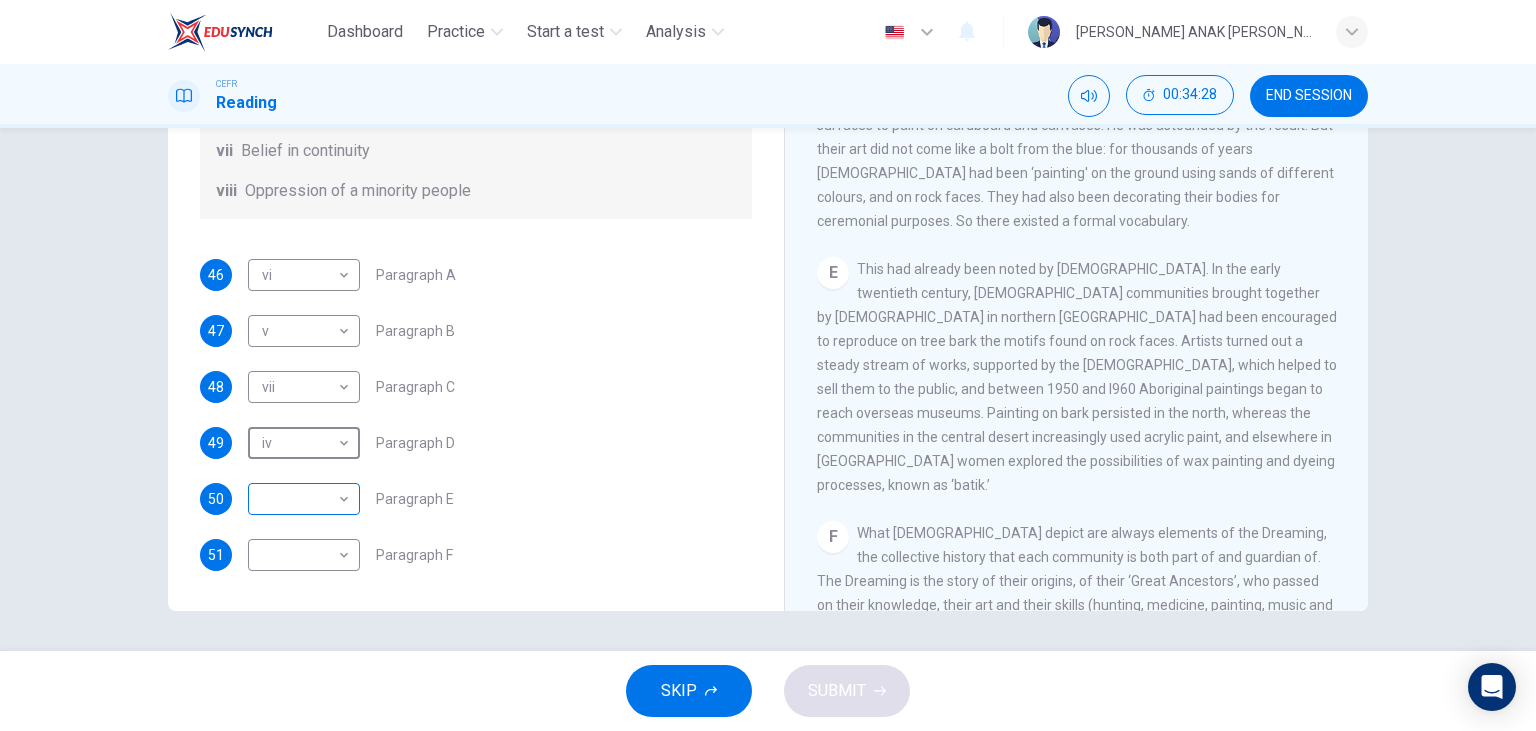 click on "Dashboard Practice Start a test Analysis English en ​ MARYLYNE JUPA ANAK SALIH CEFR Reading 00:34:28 END SESSION Questions 46 - 51 The Reading Passage has eight paragraphs  A-H .
Choose the most suitable heading for paragraphs  A-F  from the list of headings below.
Write the correct number (i-viii) in the boxes below. List of Headings i Amazing results from a project ii New religious ceremonies iii Community art centres iv Early painting techniques and marketing systems v Mythology and history combined vi The increasing acclaim for Aboriginal art vii Belief in continuity viii Oppression of a minority people 46 vi vi ​ Paragraph A 47 v v ​ Paragraph B 48 vii vii ​ Paragraph C 49 iv iv ​ Paragraph D 50 ​ ​ Paragraph E 51 ​ ​ Paragraph F Painters of Time CLICK TO ZOOM Click to Zoom A B C D E F G H  Today, Aboriginal painting has become a great success. Some works sell for more than $25,000, and exceptional items may fetch as much as $180,000 in Australia. SKIP SUBMIT
Dashboard 2025" at bounding box center (768, 365) 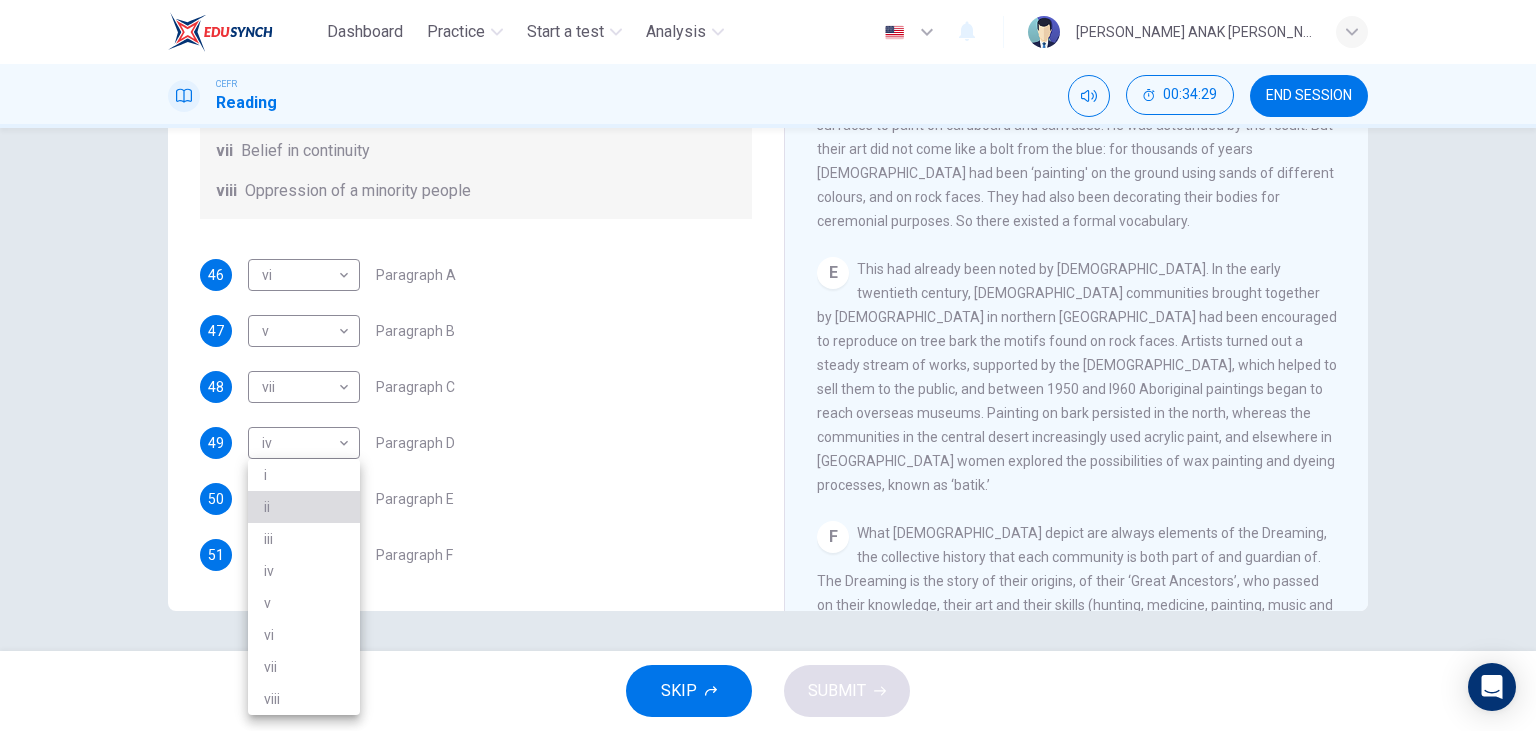 click on "ii" at bounding box center [304, 507] 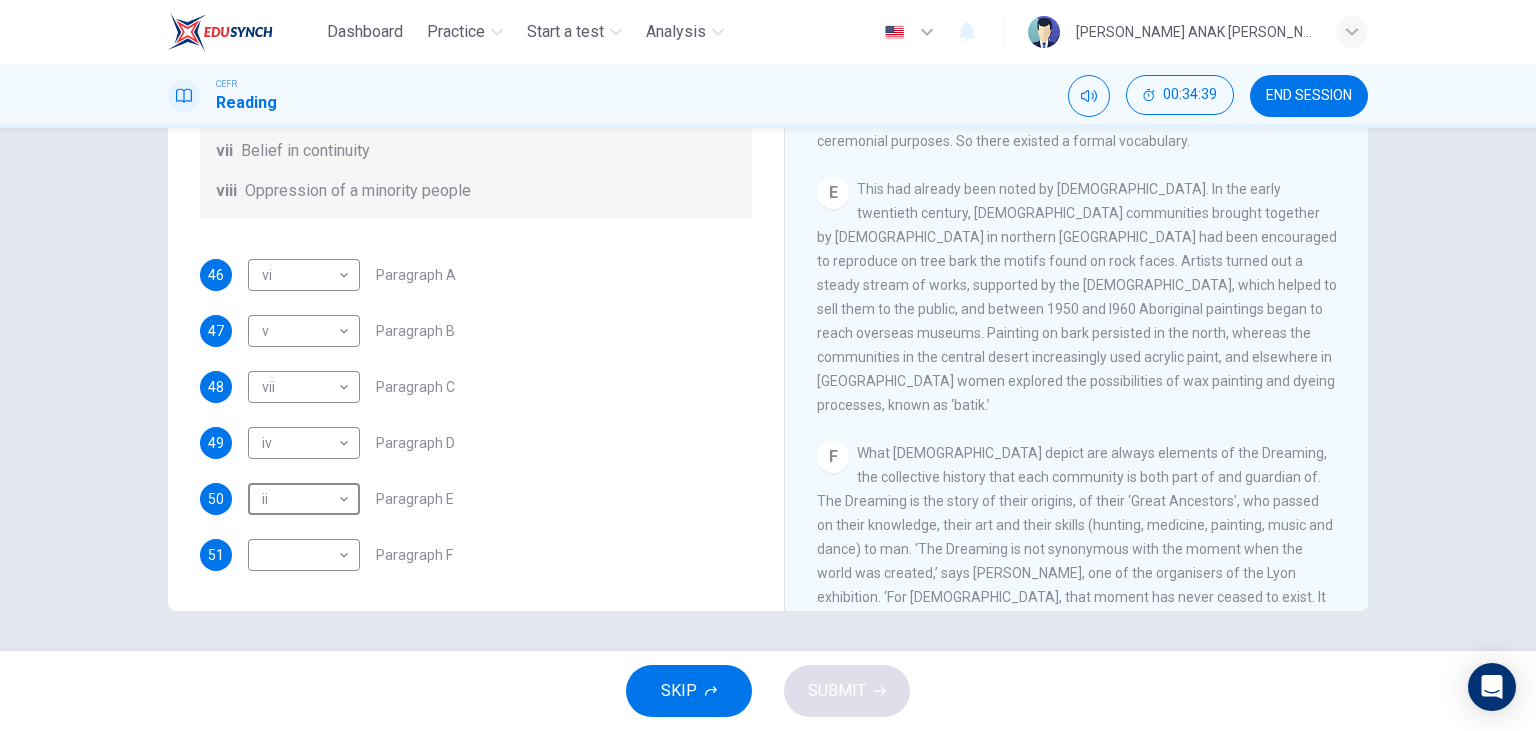 scroll, scrollTop: 1267, scrollLeft: 0, axis: vertical 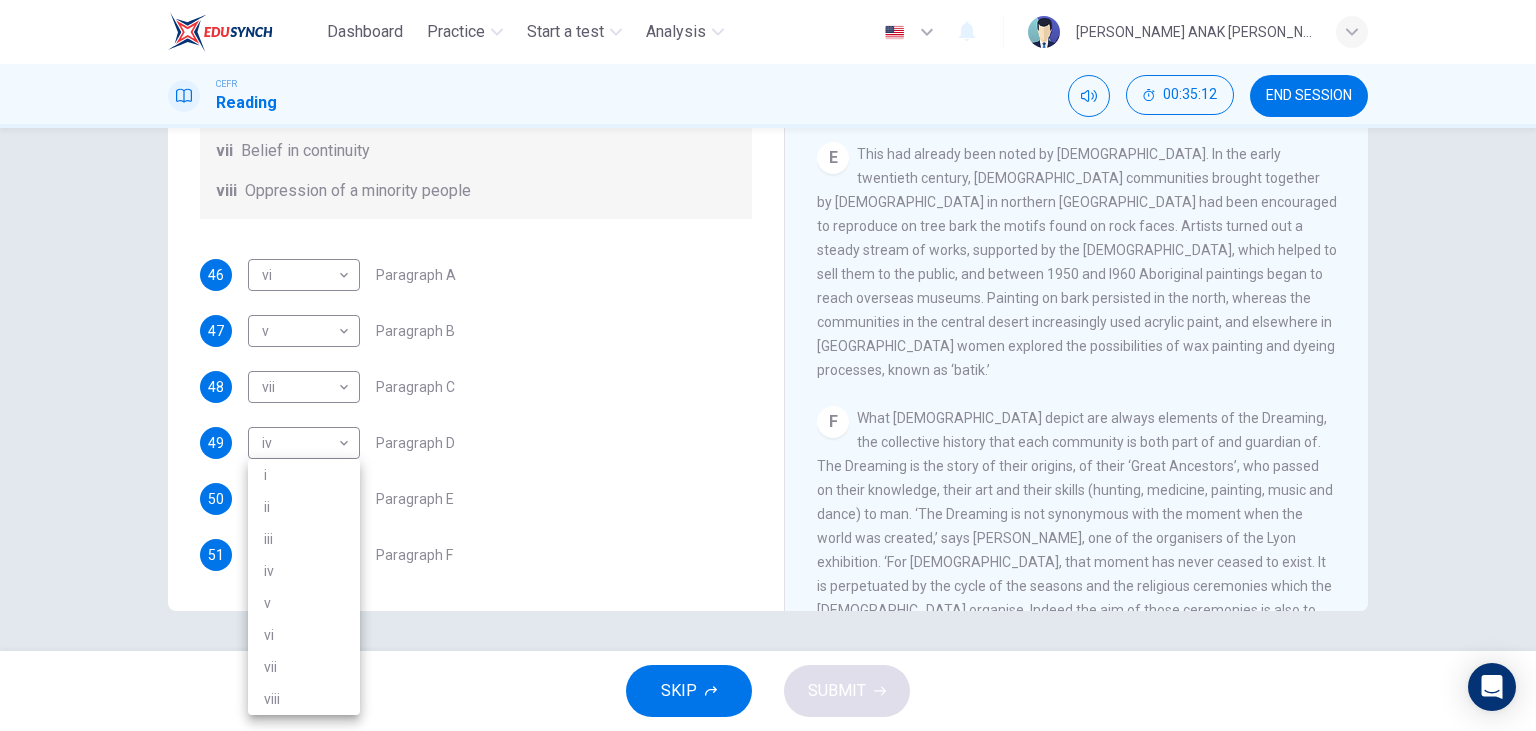 click on "Dashboard Practice Start a test Analysis English en ​ MARYLYNE JUPA ANAK SALIH CEFR Reading 00:35:12 END SESSION Questions 46 - 51 The Reading Passage has eight paragraphs  A-H .
Choose the most suitable heading for paragraphs  A-F  from the list of headings below.
Write the correct number (i-viii) in the boxes below. List of Headings i Amazing results from a project ii New religious ceremonies iii Community art centres iv Early painting techniques and marketing systems v Mythology and history combined vi The increasing acclaim for Aboriginal art vii Belief in continuity viii Oppression of a minority people 46 vi vi ​ Paragraph A 47 v v ​ Paragraph B 48 vii vii ​ Paragraph C 49 iv iv ​ Paragraph D 50 ii ii ​ Paragraph E 51 ​ ​ Paragraph F Painters of Time CLICK TO ZOOM Click to Zoom A B C D E F G H  Today, Aboriginal painting has become a great success. Some works sell for more than $25,000, and exceptional items may fetch as much as $180,000 in Australia. SKIP SUBMIT
Dashboard 2025" at bounding box center [768, 365] 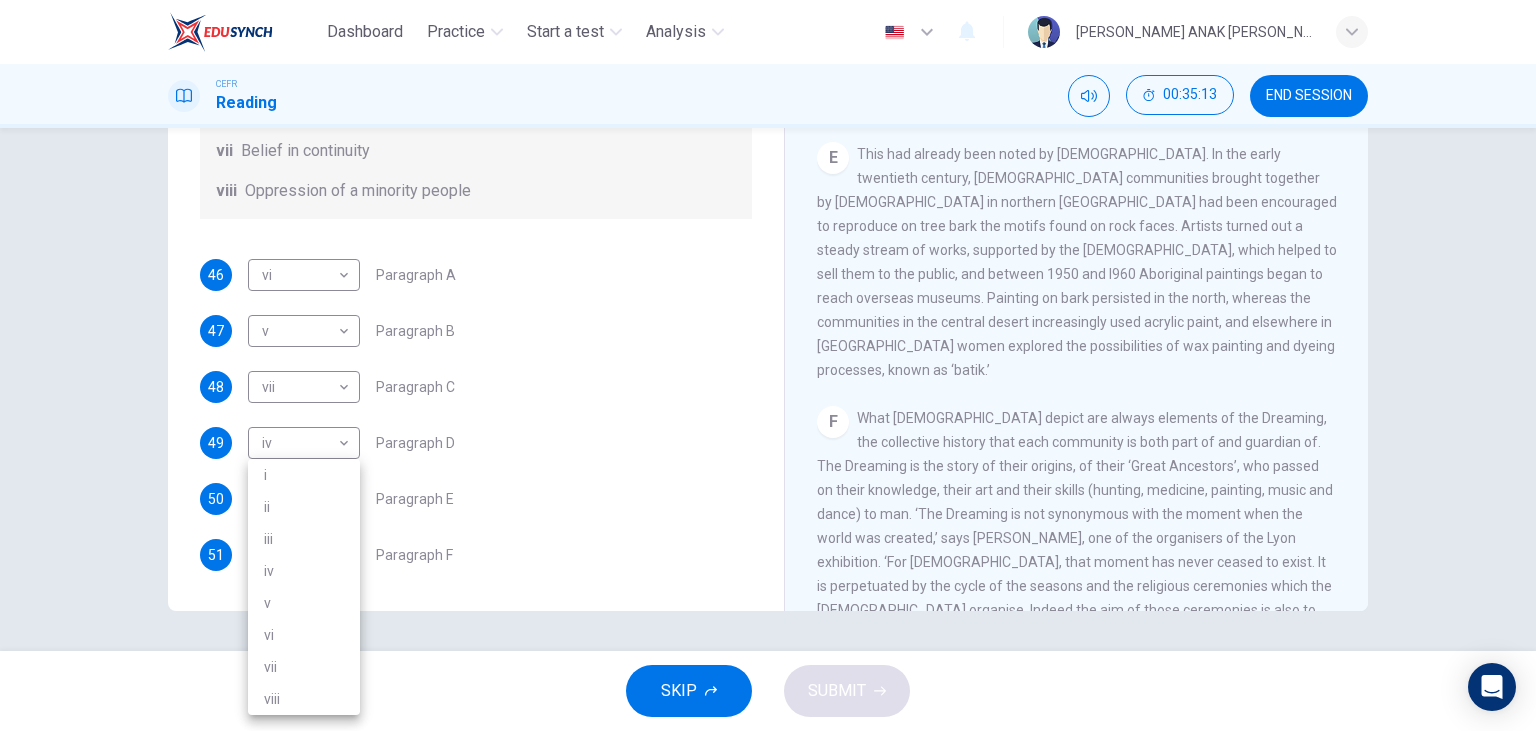 click at bounding box center [768, 365] 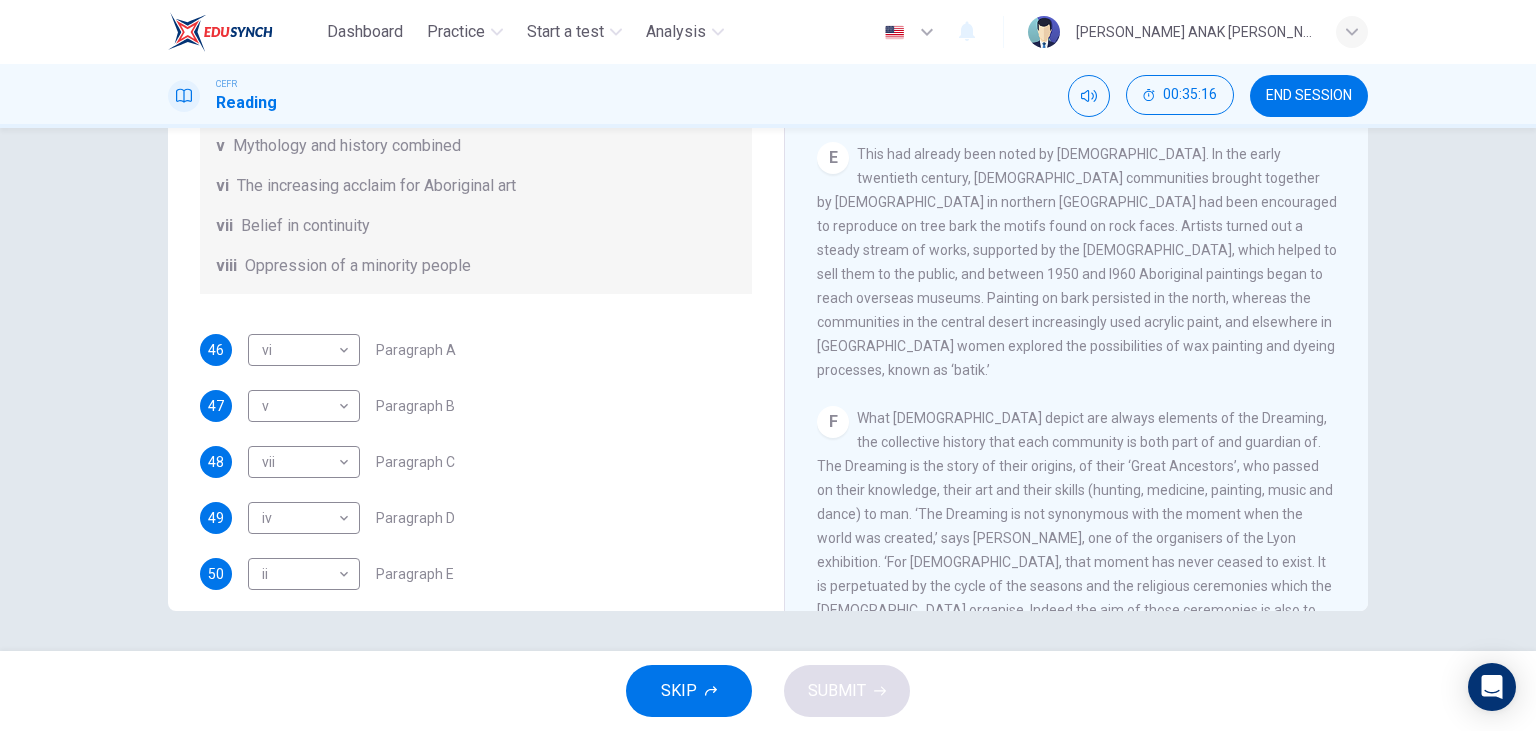 scroll, scrollTop: 353, scrollLeft: 0, axis: vertical 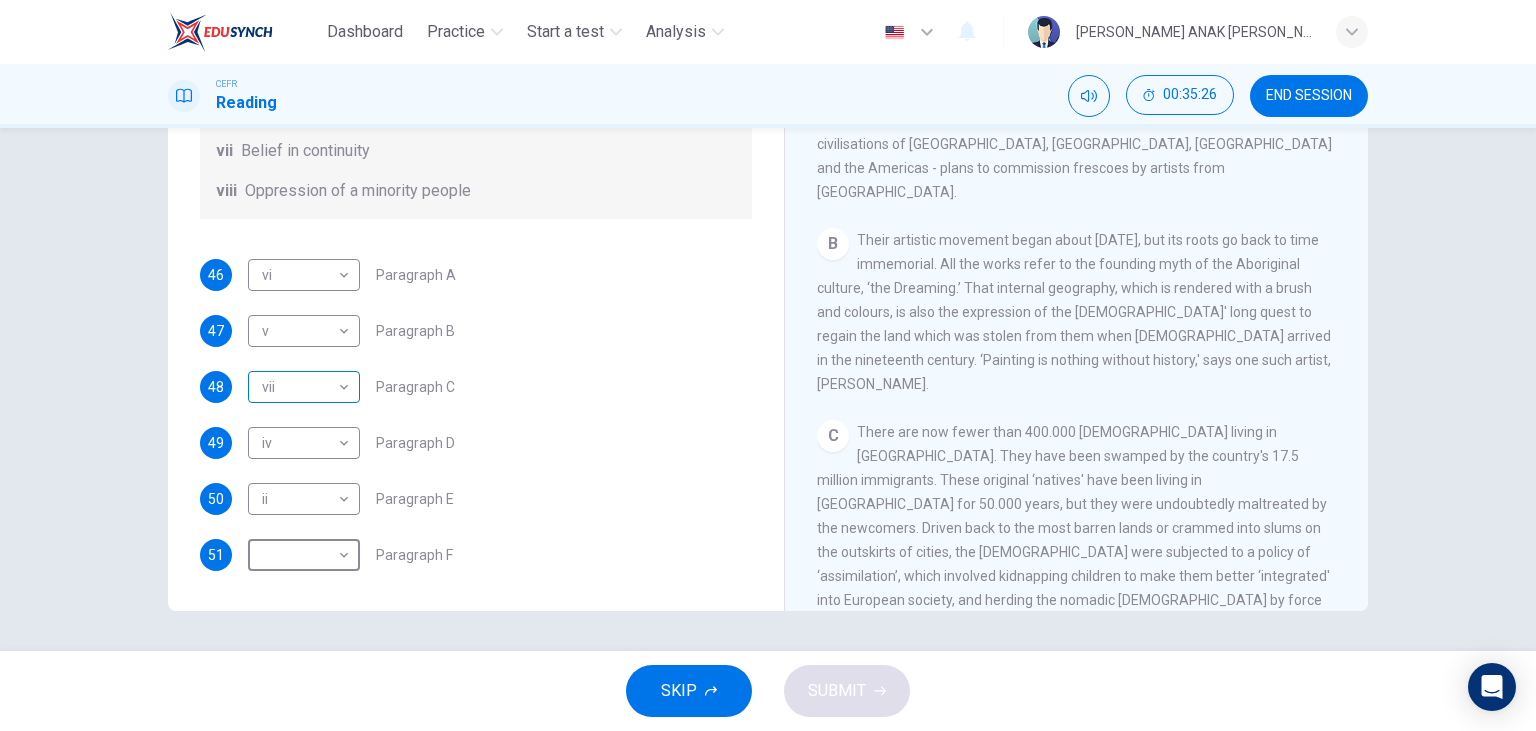 click on "Dashboard Practice Start a test Analysis English en ​ MARYLYNE JUPA ANAK SALIH CEFR Reading 00:35:26 END SESSION Questions 46 - 51 The Reading Passage has eight paragraphs  A-H .
Choose the most suitable heading for paragraphs  A-F  from the list of headings below.
Write the correct number (i-viii) in the boxes below. List of Headings i Amazing results from a project ii New religious ceremonies iii Community art centres iv Early painting techniques and marketing systems v Mythology and history combined vi The increasing acclaim for Aboriginal art vii Belief in continuity viii Oppression of a minority people 46 vi vi ​ Paragraph A 47 v v ​ Paragraph B 48 vii vii ​ Paragraph C 49 iv iv ​ Paragraph D 50 ii ii ​ Paragraph E 51 ​ ​ Paragraph F Painters of Time CLICK TO ZOOM Click to Zoom A B C D E F G H  Today, Aboriginal painting has become a great success. Some works sell for more than $25,000, and exceptional items may fetch as much as $180,000 in Australia. SKIP SUBMIT
Dashboard 2025" at bounding box center [768, 365] 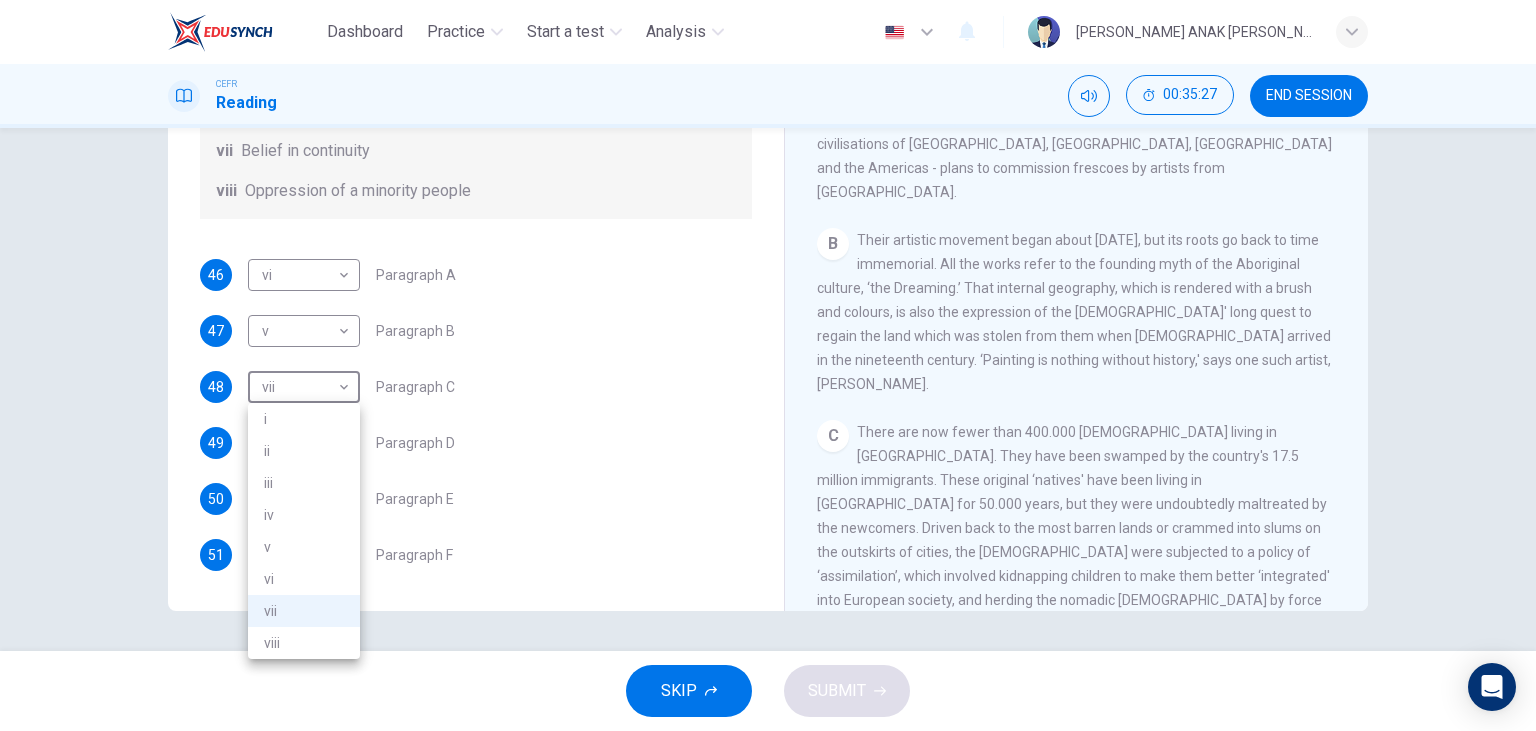 click on "viii" at bounding box center (304, 643) 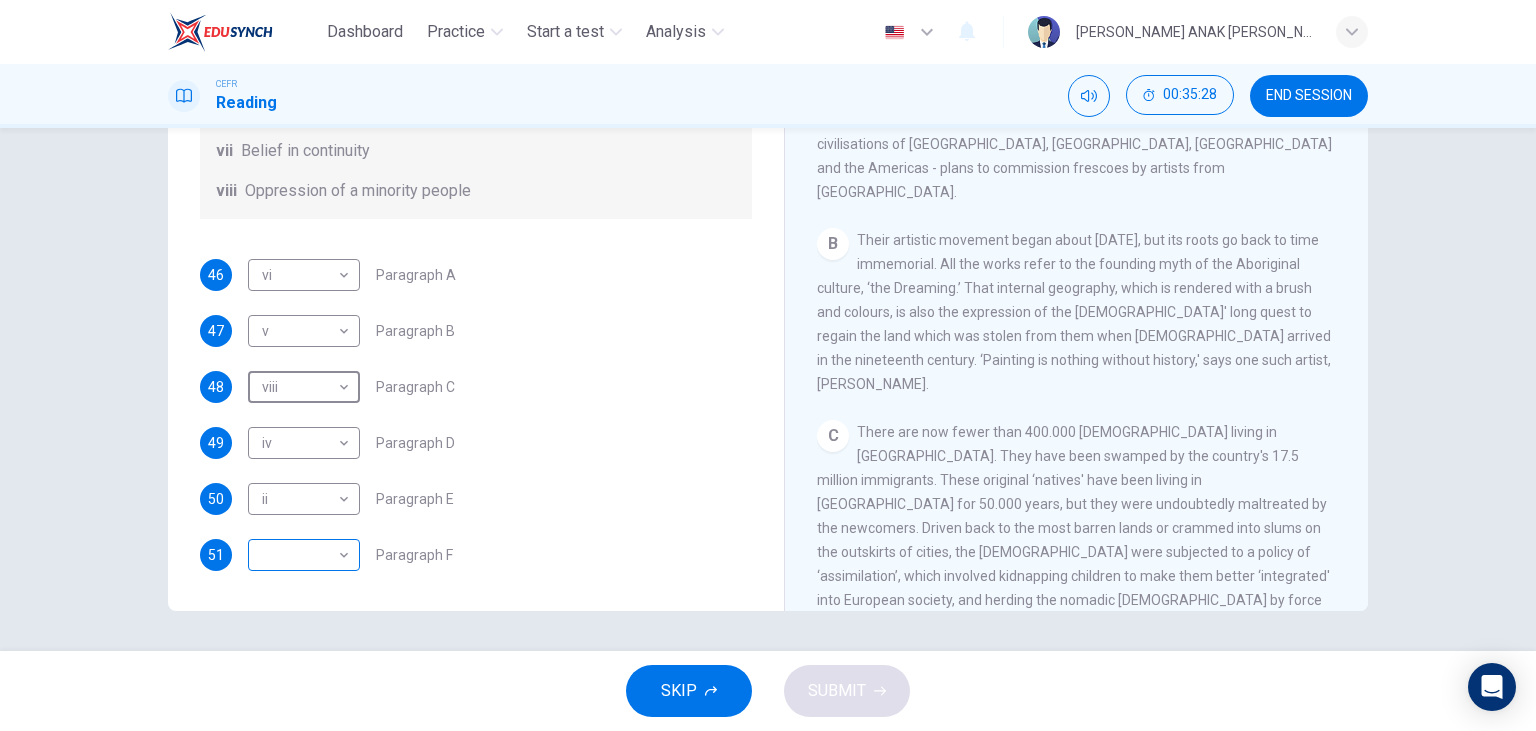 click on "Dashboard Practice Start a test Analysis English en ​ MARYLYNE JUPA ANAK SALIH CEFR Reading 00:35:28 END SESSION Questions 46 - 51 The Reading Passage has eight paragraphs  A-H .
Choose the most suitable heading for paragraphs  A-F  from the list of headings below.
Write the correct number (i-viii) in the boxes below. List of Headings i Amazing results from a project ii New religious ceremonies iii Community art centres iv Early painting techniques and marketing systems v Mythology and history combined vi The increasing acclaim for Aboriginal art vii Belief in continuity viii Oppression of a minority people 46 vi vi ​ Paragraph A 47 v v ​ Paragraph B 48 viii viii ​ Paragraph C 49 iv iv ​ Paragraph D 50 ii ii ​ Paragraph E 51 ​ ​ Paragraph F Painters of Time CLICK TO ZOOM Click to Zoom A B C D E F G H  Today, Aboriginal painting has become a great success. Some works sell for more than $25,000, and exceptional items may fetch as much as $180,000 in Australia. SKIP SUBMIT
Dashboard" at bounding box center (768, 365) 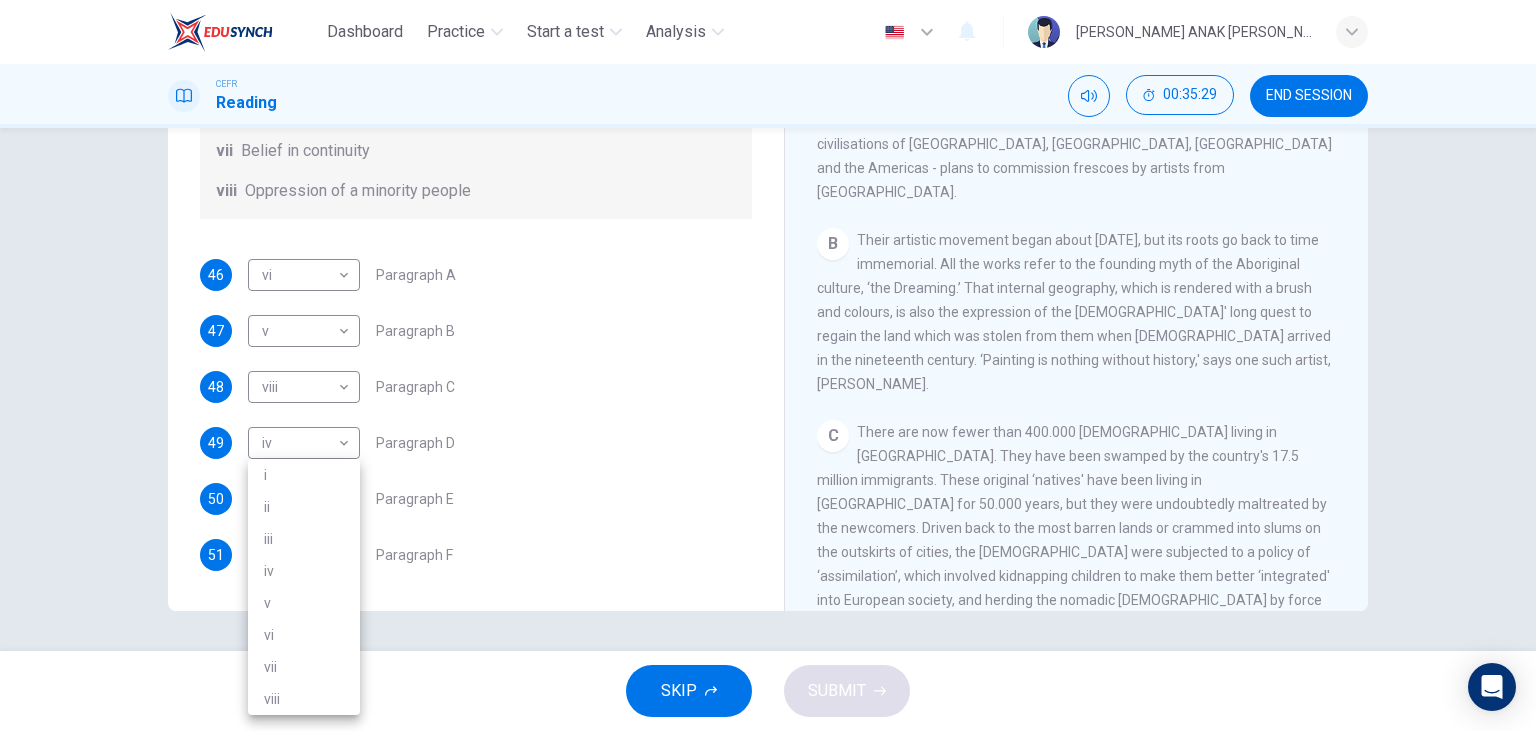 click on "vii" at bounding box center [304, 667] 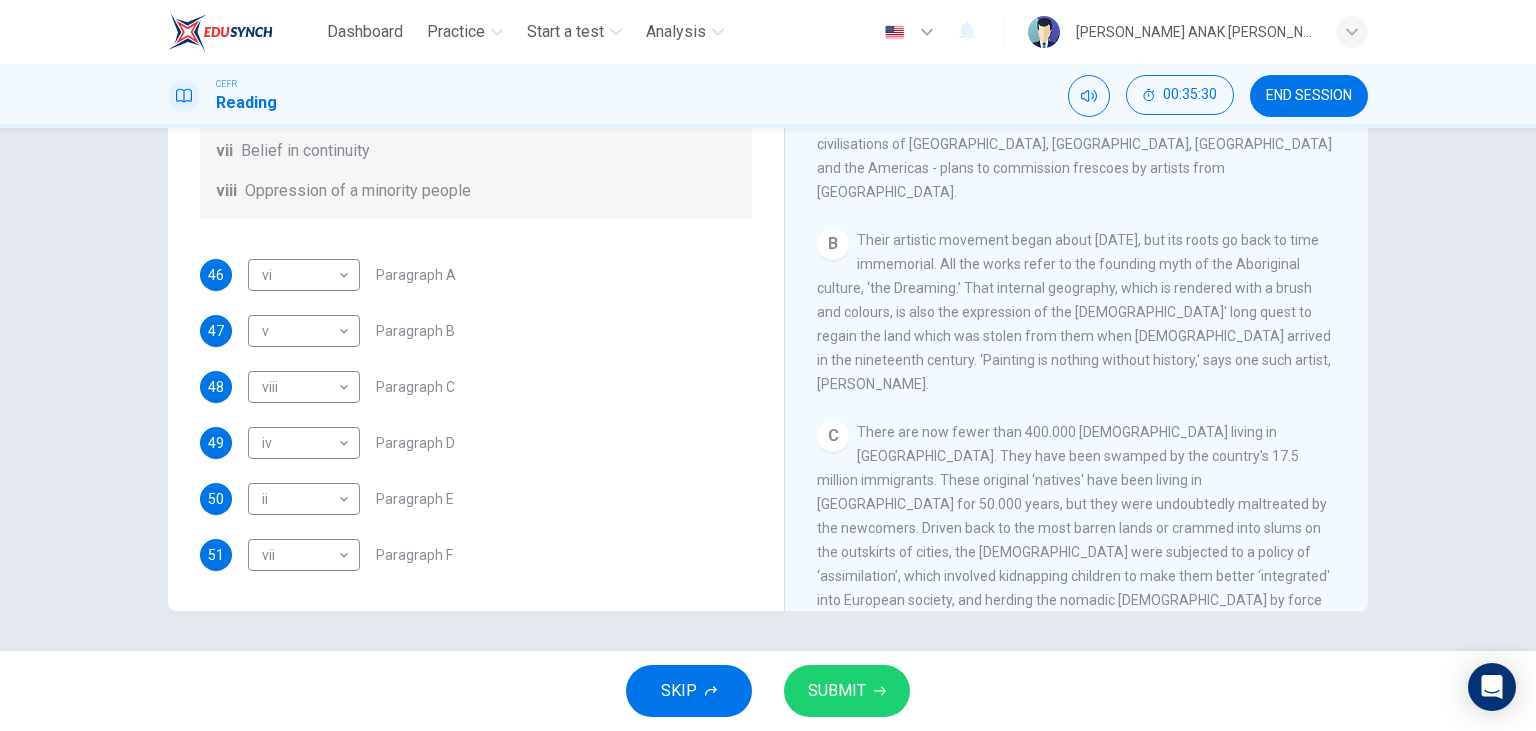 click on "SKIP SUBMIT" at bounding box center (768, 691) 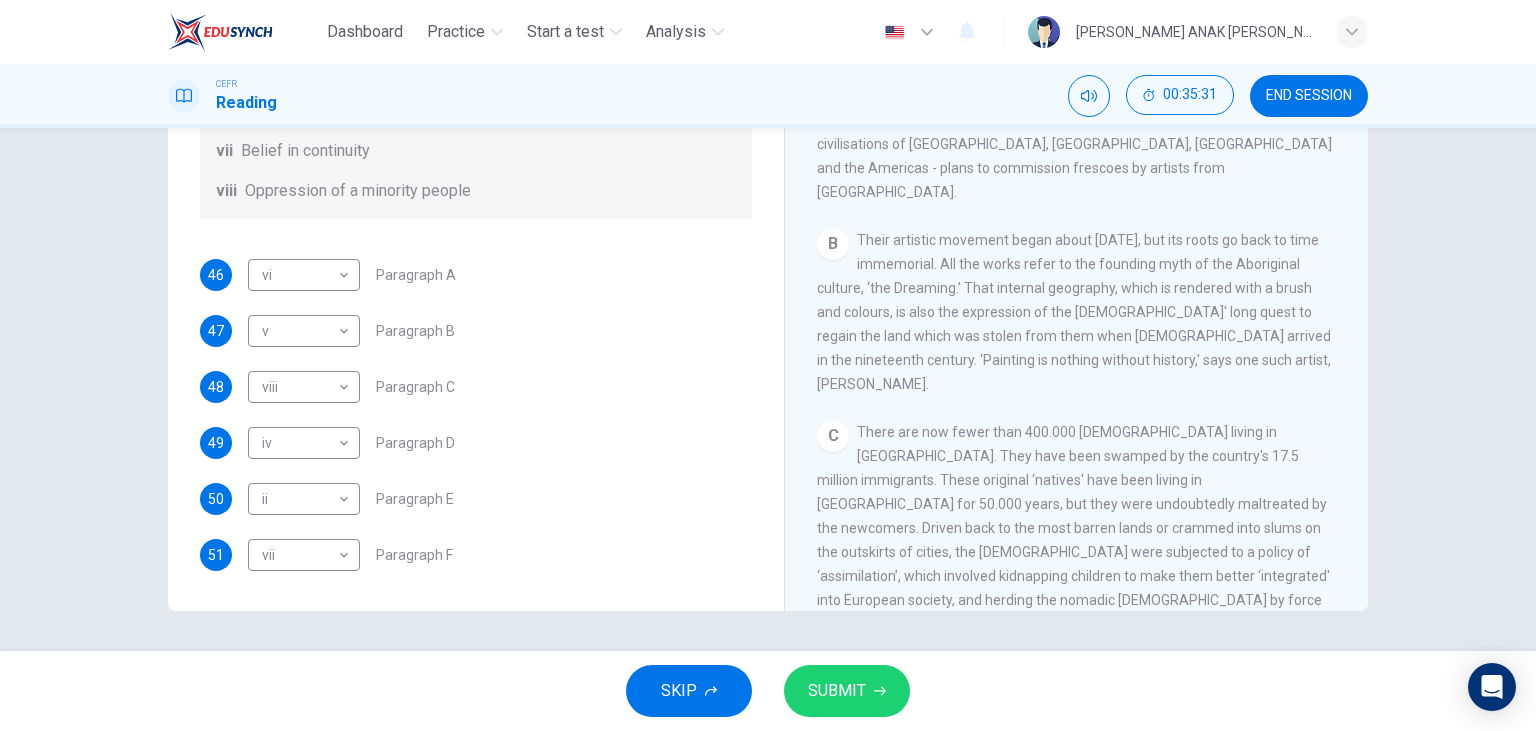 click on "SUBMIT" at bounding box center [847, 691] 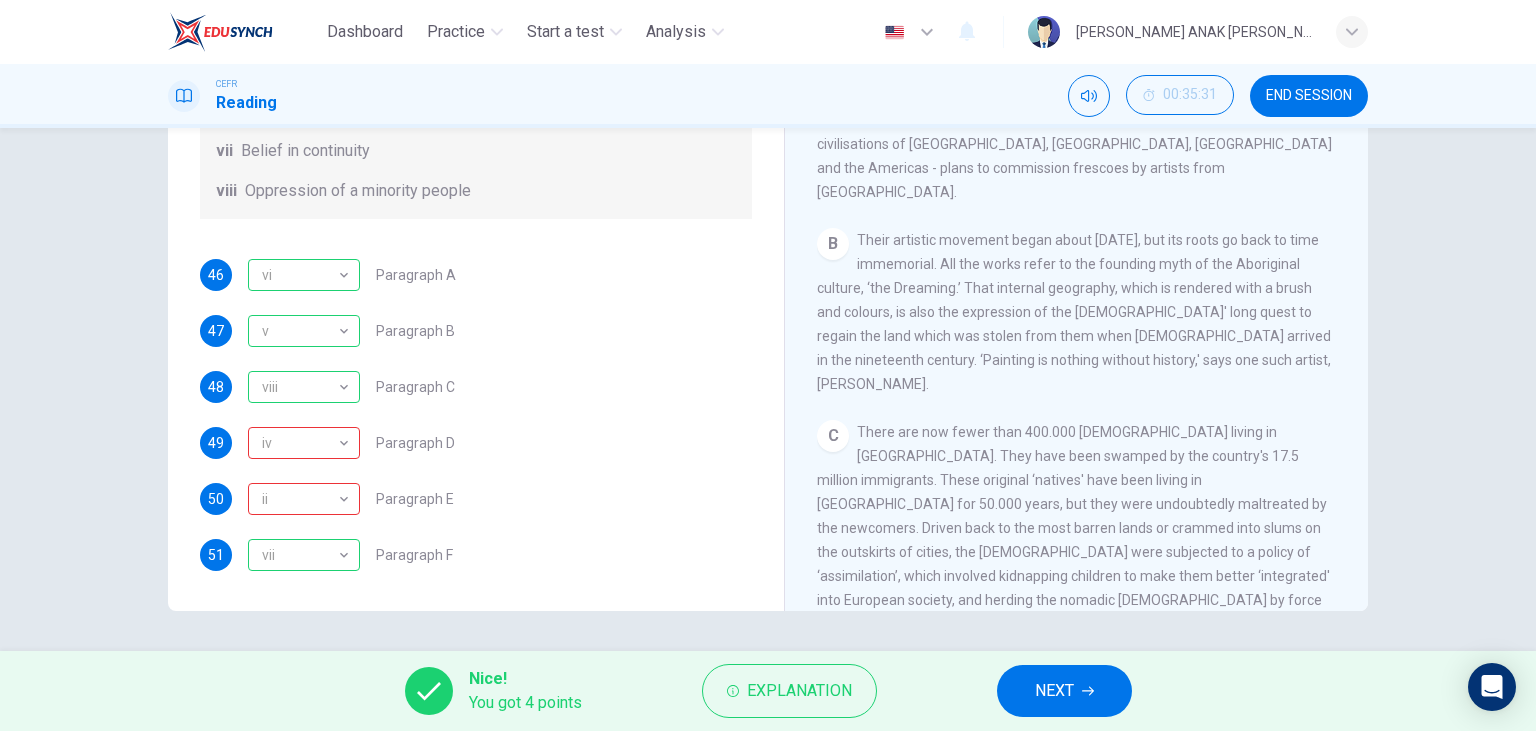 click on "NEXT" at bounding box center (1064, 691) 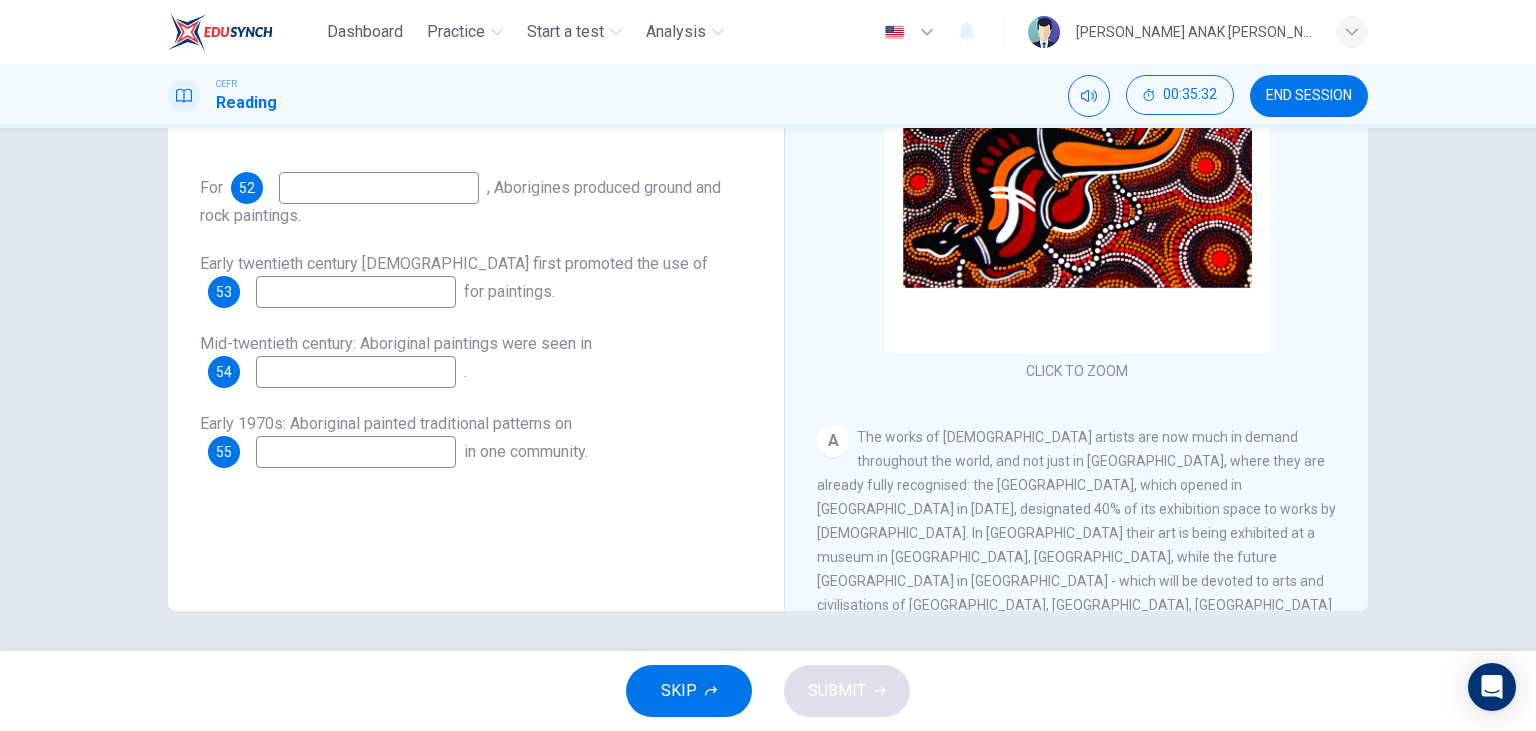 scroll, scrollTop: 137, scrollLeft: 0, axis: vertical 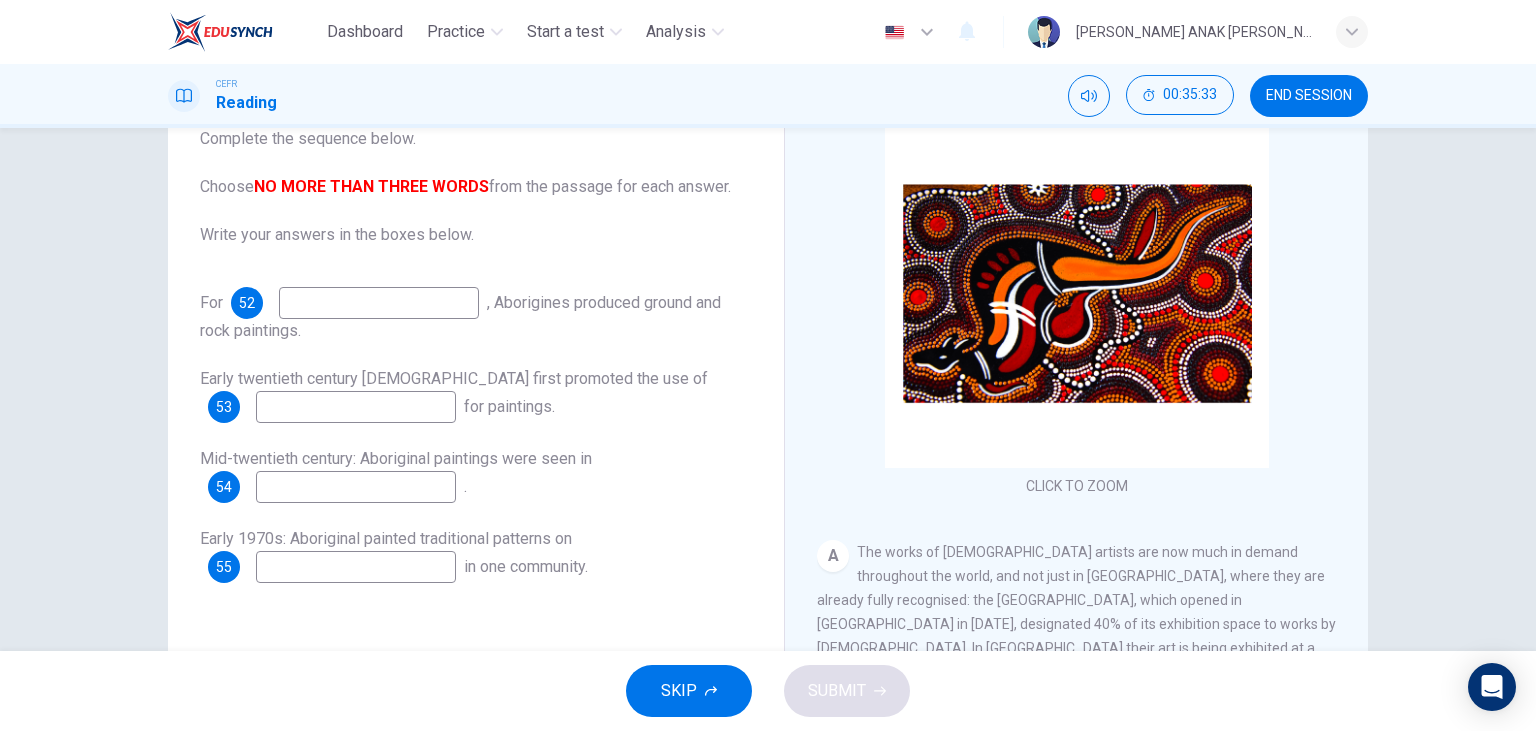 click at bounding box center (379, 303) 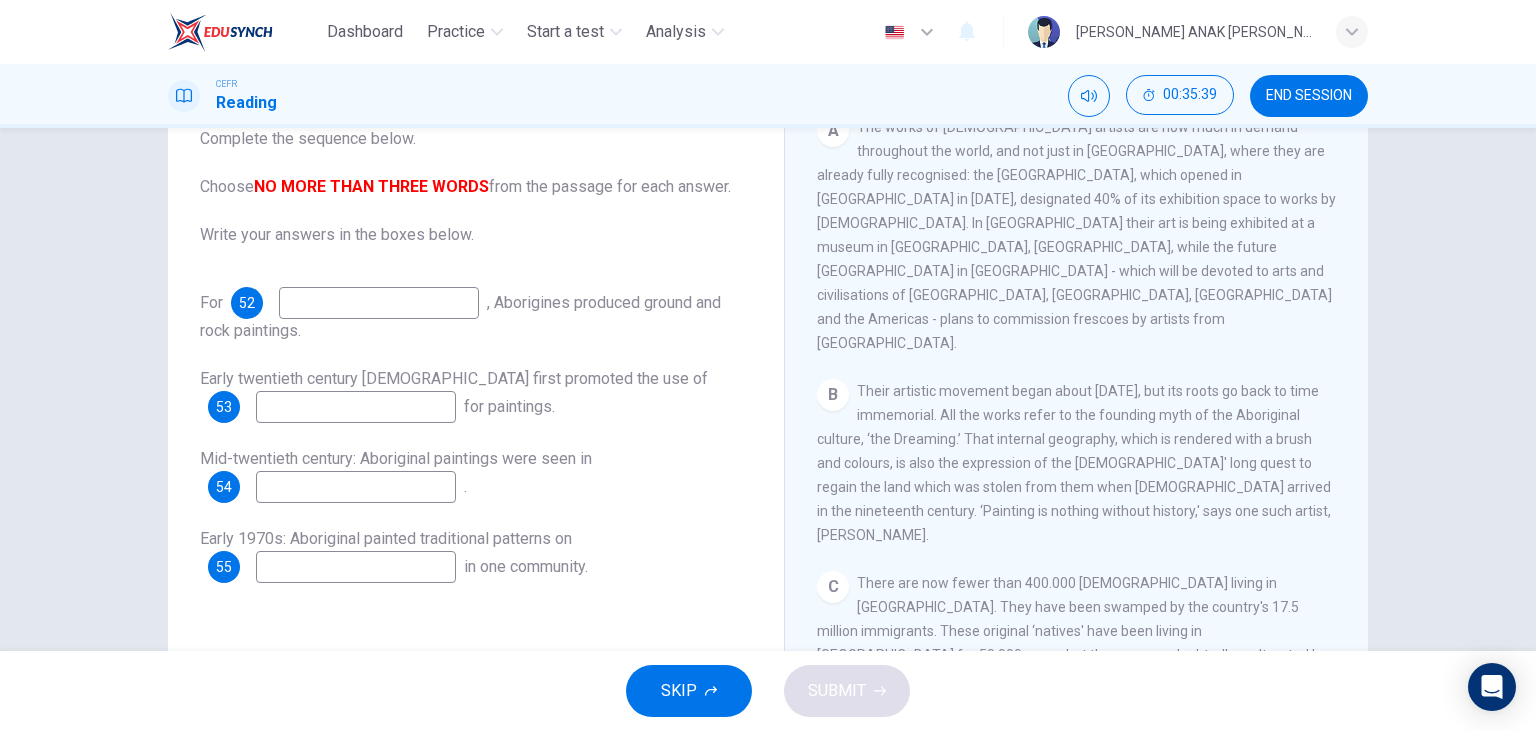scroll, scrollTop: 461, scrollLeft: 0, axis: vertical 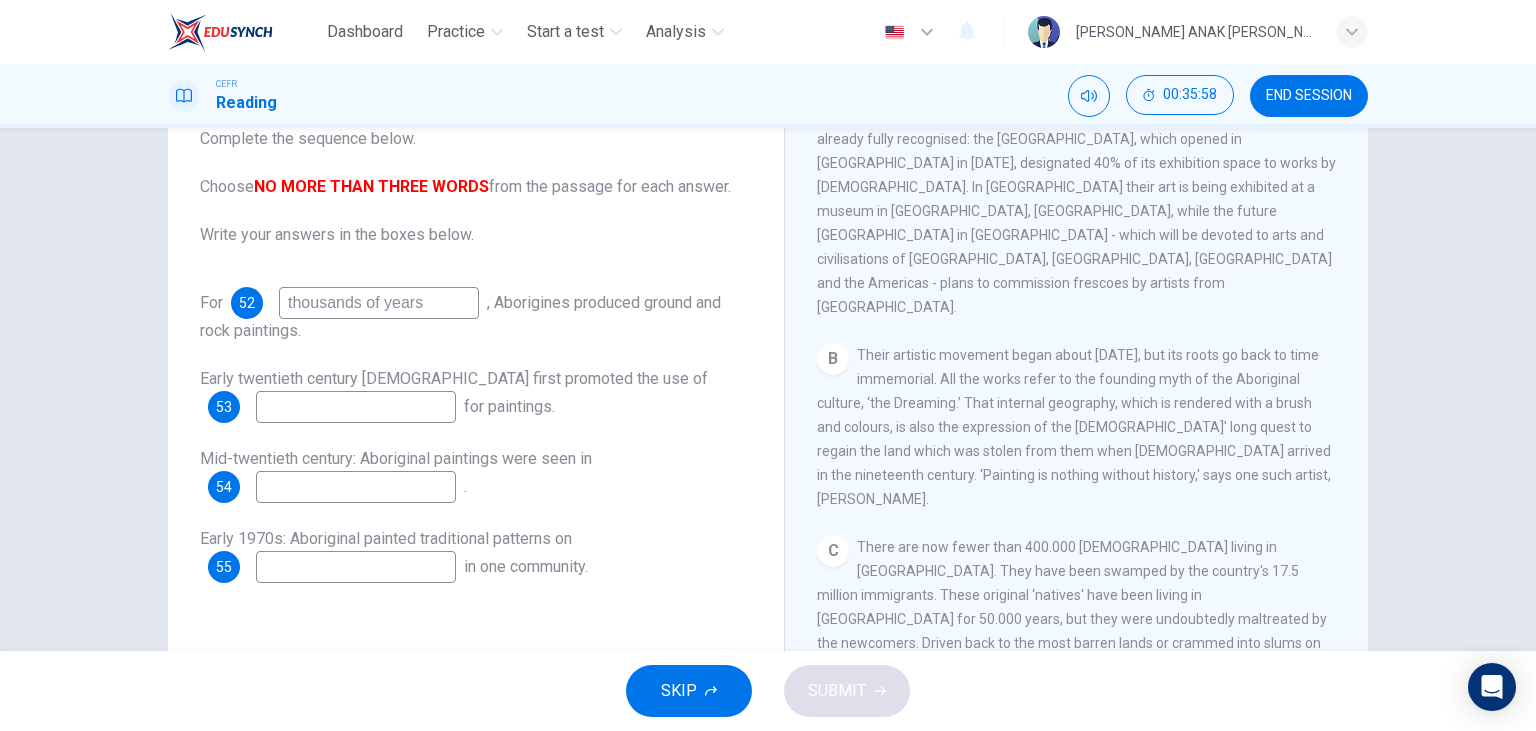 type on "thousands of years" 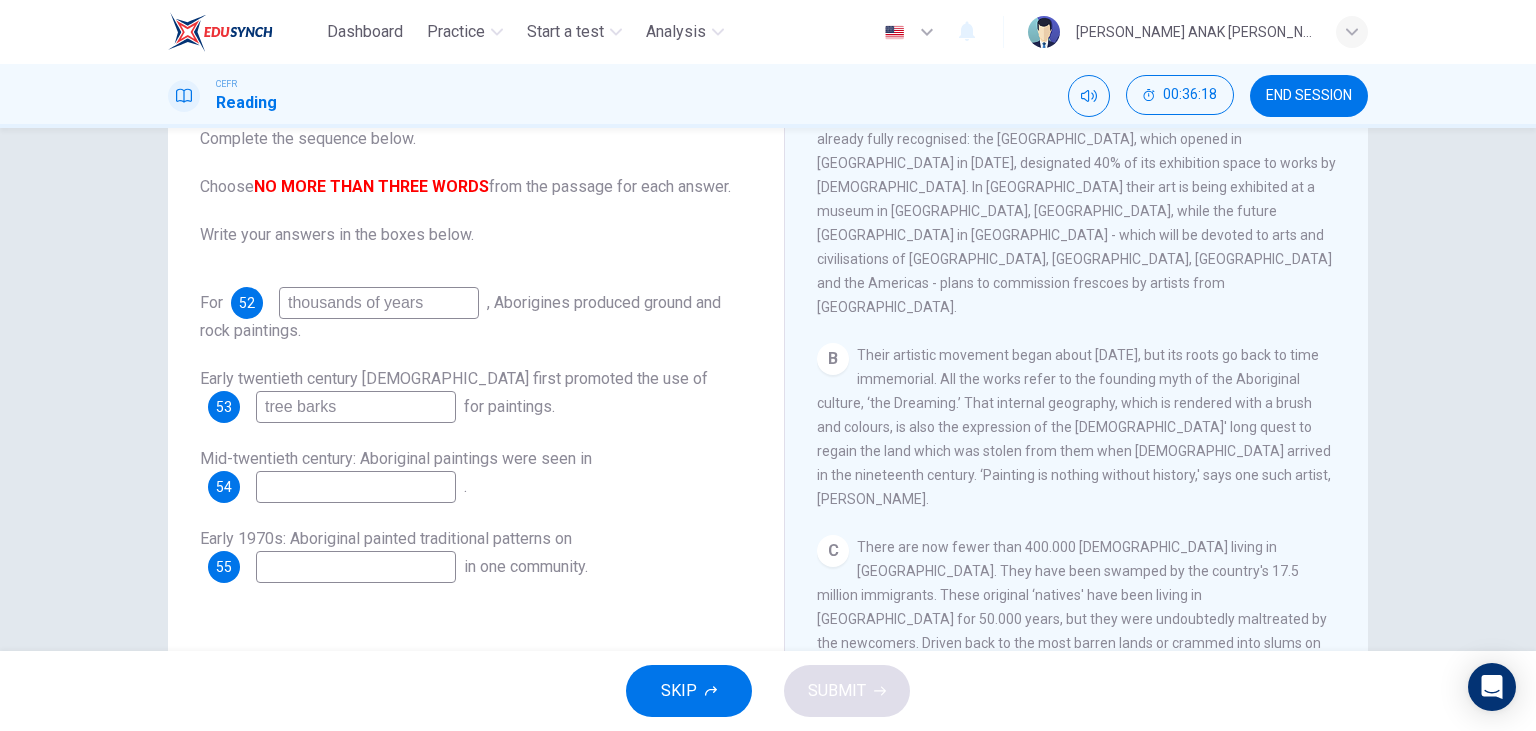 type on "tree barks" 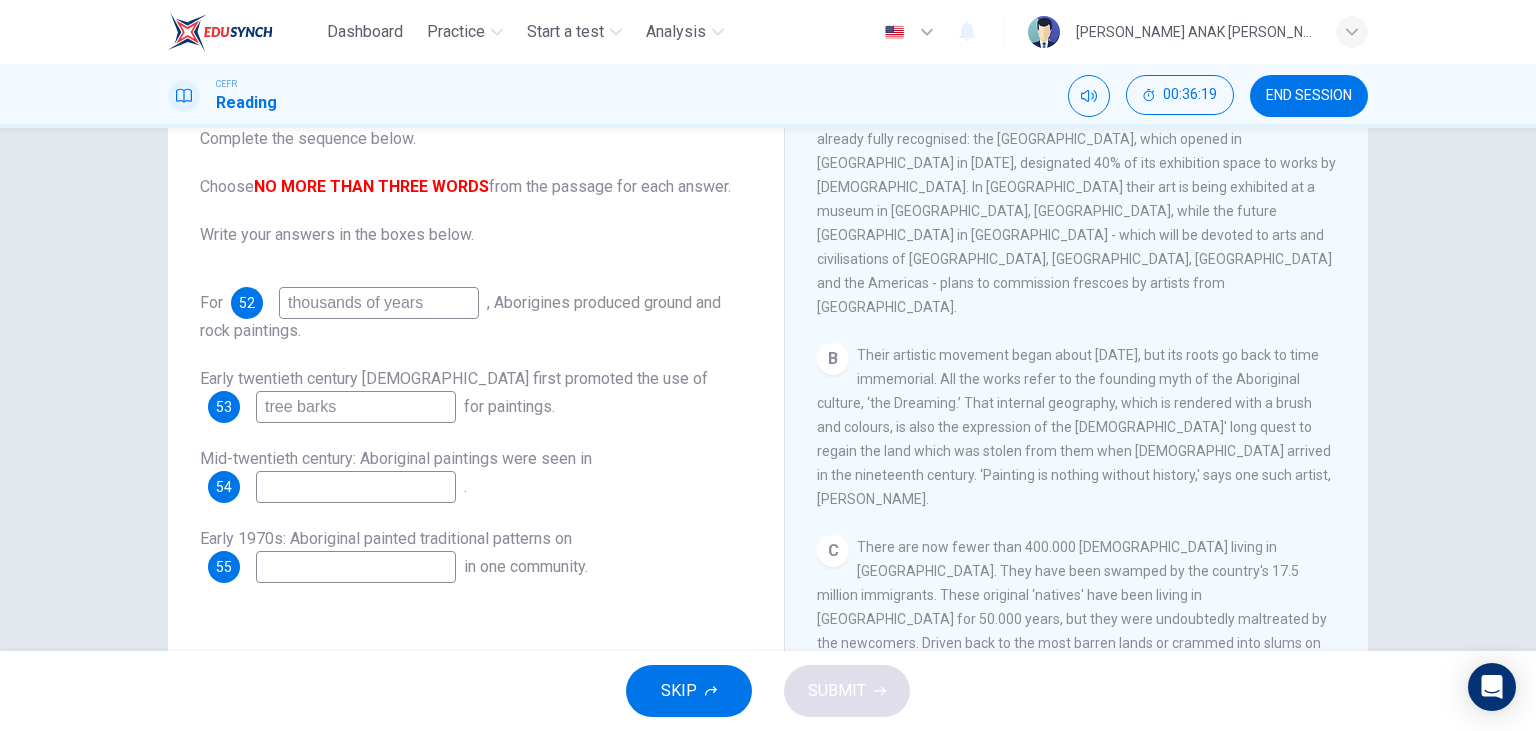 click at bounding box center [356, 487] 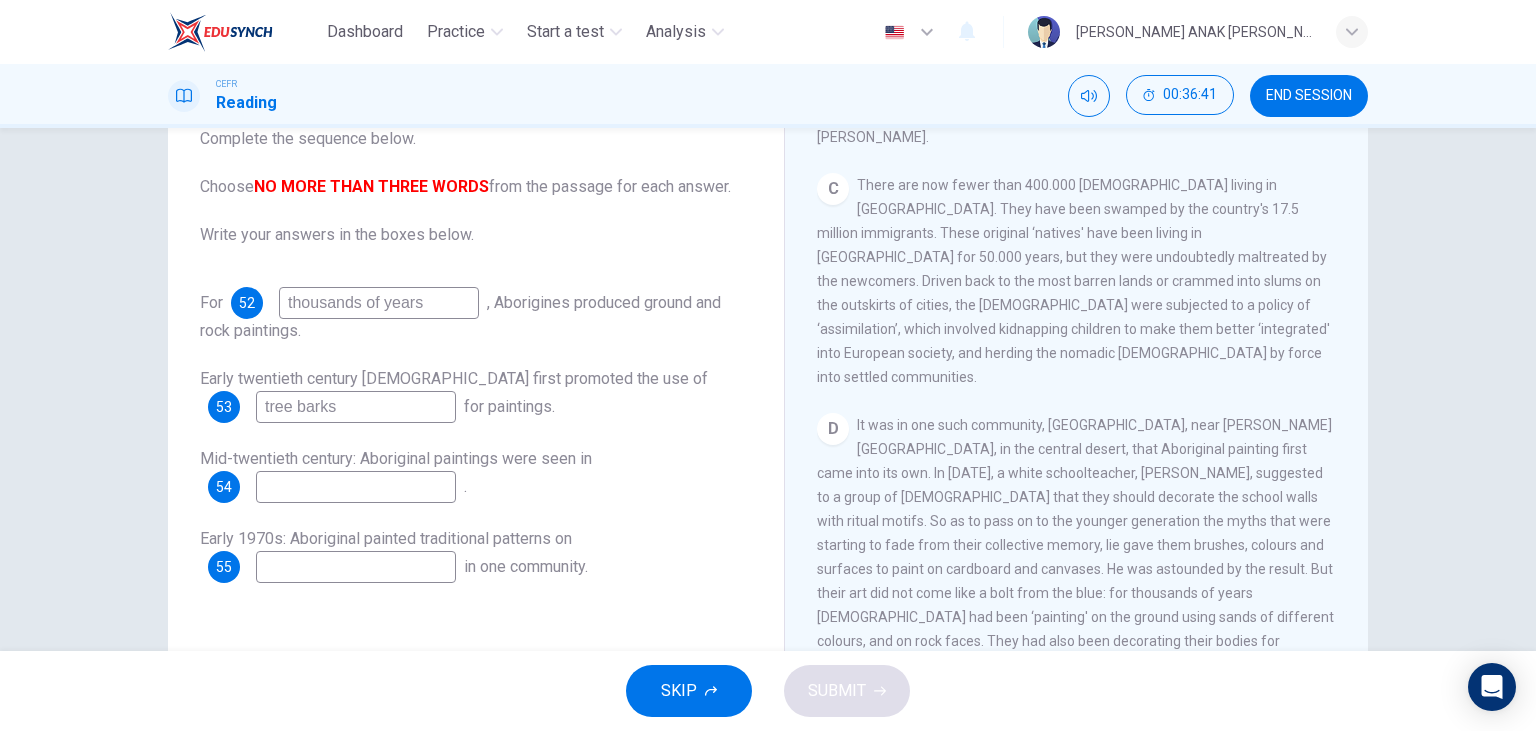 scroll, scrollTop: 824, scrollLeft: 0, axis: vertical 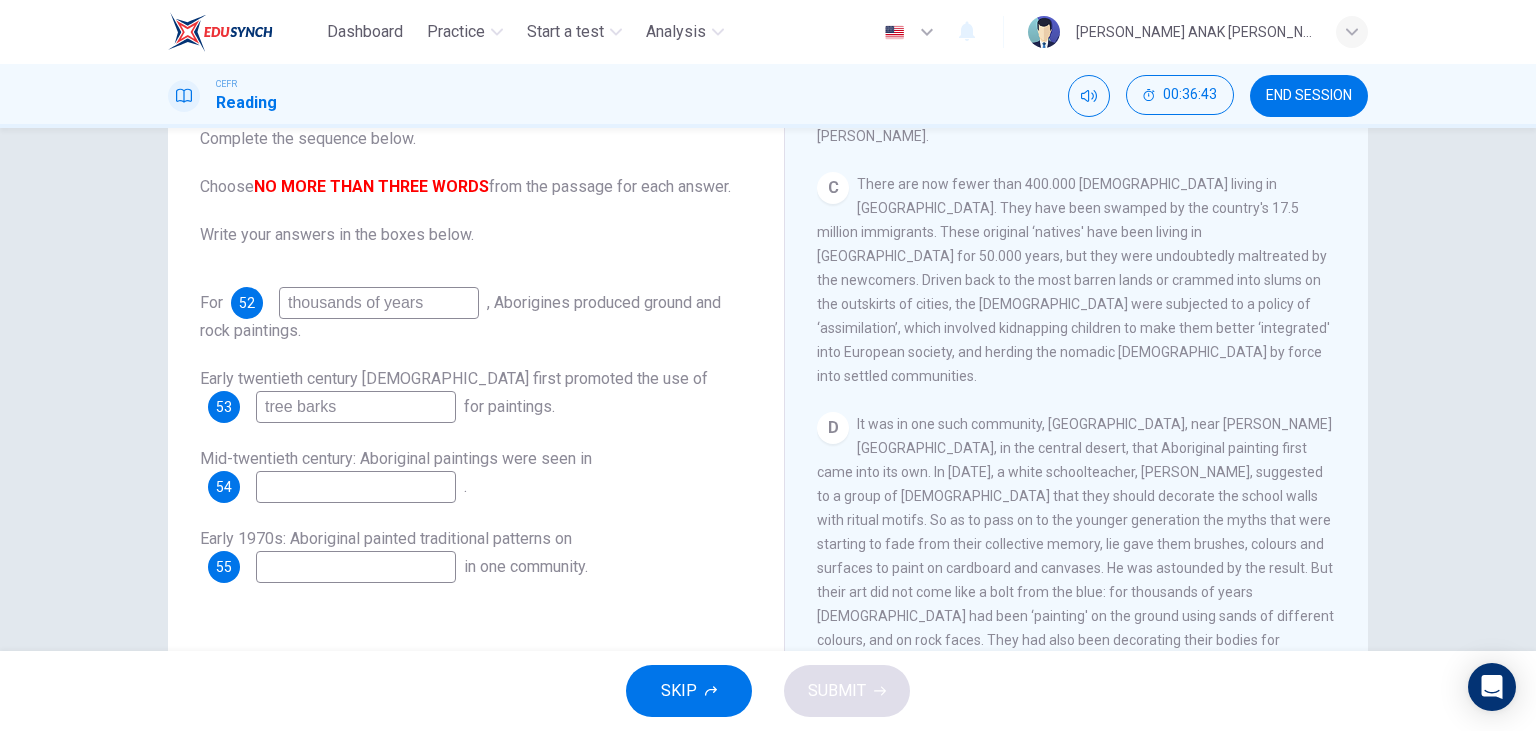 click at bounding box center (356, 567) 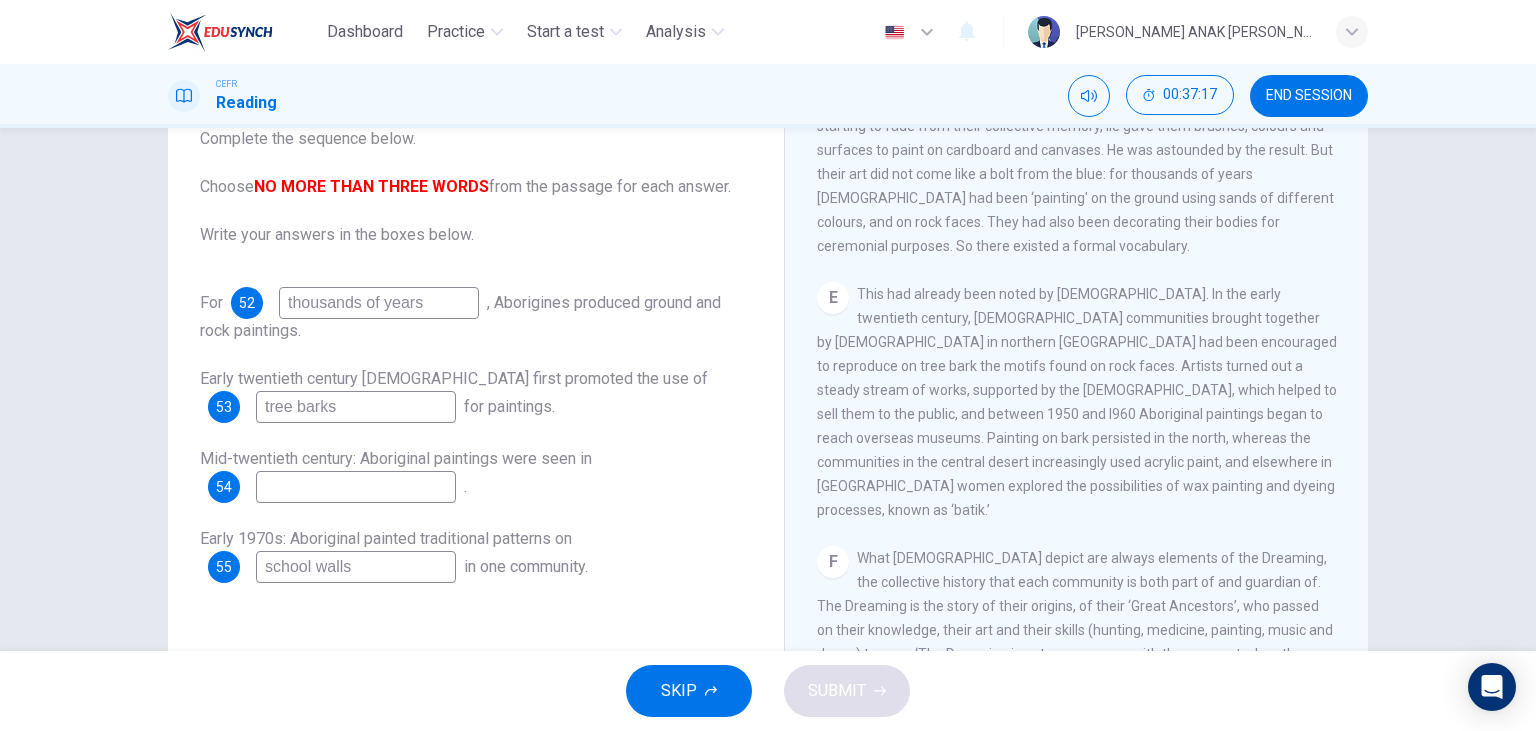 scroll, scrollTop: 1243, scrollLeft: 0, axis: vertical 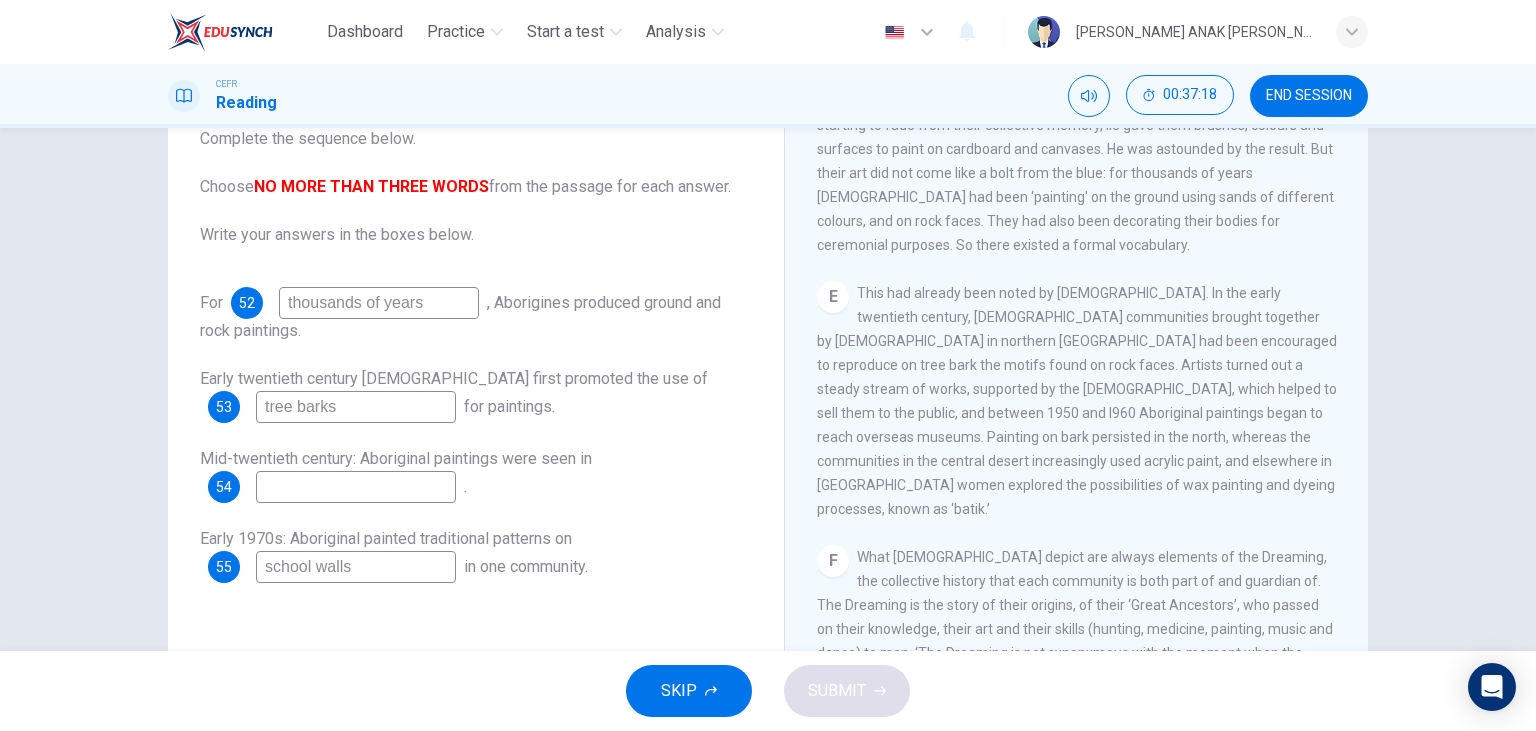 type on "school walls" 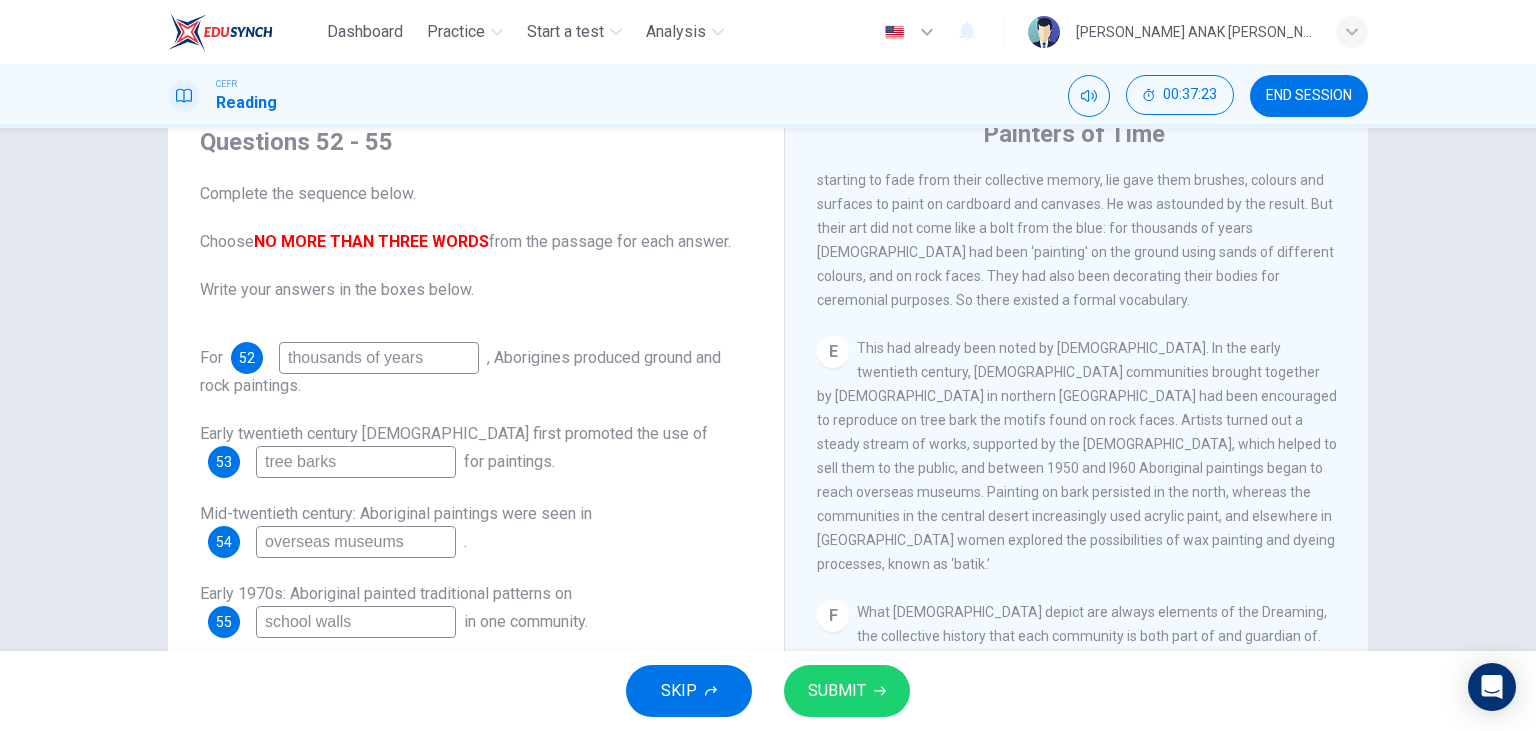 scroll, scrollTop: 22, scrollLeft: 0, axis: vertical 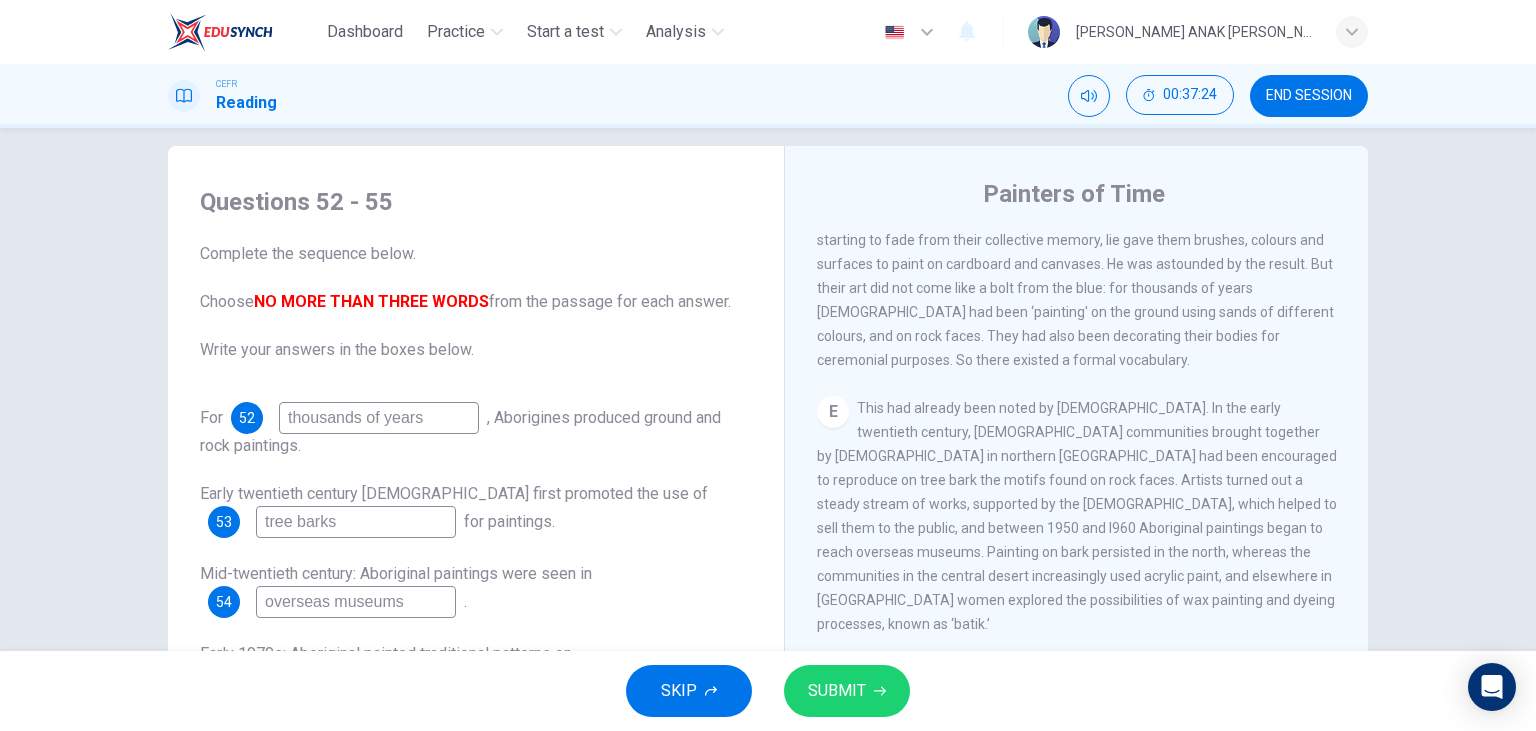type on "overseas museums" 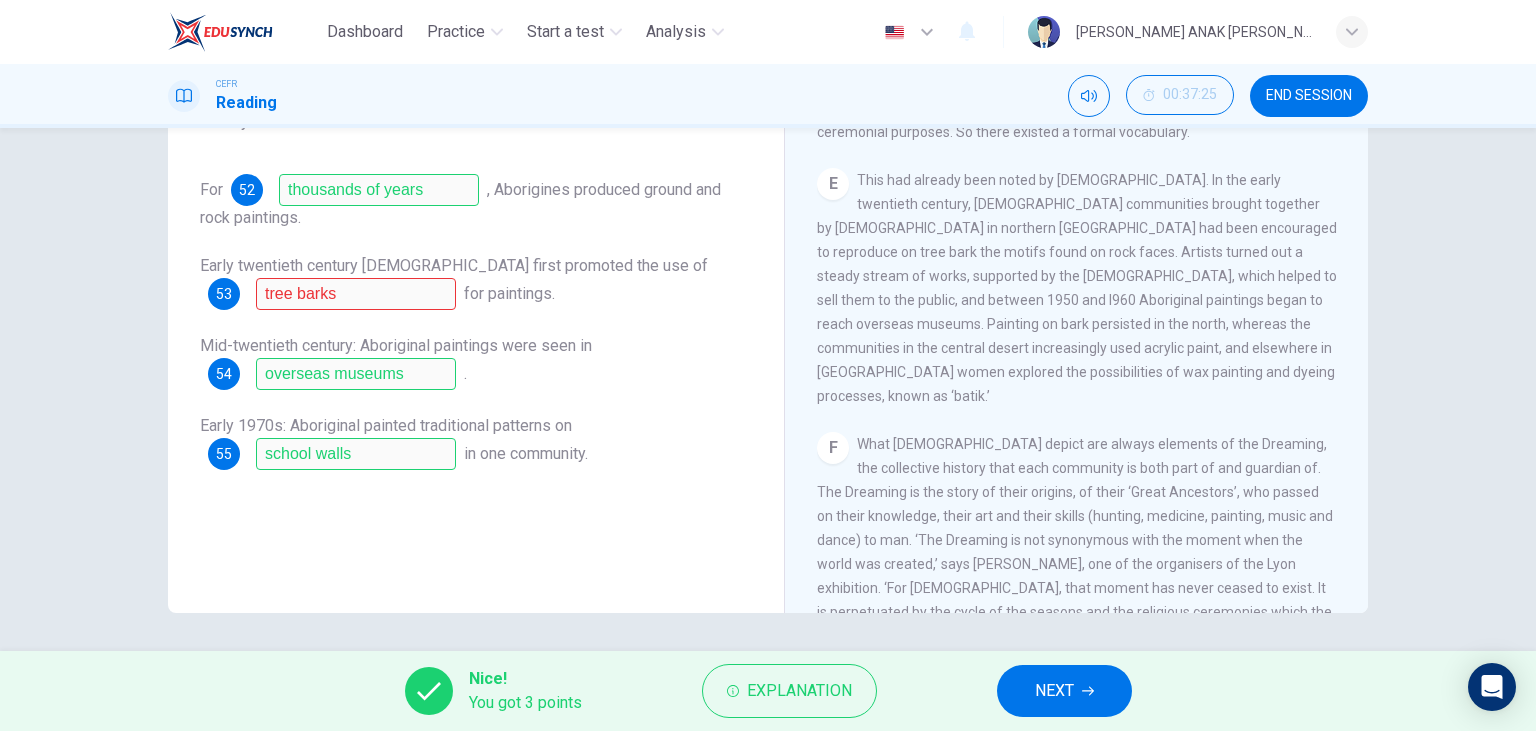 scroll, scrollTop: 252, scrollLeft: 0, axis: vertical 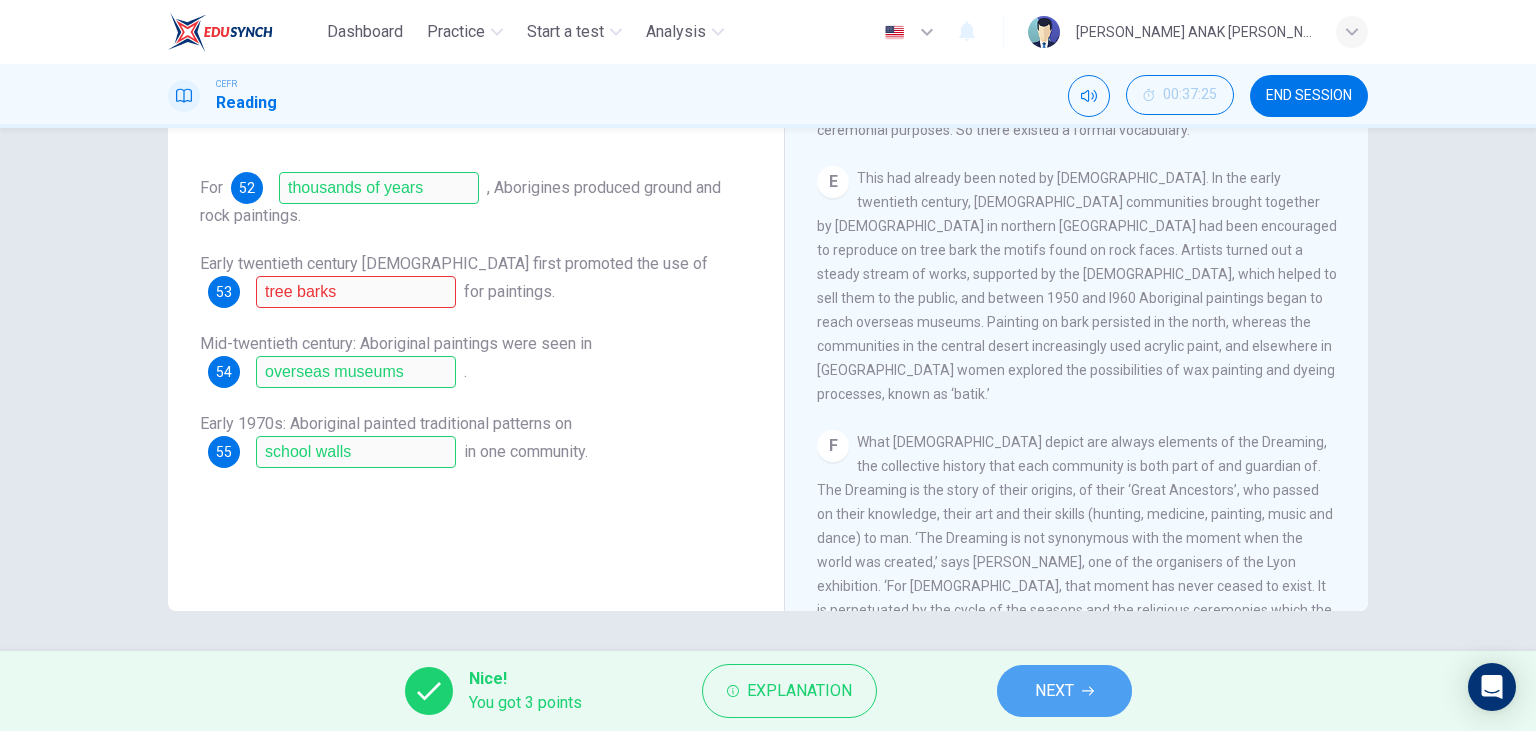 click on "NEXT" at bounding box center [1064, 691] 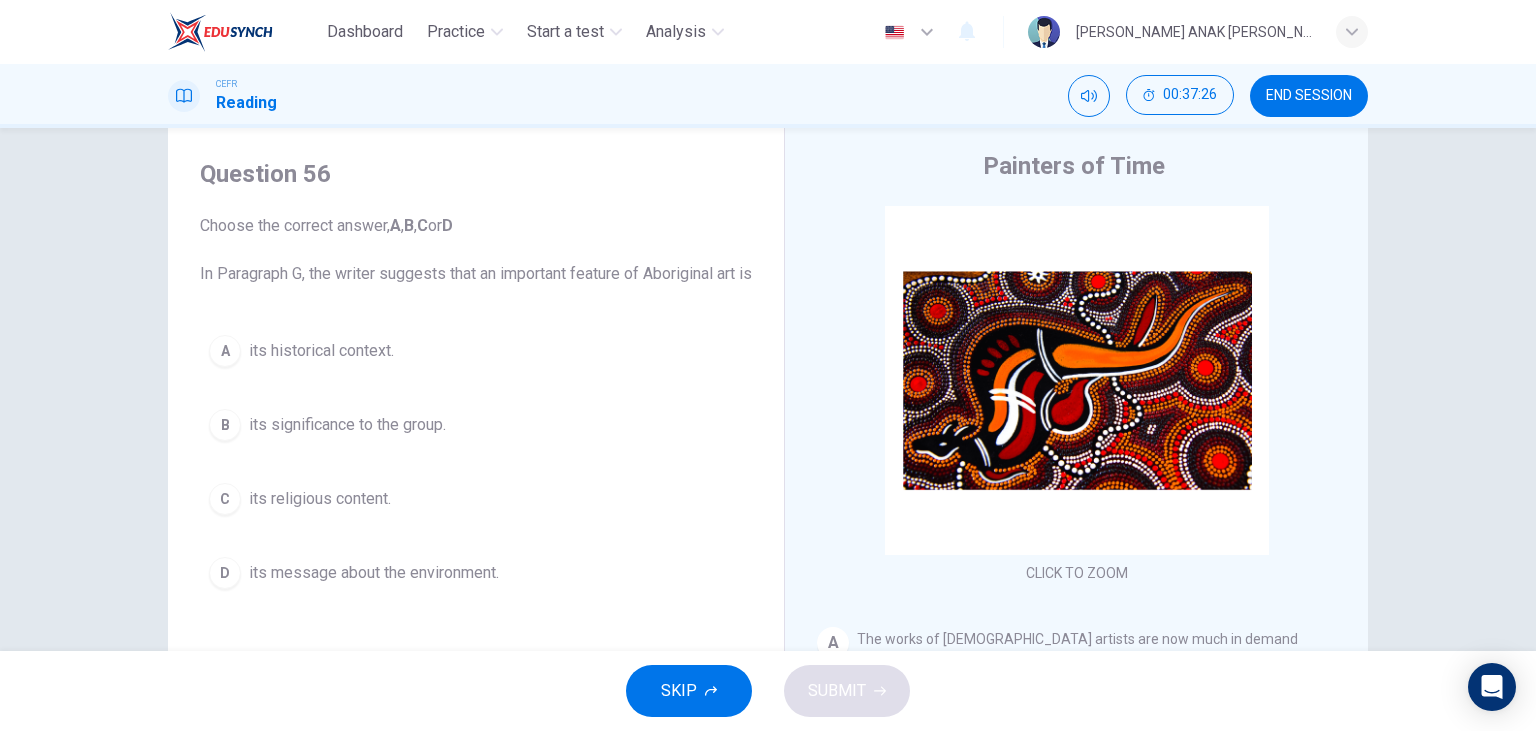 scroll, scrollTop: 22, scrollLeft: 0, axis: vertical 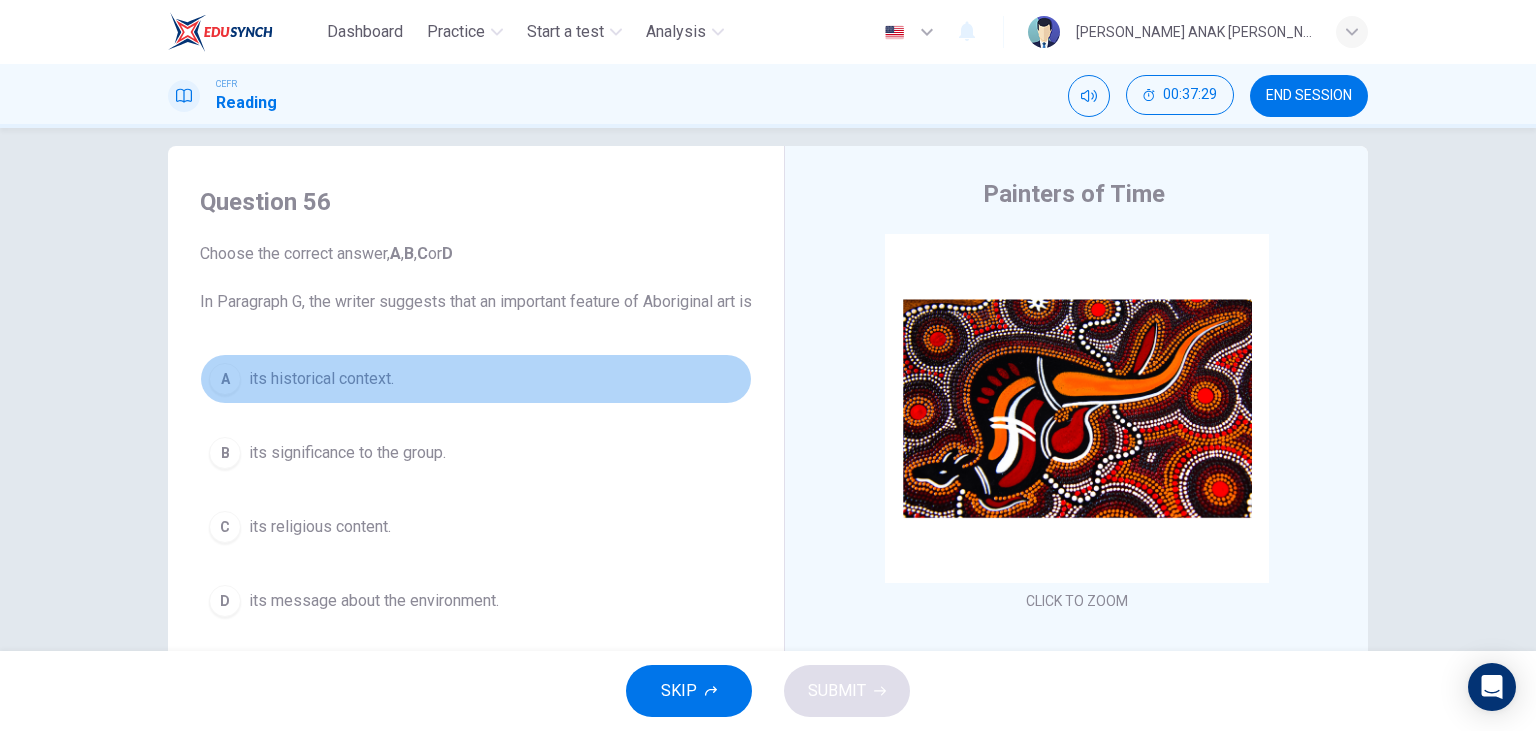 click on "A its historical context." at bounding box center (476, 379) 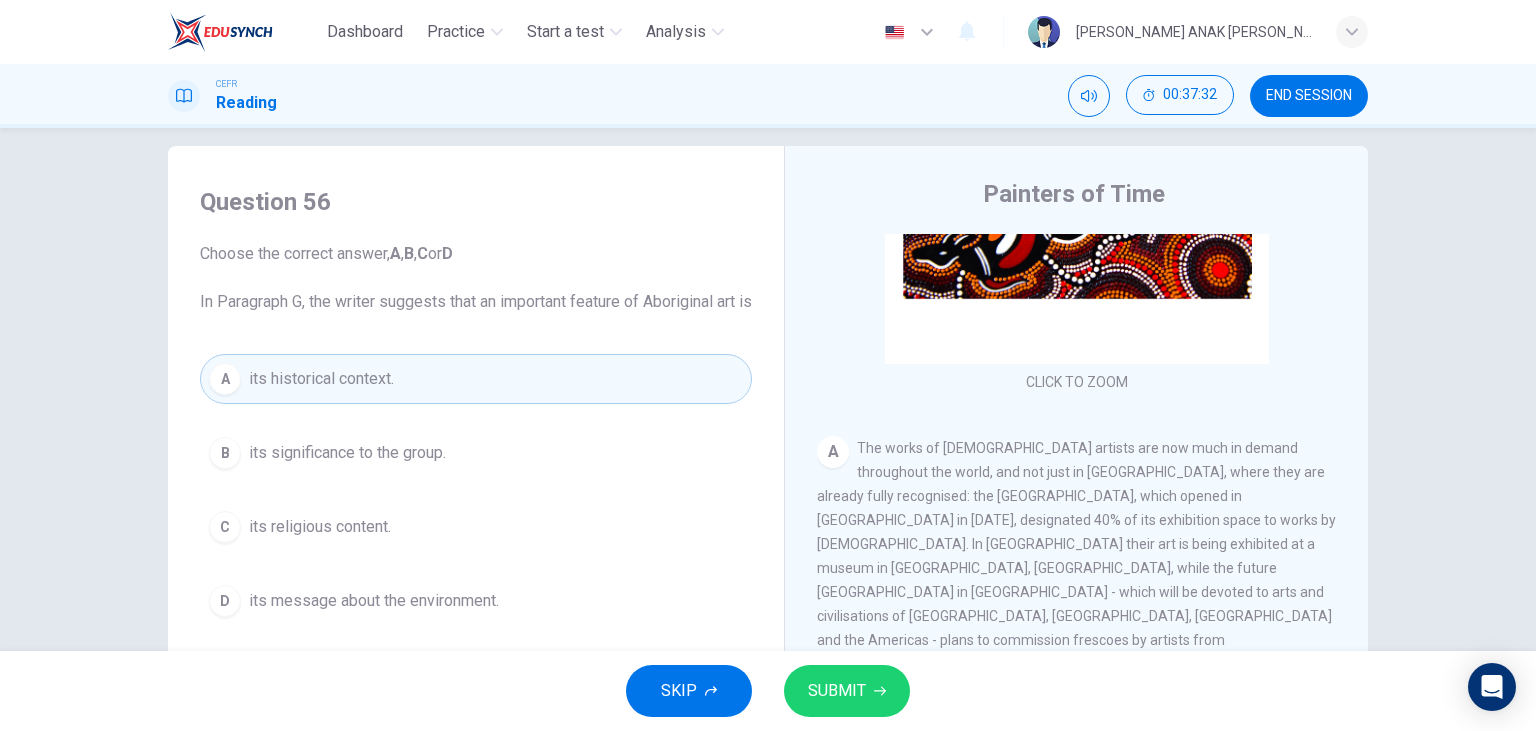 scroll, scrollTop: 230, scrollLeft: 0, axis: vertical 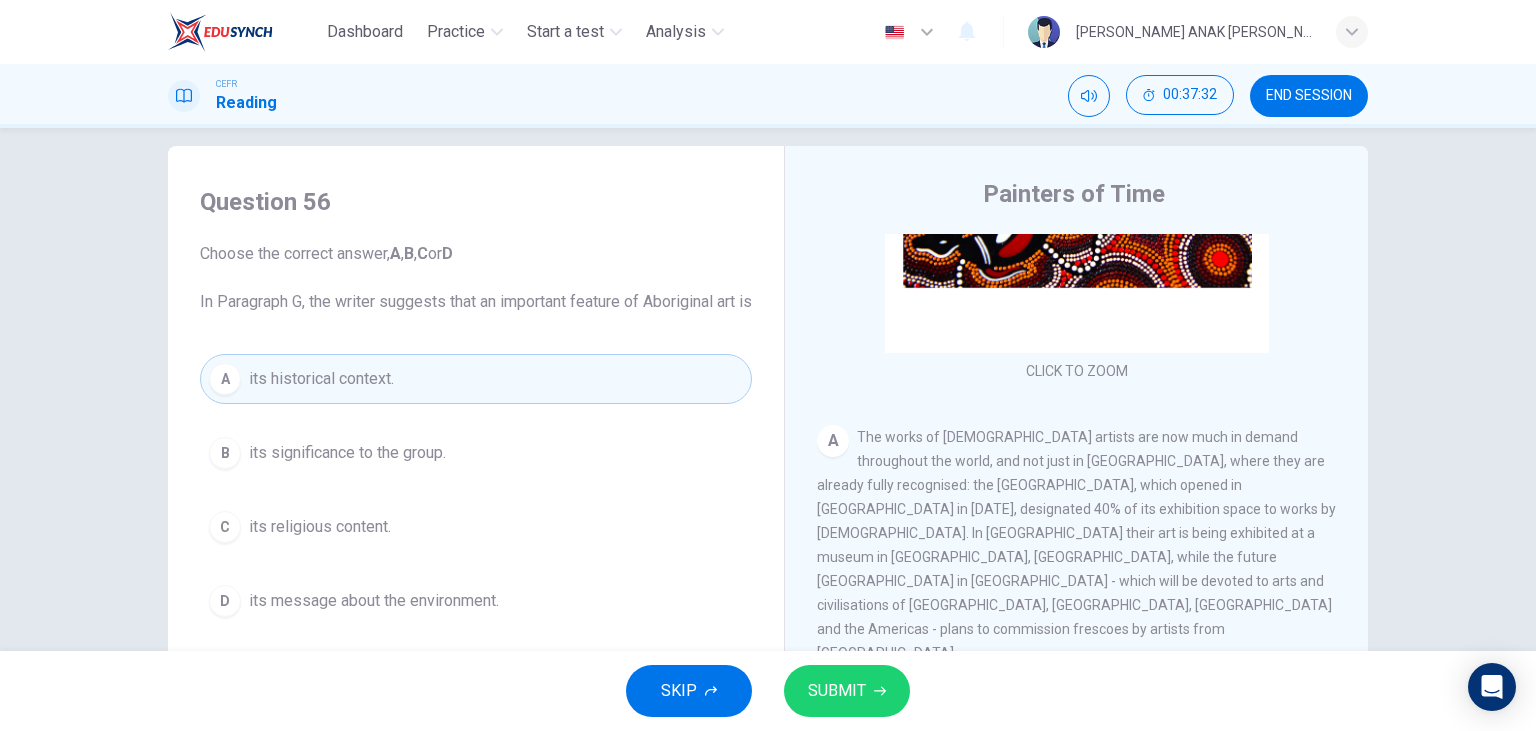click on "B its significance to the group." at bounding box center (476, 453) 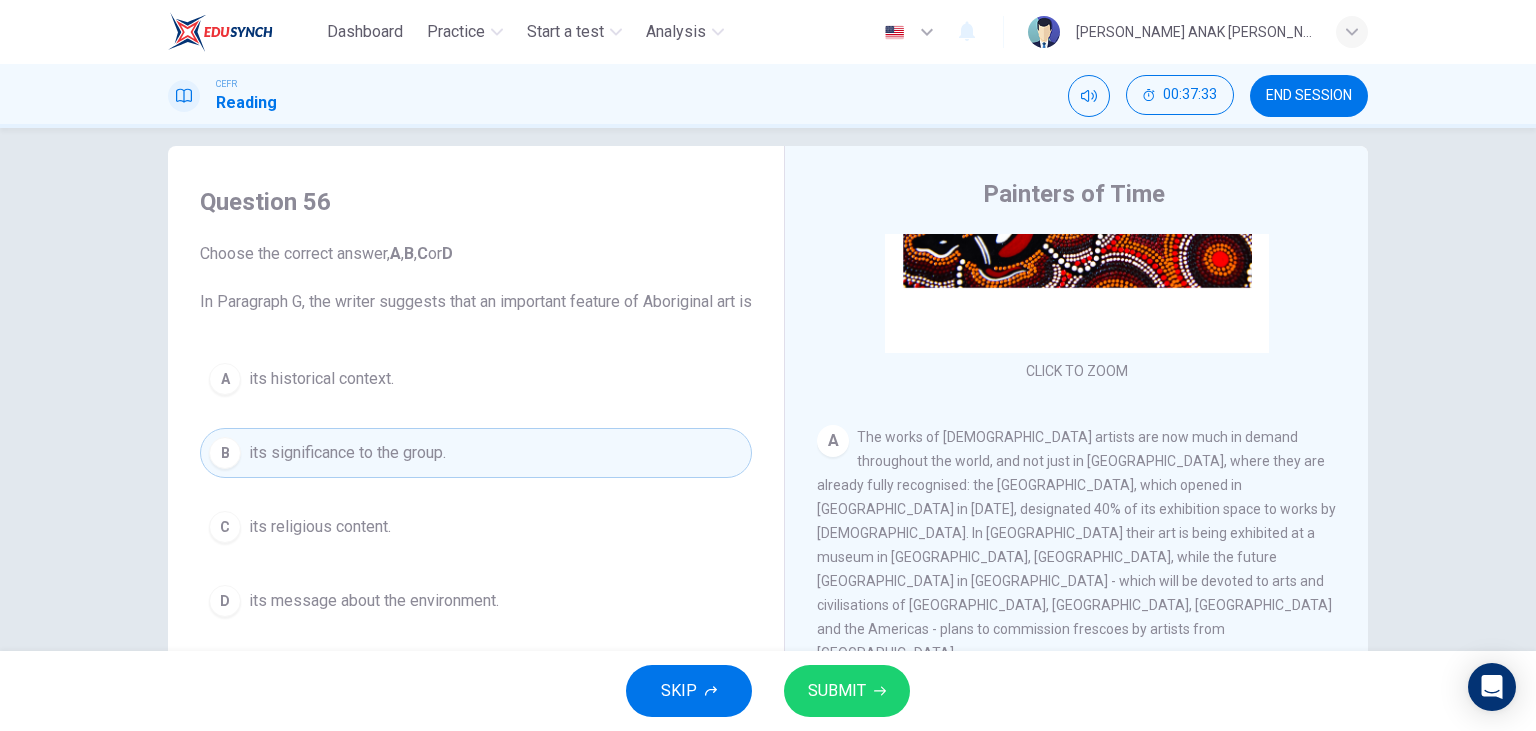 click 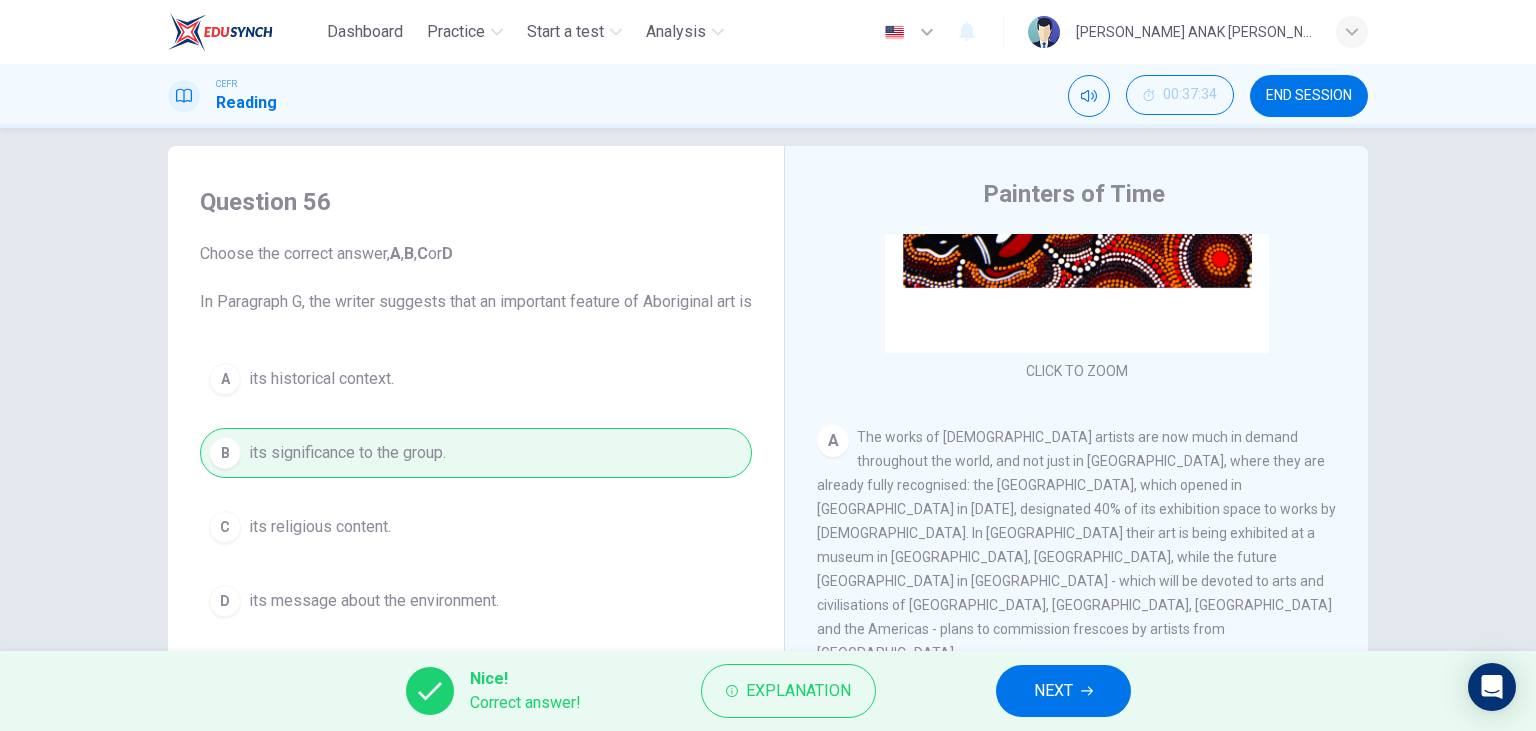 click on "NEXT" at bounding box center [1063, 691] 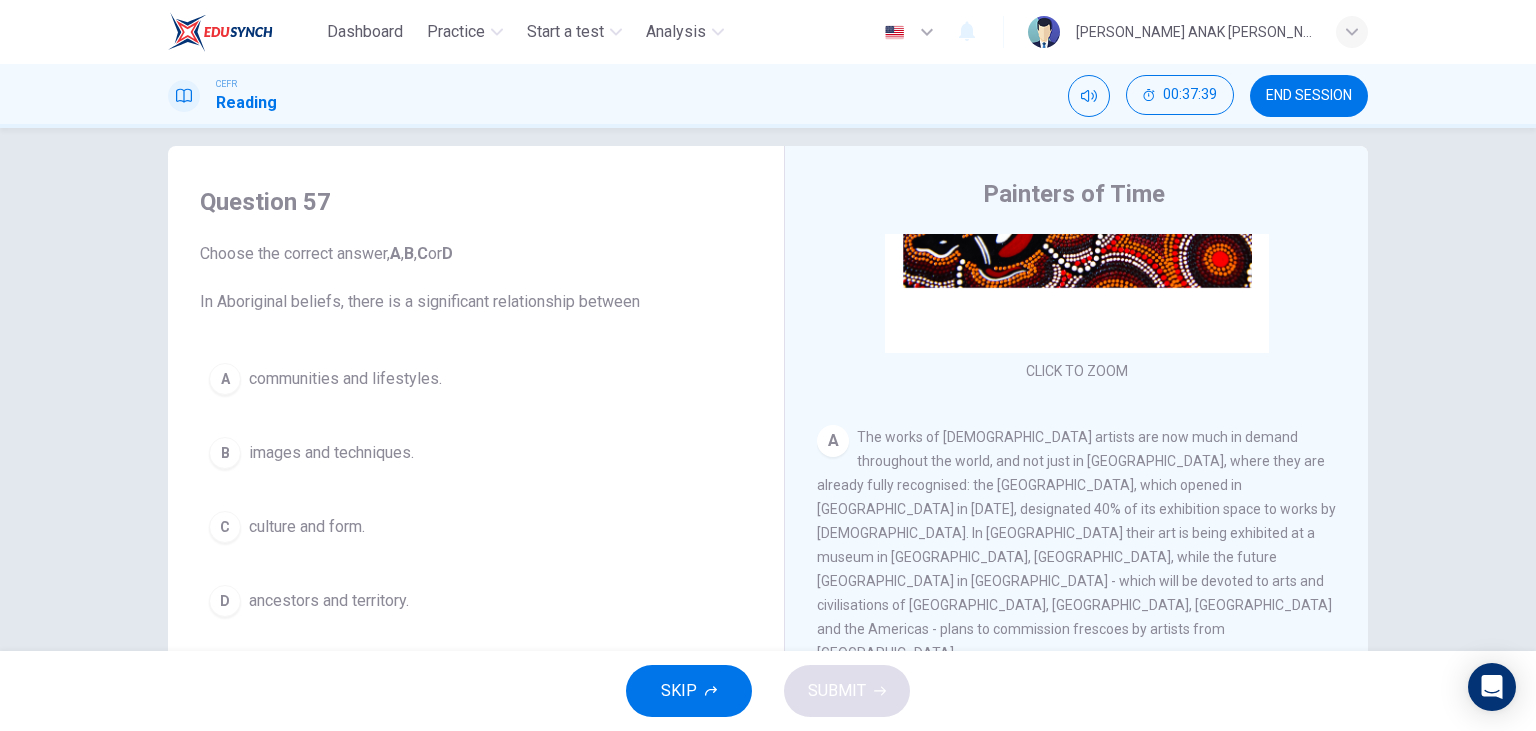 drag, startPoint x: 358, startPoint y: 605, endPoint x: 405, endPoint y: 630, distance: 53.235325 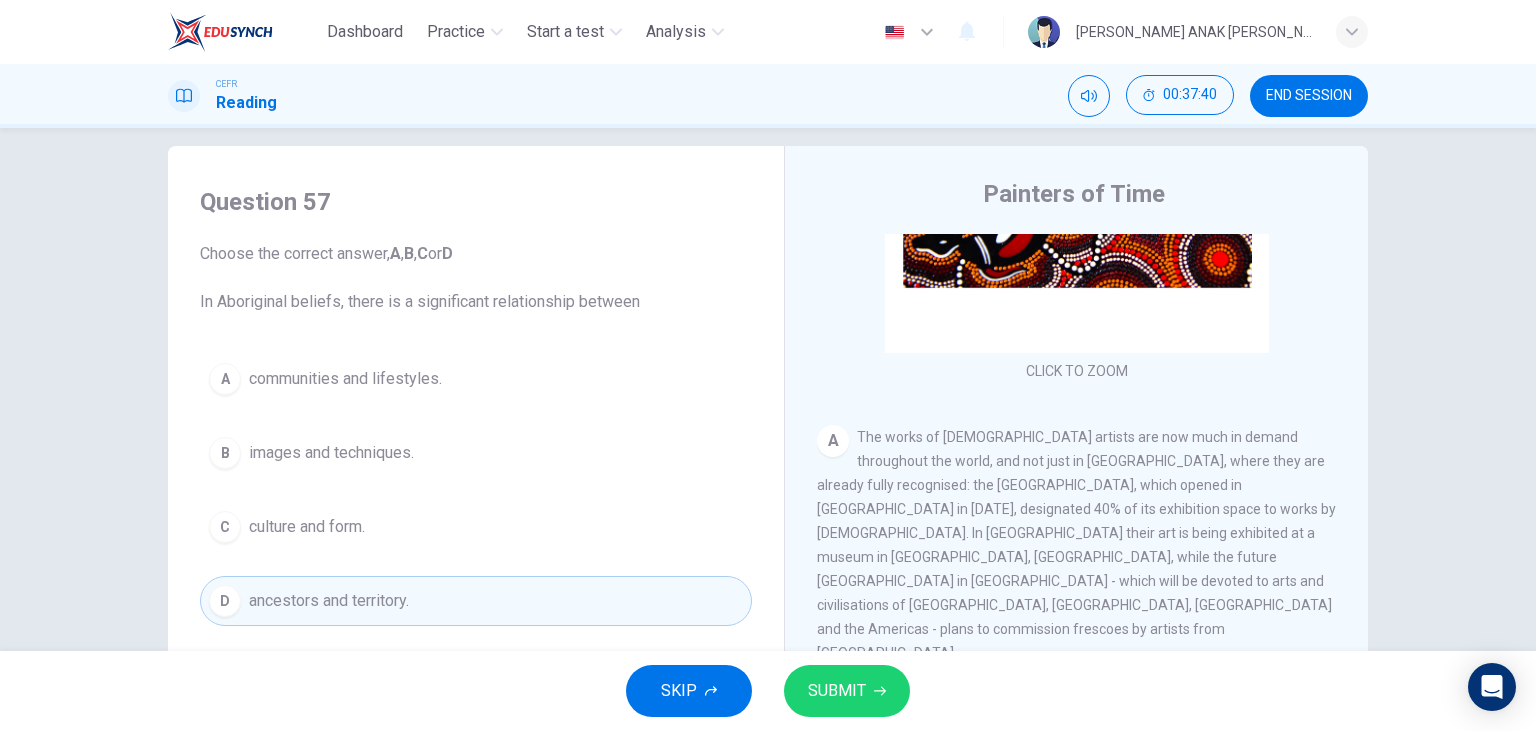 click on "SUBMIT" at bounding box center [847, 691] 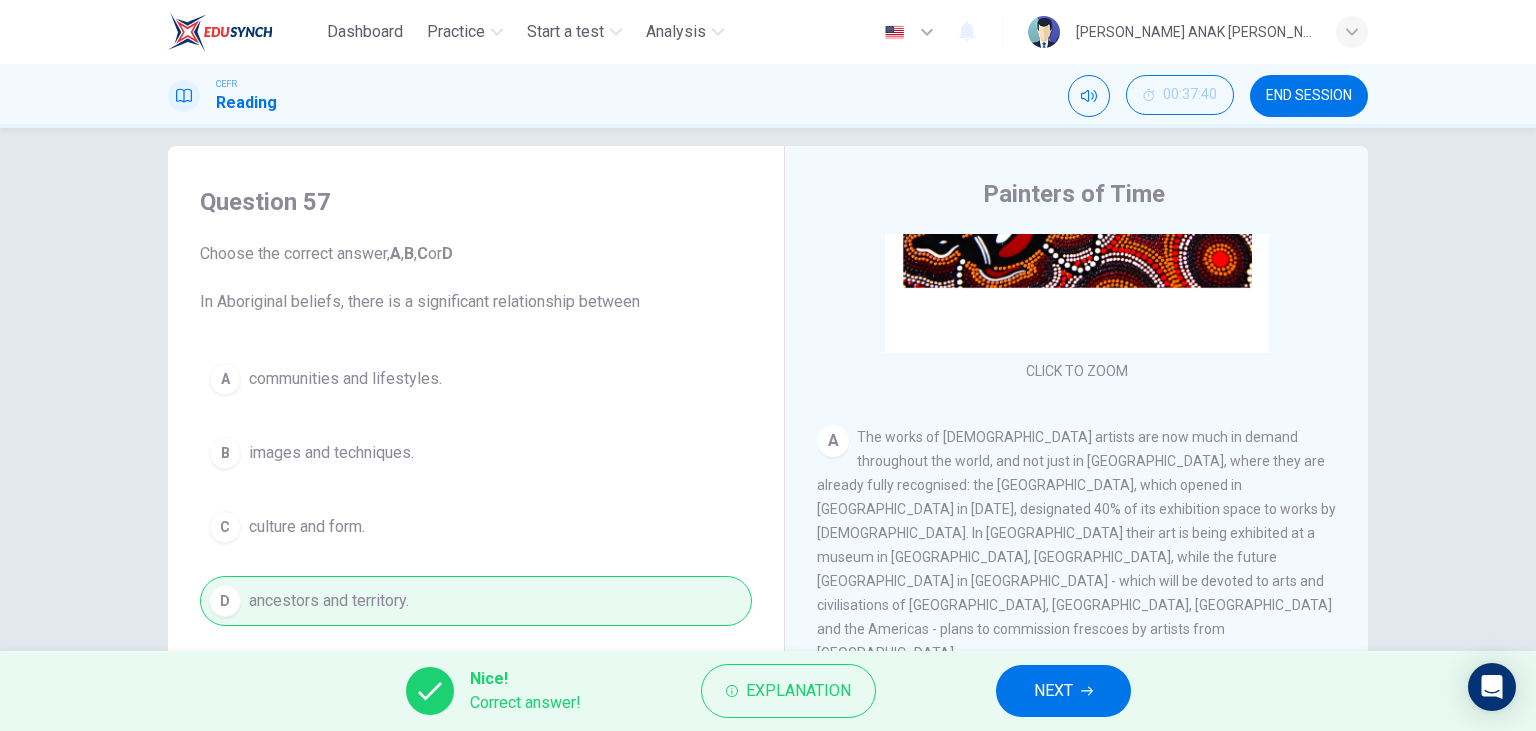 click on "NEXT" at bounding box center (1053, 691) 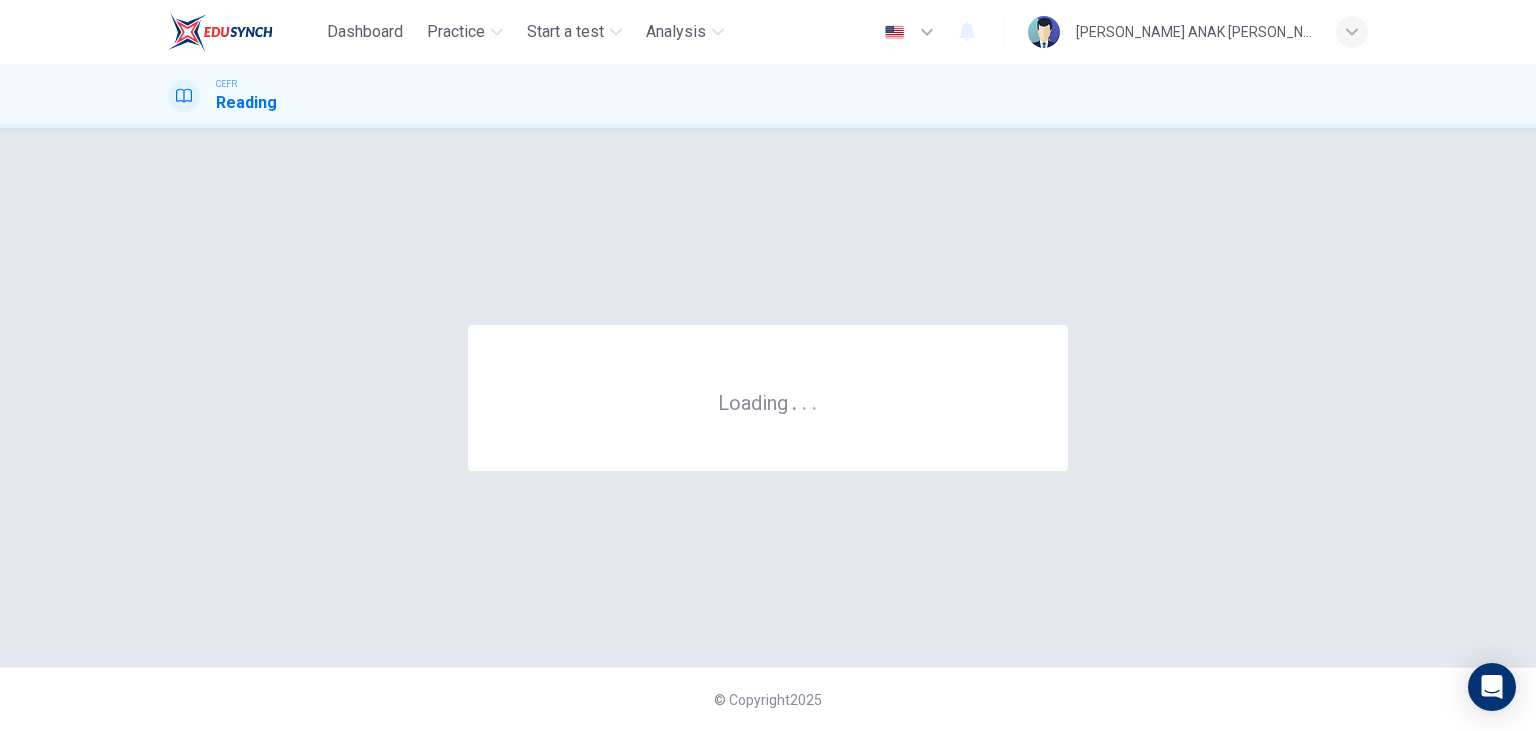 scroll, scrollTop: 0, scrollLeft: 0, axis: both 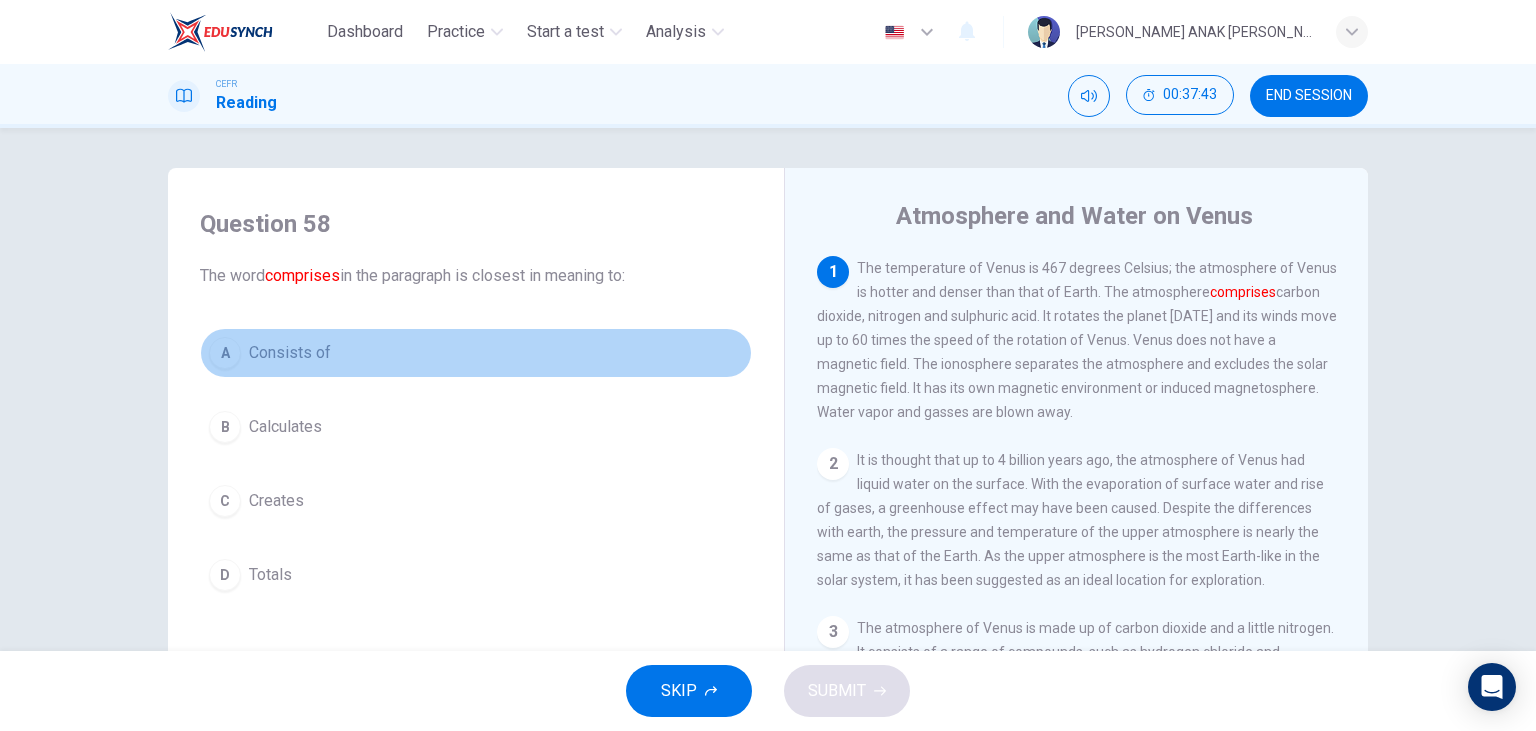 drag, startPoint x: 334, startPoint y: 343, endPoint x: 394, endPoint y: 404, distance: 85.56284 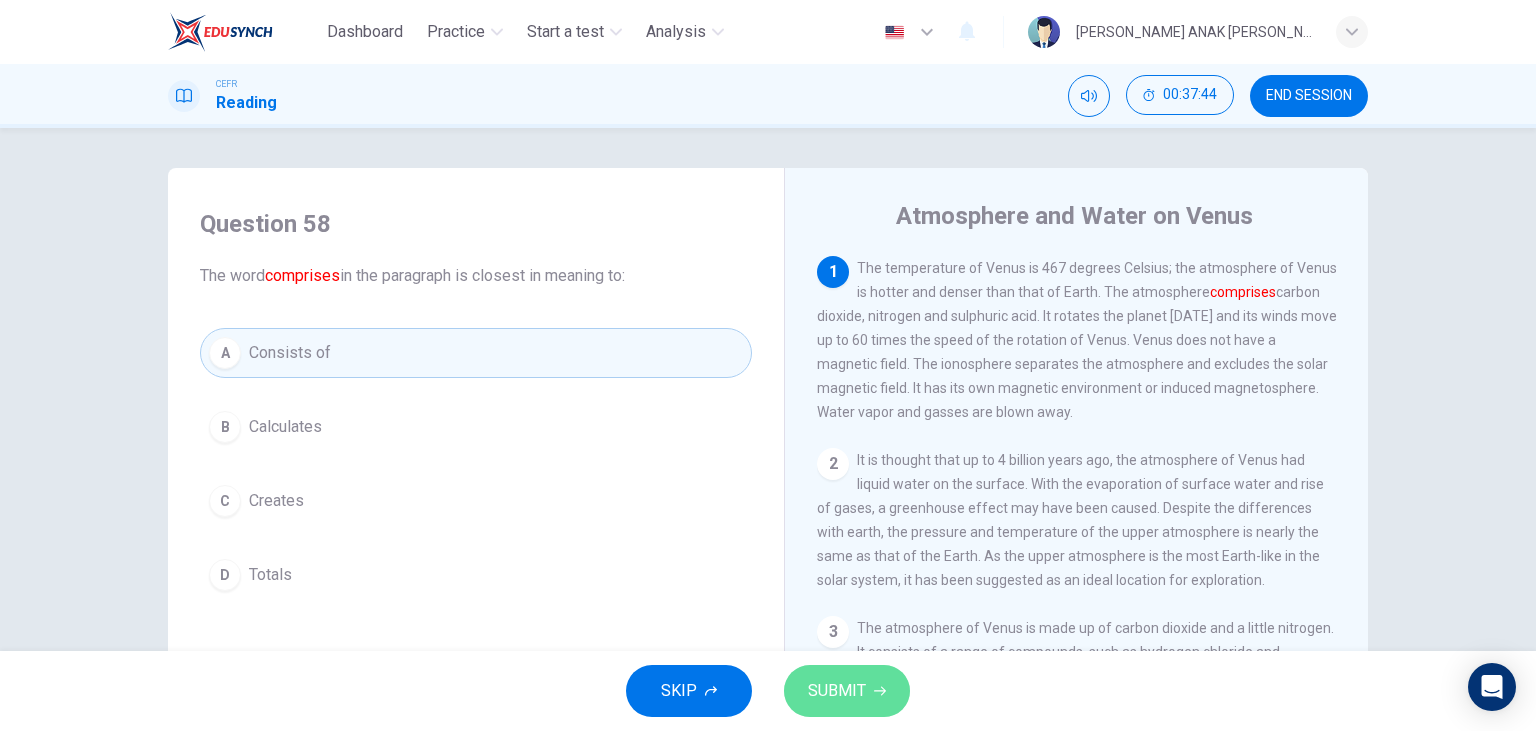 click on "SUBMIT" at bounding box center [837, 691] 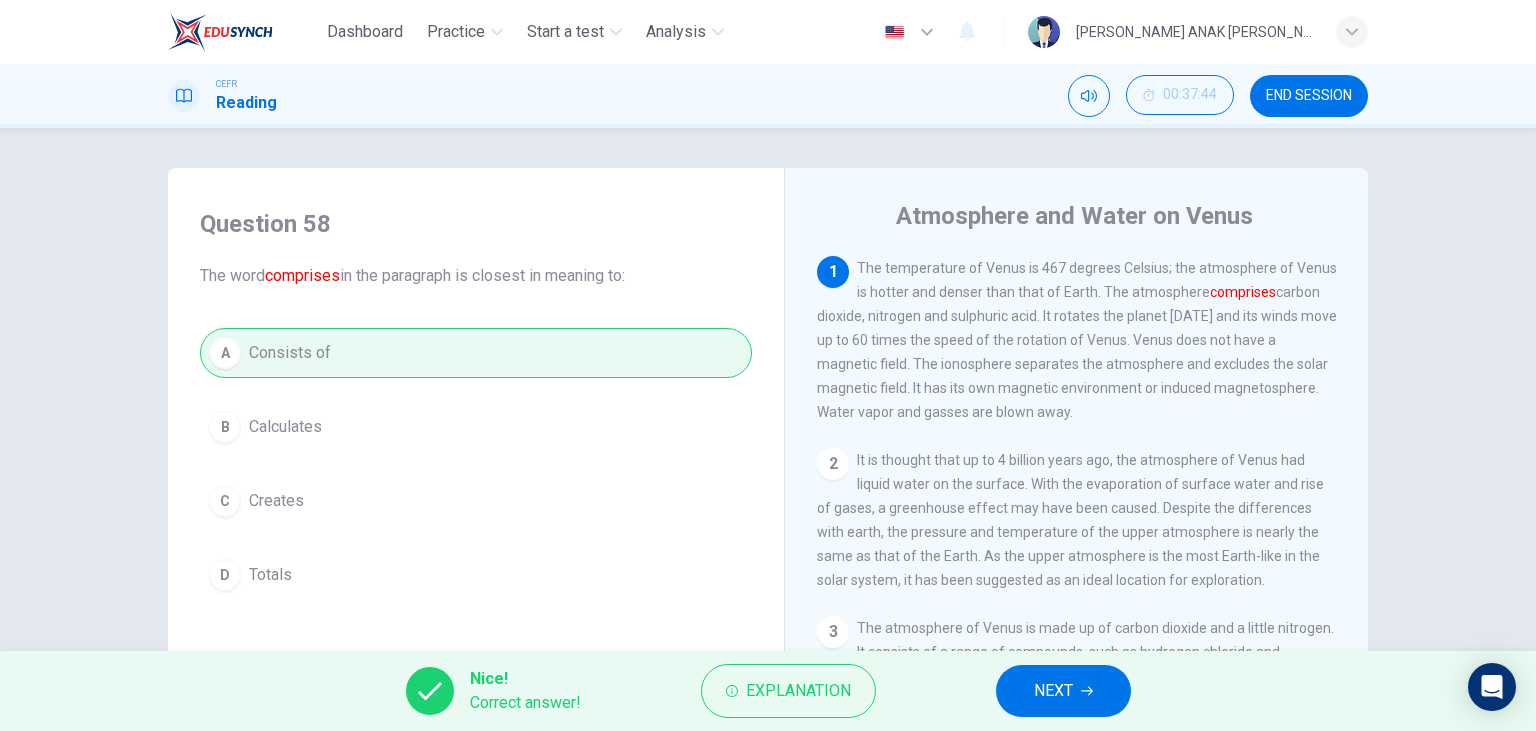 click on "NEXT" at bounding box center [1063, 691] 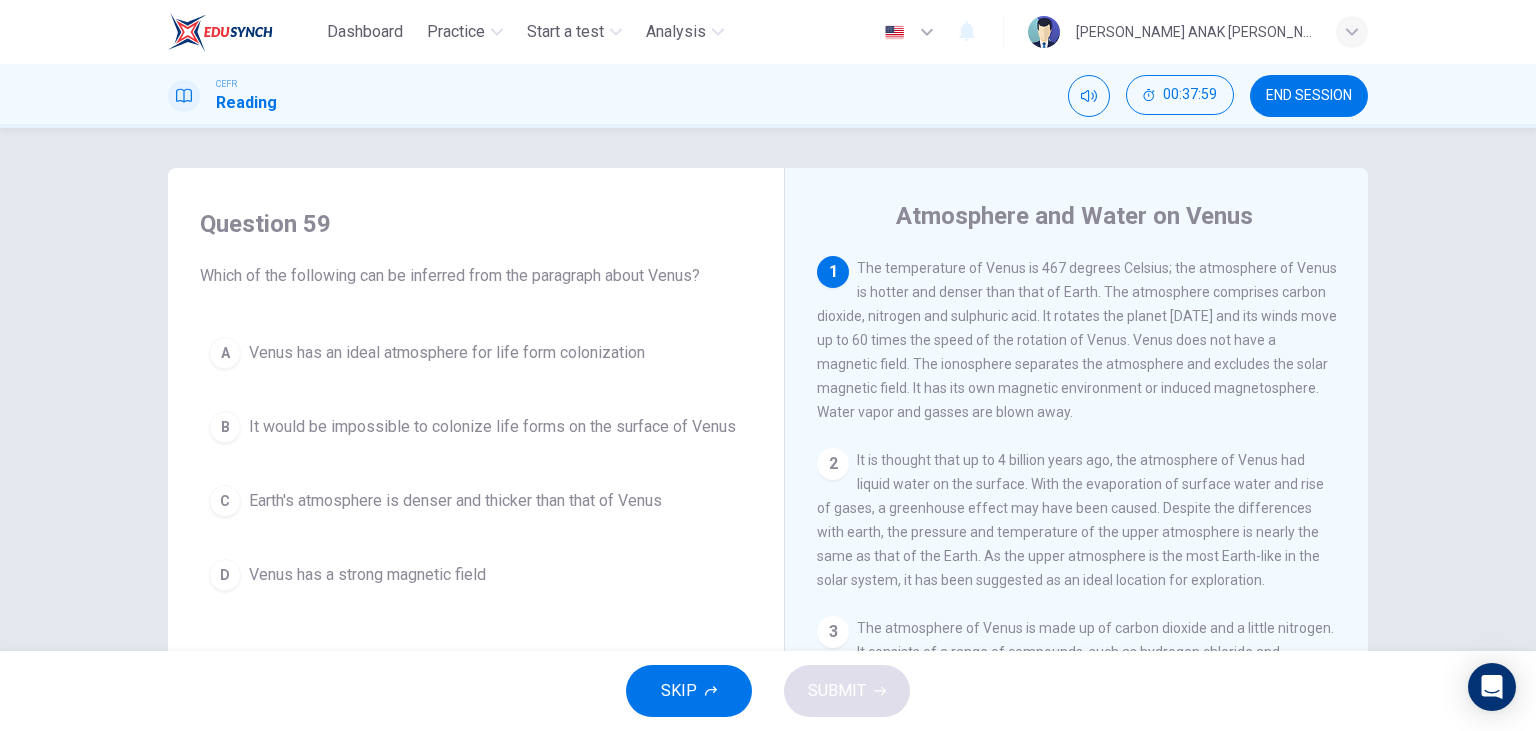 click on "It would be impossible to colonize life forms on the surface of Venus" at bounding box center [492, 427] 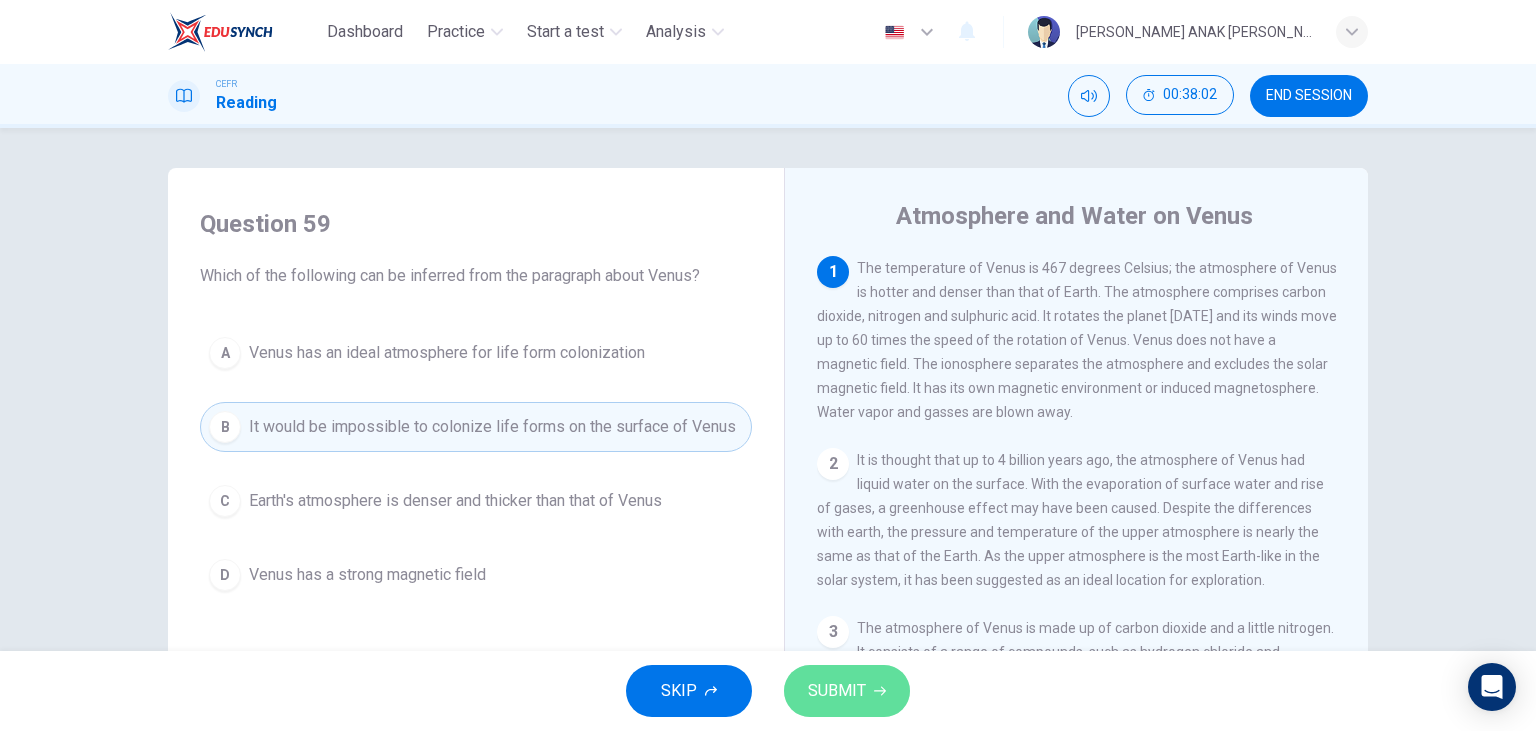 click on "SUBMIT" at bounding box center [837, 691] 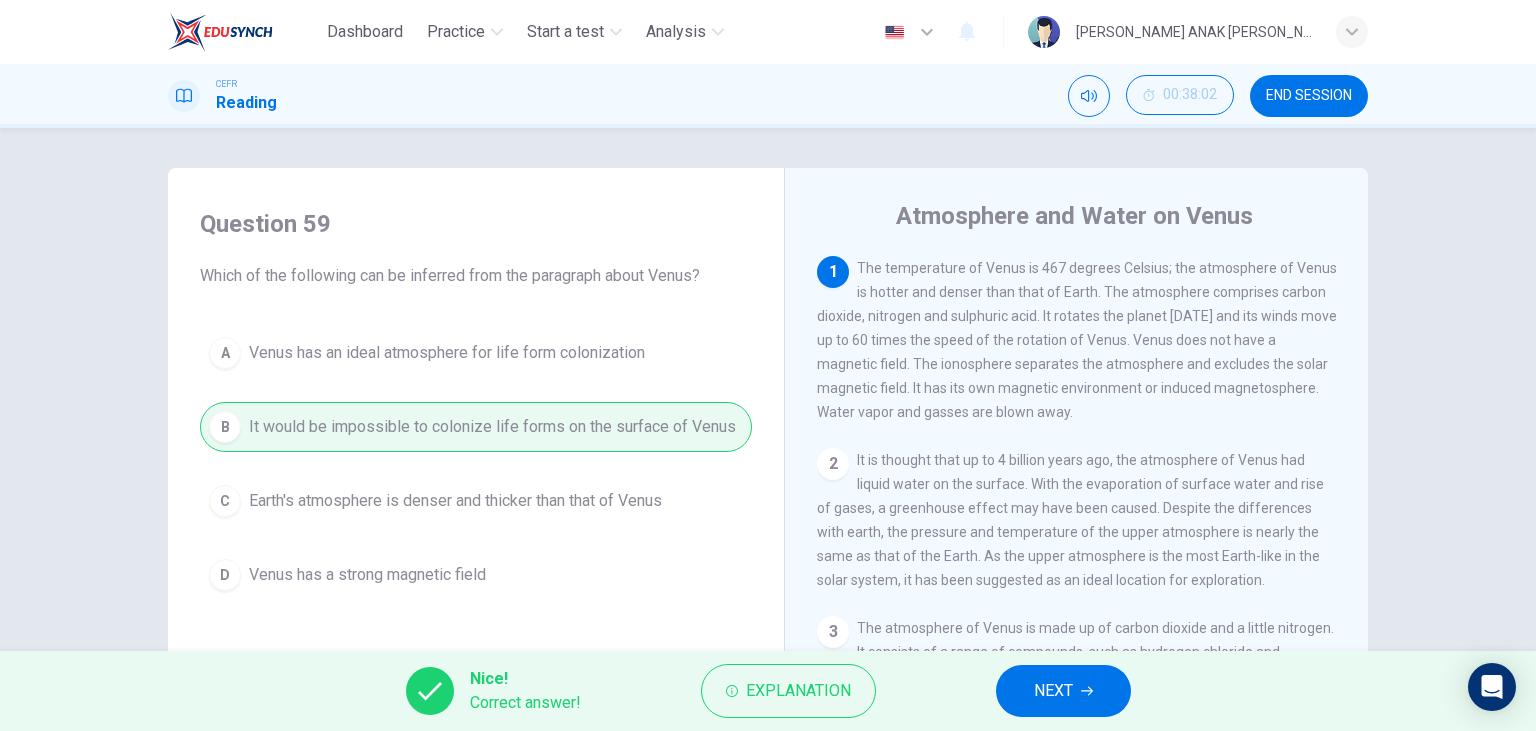 click on "NEXT" at bounding box center (1053, 691) 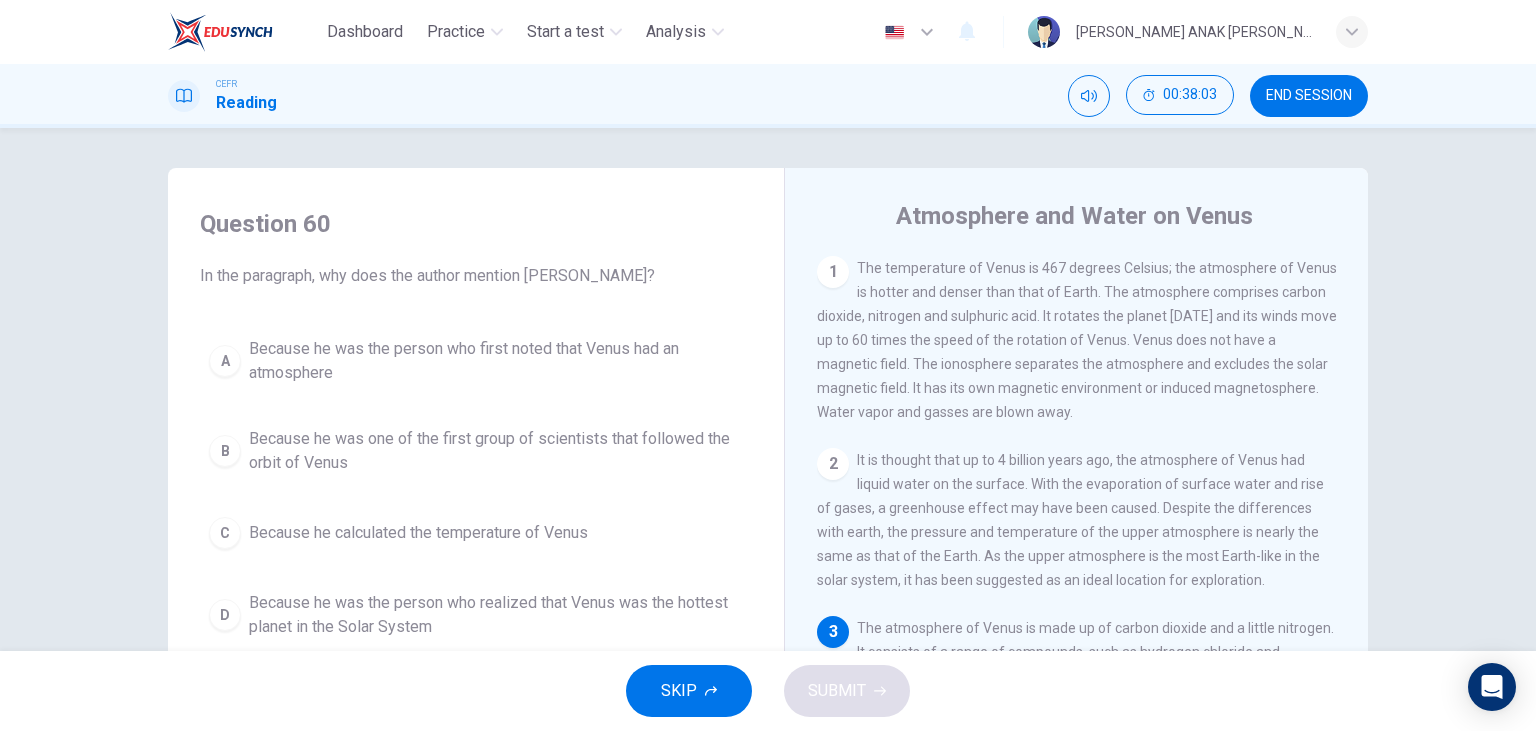 scroll, scrollTop: 230, scrollLeft: 0, axis: vertical 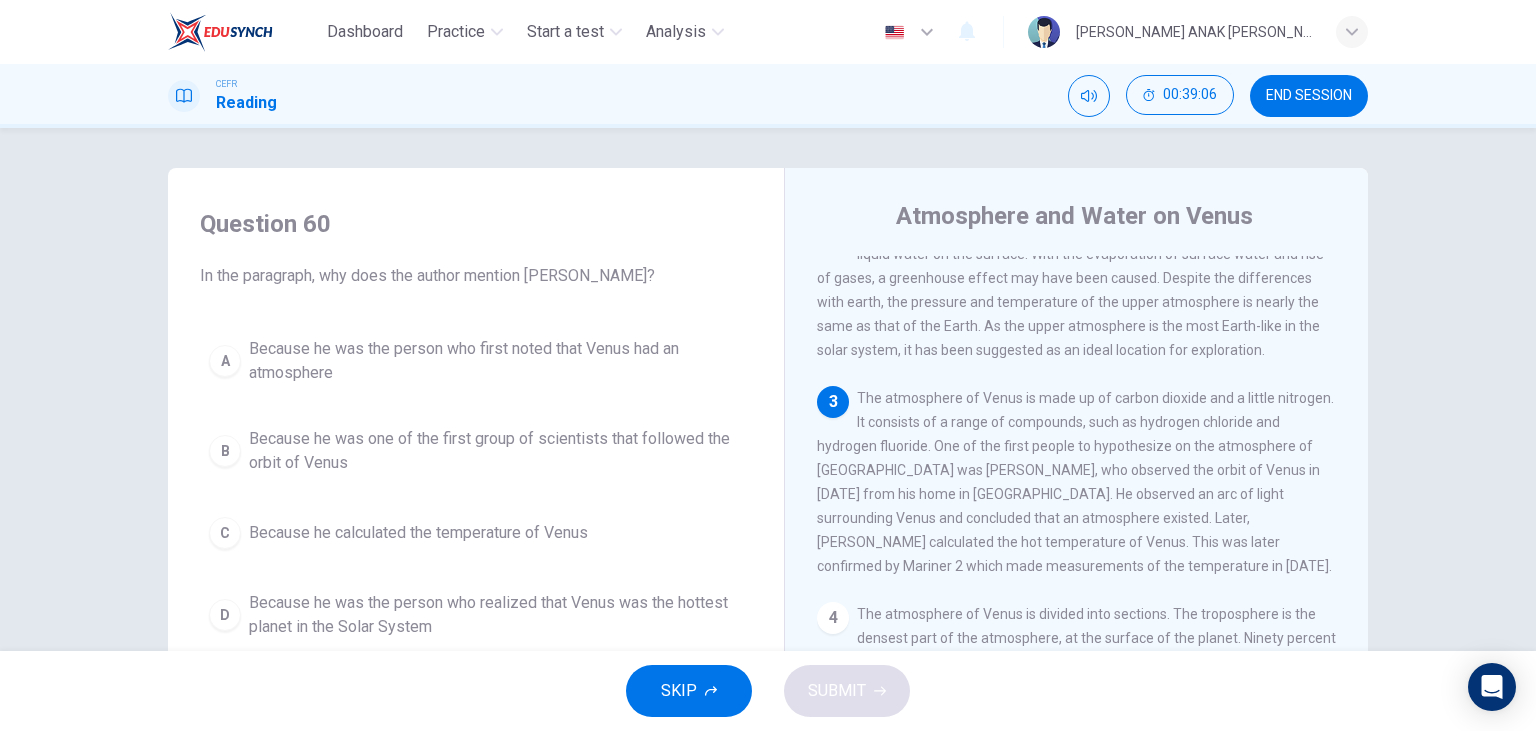 click on "Because he was the person who first noted that Venus had an atmosphere" at bounding box center [496, 361] 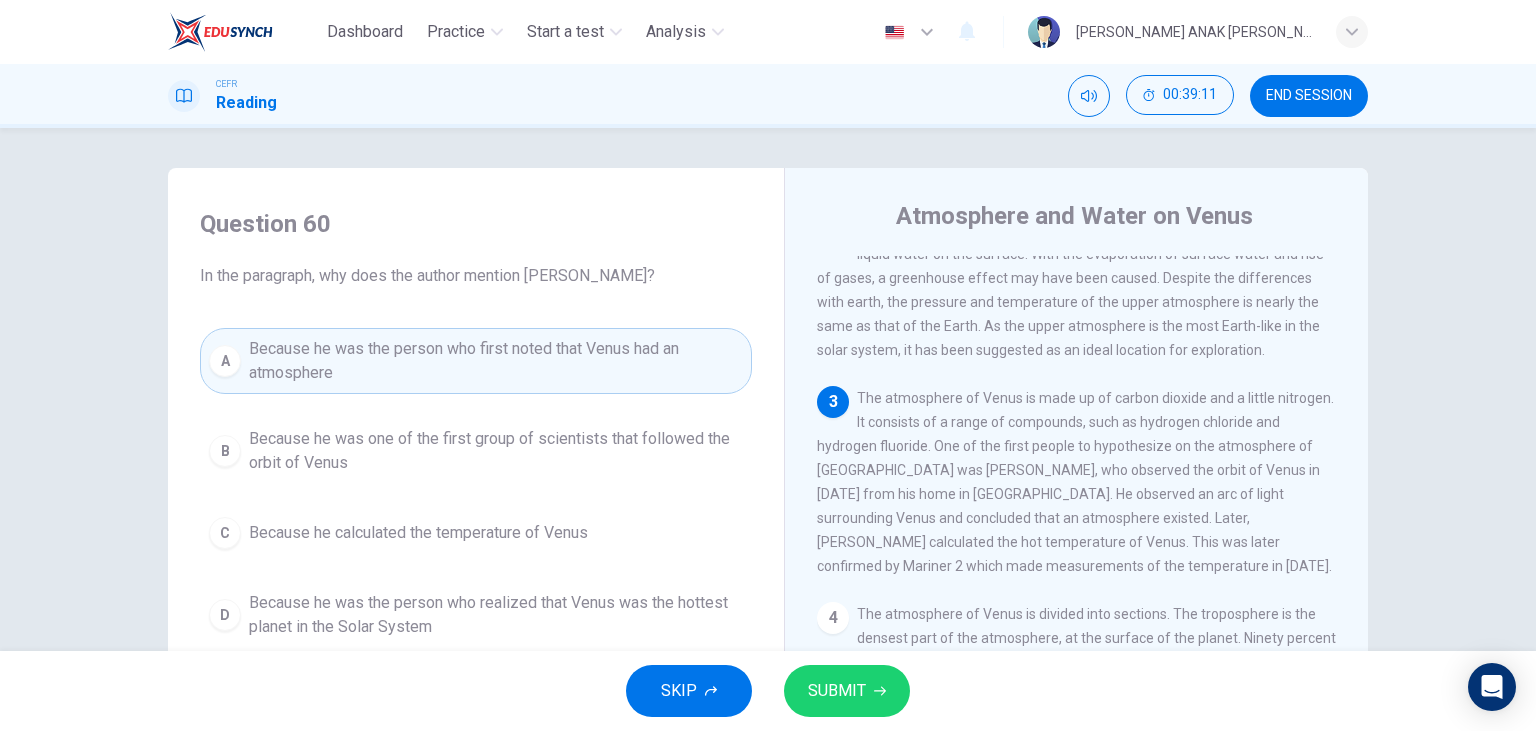 click on "SUBMIT" at bounding box center [837, 691] 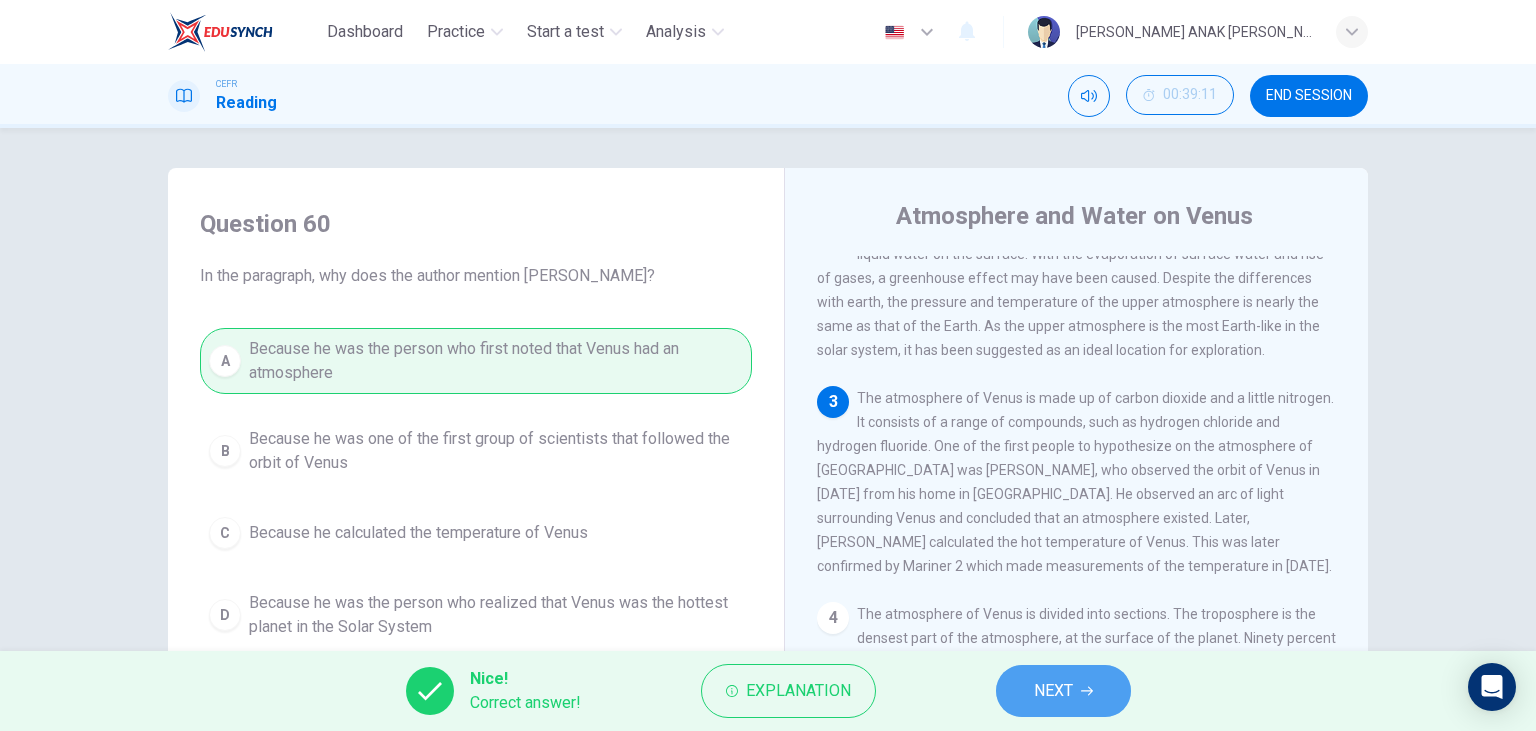 click on "NEXT" at bounding box center [1063, 691] 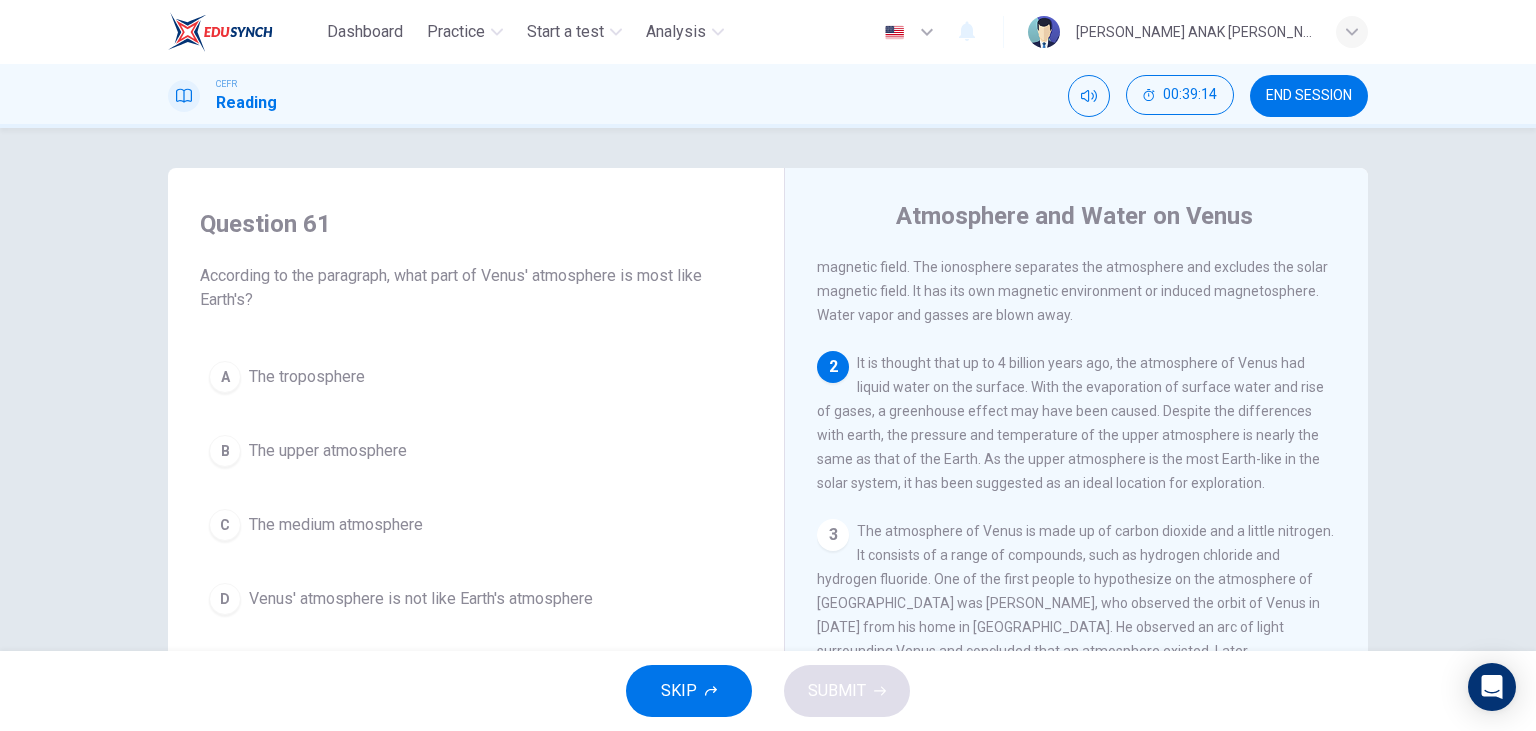 scroll, scrollTop: 0, scrollLeft: 0, axis: both 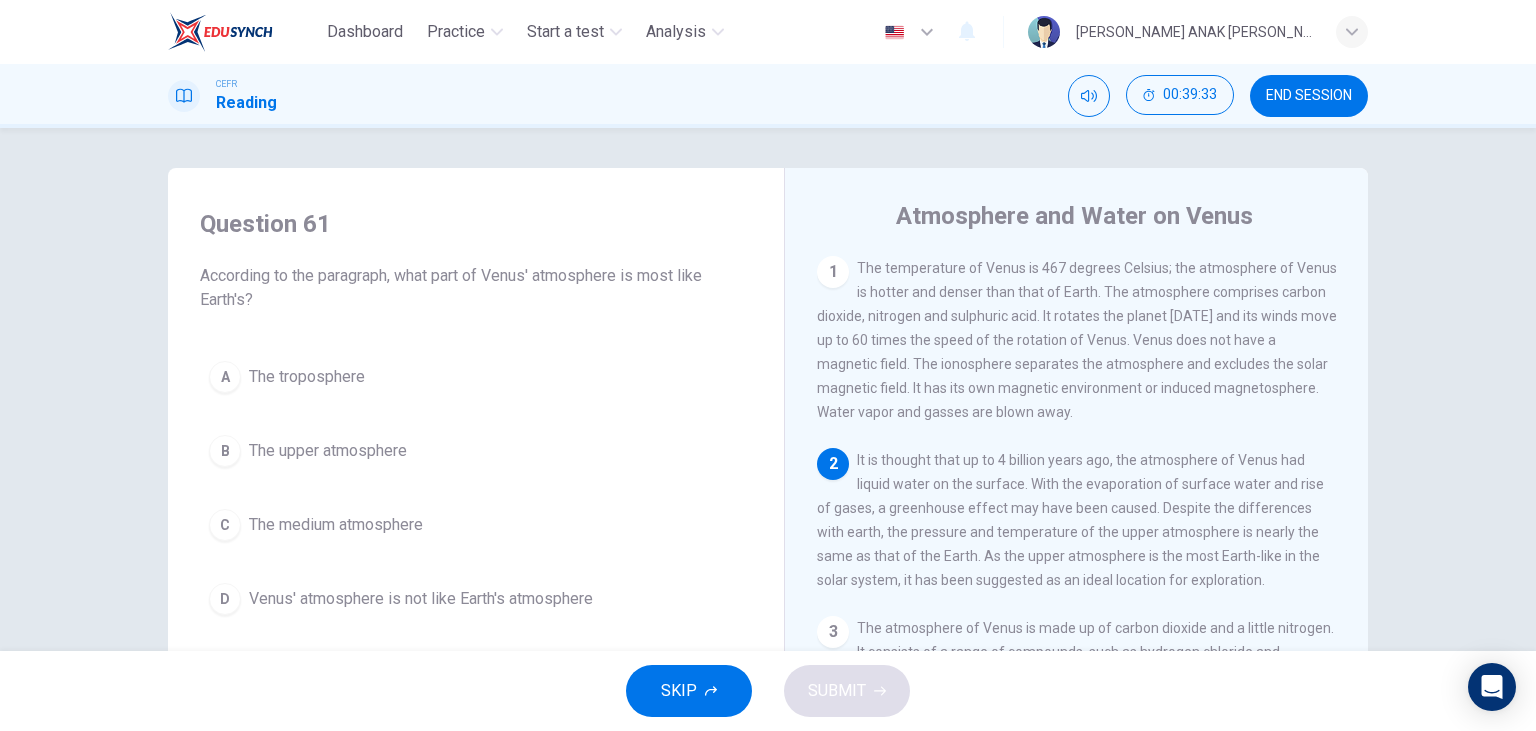 click on "B The upper atmosphere" at bounding box center [476, 451] 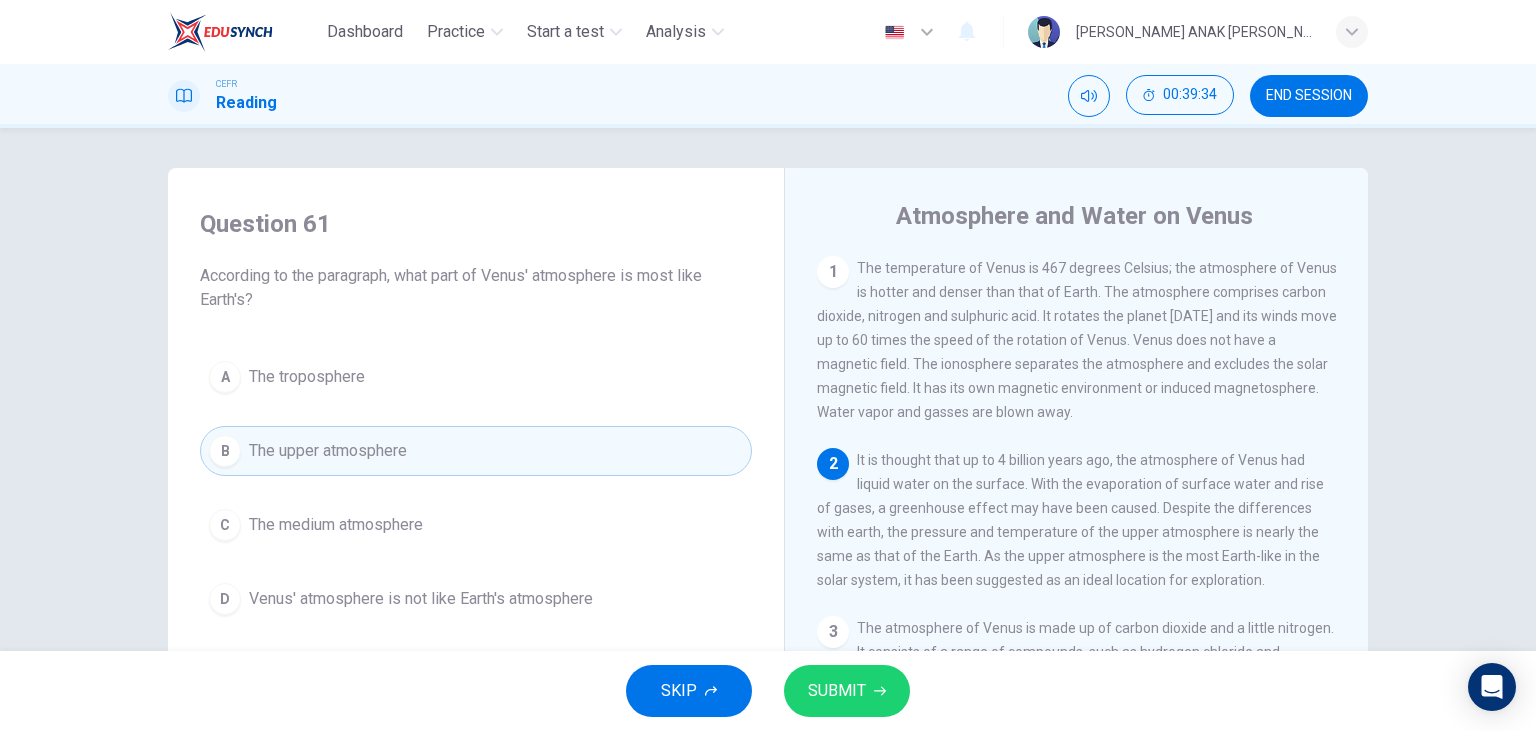 click on "SUBMIT" at bounding box center [837, 691] 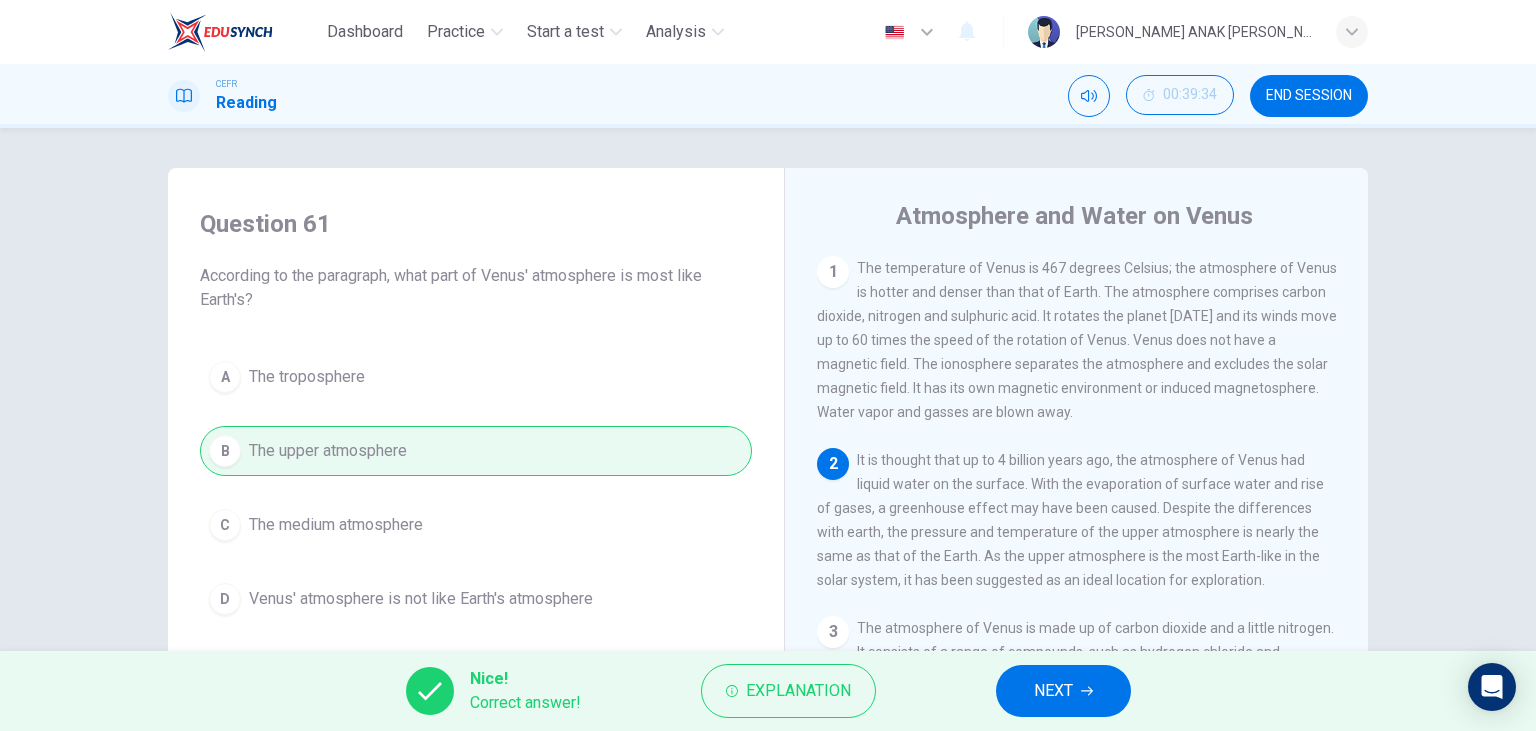 click on "NEXT" at bounding box center (1063, 691) 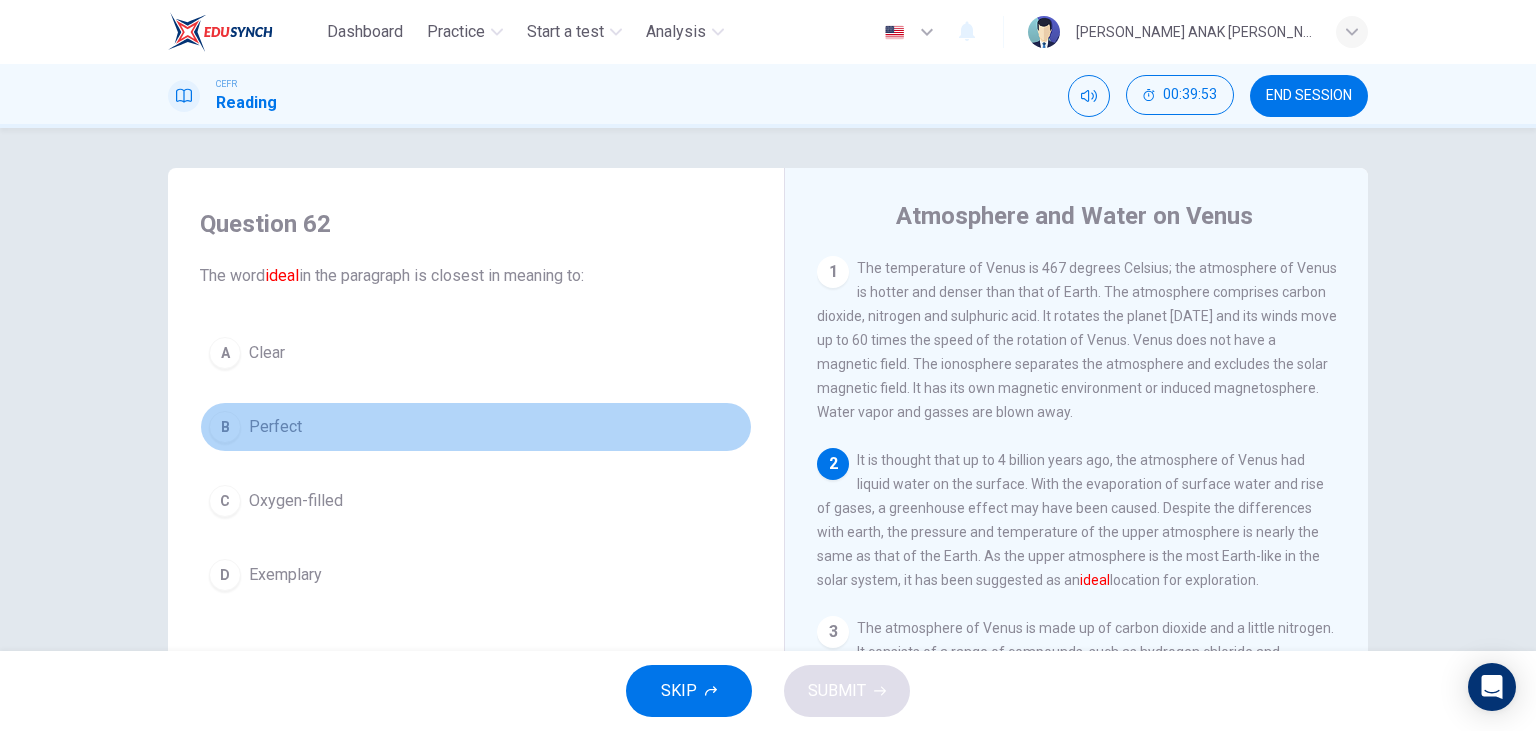 click on "B Perfect" at bounding box center (476, 427) 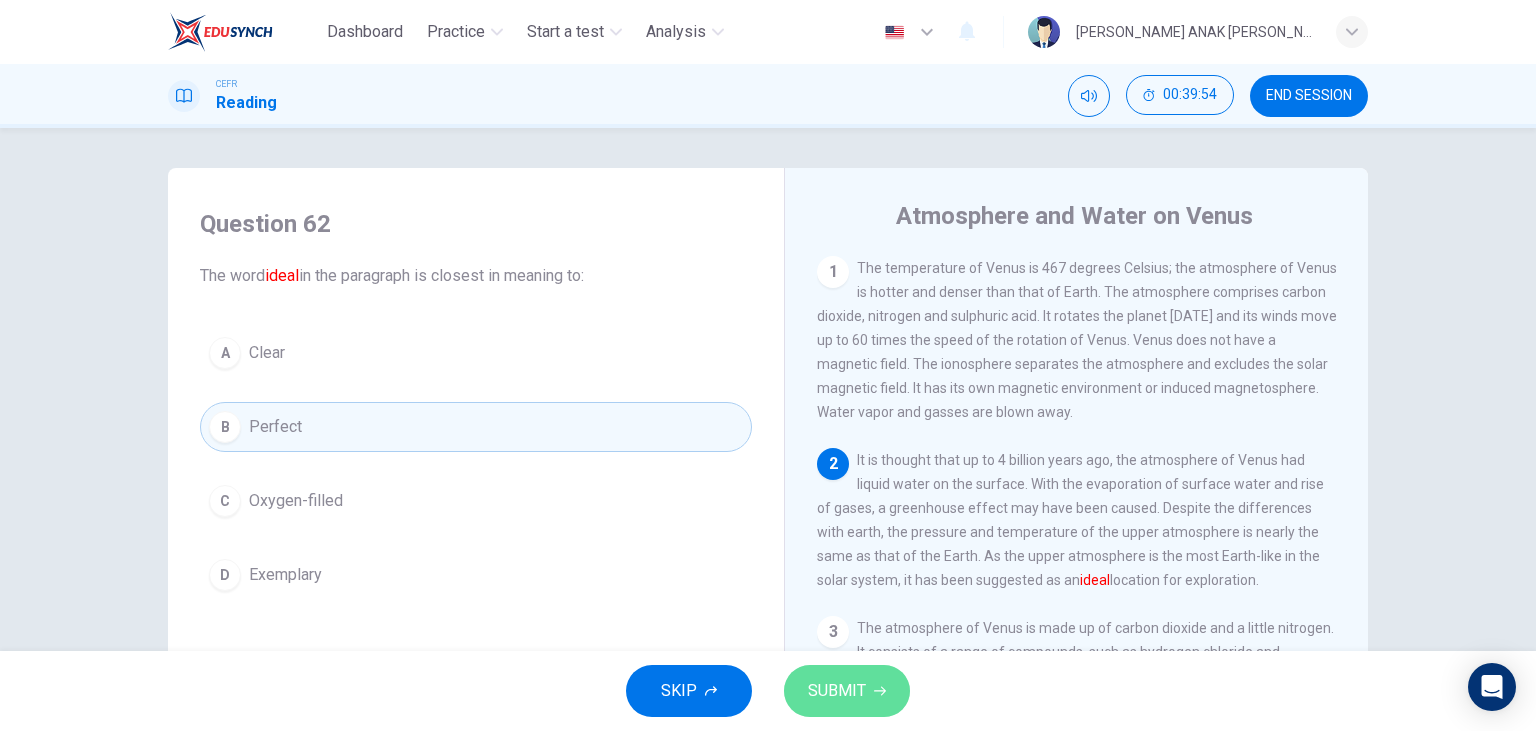 click on "SUBMIT" at bounding box center (847, 691) 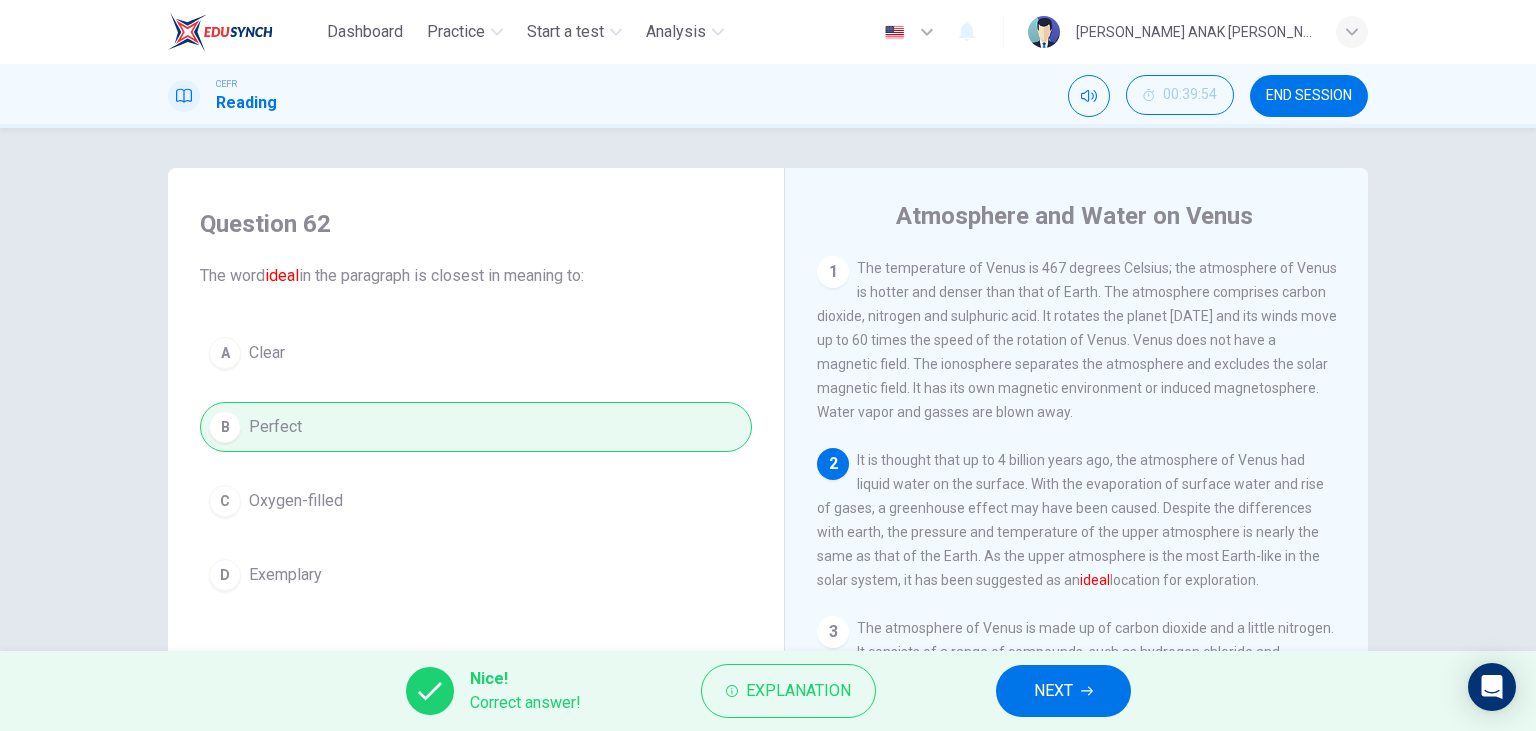 click 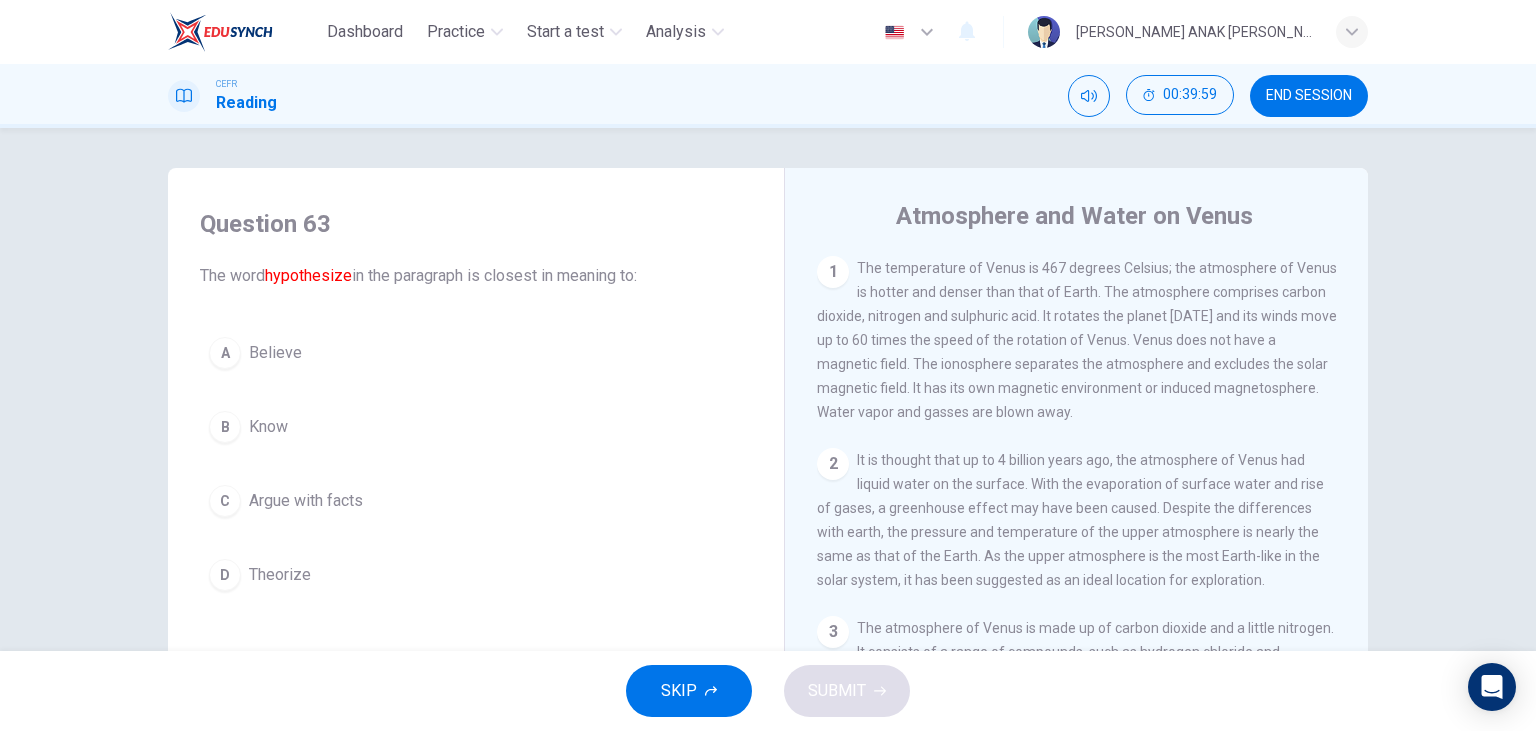 click on "D Theorize" at bounding box center [476, 575] 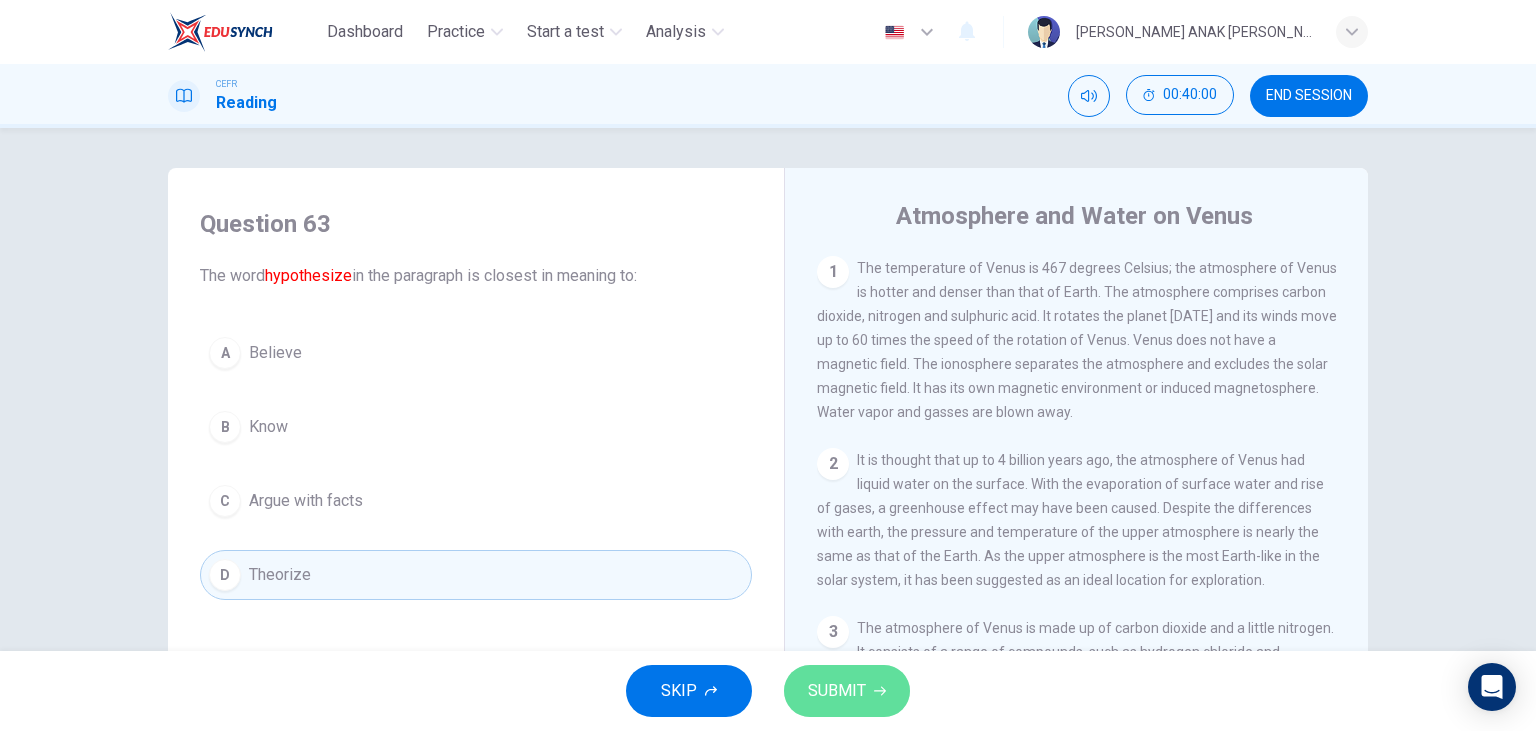 click on "SUBMIT" at bounding box center [837, 691] 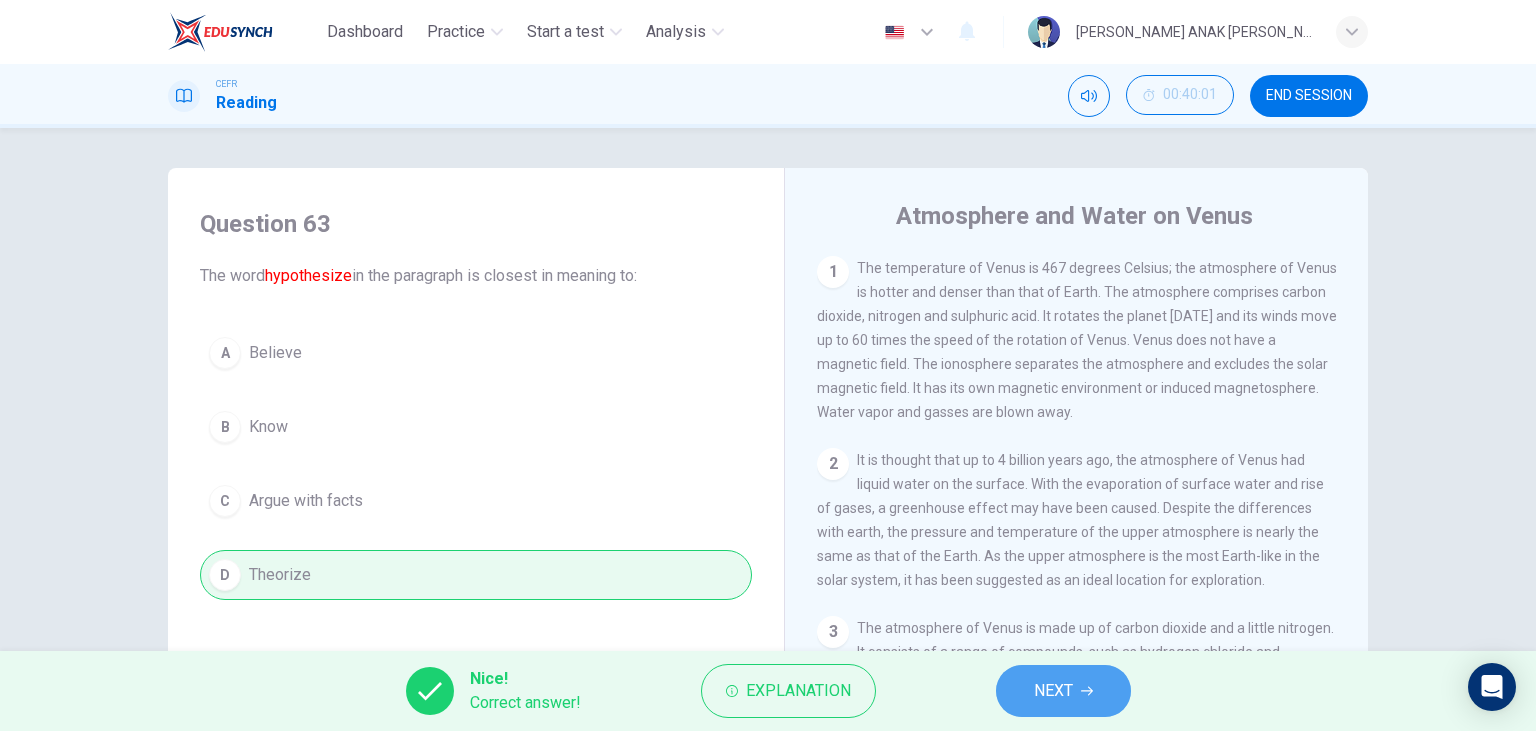 click on "NEXT" at bounding box center [1063, 691] 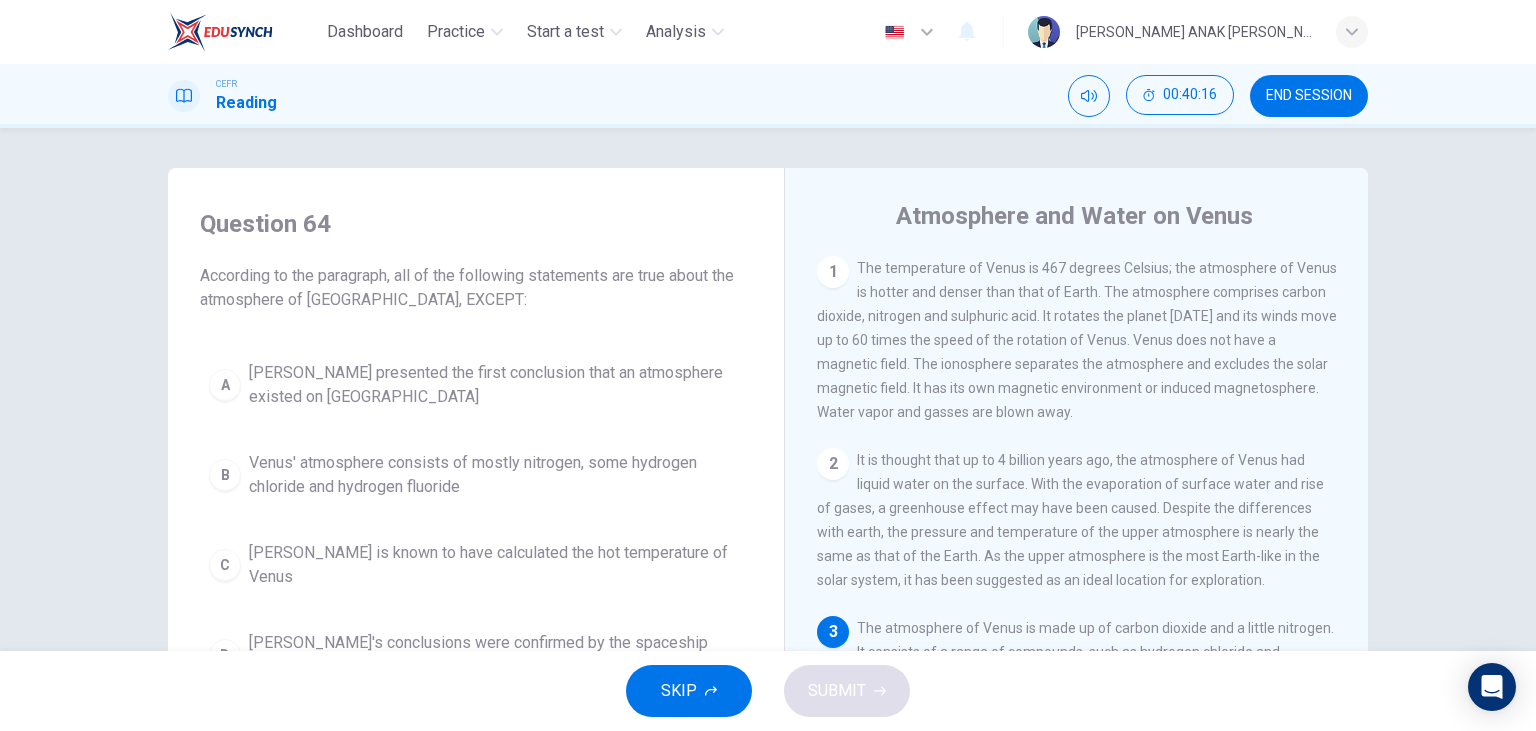 scroll, scrollTop: 115, scrollLeft: 0, axis: vertical 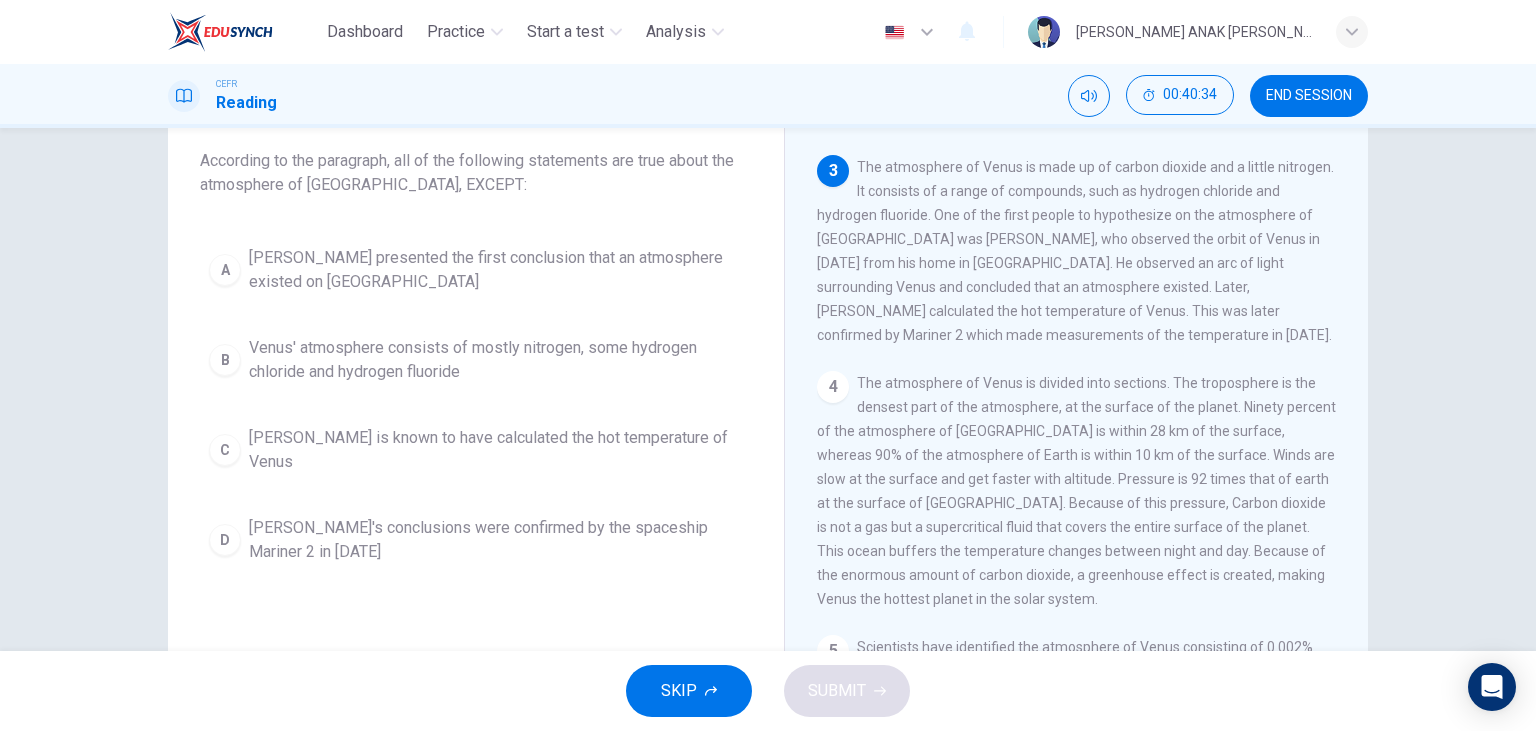 click on "Venus' atmosphere consists of mostly nitrogen, some hydrogen chloride and hydrogen fluoride" at bounding box center [496, 360] 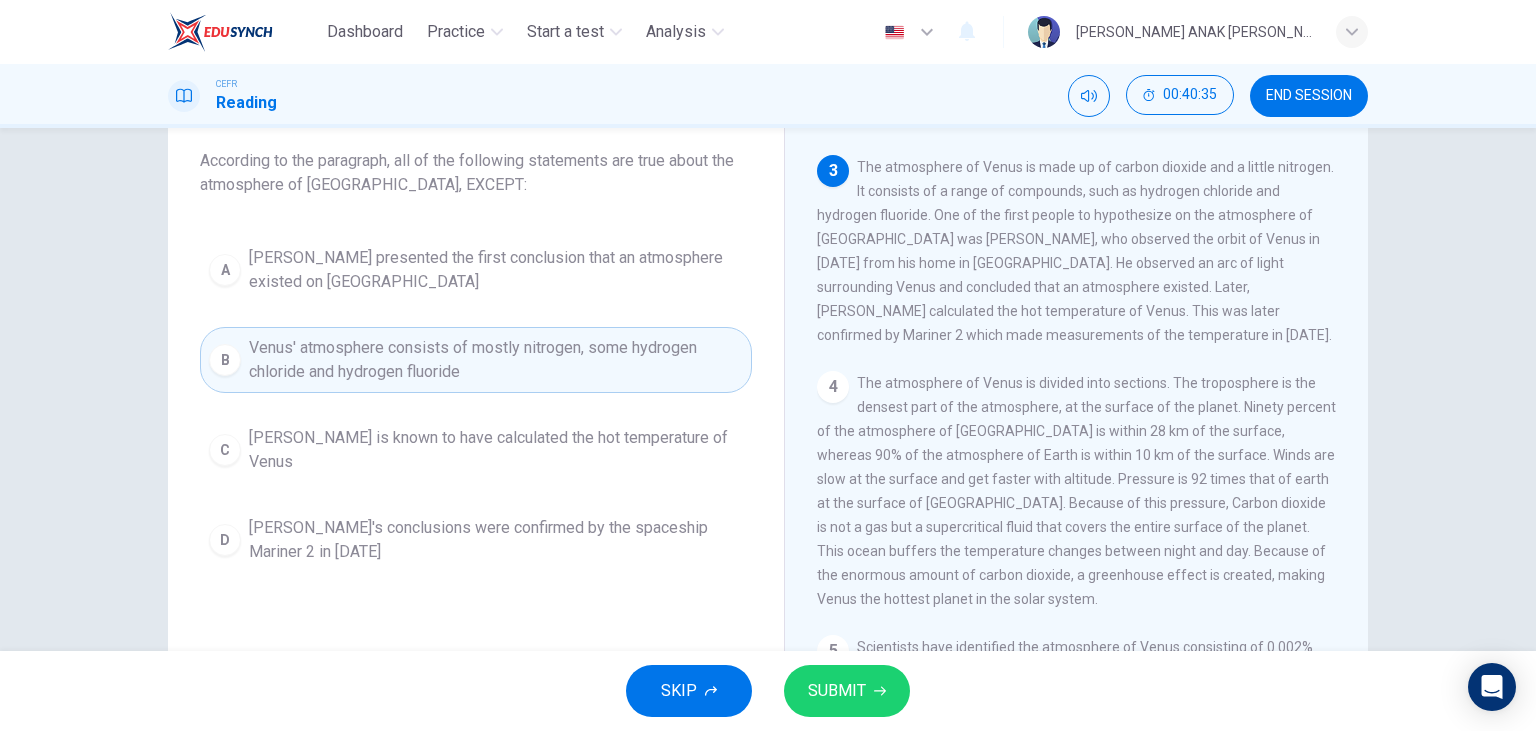 click on "SUBMIT" at bounding box center (837, 691) 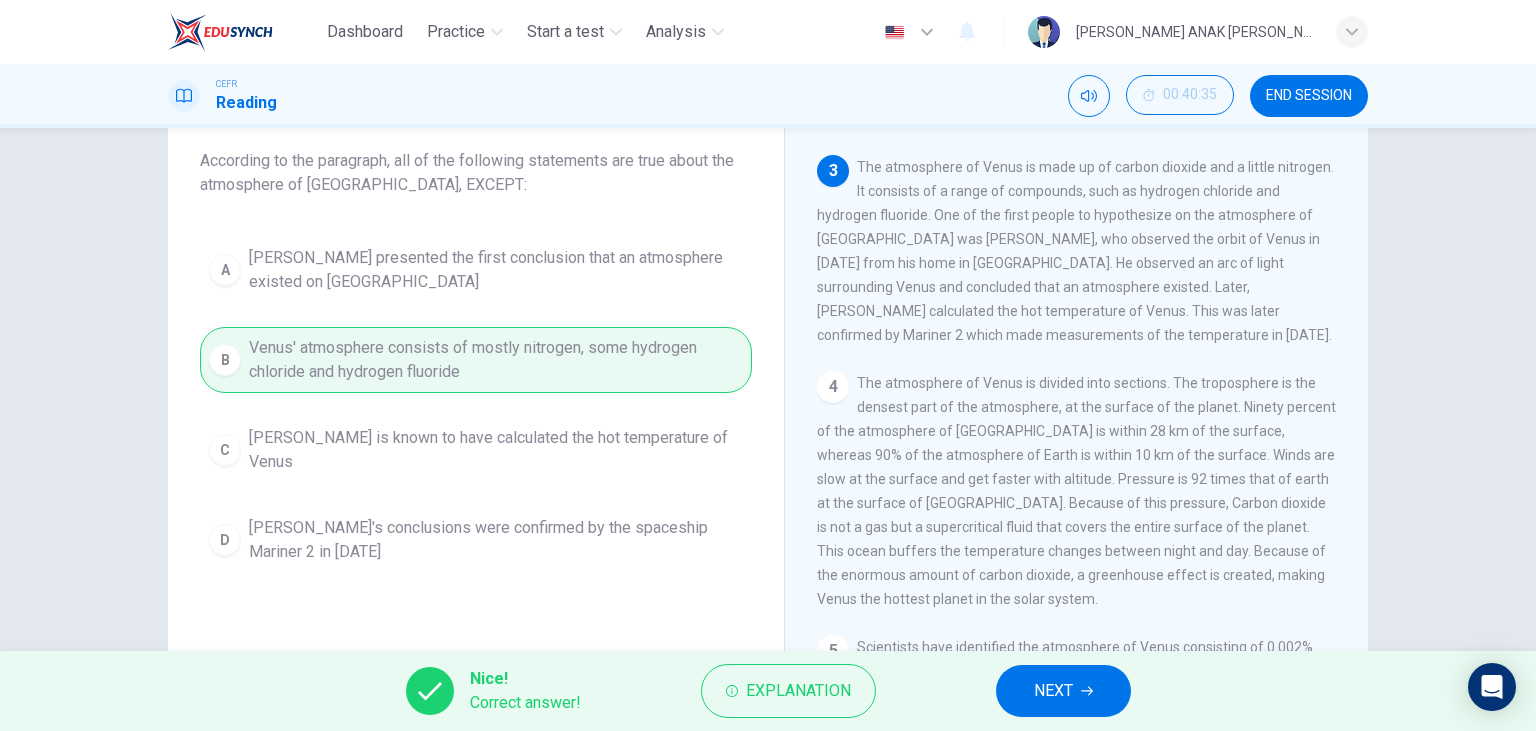 click on "NEXT" at bounding box center [1053, 691] 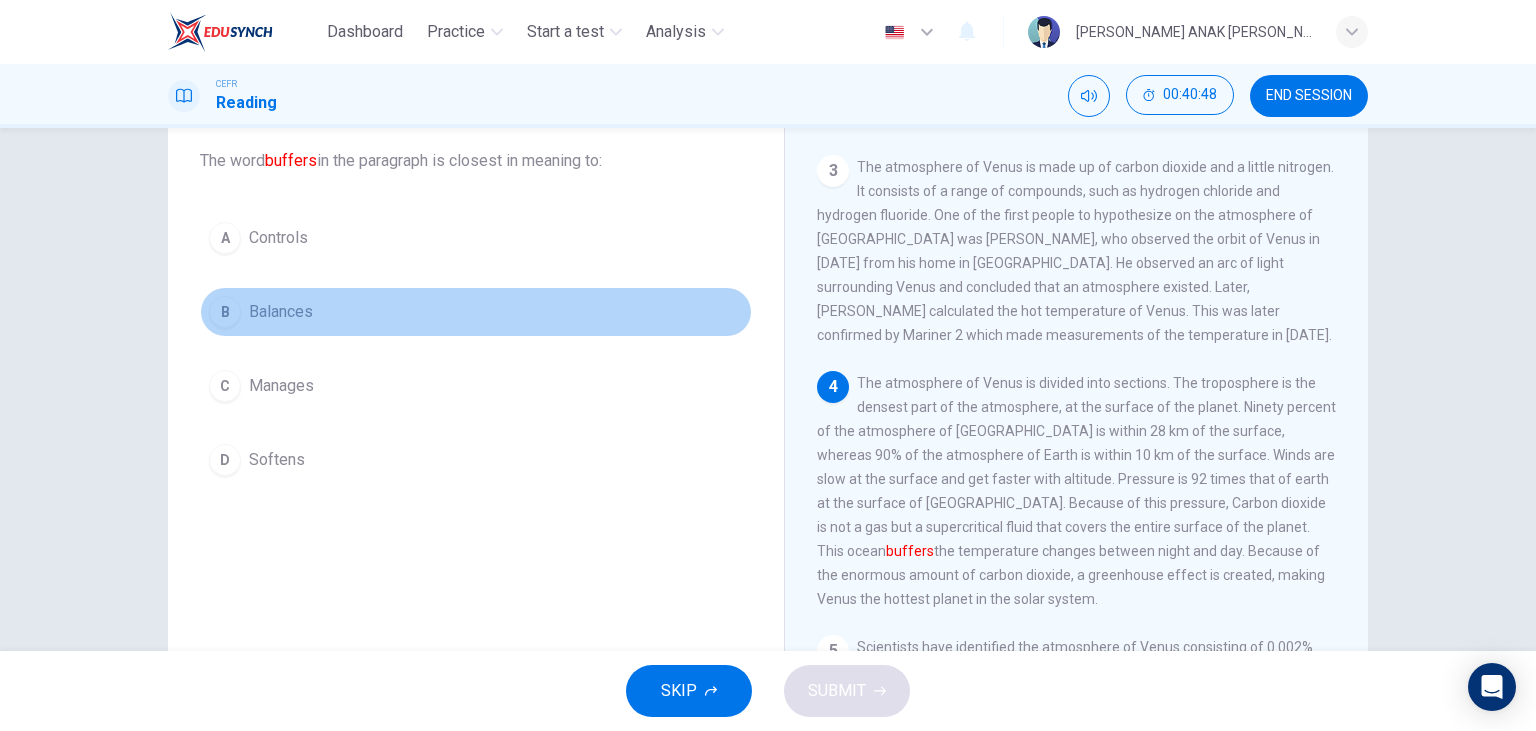 click on "B Balances" at bounding box center (476, 312) 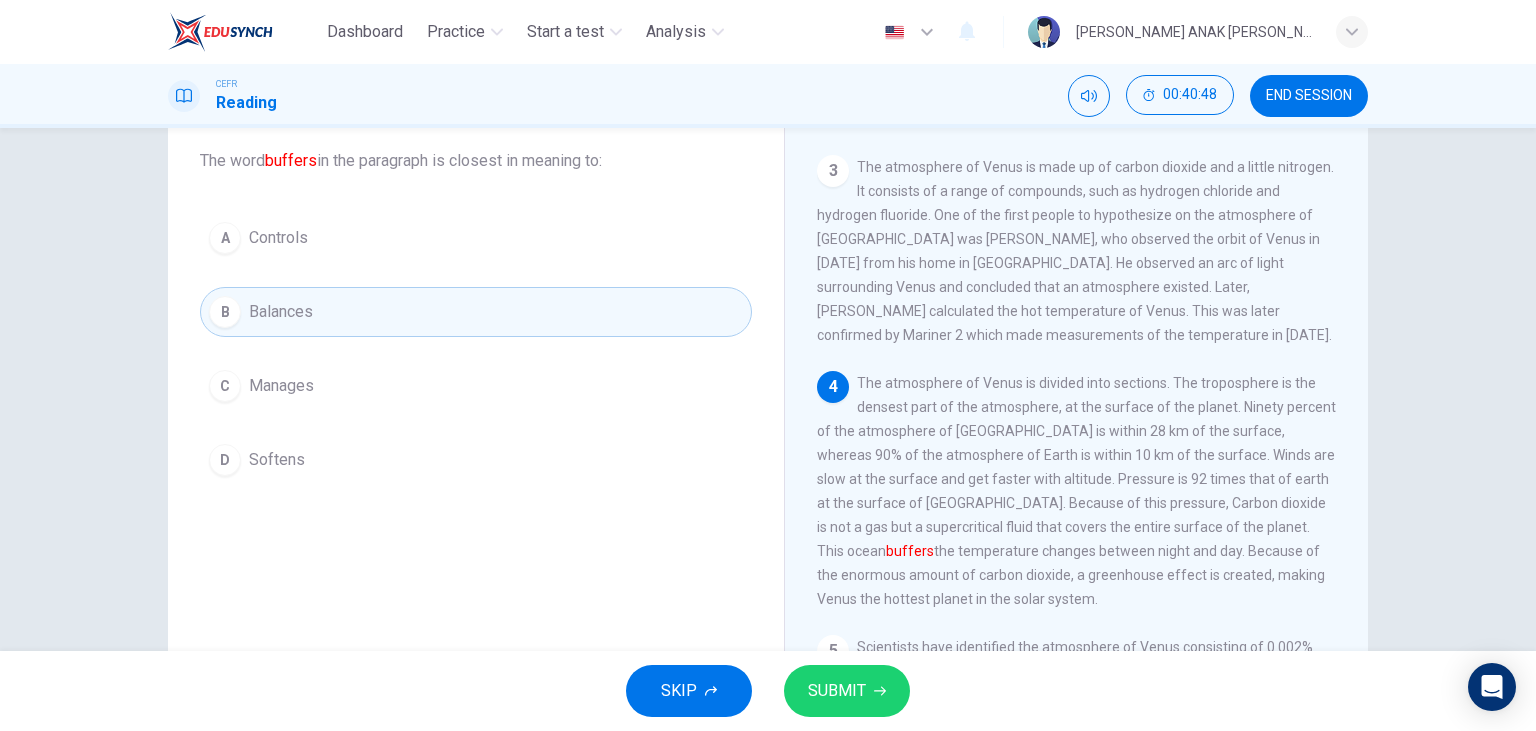 click on "SUBMIT" at bounding box center [837, 691] 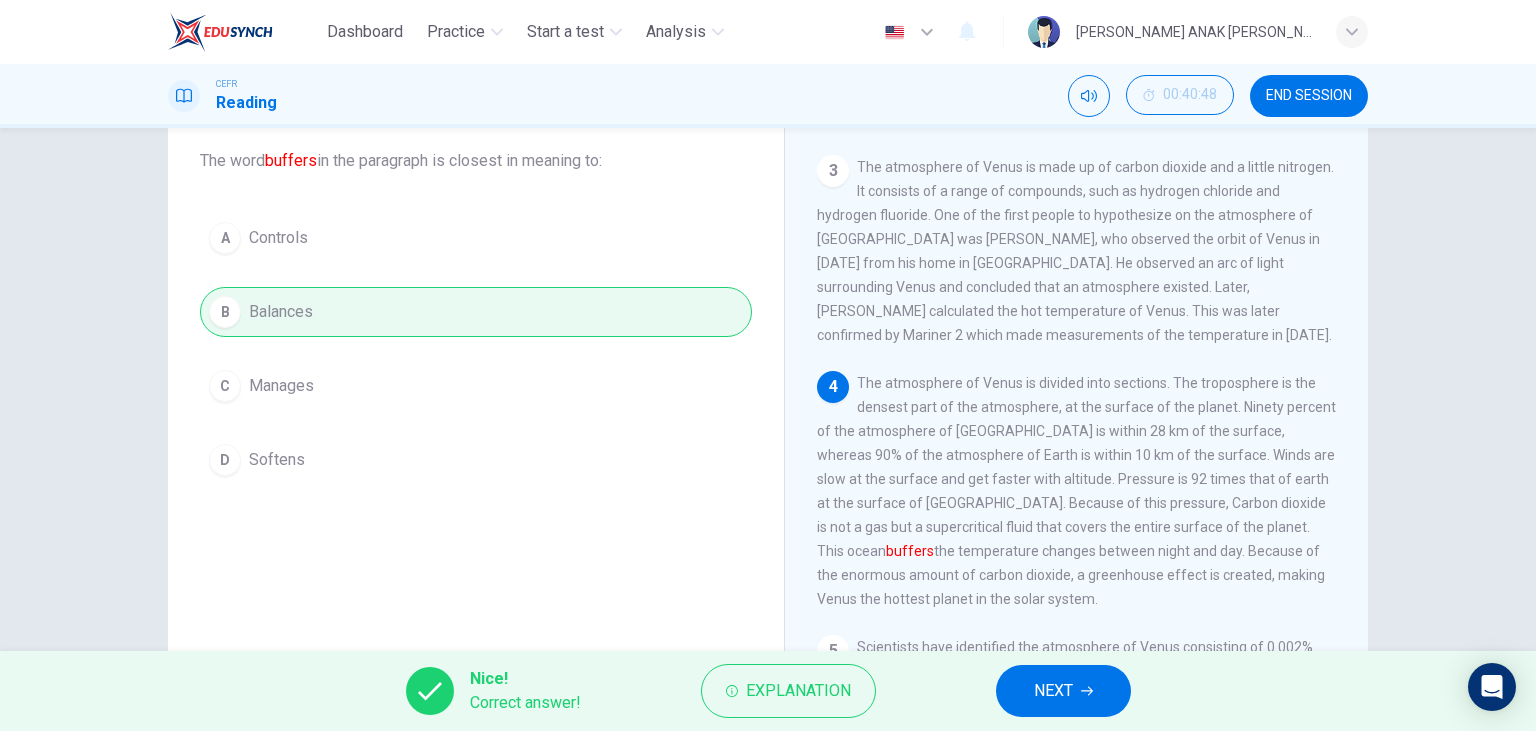 click 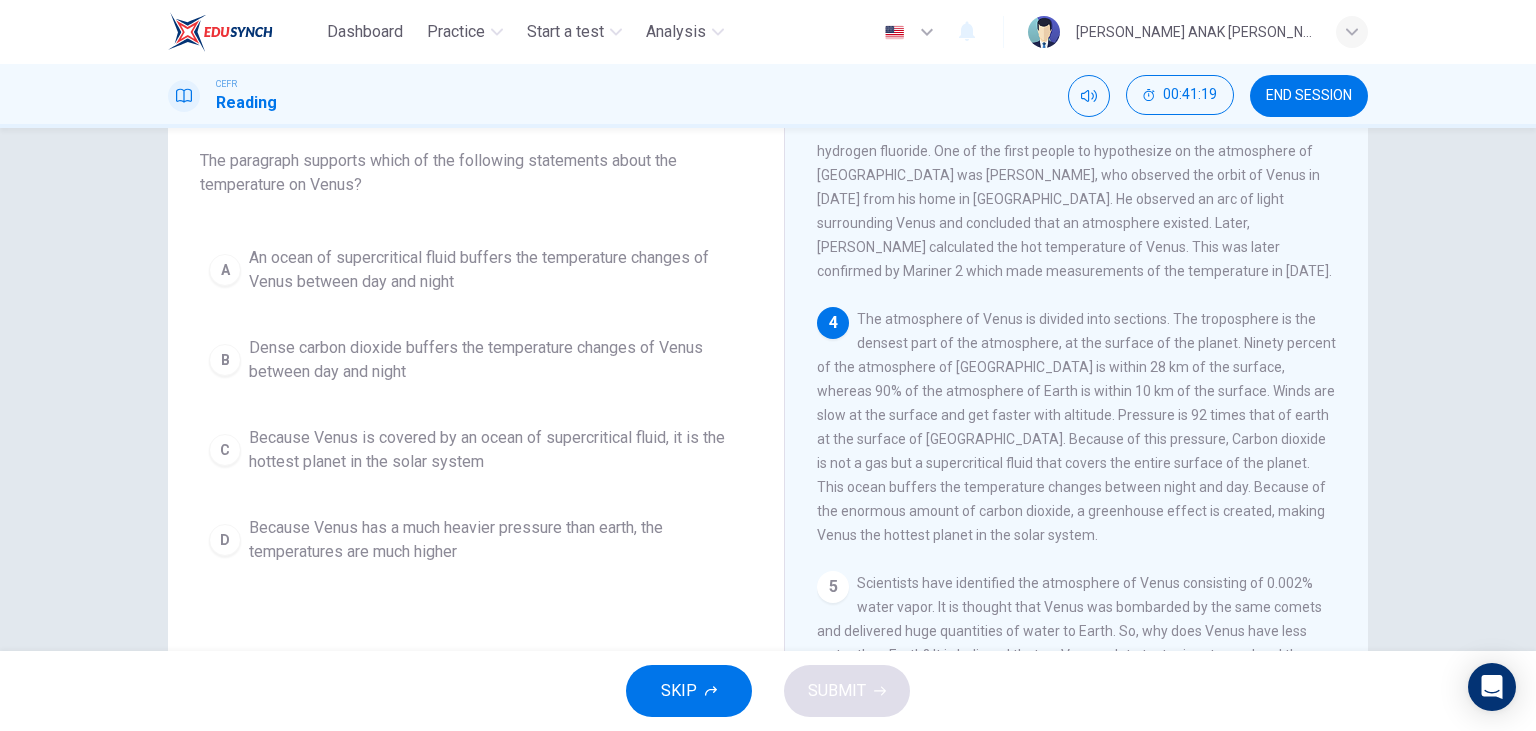 scroll, scrollTop: 461, scrollLeft: 0, axis: vertical 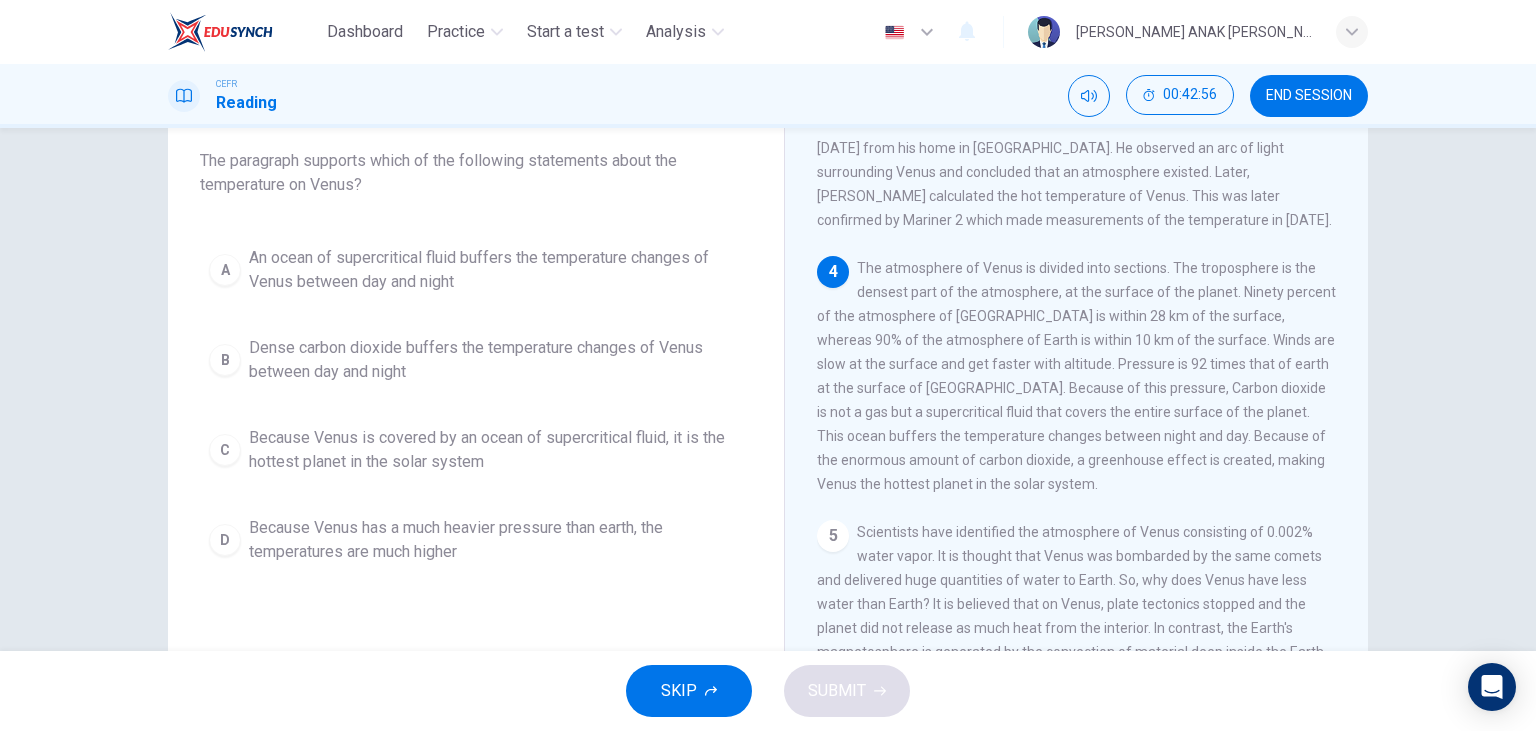 click on "C Because Venus is covered by an ocean of supercritical fluid, it is the hottest planet in the solar system" at bounding box center [476, 450] 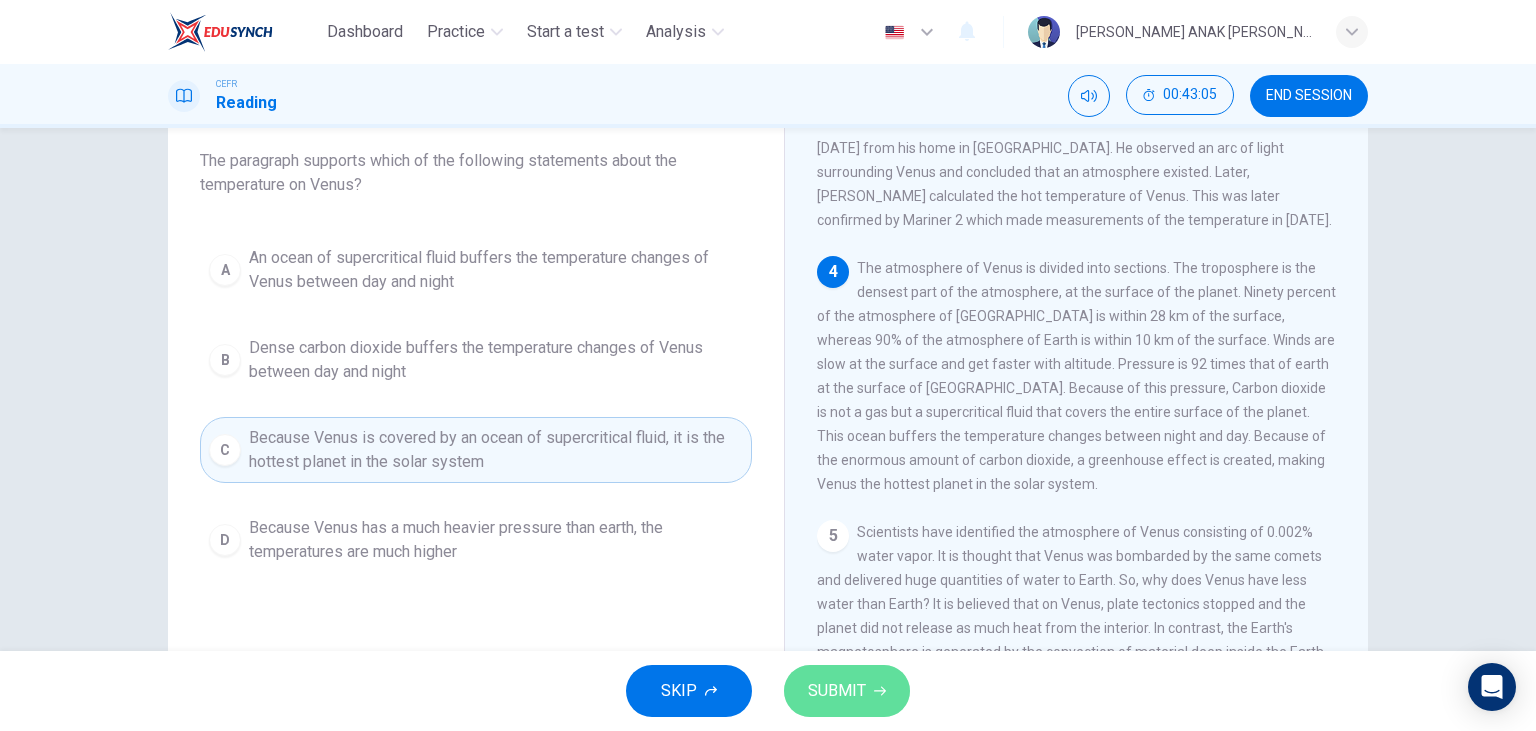 click on "SUBMIT" at bounding box center (847, 691) 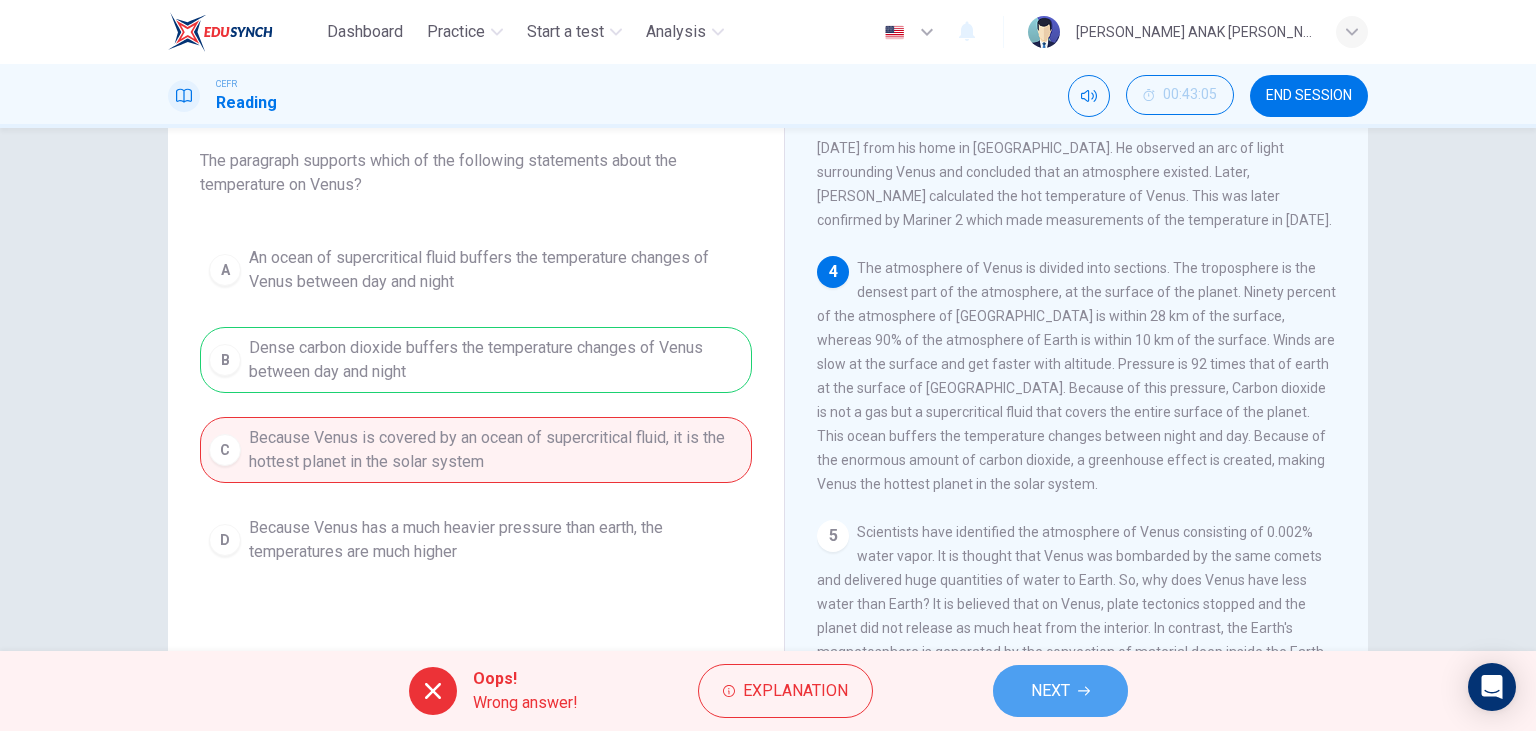 click on "NEXT" at bounding box center (1060, 691) 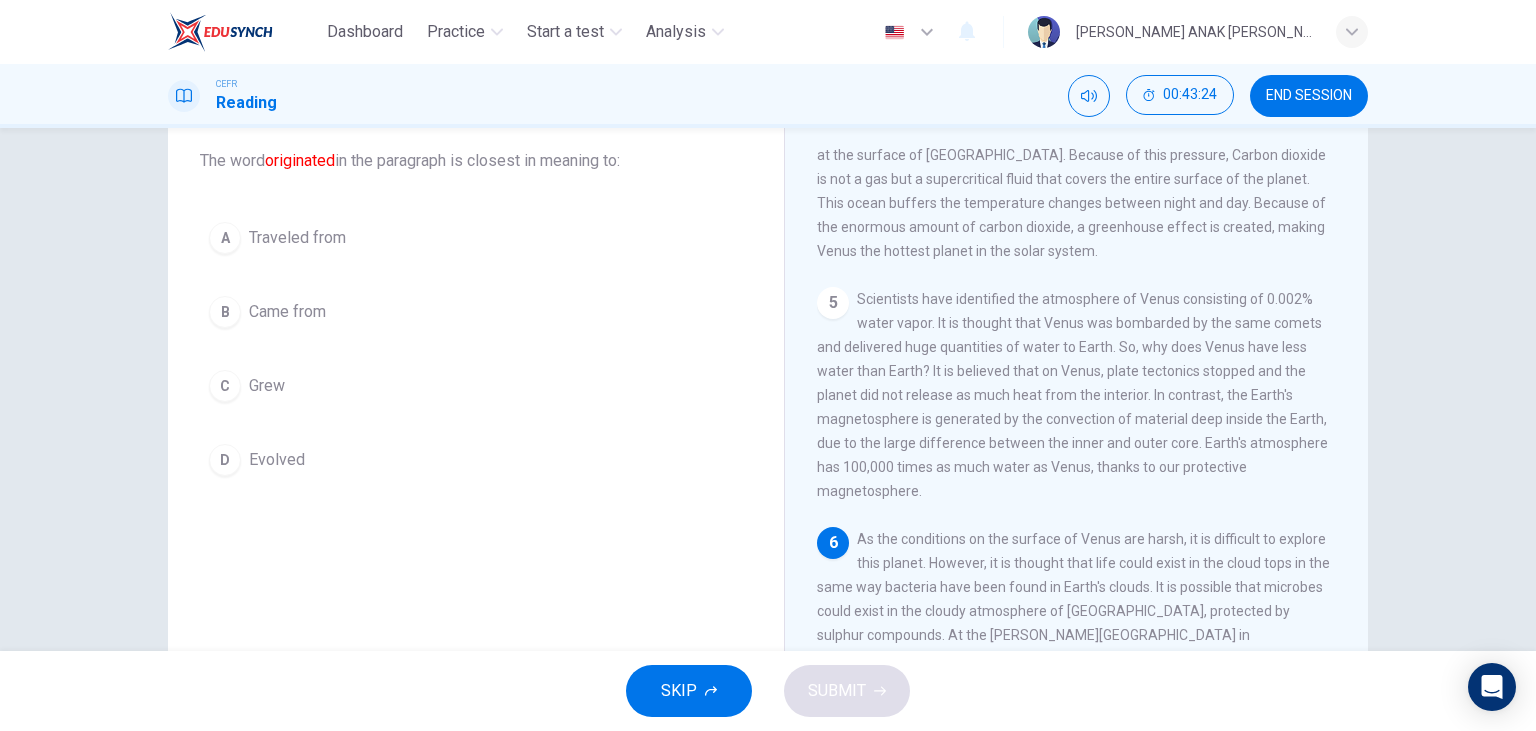 scroll, scrollTop: 708, scrollLeft: 0, axis: vertical 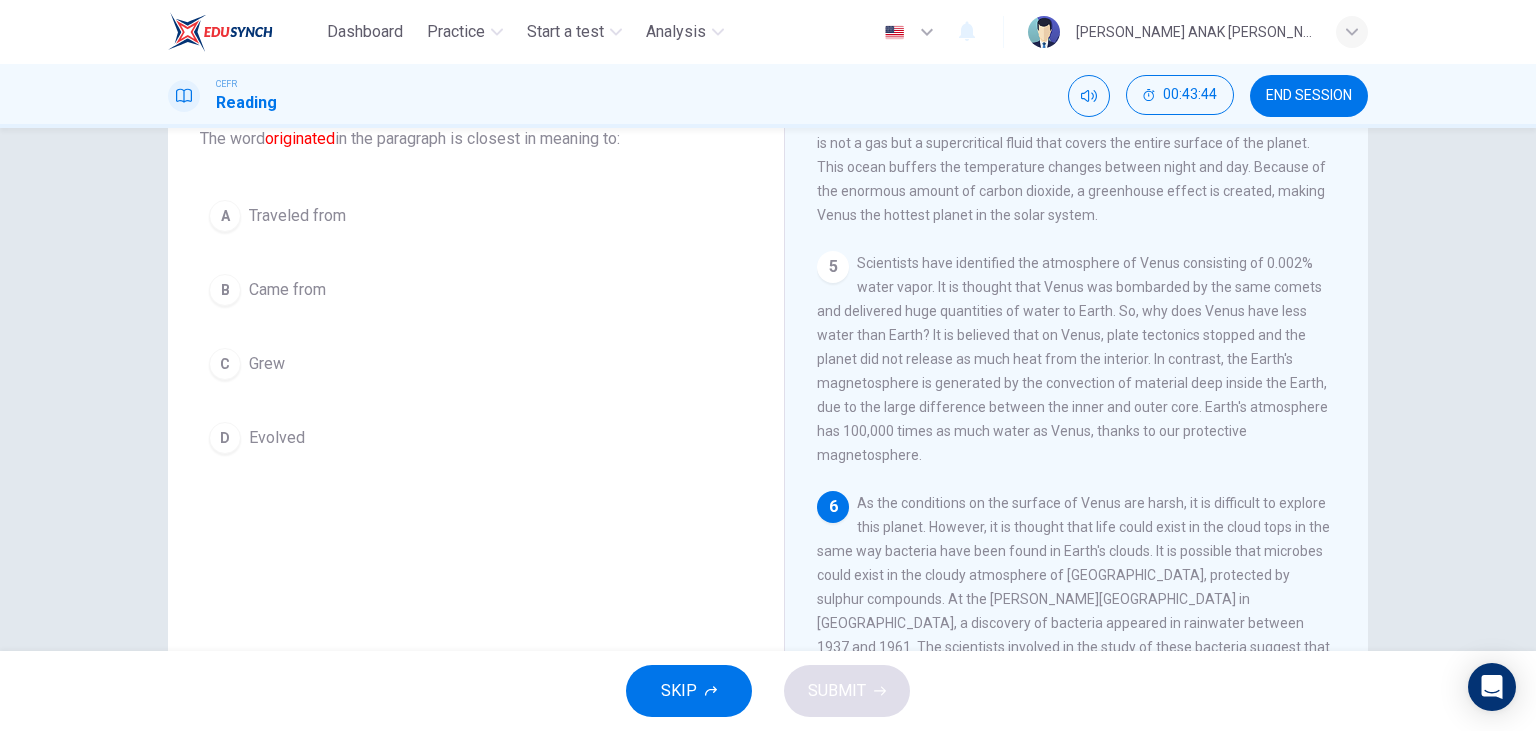 click on "B Came from" at bounding box center (476, 290) 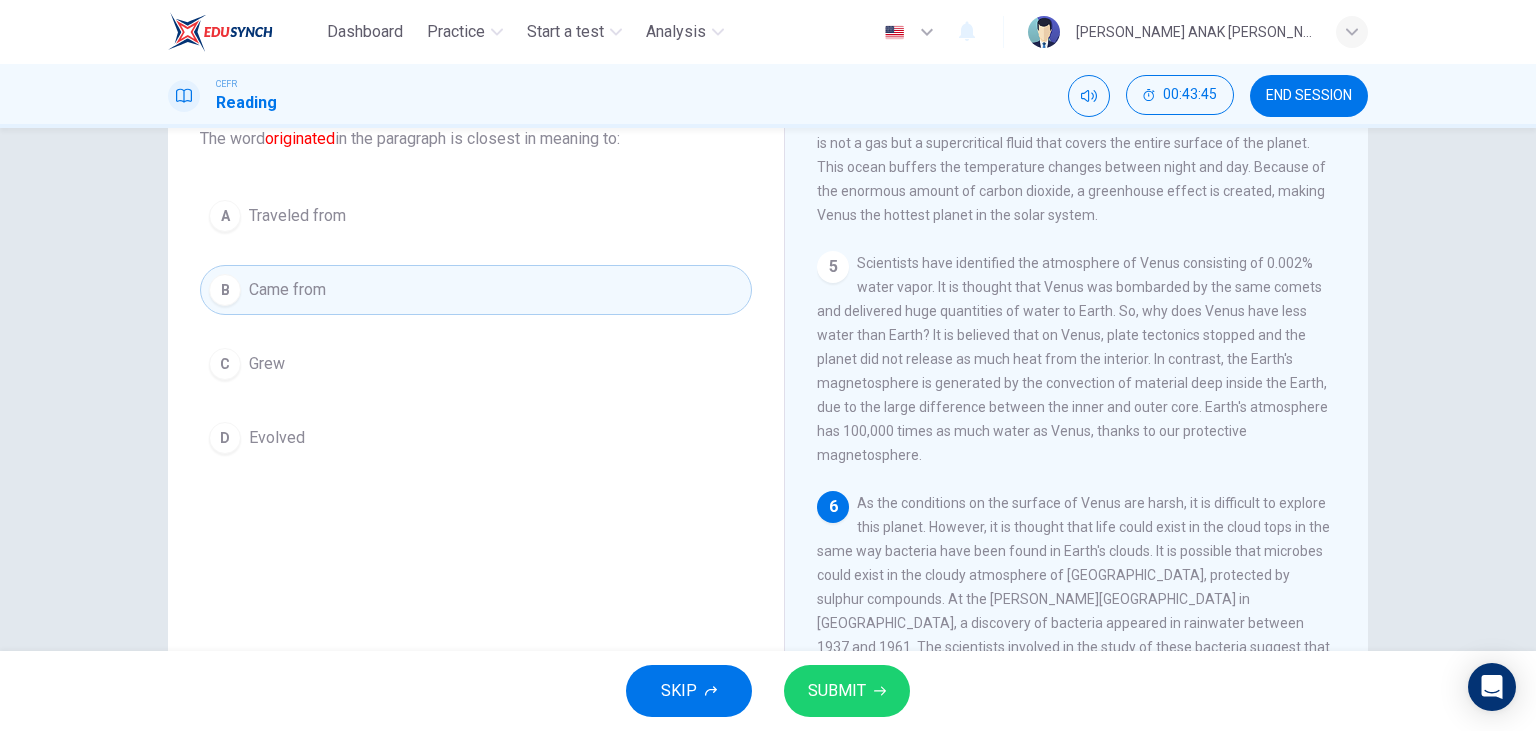 click on "SUBMIT" at bounding box center (847, 691) 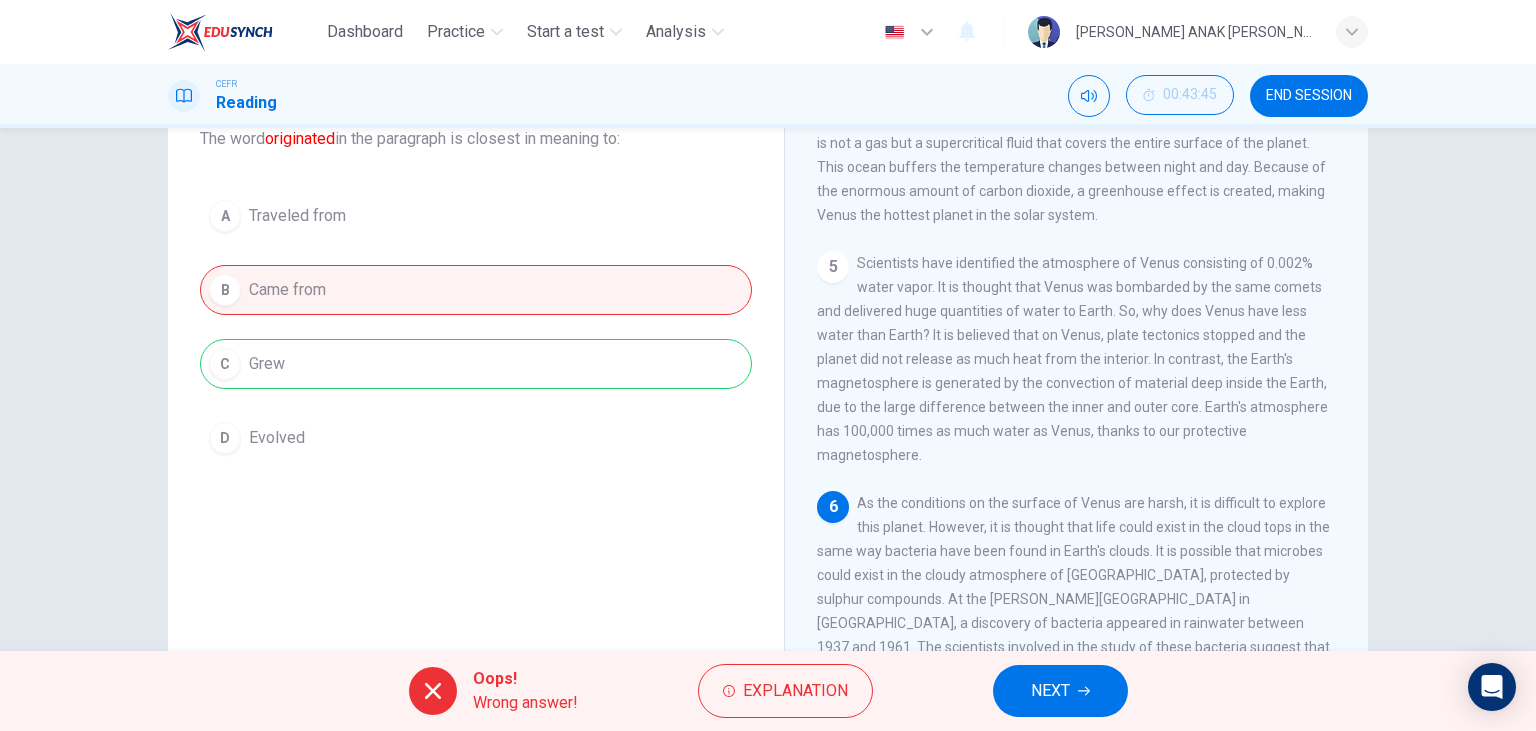 click on "NEXT" at bounding box center (1060, 691) 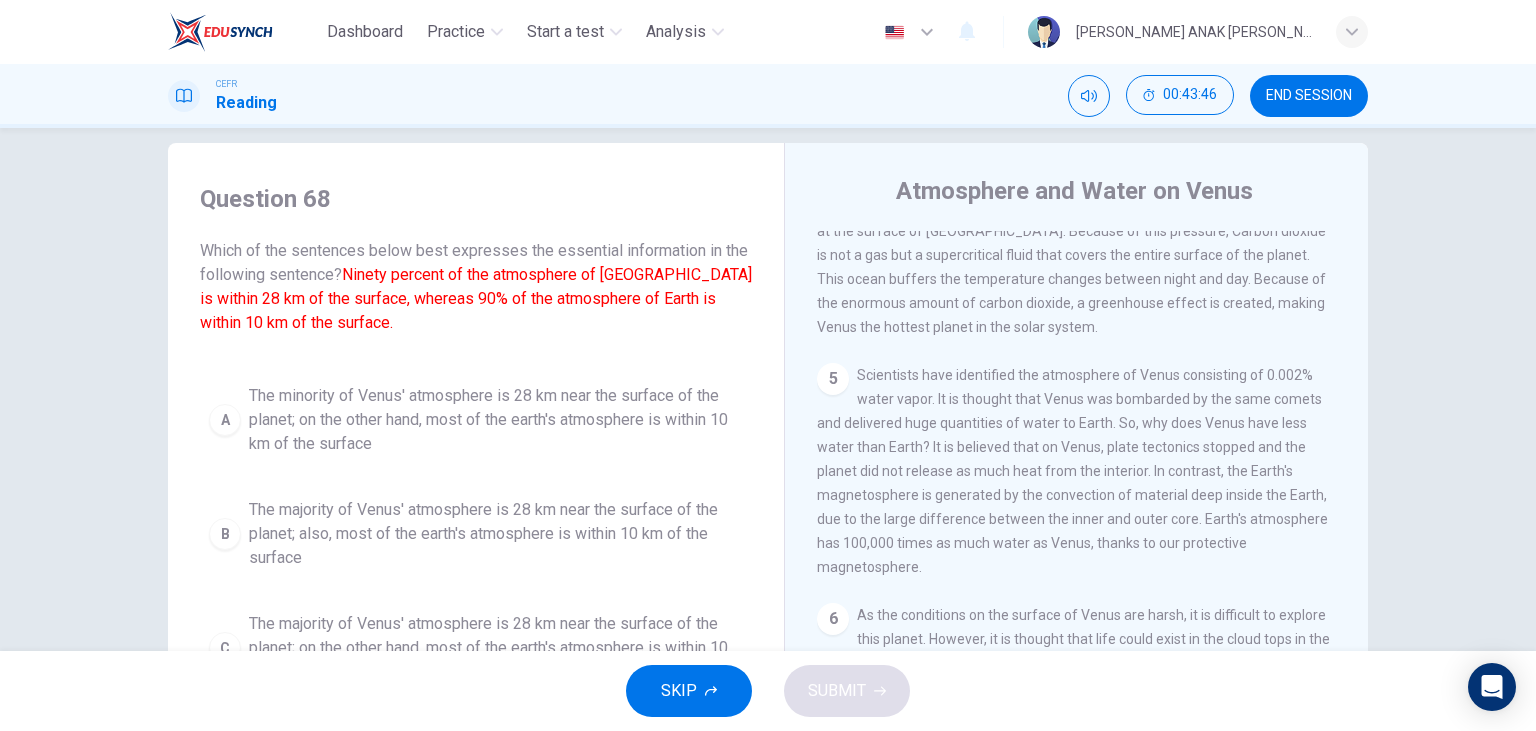 scroll, scrollTop: 0, scrollLeft: 0, axis: both 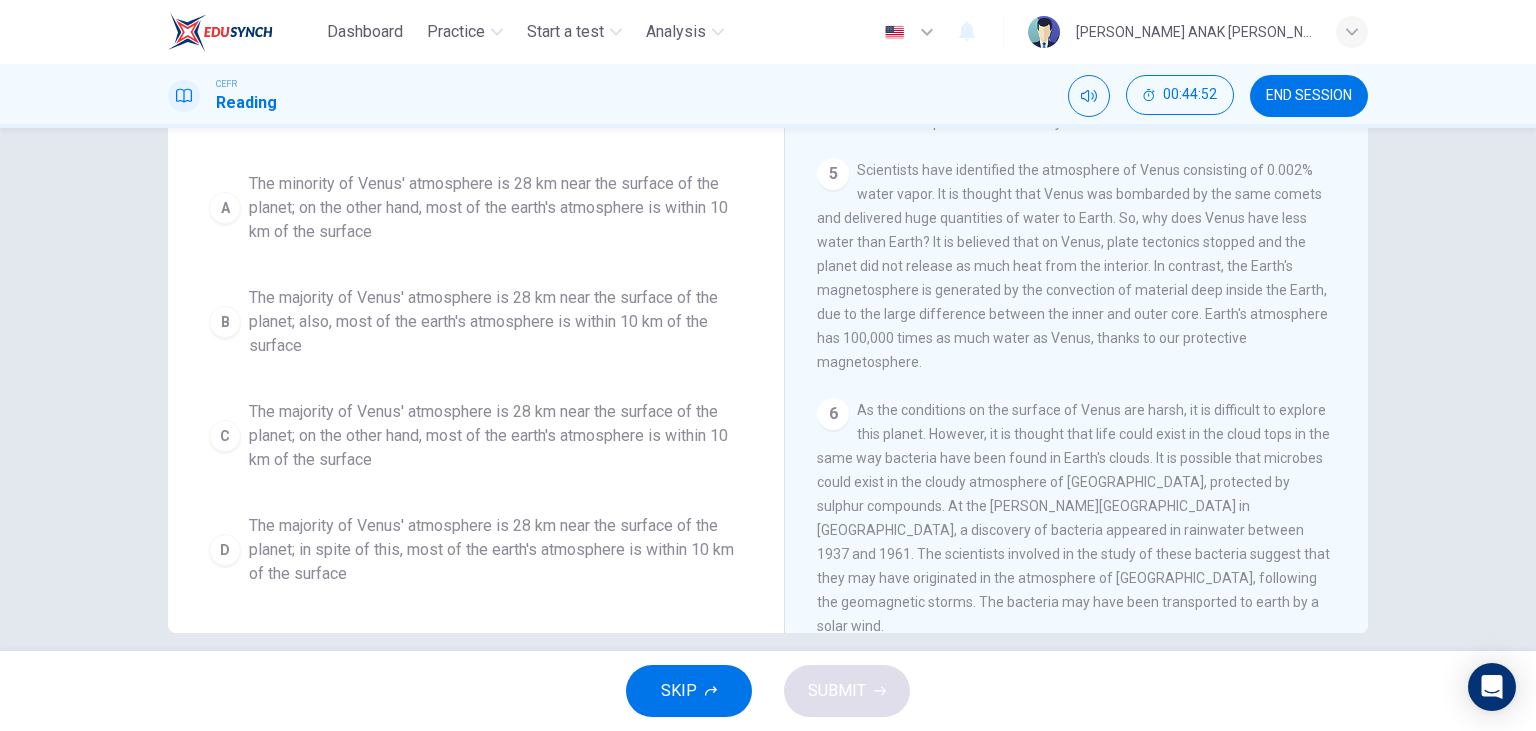 click on "The majority of Venus' atmosphere is 28 km near the surface of the planet; in spite of this, most of the earth's atmosphere is within 10 km of the surface" at bounding box center (496, 550) 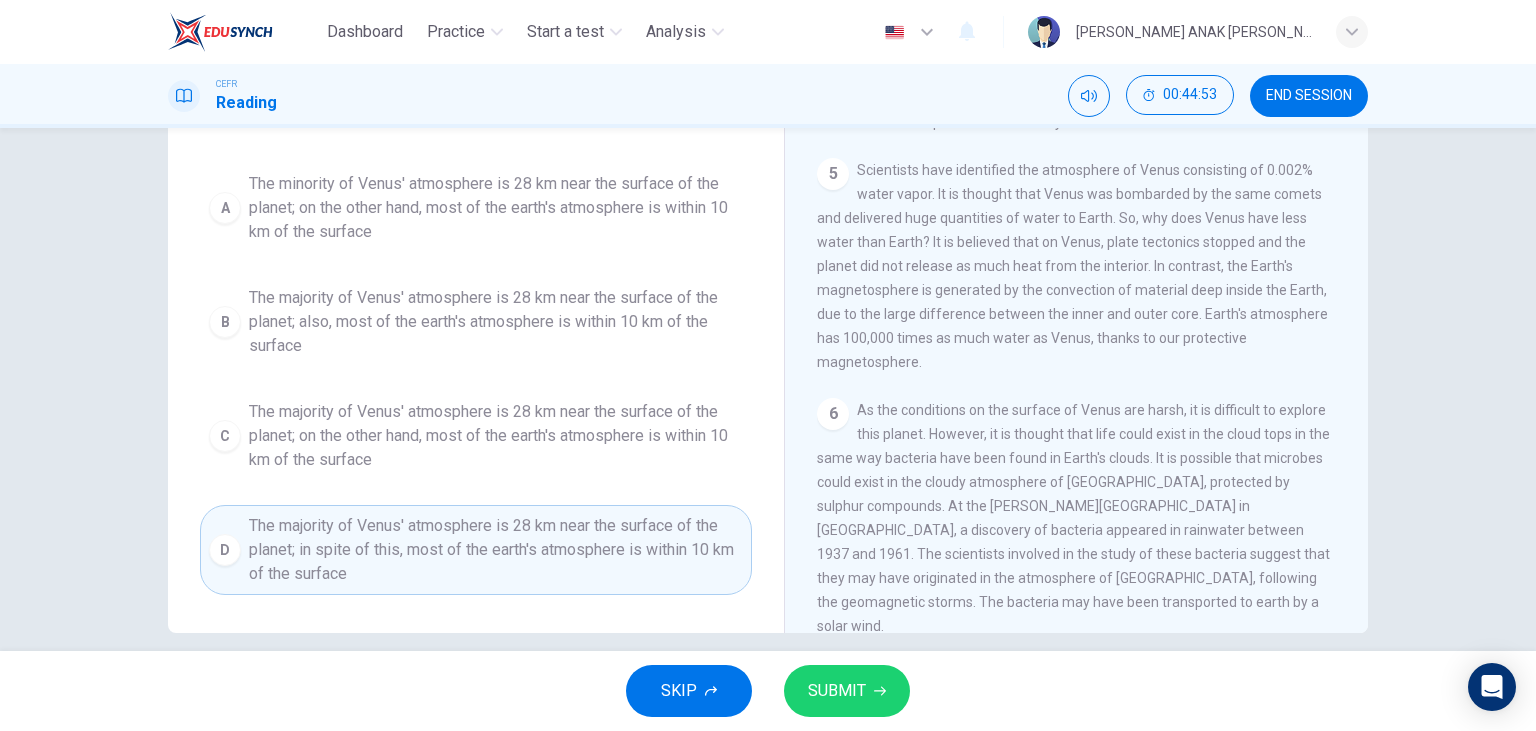 click on "SUBMIT" at bounding box center (847, 691) 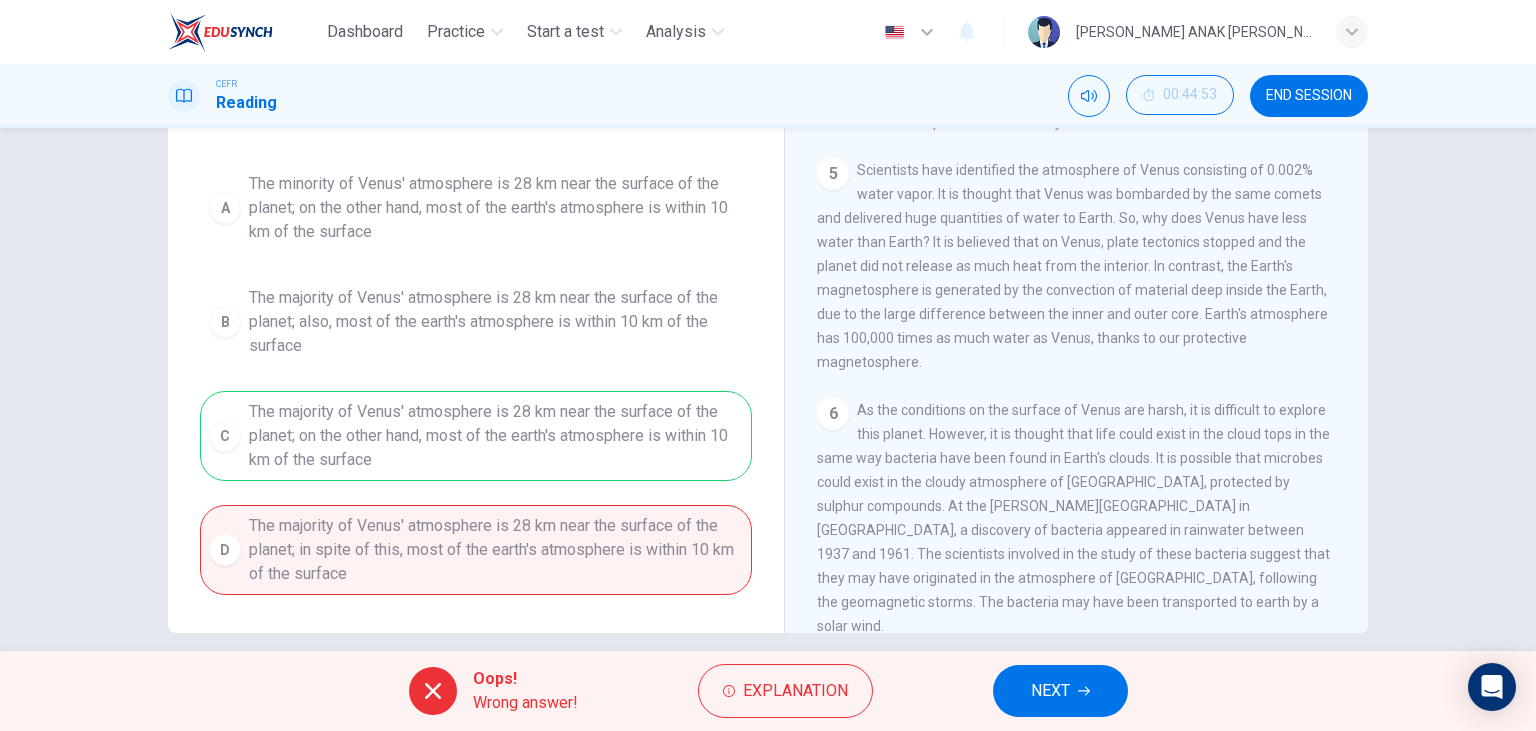 click on "NEXT" at bounding box center (1060, 691) 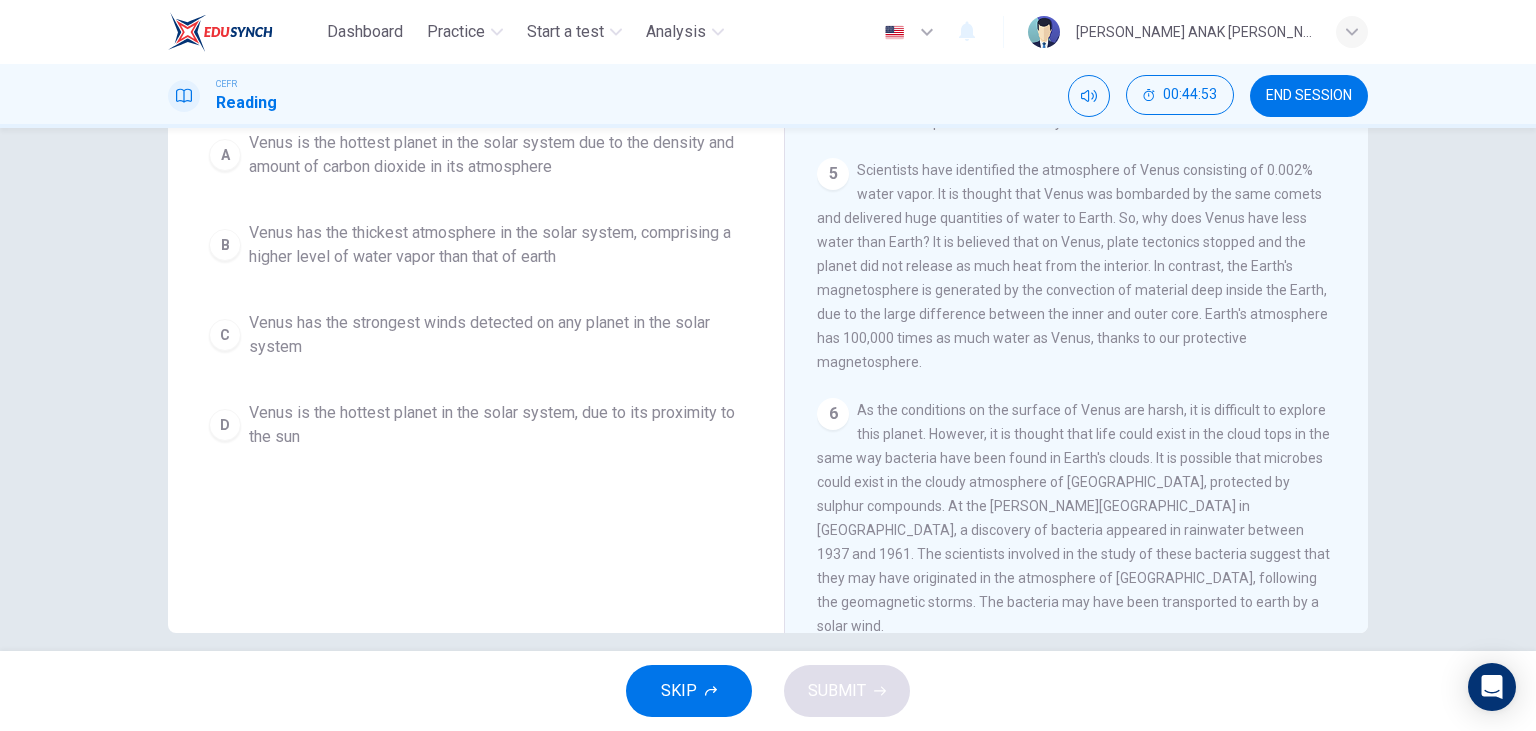 scroll, scrollTop: 0, scrollLeft: 0, axis: both 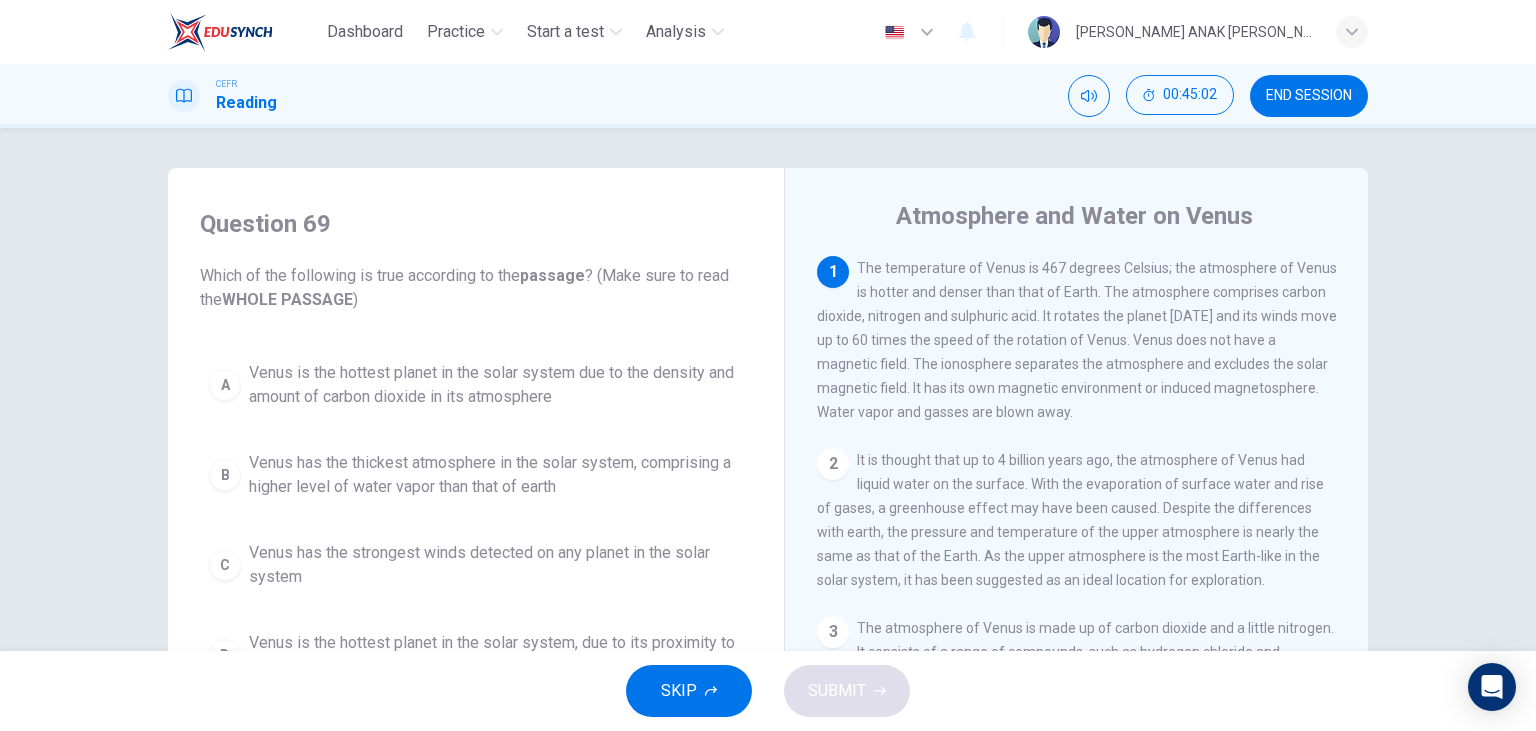 click on "Venus is the hottest planet in the solar system due to the density and amount of carbon dioxide in its atmosphere" at bounding box center [496, 385] 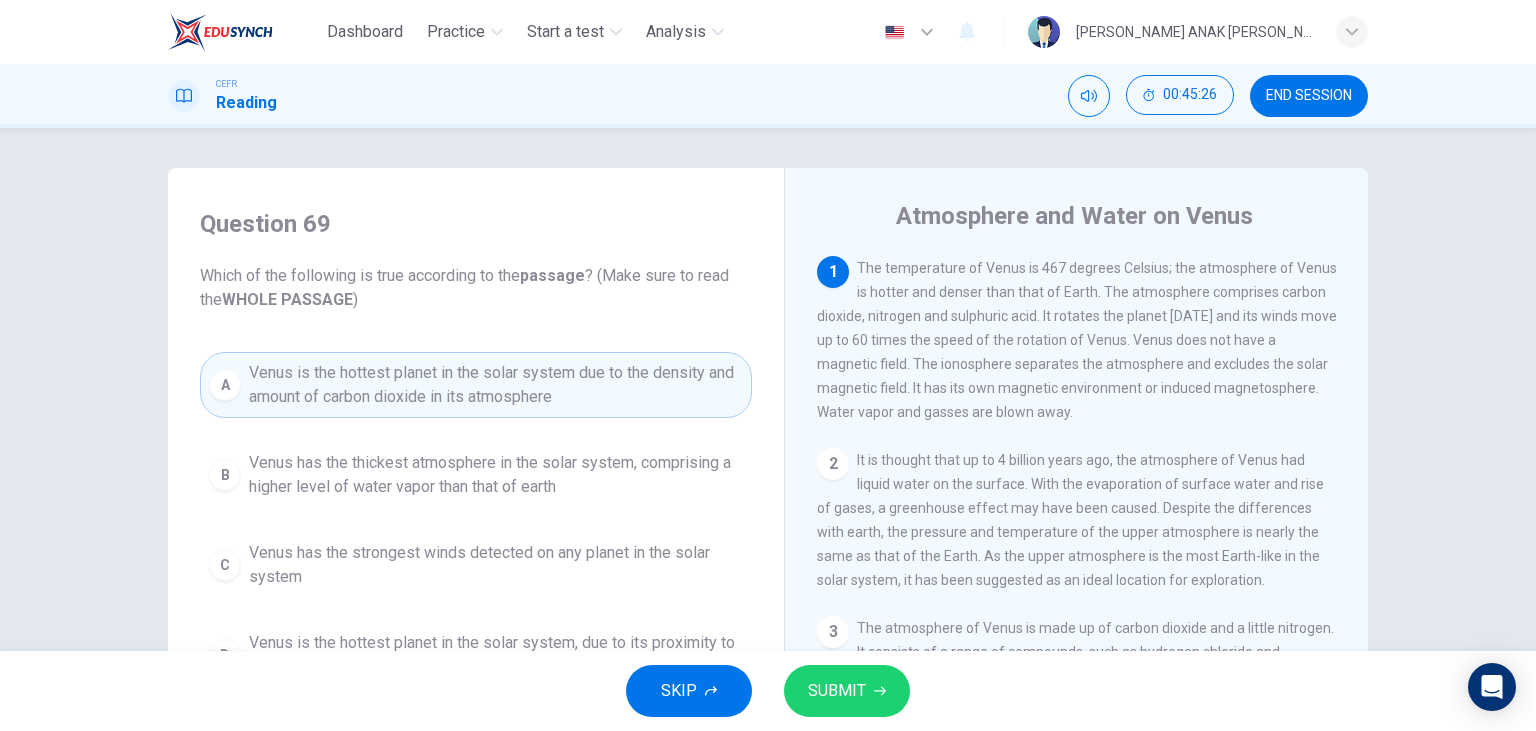 scroll, scrollTop: 115, scrollLeft: 0, axis: vertical 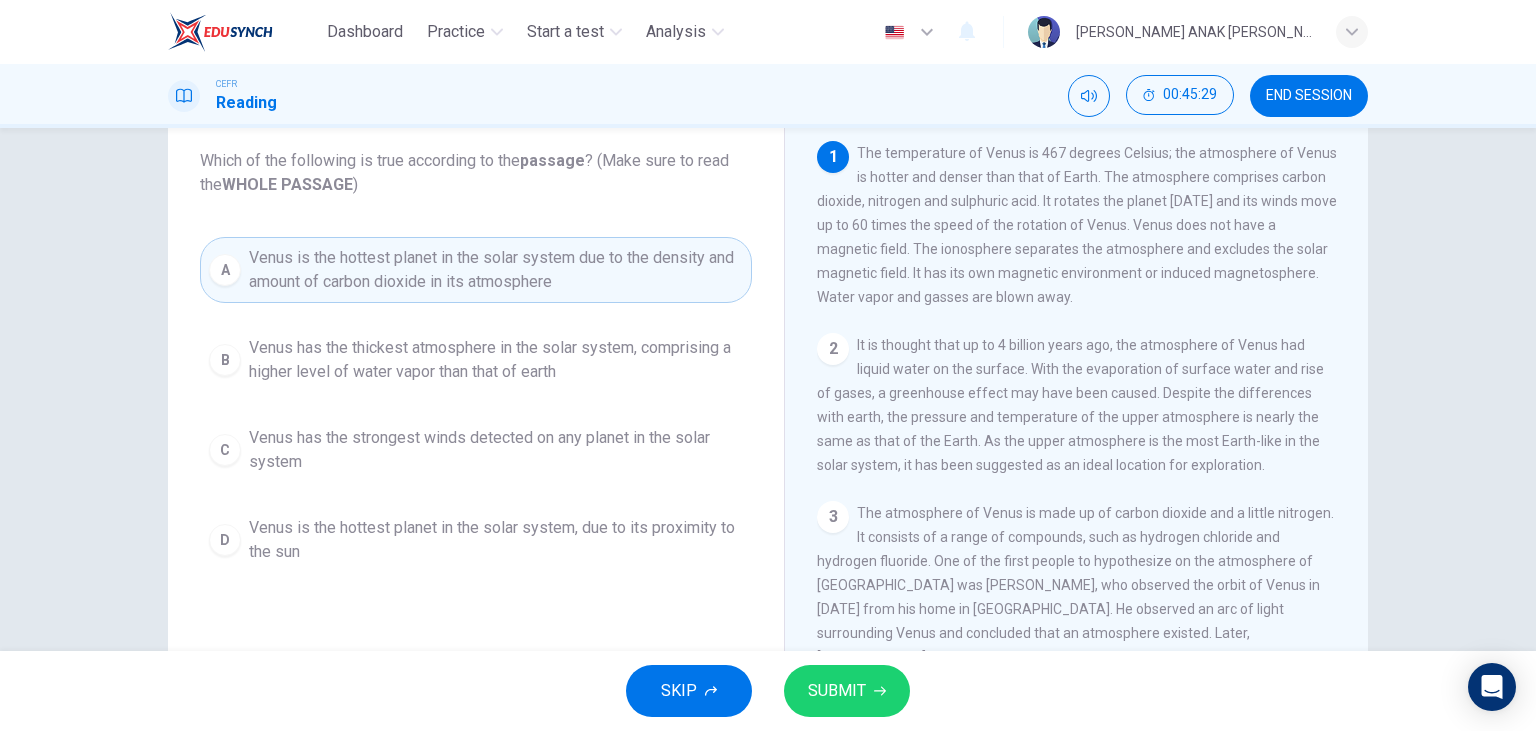 click on "Venus is the hottest planet in the solar system, due to its proximity to the sun" at bounding box center [496, 540] 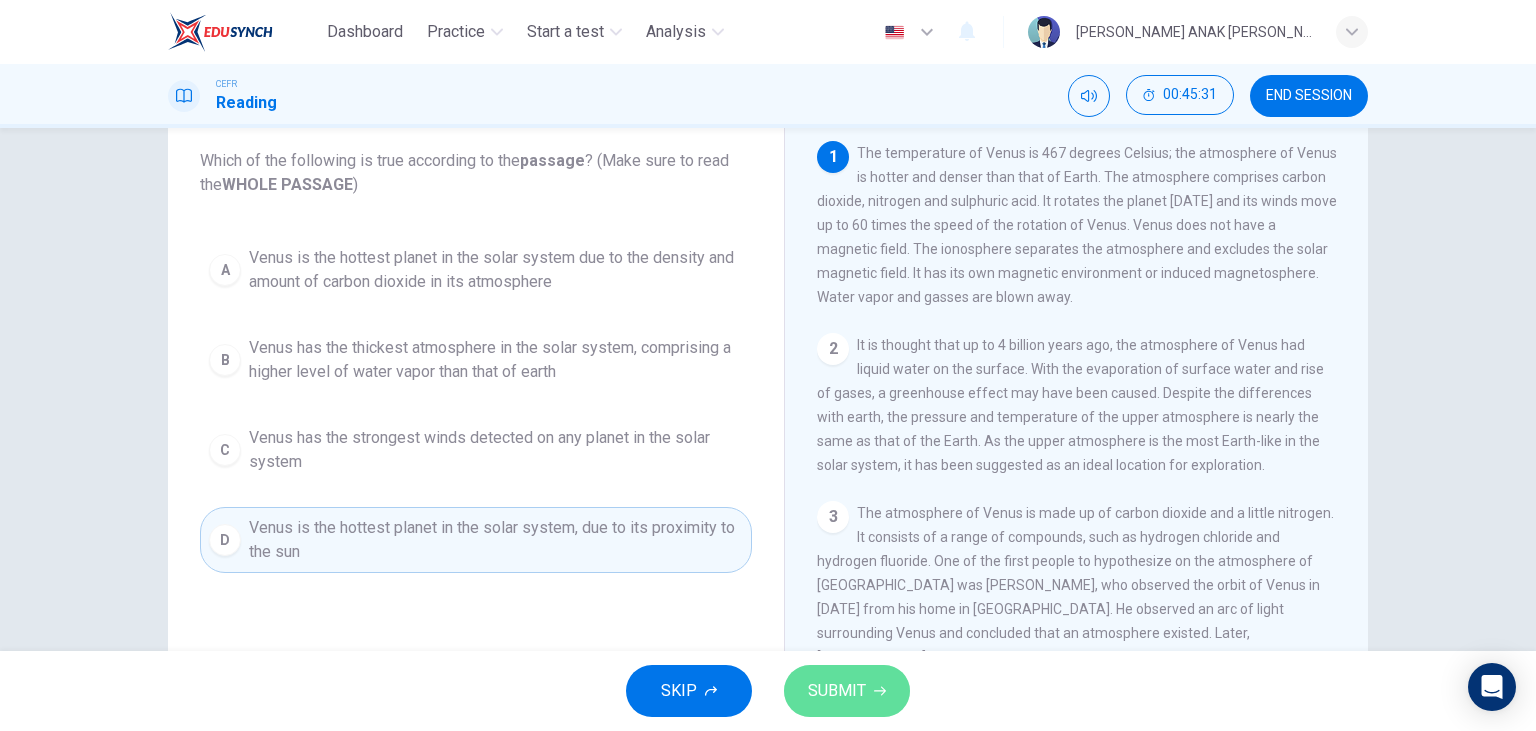 click on "SUBMIT" at bounding box center [837, 691] 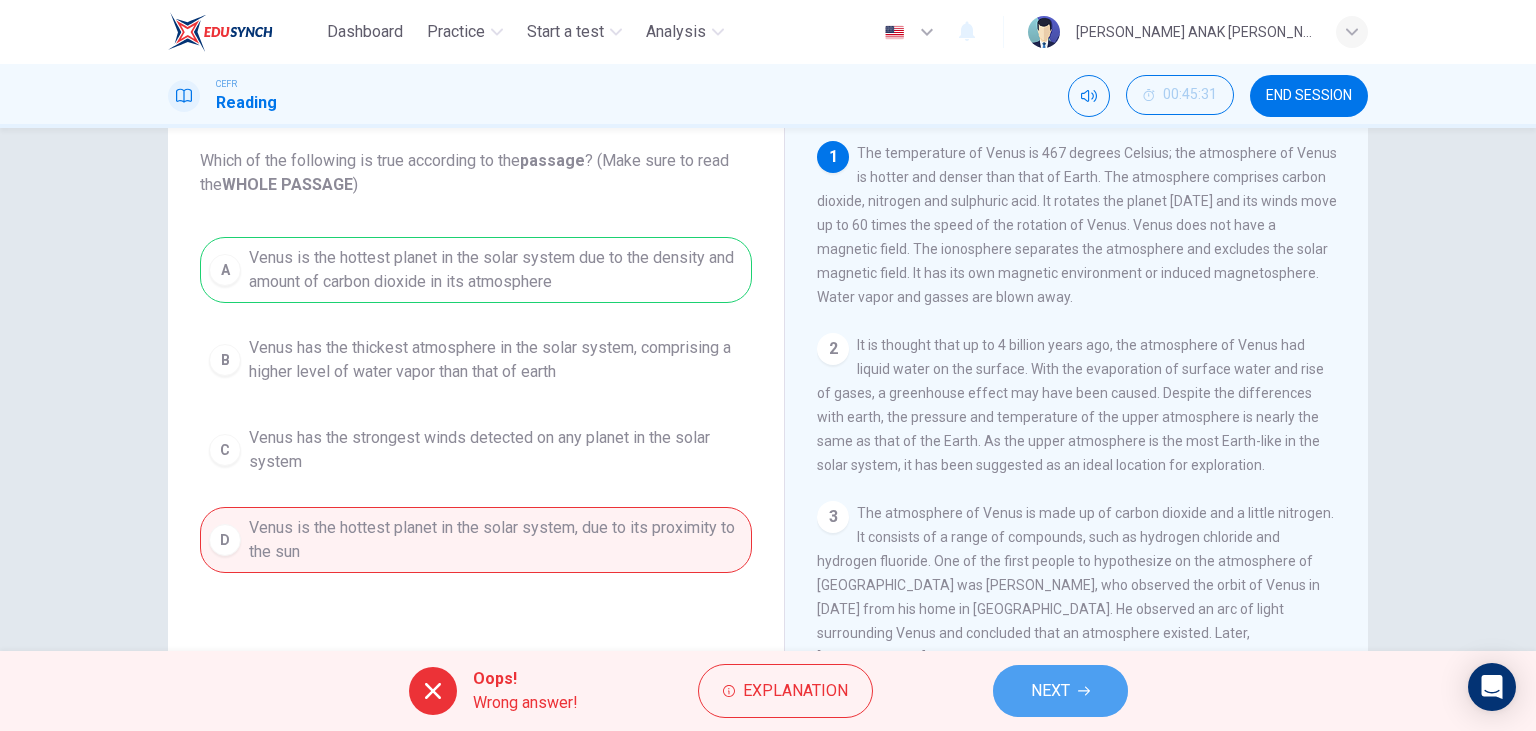 click on "NEXT" at bounding box center [1050, 691] 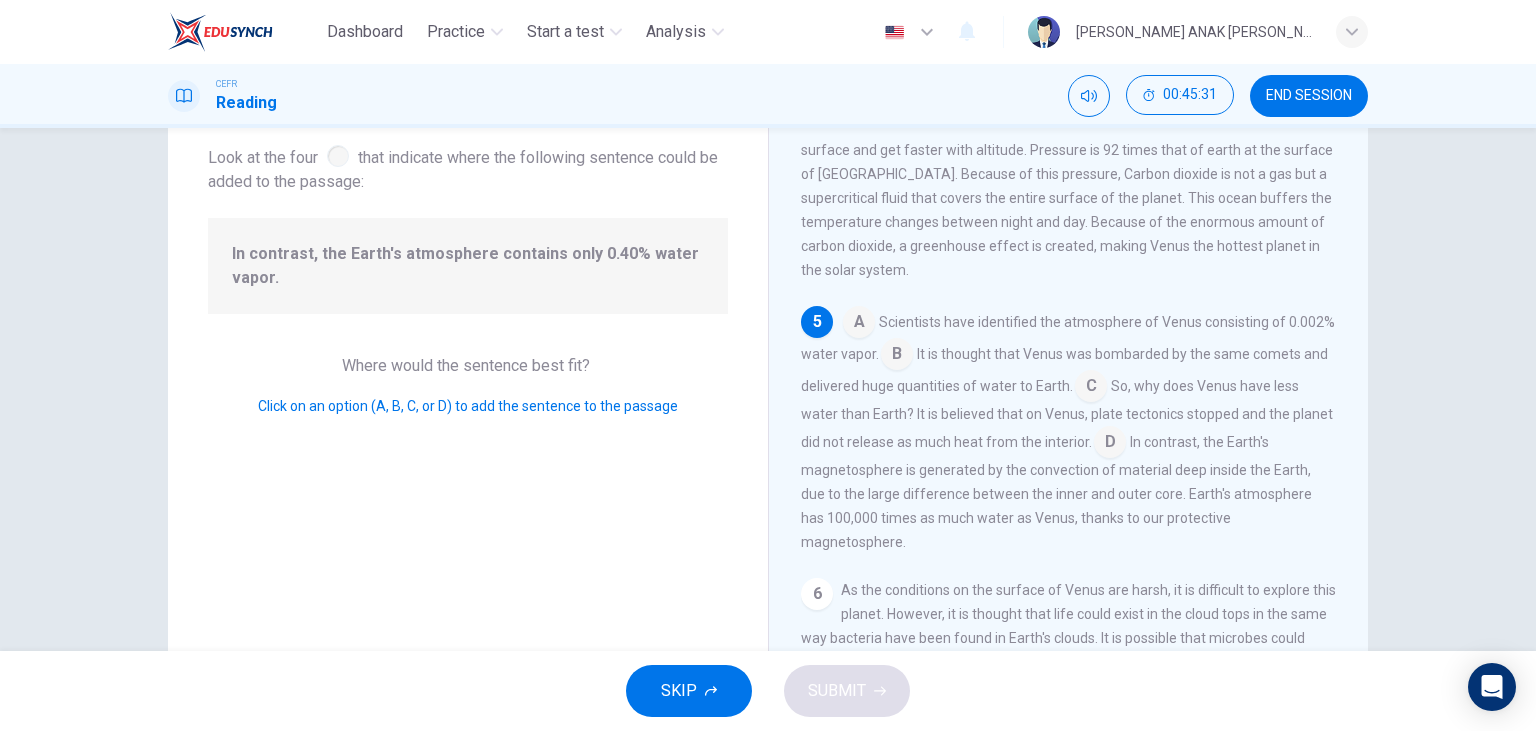 scroll, scrollTop: 676, scrollLeft: 0, axis: vertical 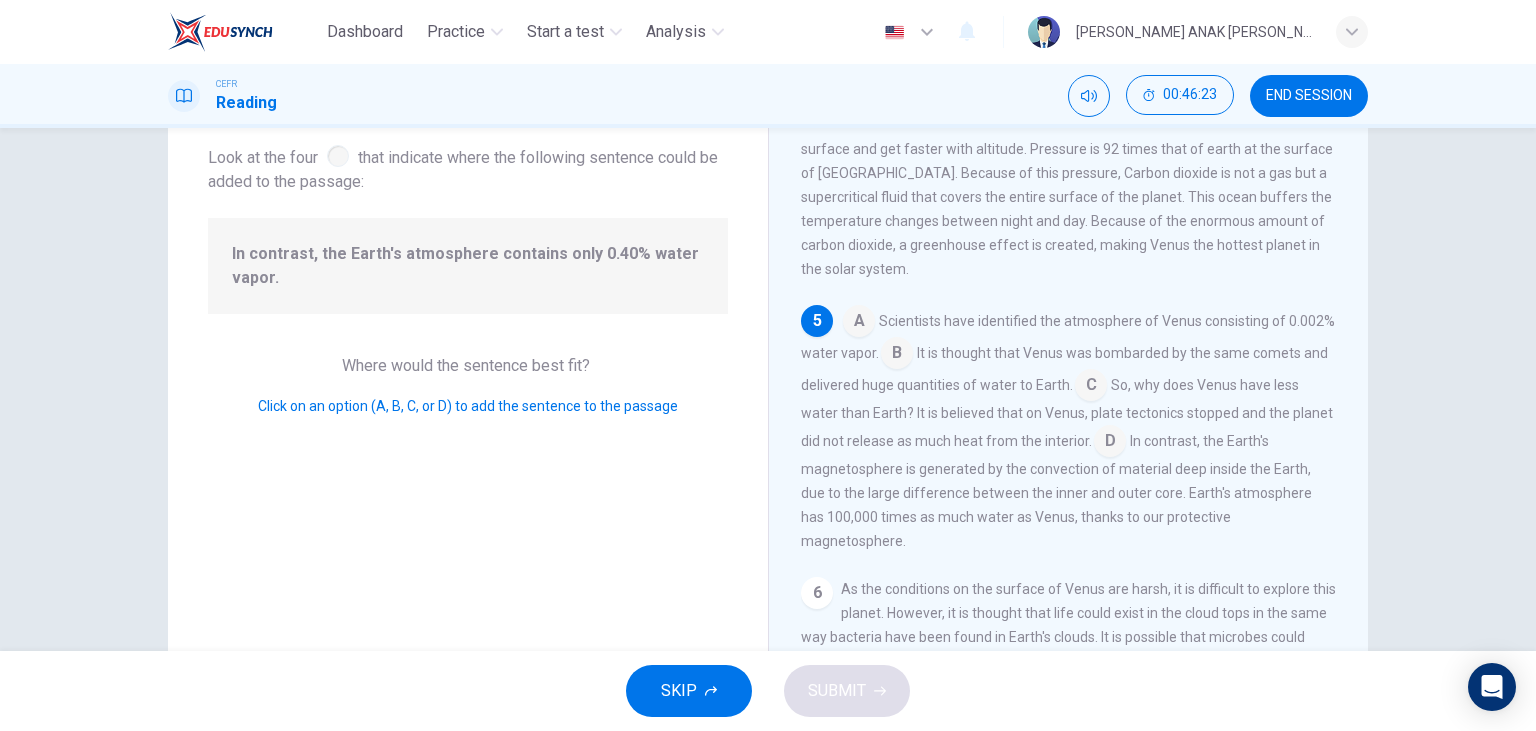click at bounding box center [1091, 387] 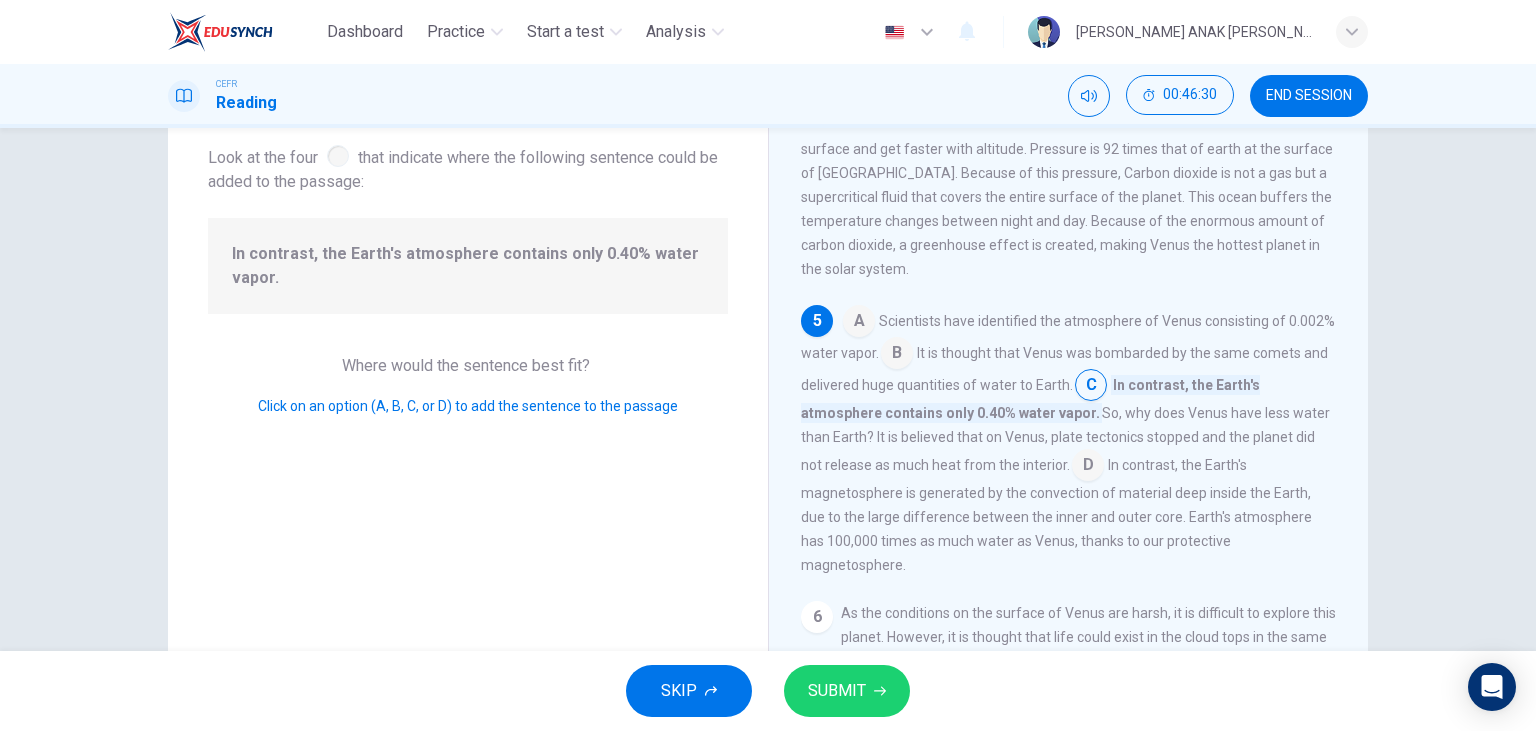 click at bounding box center [1091, 387] 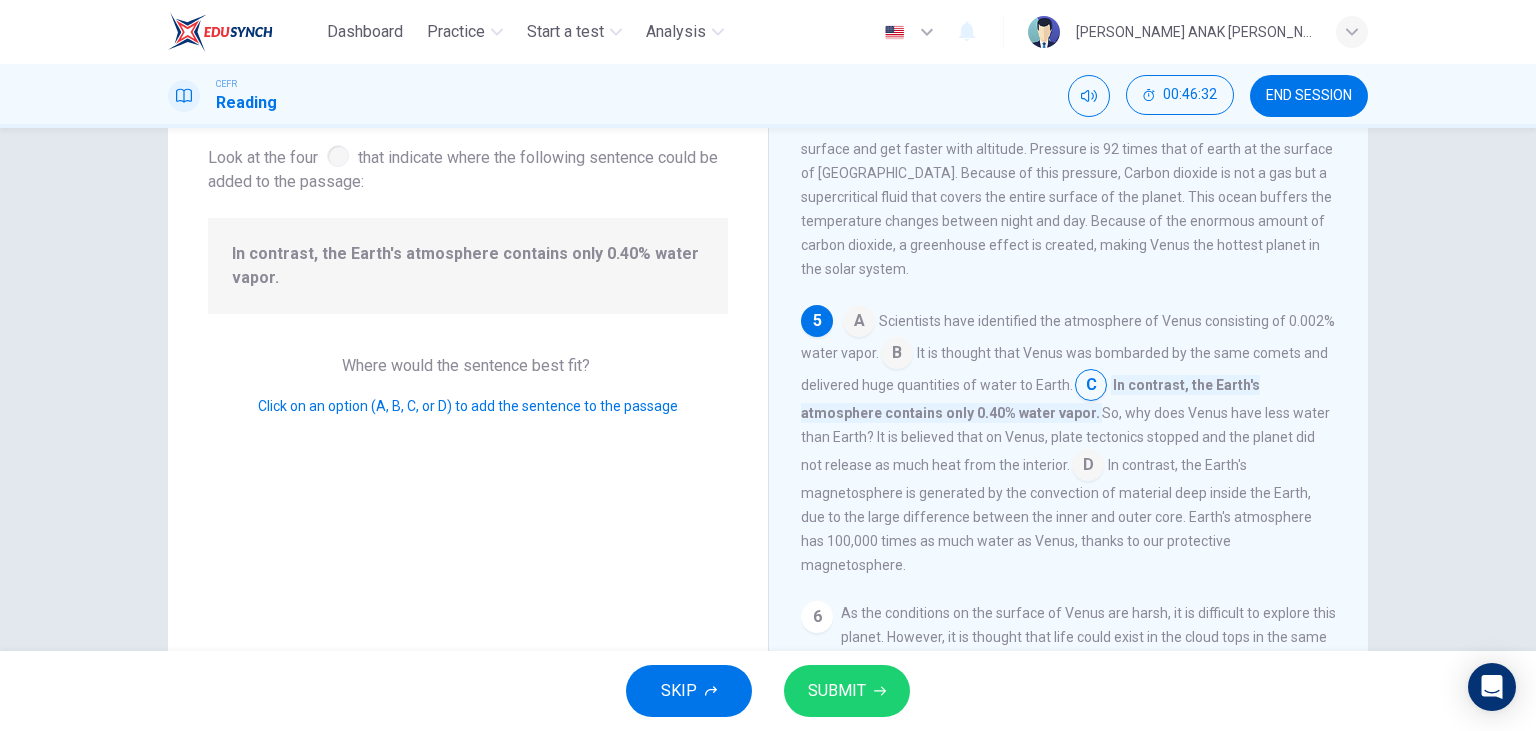 click at bounding box center [1091, 387] 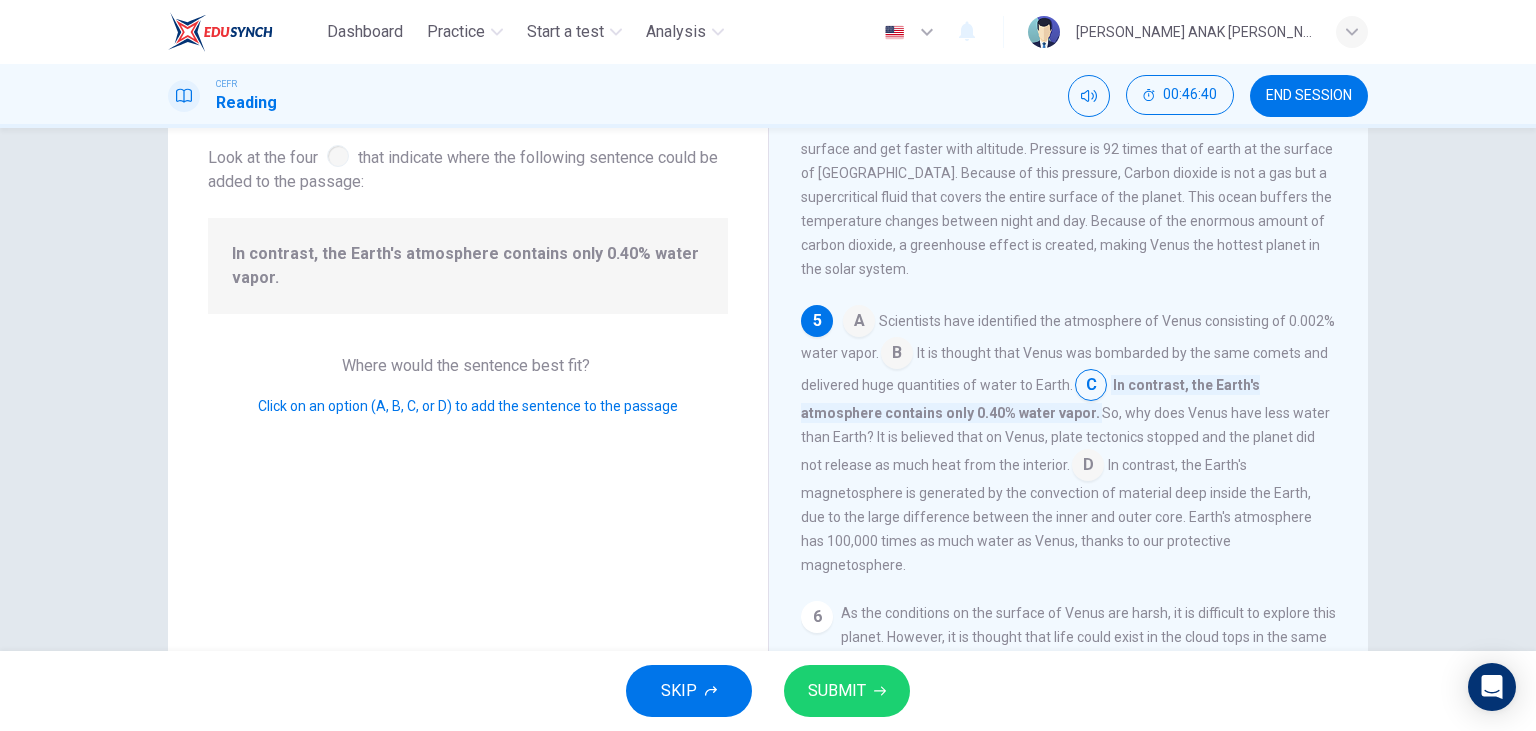click on "SUBMIT" at bounding box center (847, 691) 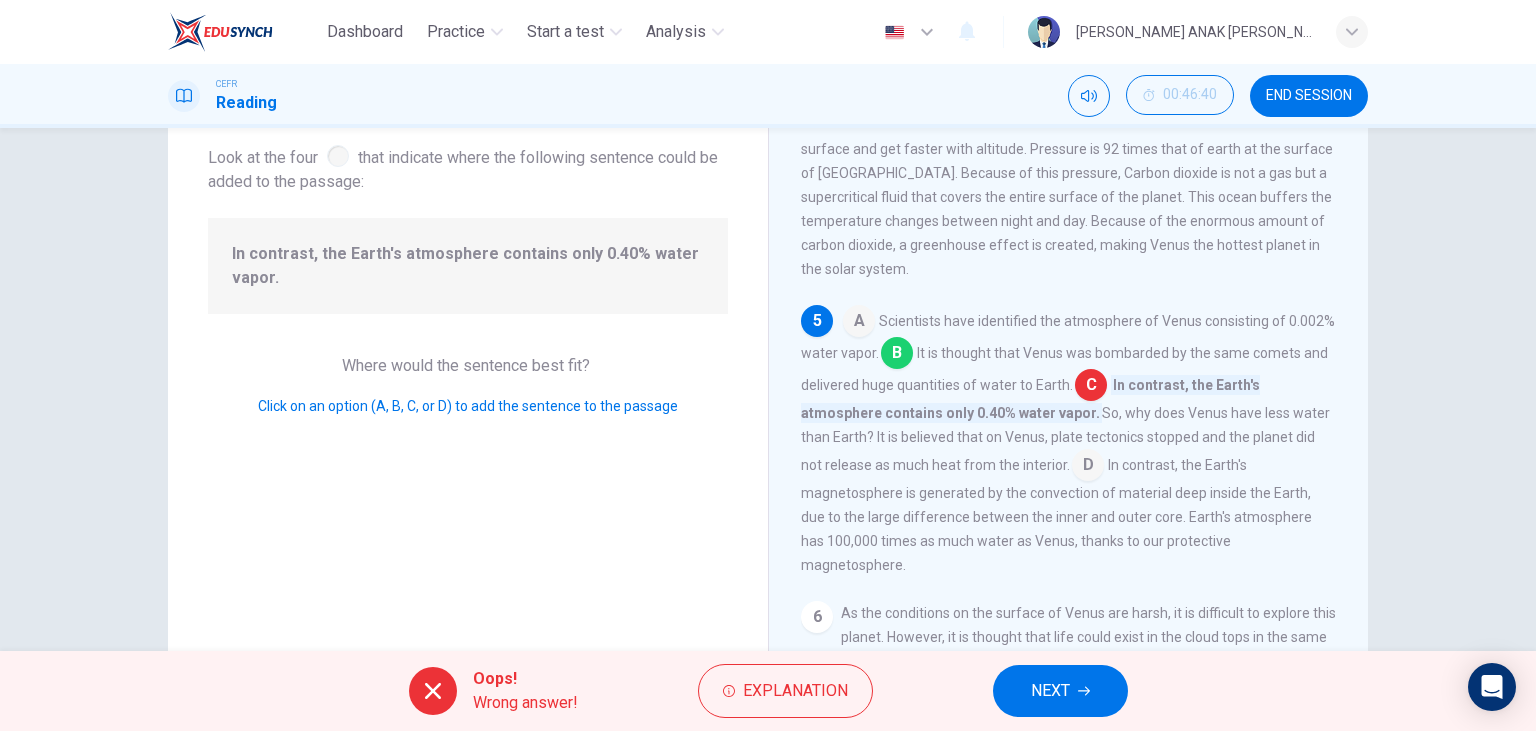 click on "END SESSION" at bounding box center (1309, 96) 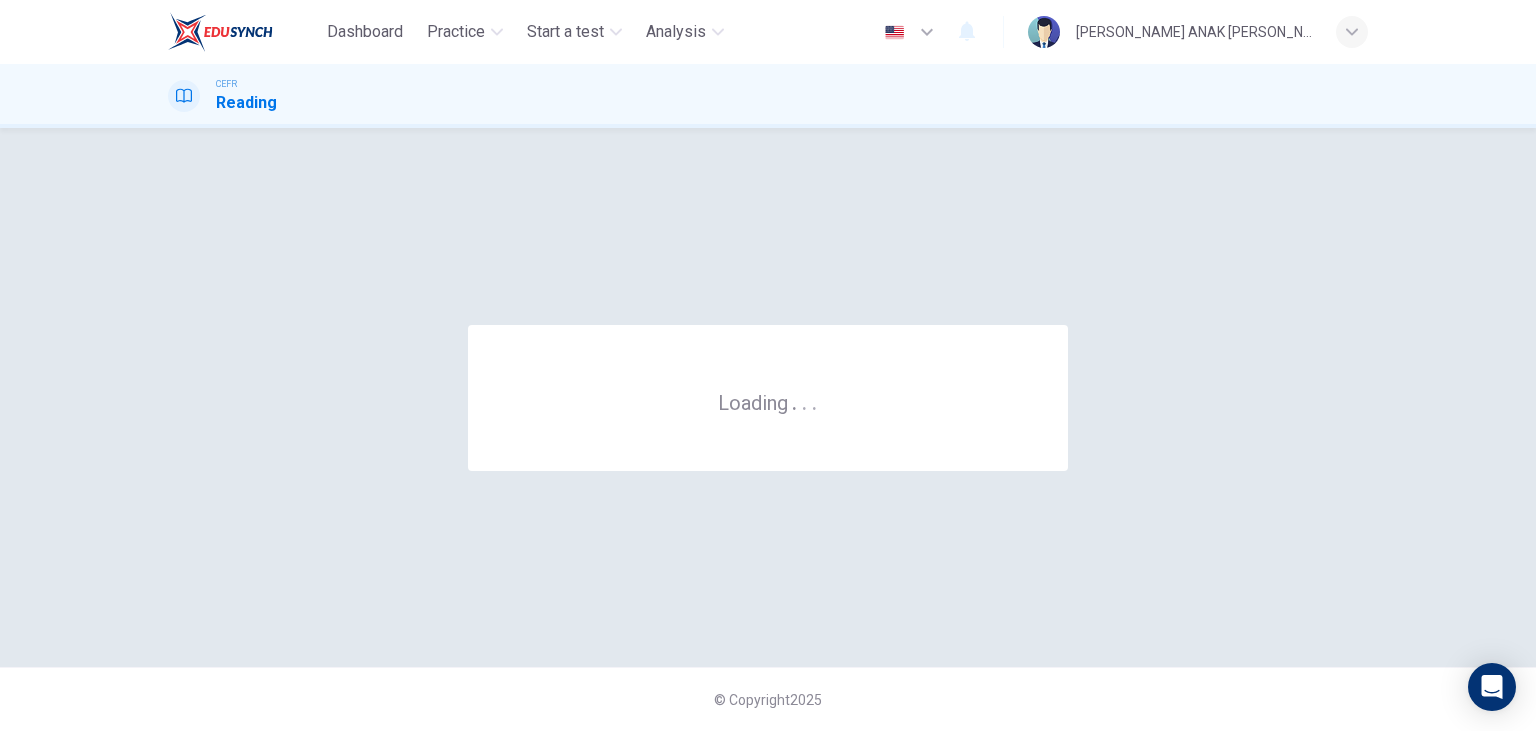 scroll, scrollTop: 0, scrollLeft: 0, axis: both 